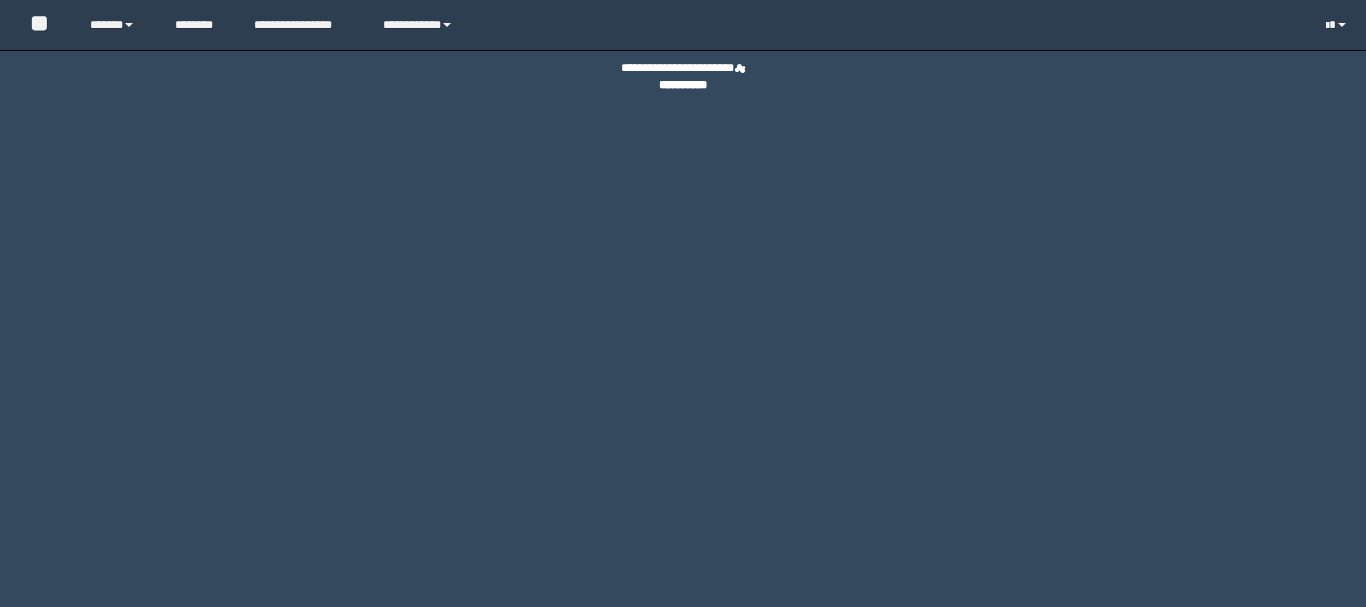 scroll, scrollTop: 0, scrollLeft: 0, axis: both 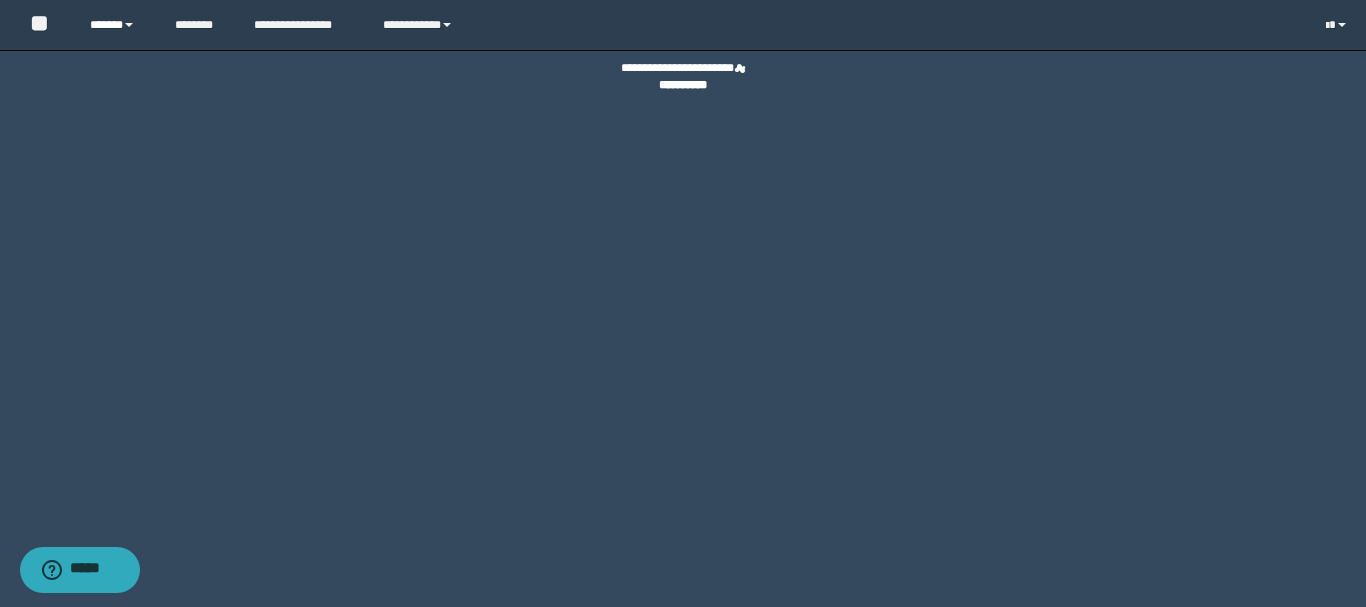 click on "******" at bounding box center [117, 25] 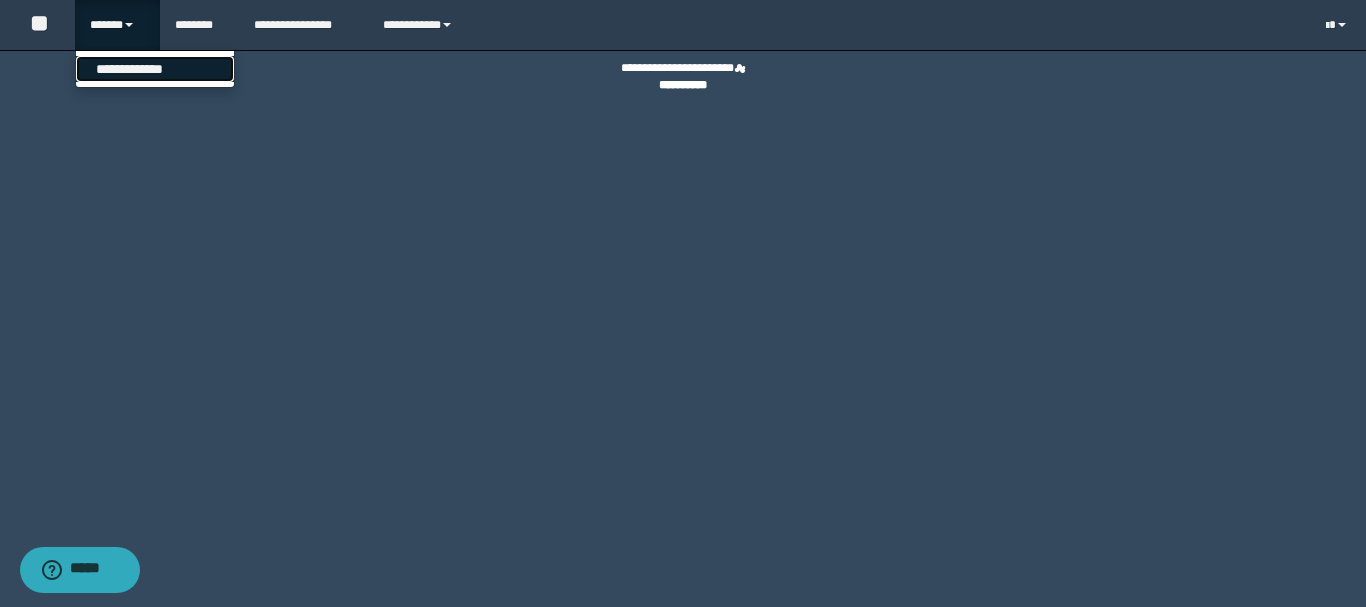 click on "**********" at bounding box center (155, 69) 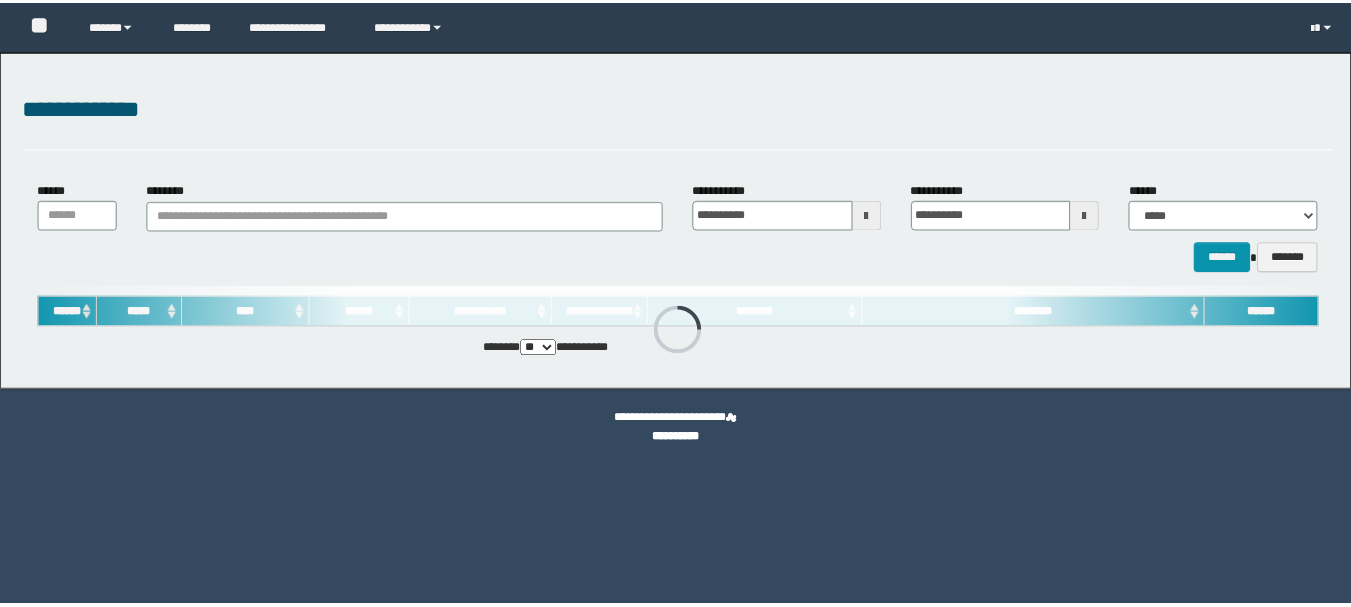 scroll, scrollTop: 0, scrollLeft: 0, axis: both 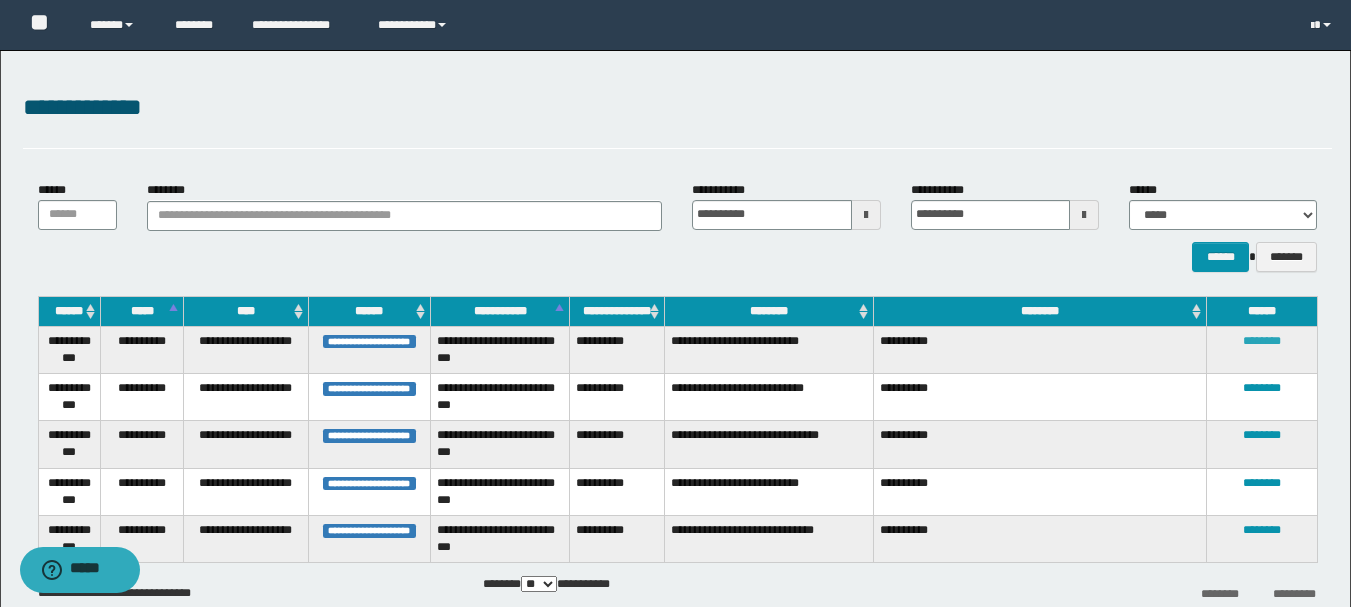 click on "********" at bounding box center (1262, 341) 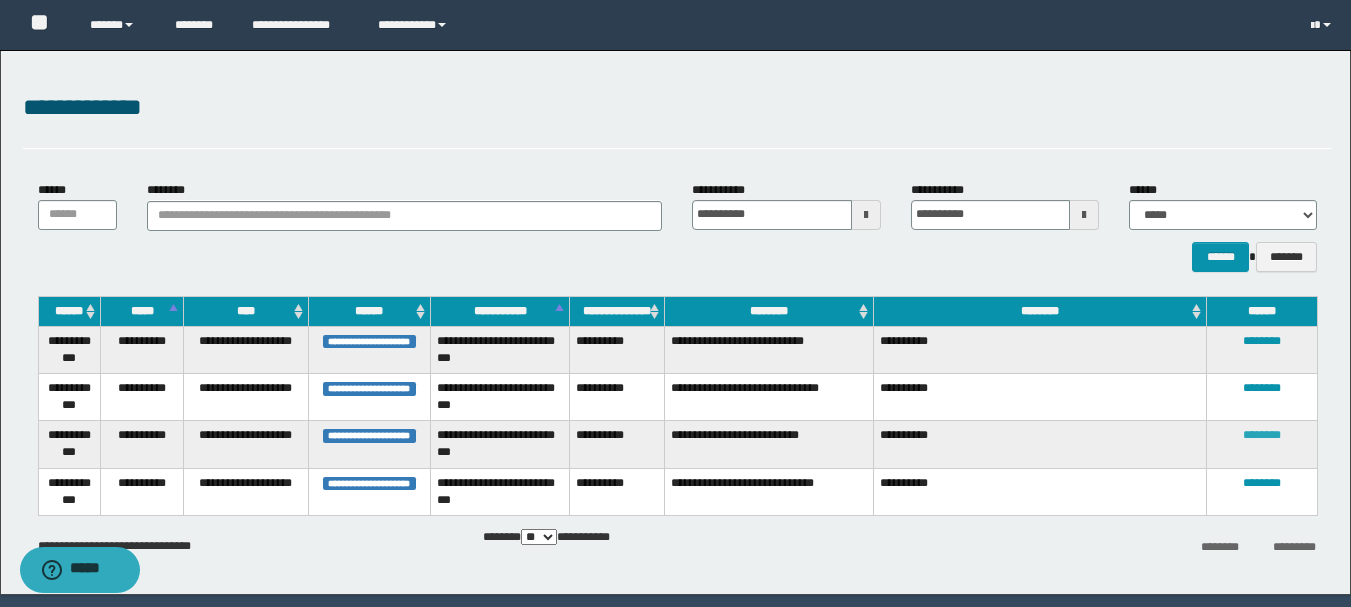 click on "********" at bounding box center (1262, 435) 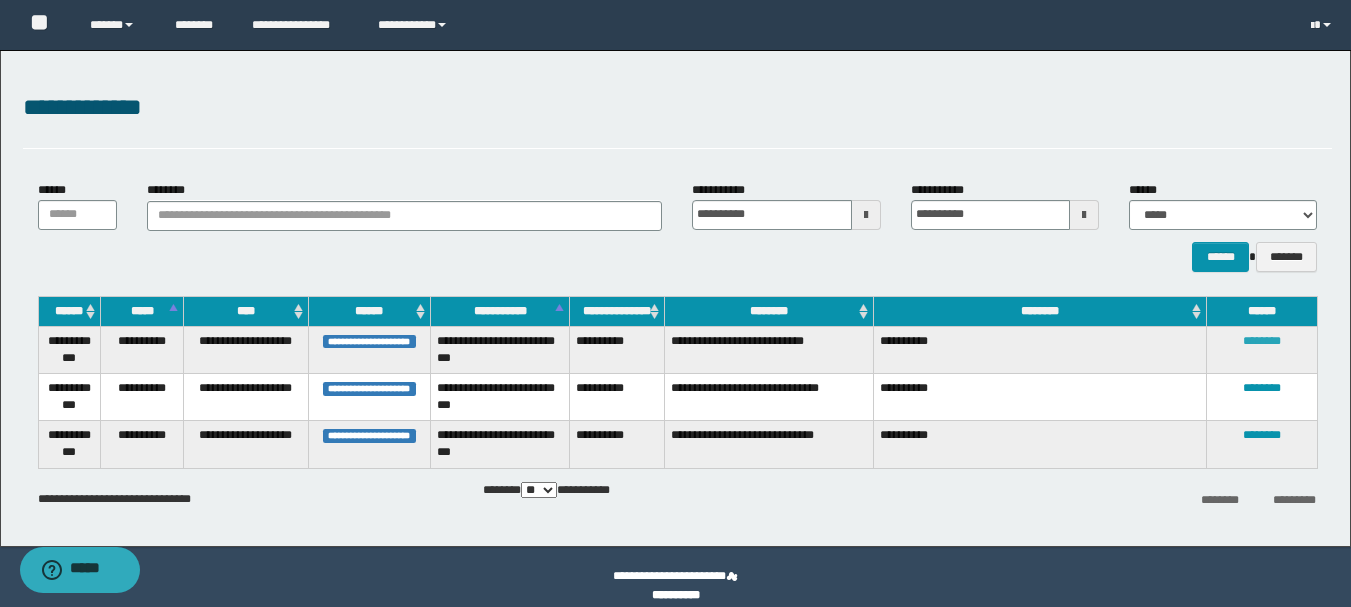 click on "********" at bounding box center (1262, 341) 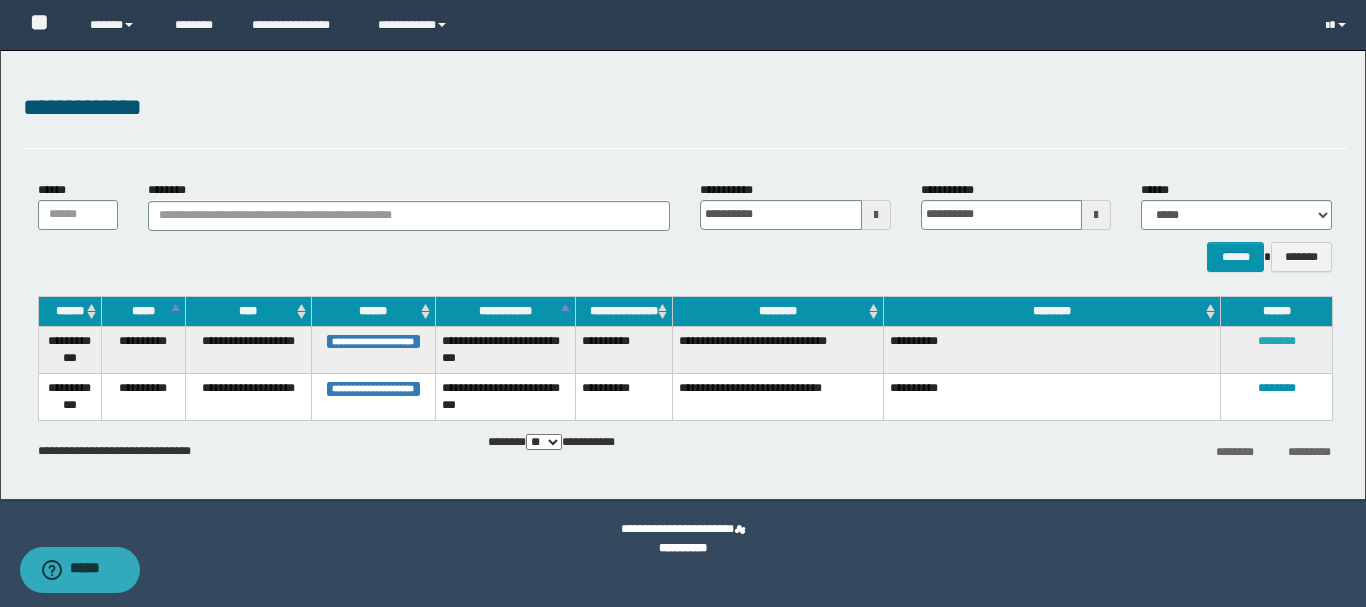 click on "********" at bounding box center [1277, 341] 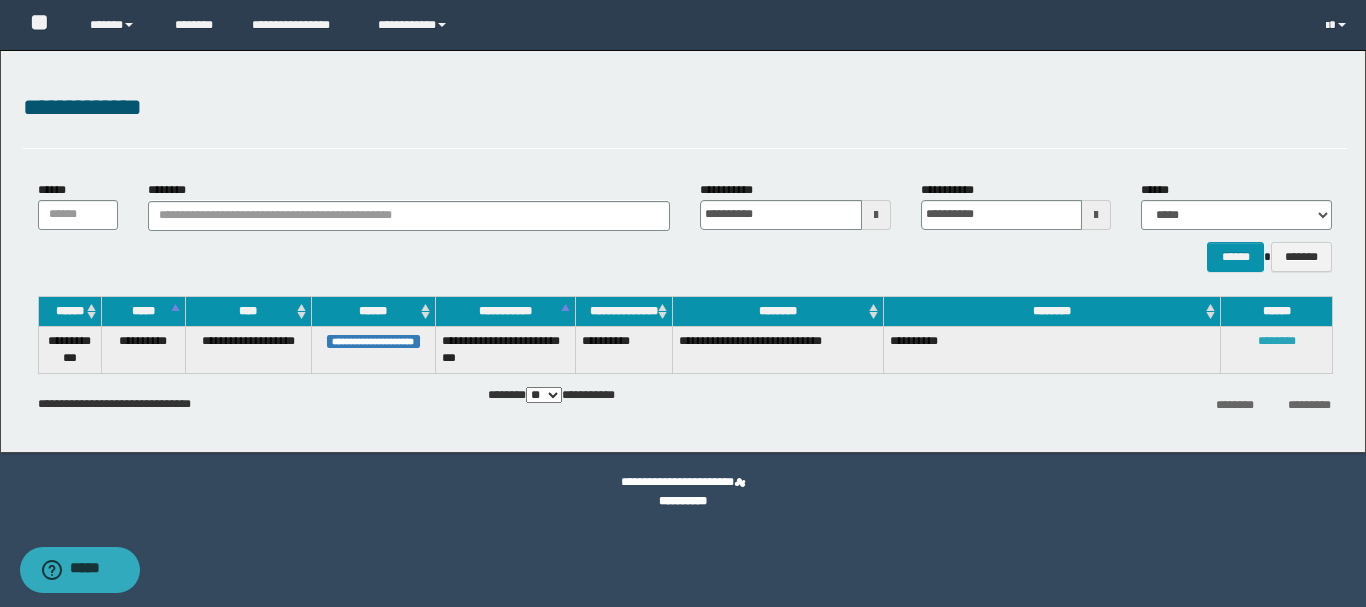 click on "********" at bounding box center (1277, 341) 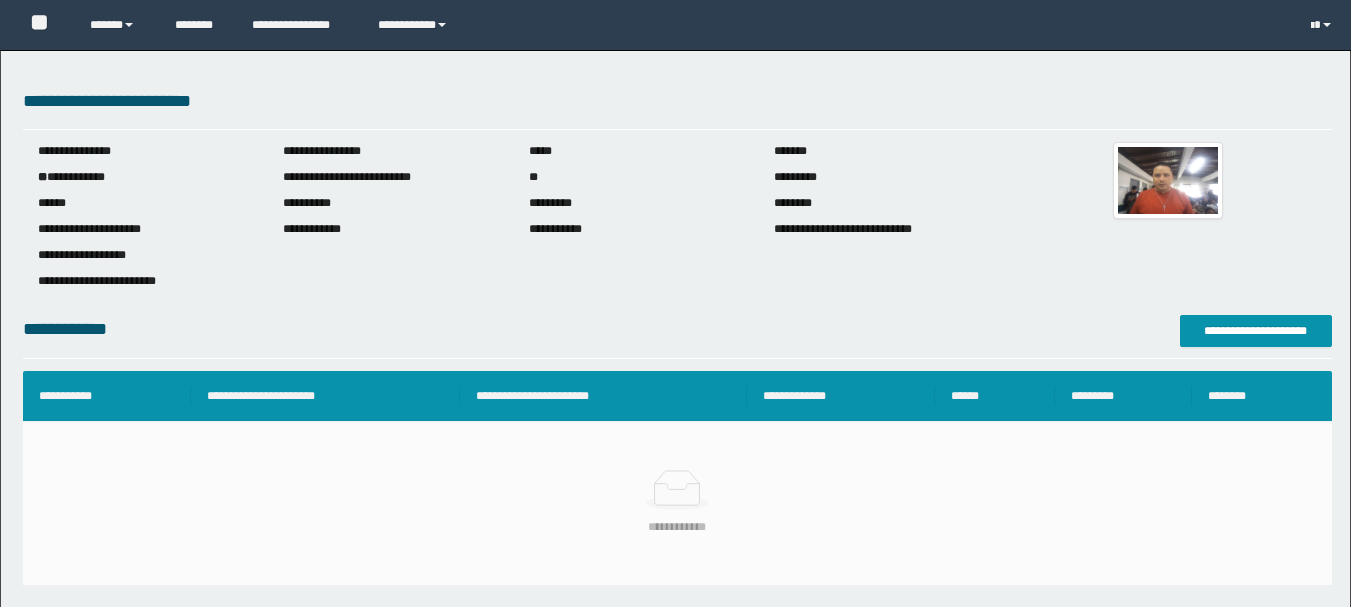 scroll, scrollTop: 0, scrollLeft: 0, axis: both 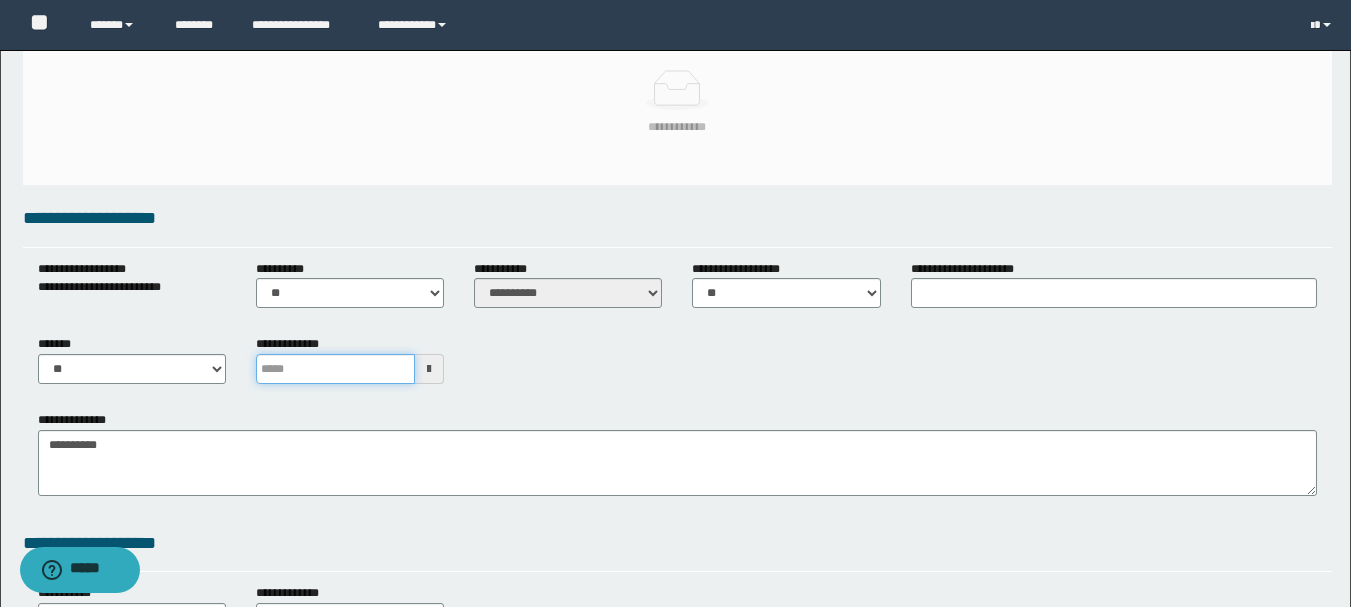 click at bounding box center [335, 369] 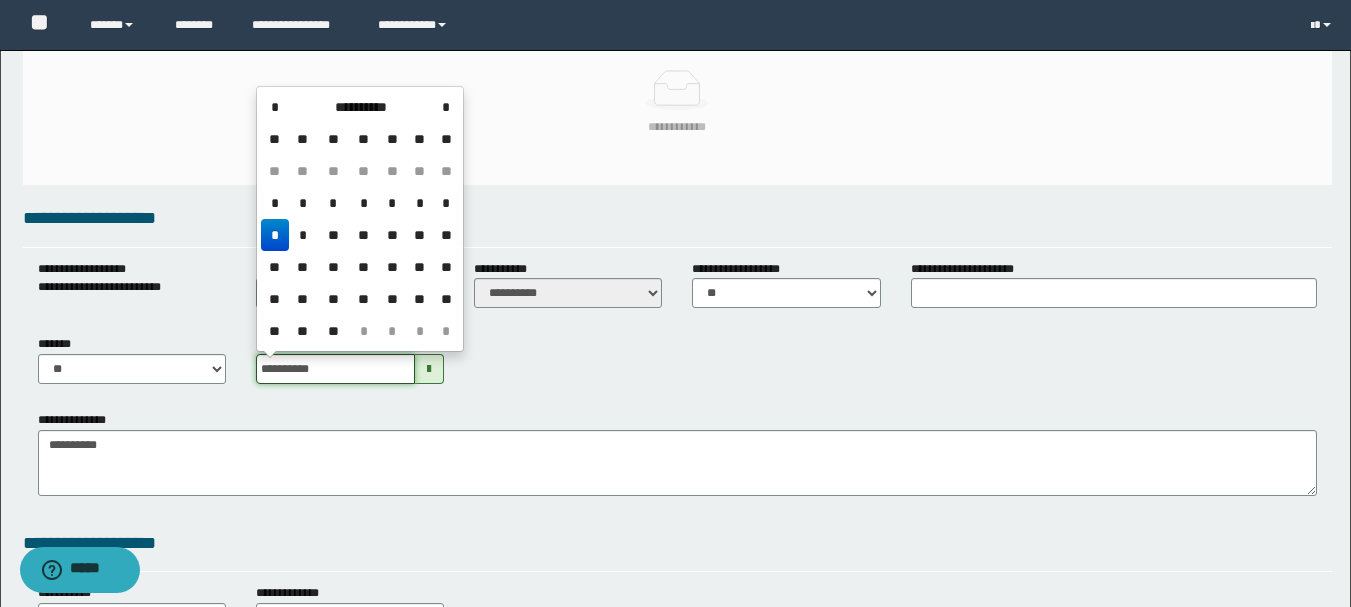 type on "**********" 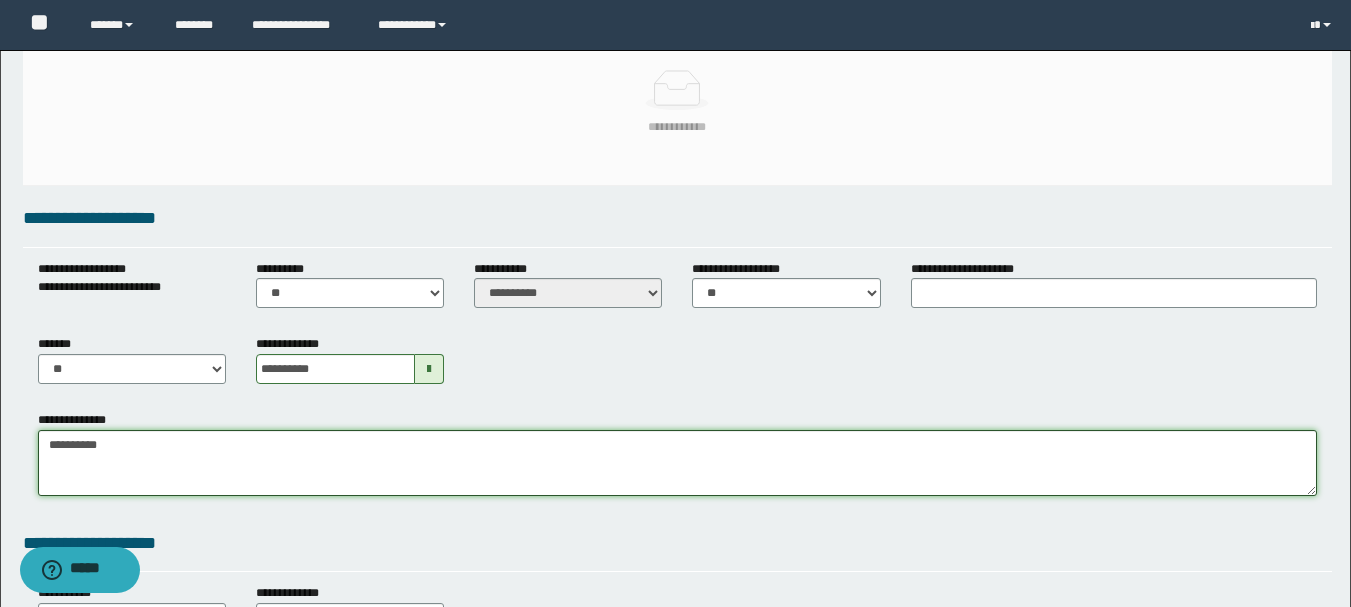 drag, startPoint x: 113, startPoint y: 445, endPoint x: 37, endPoint y: 466, distance: 78.84795 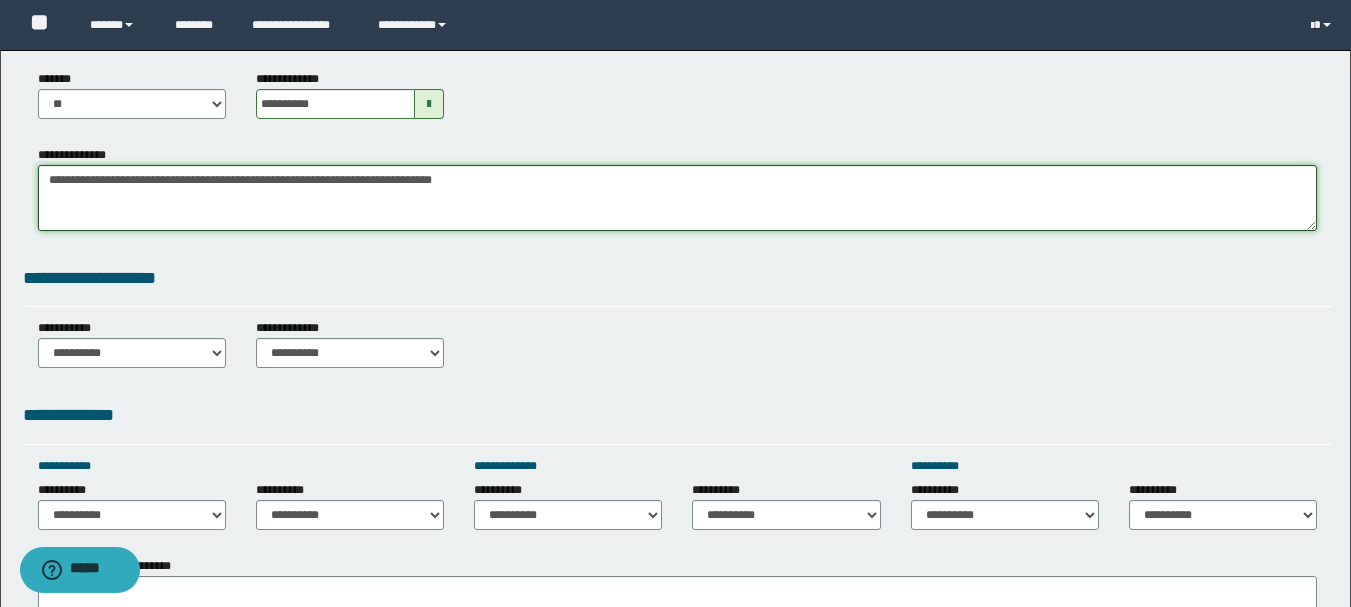 scroll, scrollTop: 700, scrollLeft: 0, axis: vertical 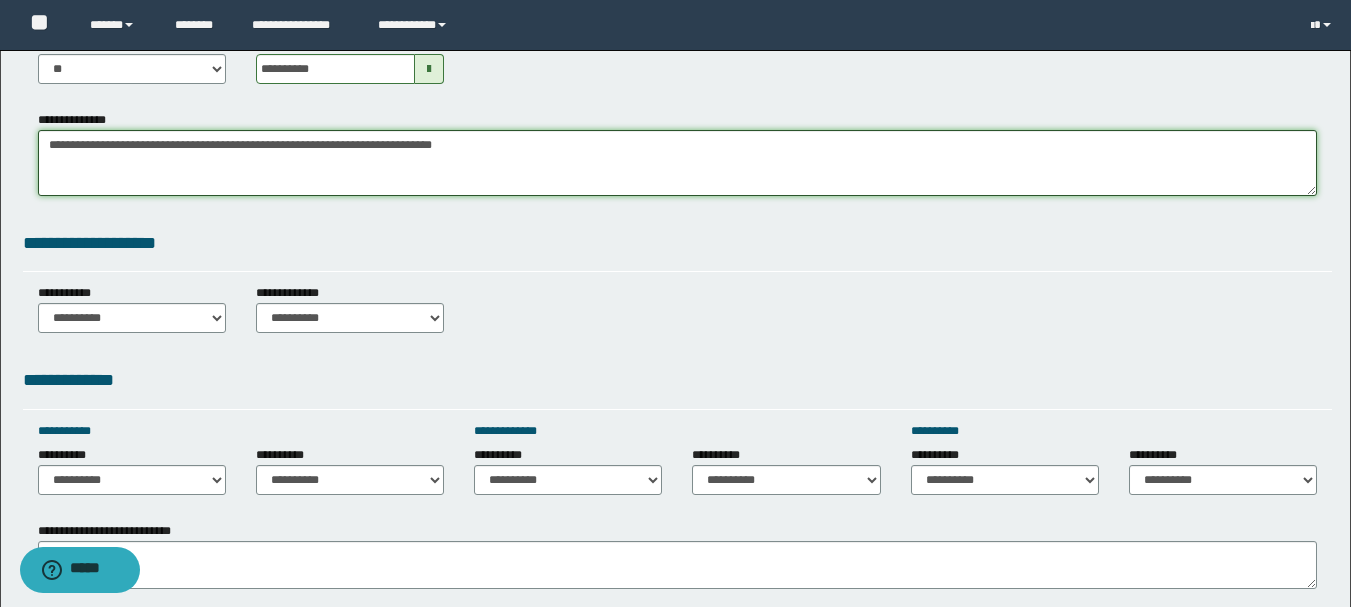 type on "**********" 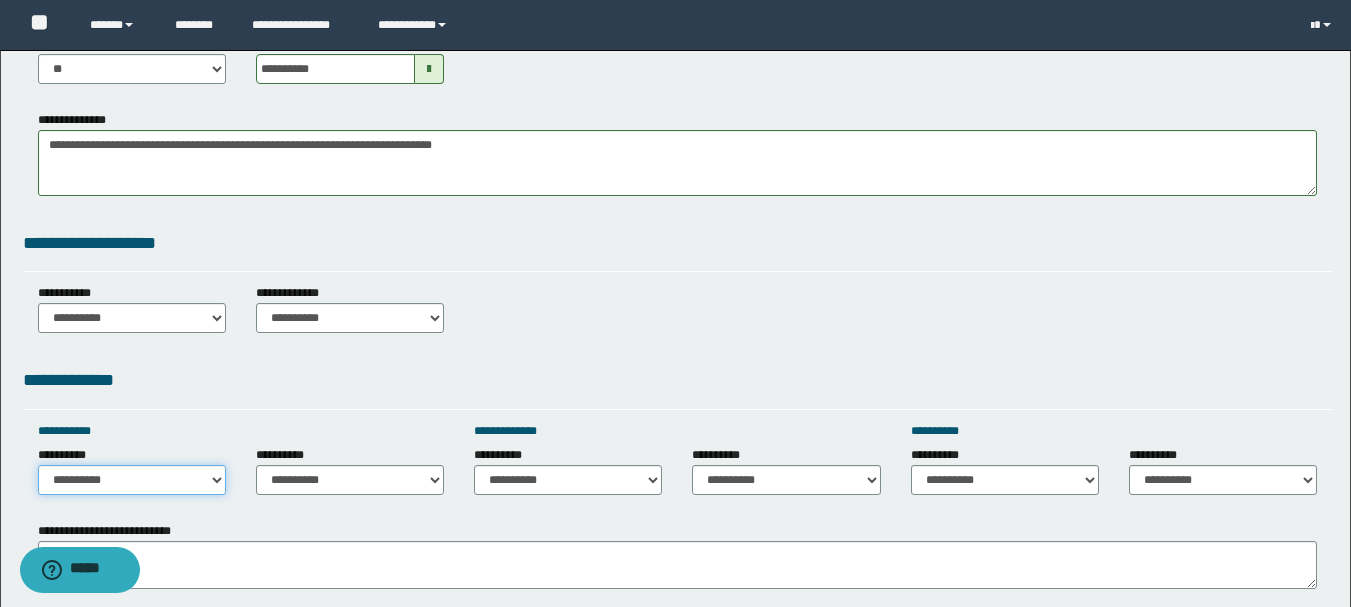 click on "**********" at bounding box center [132, 480] 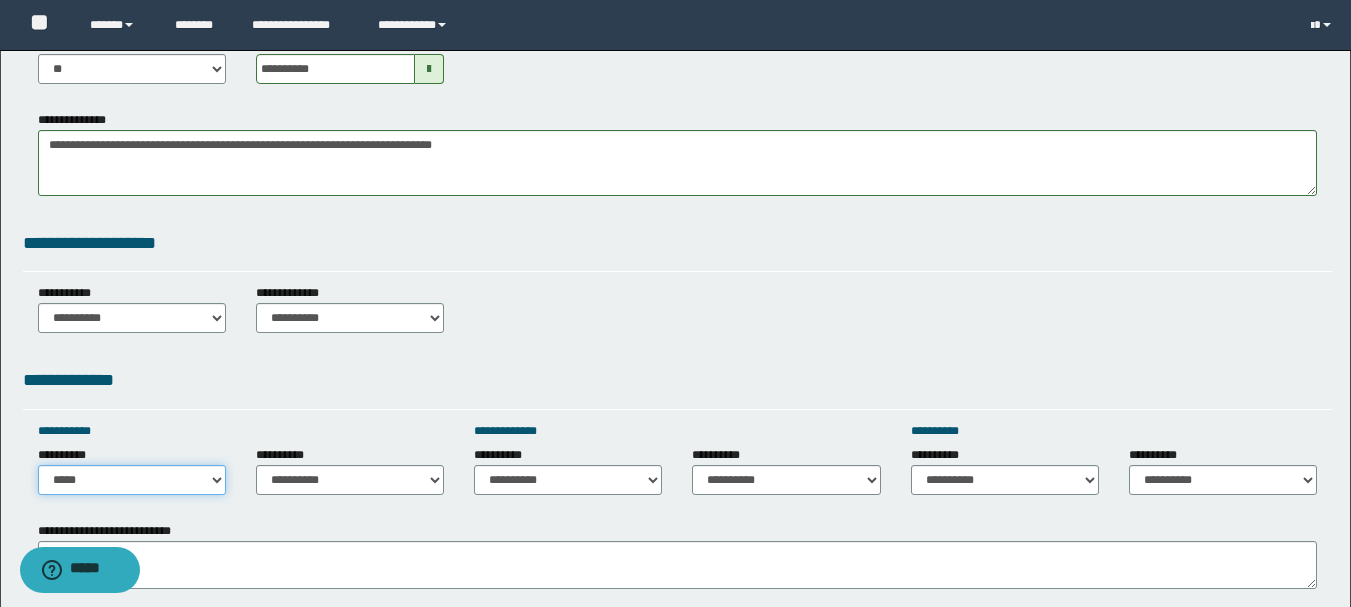 click on "**********" at bounding box center (132, 480) 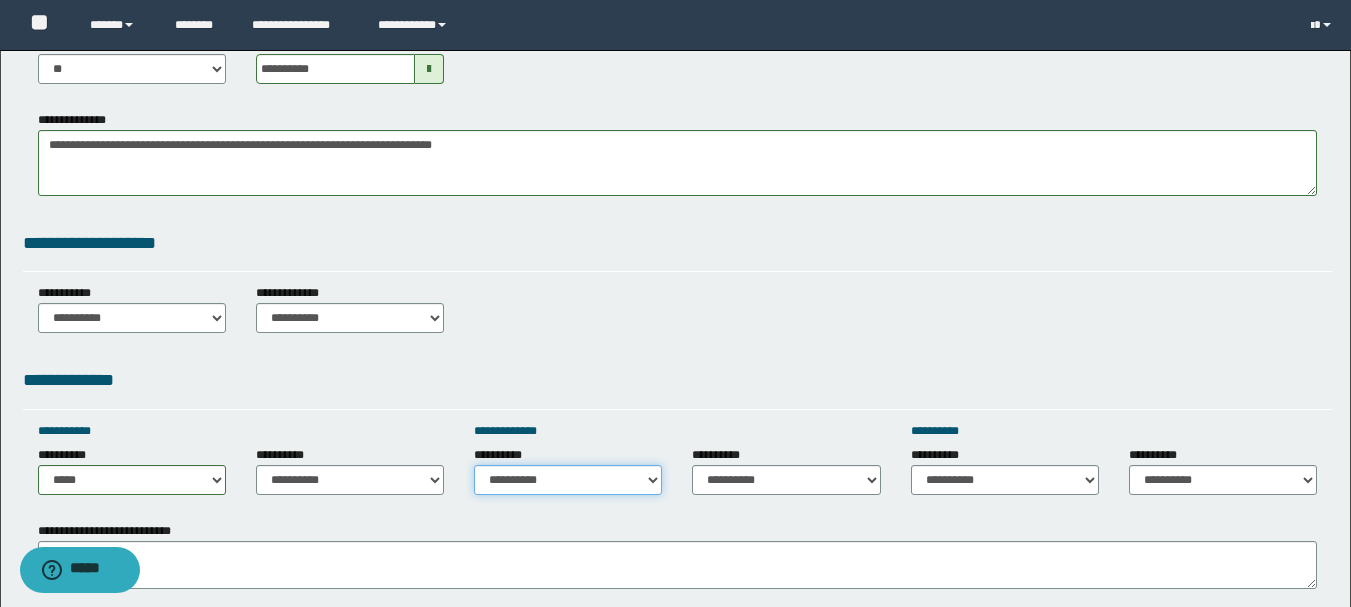 click on "**********" at bounding box center (568, 480) 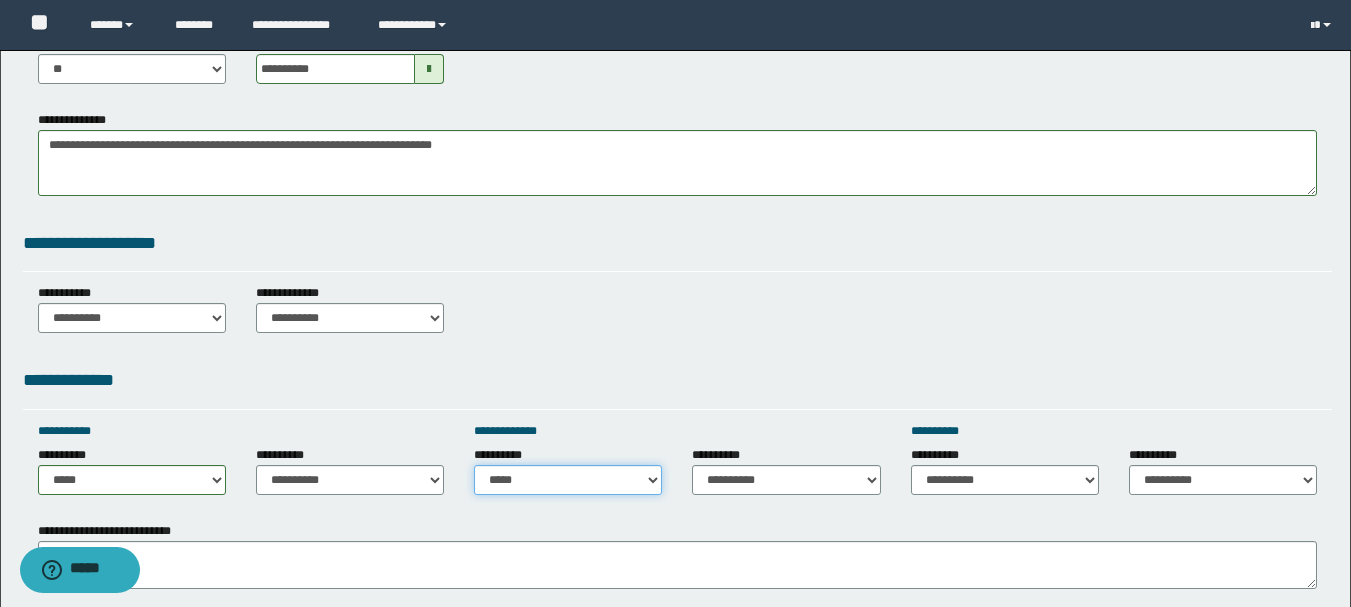 click on "**********" at bounding box center (568, 480) 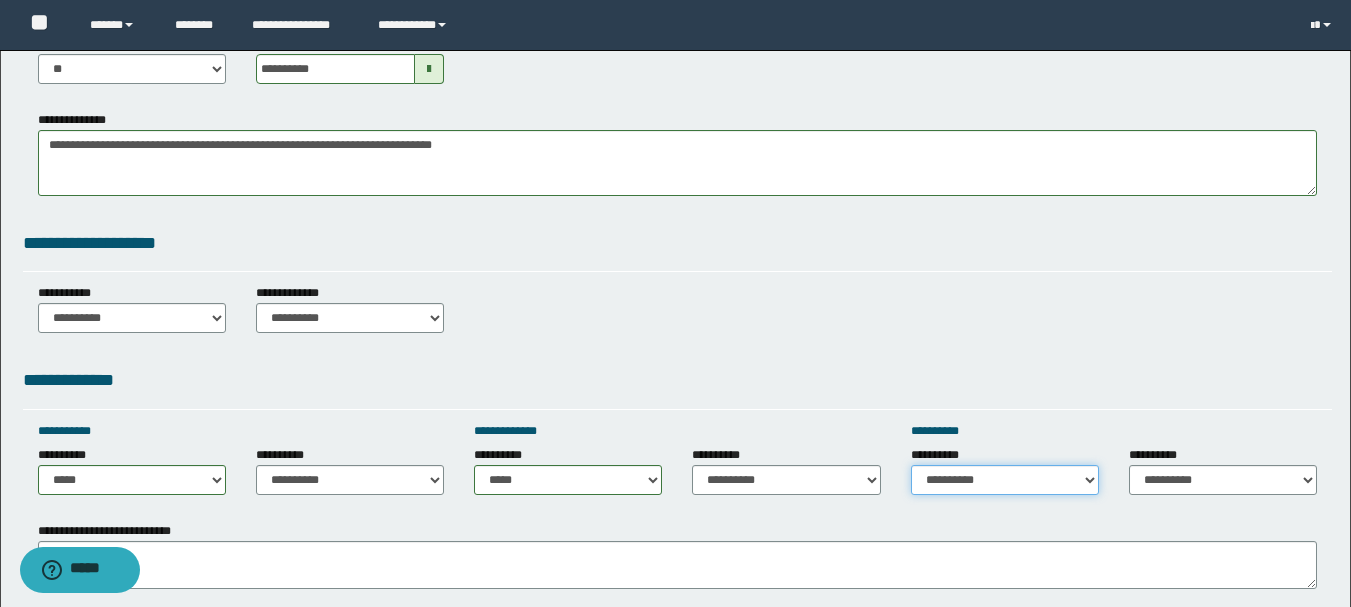 click on "**********" at bounding box center [1005, 480] 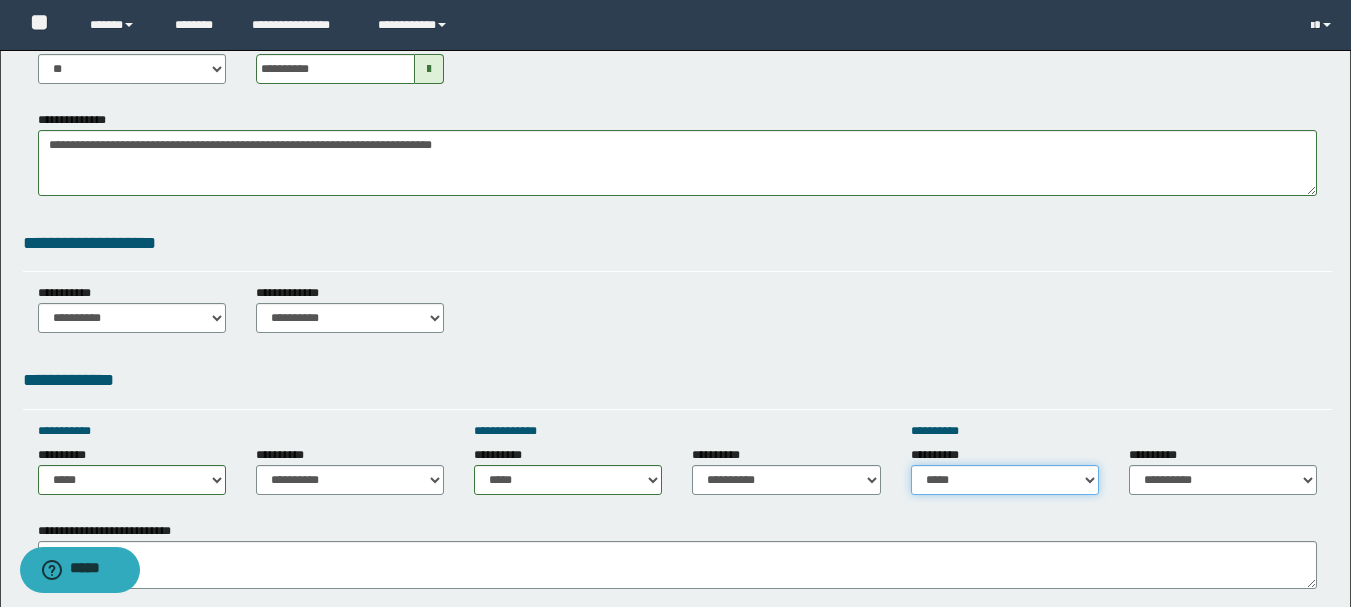 click on "**********" at bounding box center (1005, 480) 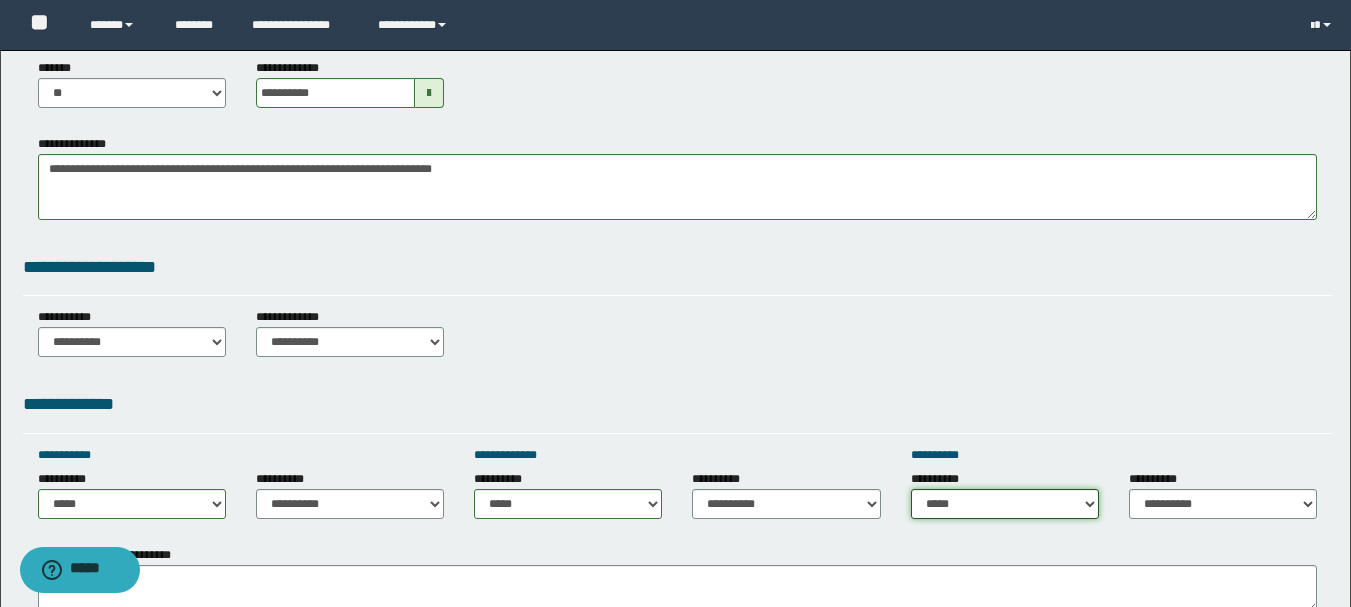 scroll, scrollTop: 700, scrollLeft: 0, axis: vertical 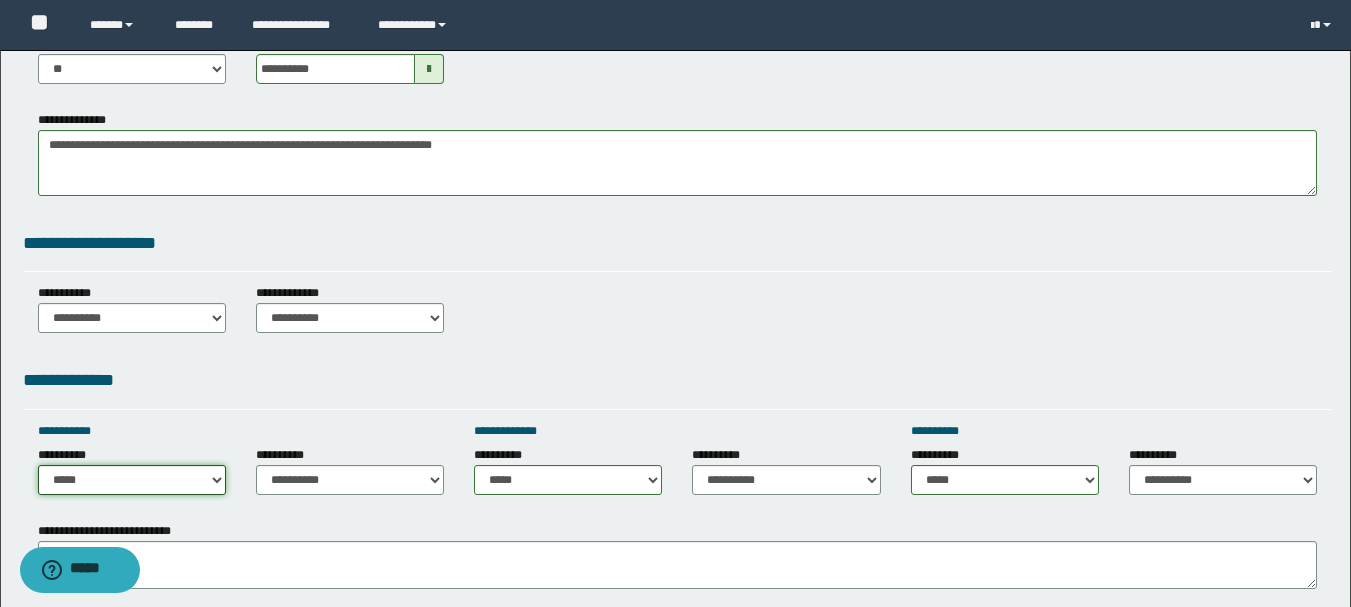 click on "**********" at bounding box center (132, 480) 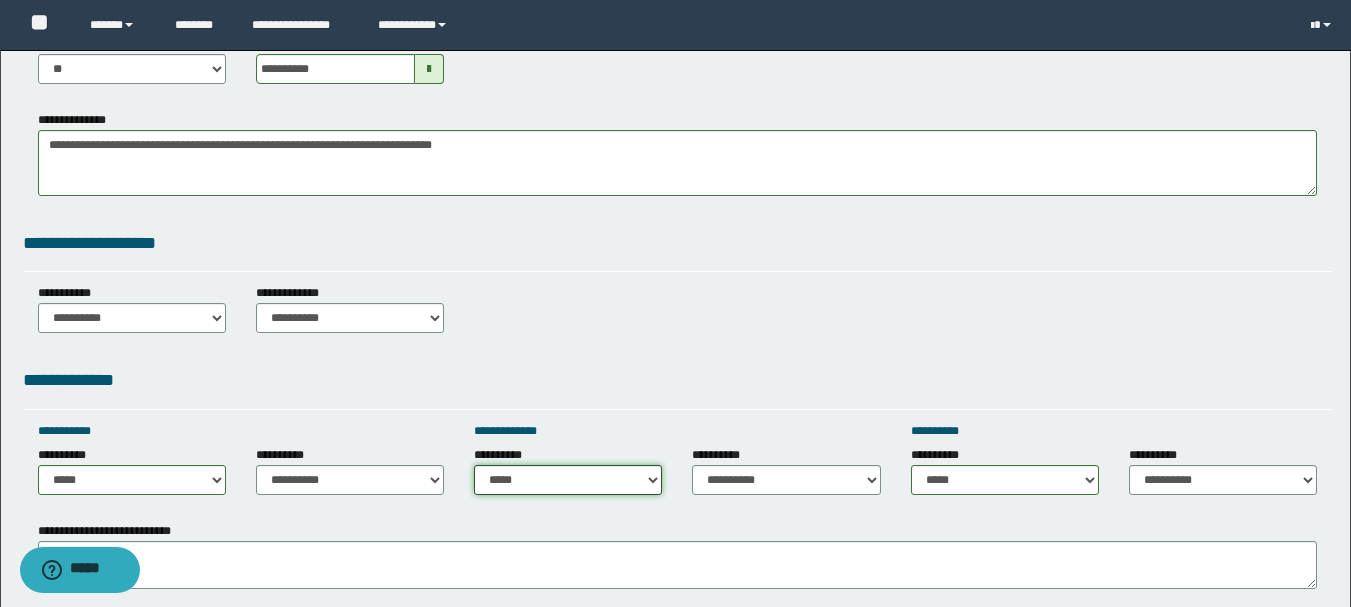 click on "**********" at bounding box center [568, 480] 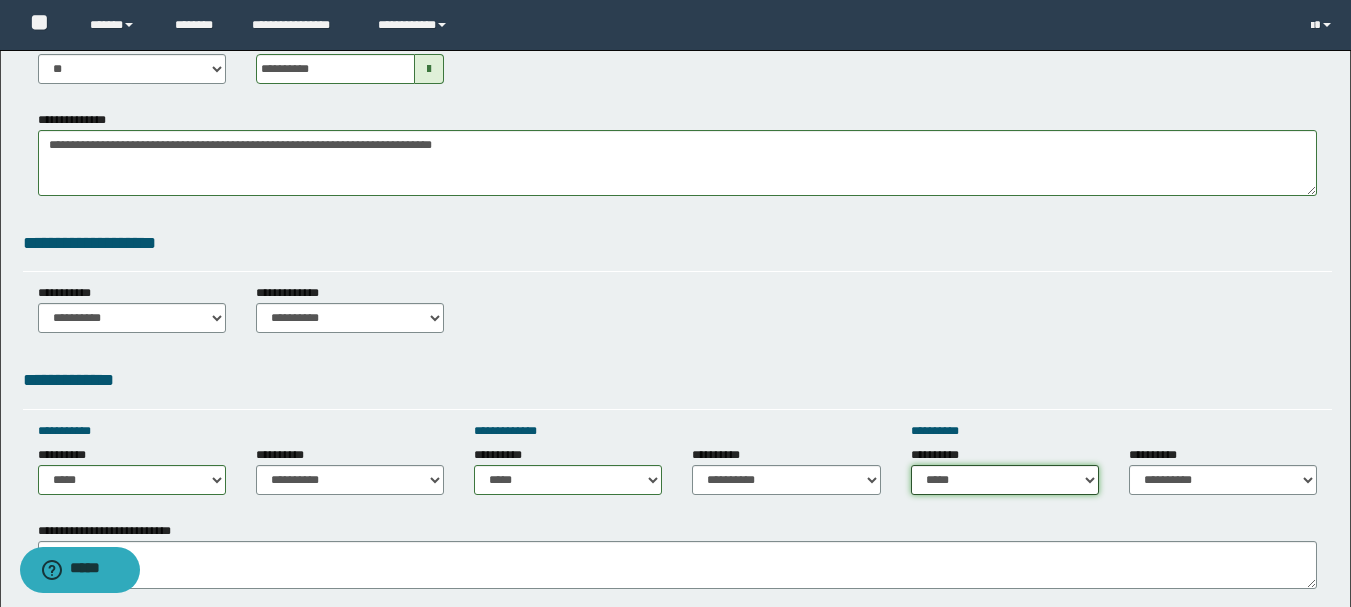 click on "**********" at bounding box center (1005, 480) 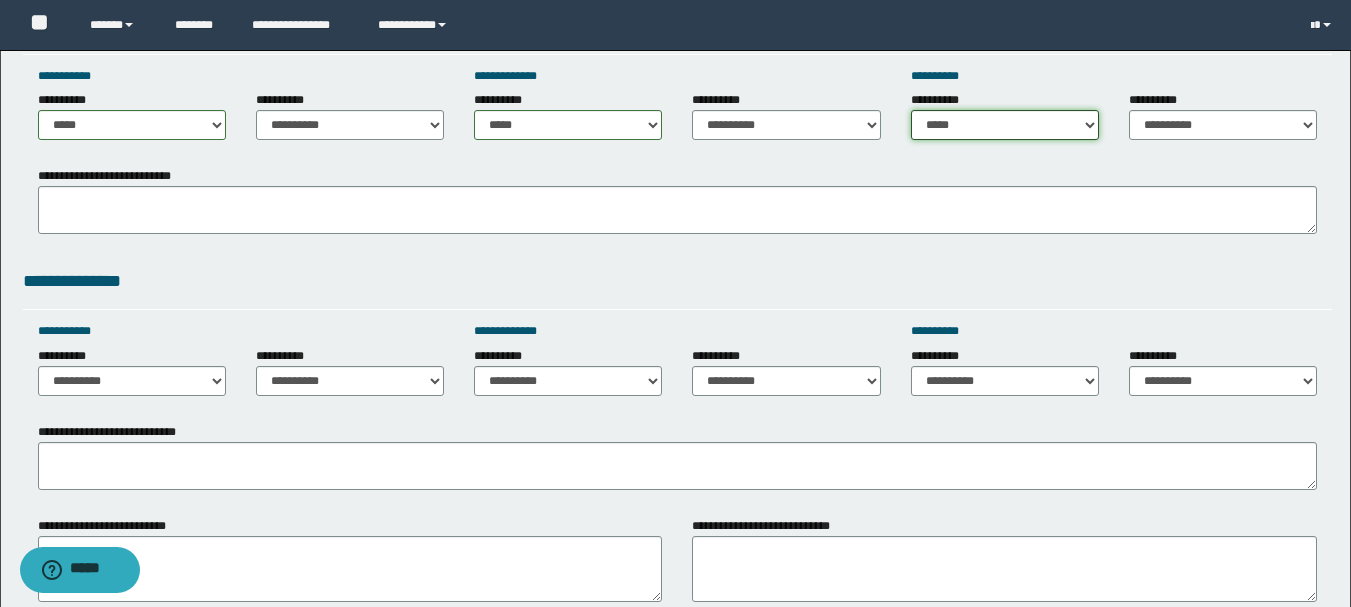 scroll, scrollTop: 1100, scrollLeft: 0, axis: vertical 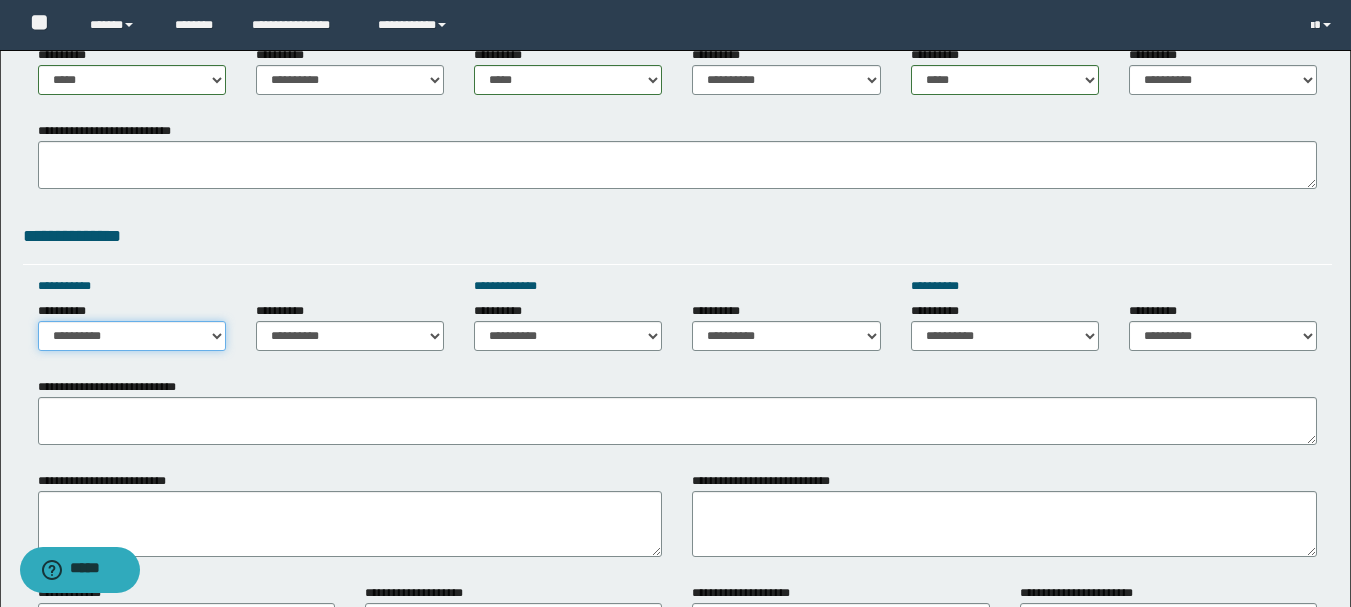 click on "**********" at bounding box center [132, 336] 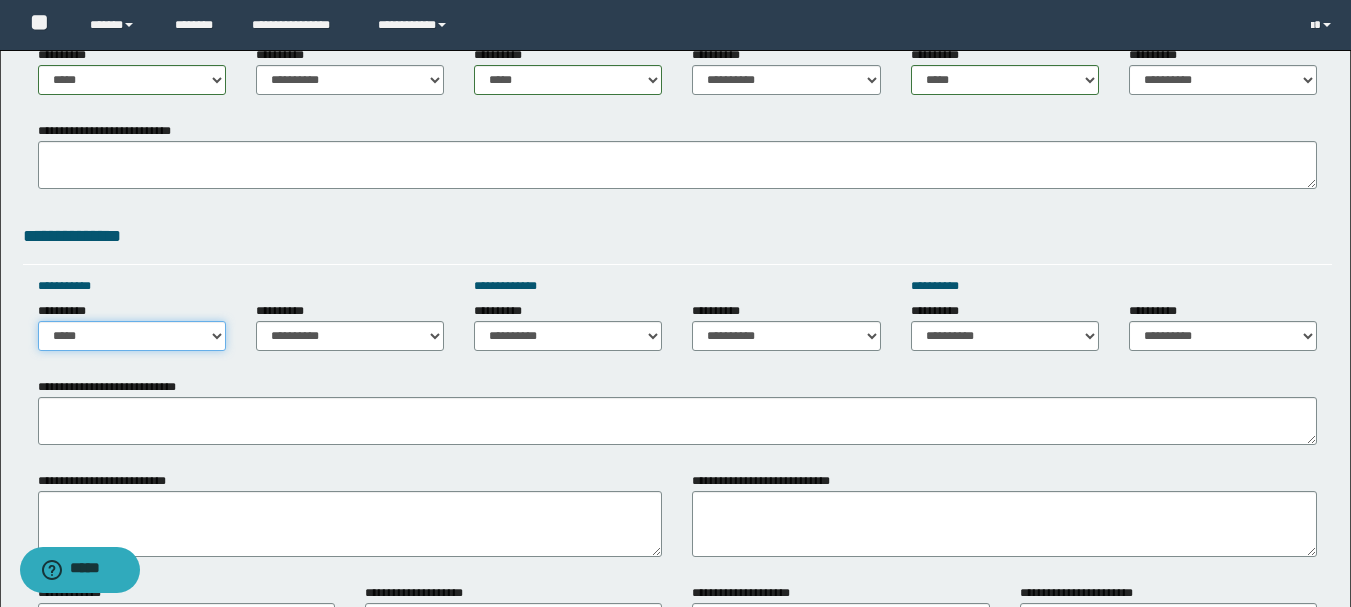 click on "**********" at bounding box center [132, 336] 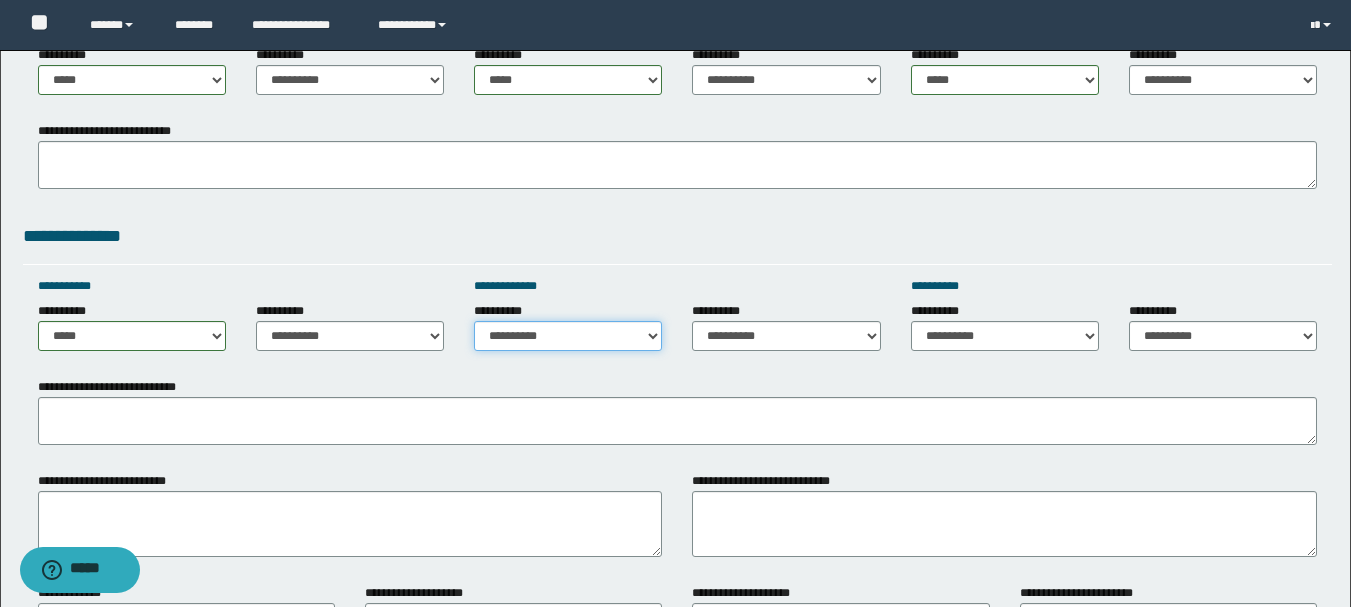 drag, startPoint x: 545, startPoint y: 332, endPoint x: 547, endPoint y: 322, distance: 10.198039 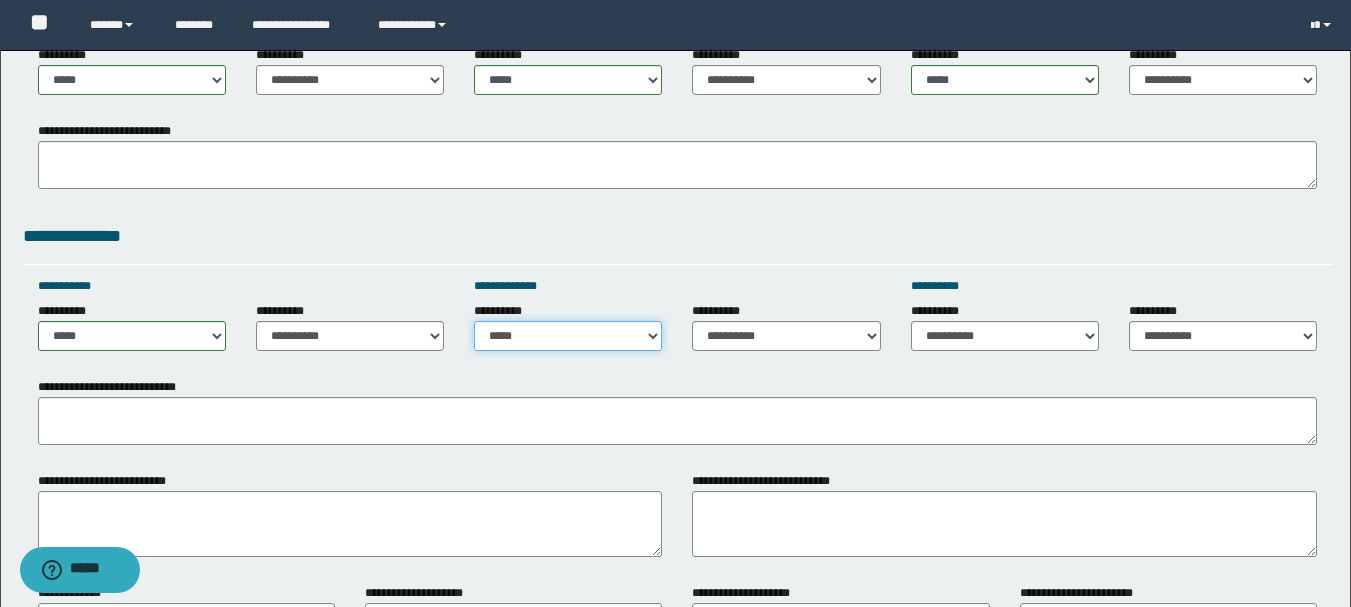 click on "**********" at bounding box center (568, 336) 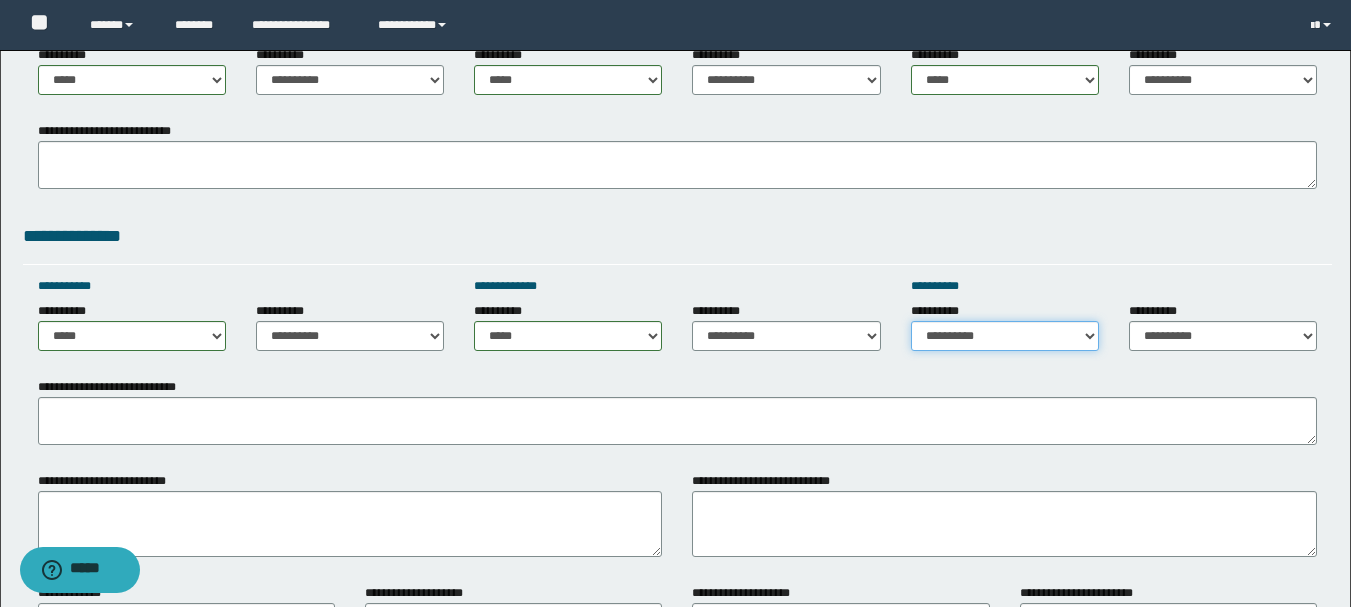 drag, startPoint x: 1041, startPoint y: 336, endPoint x: 1033, endPoint y: 322, distance: 16.124516 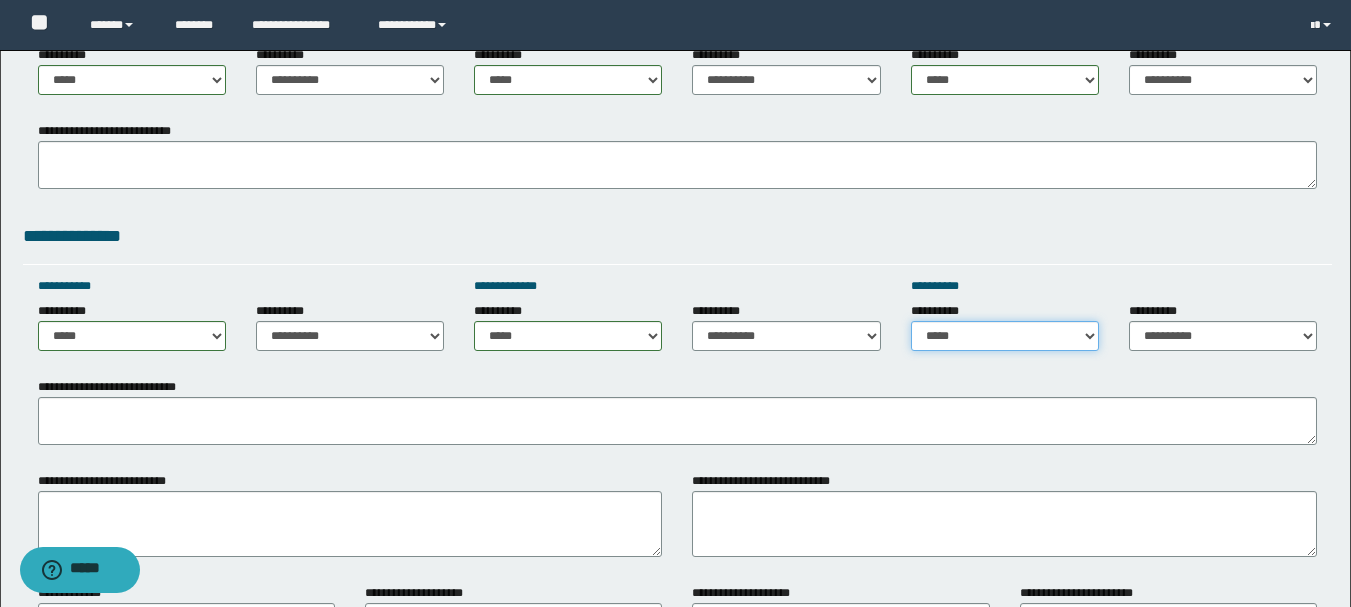 click on "**********" at bounding box center [1005, 336] 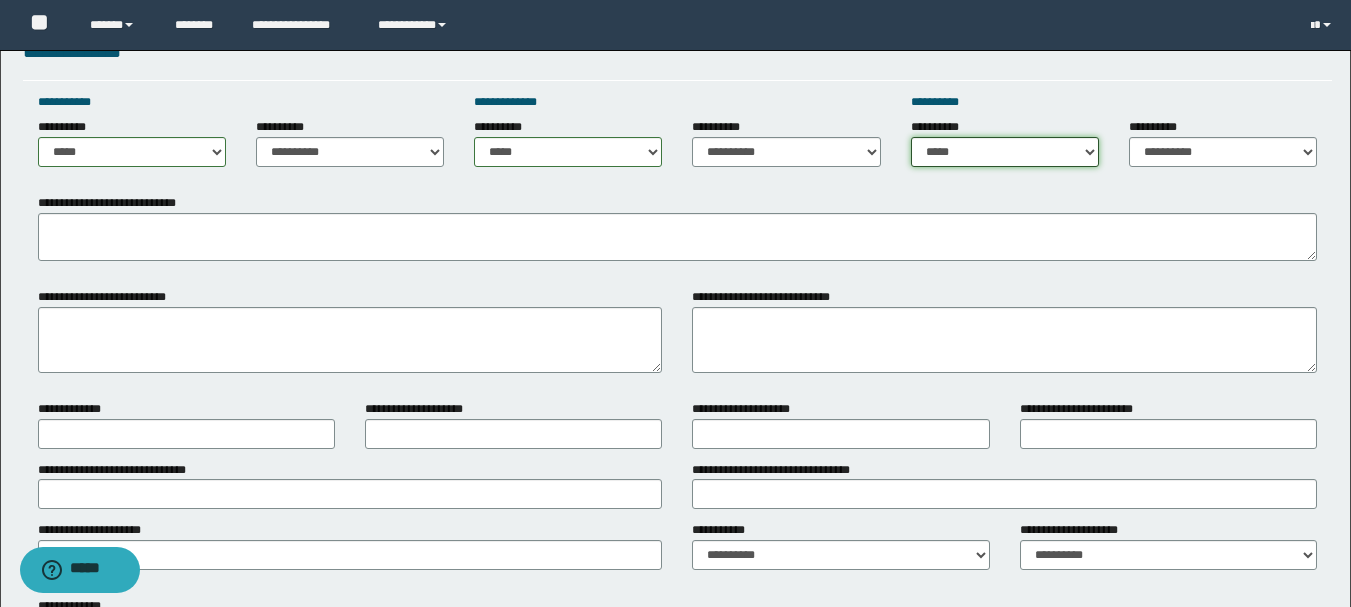 scroll, scrollTop: 1300, scrollLeft: 0, axis: vertical 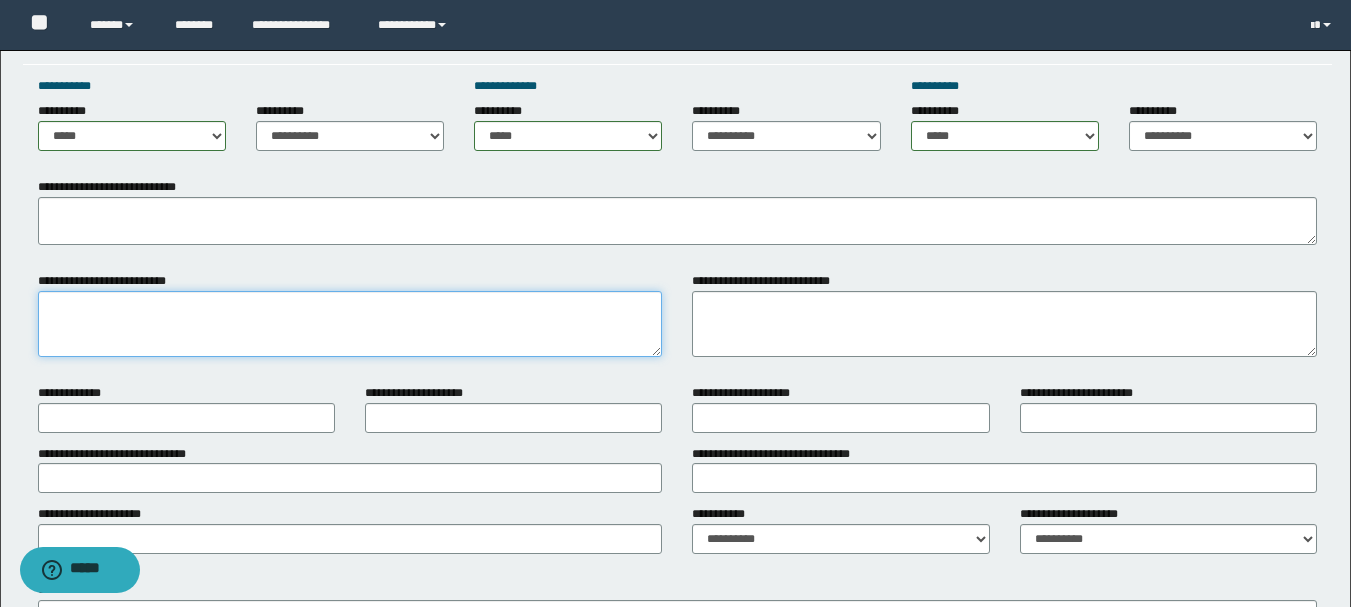 click on "**********" at bounding box center (350, 324) 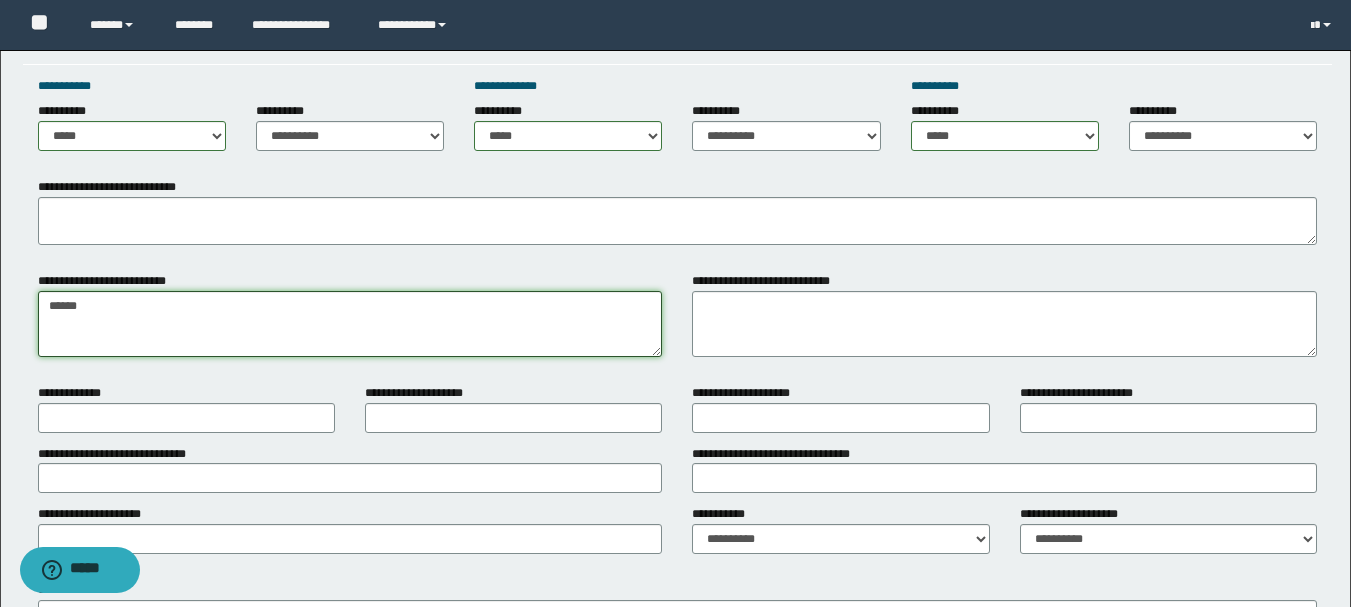 type on "******" 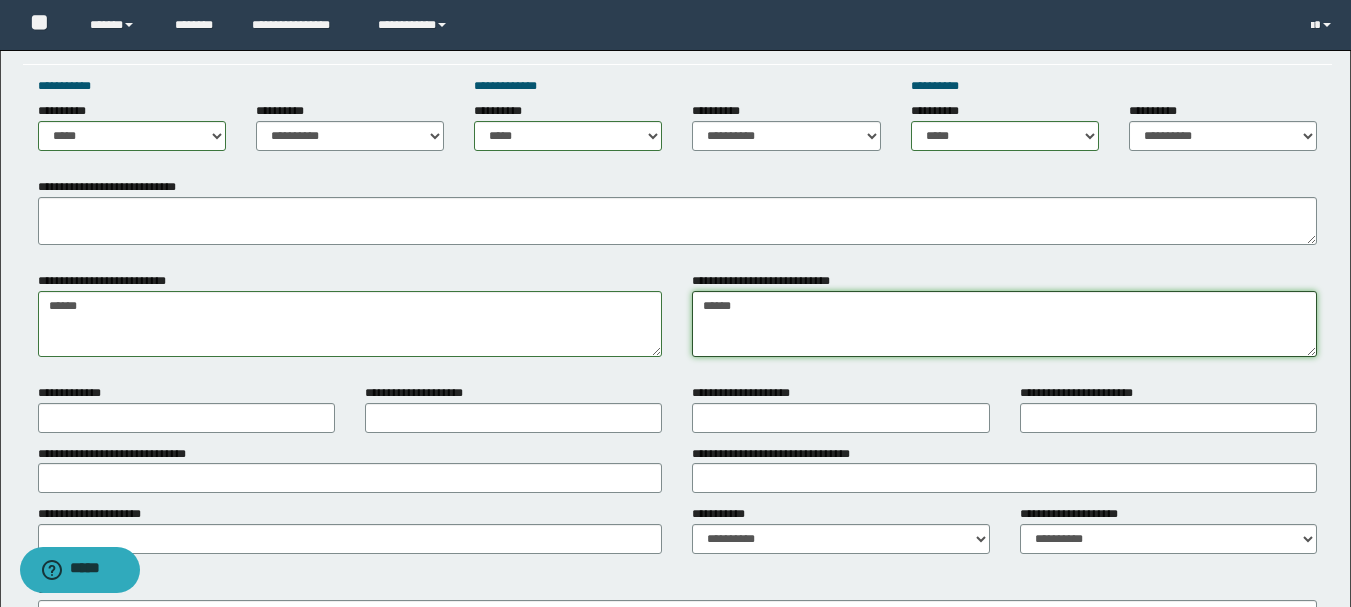 type on "******" 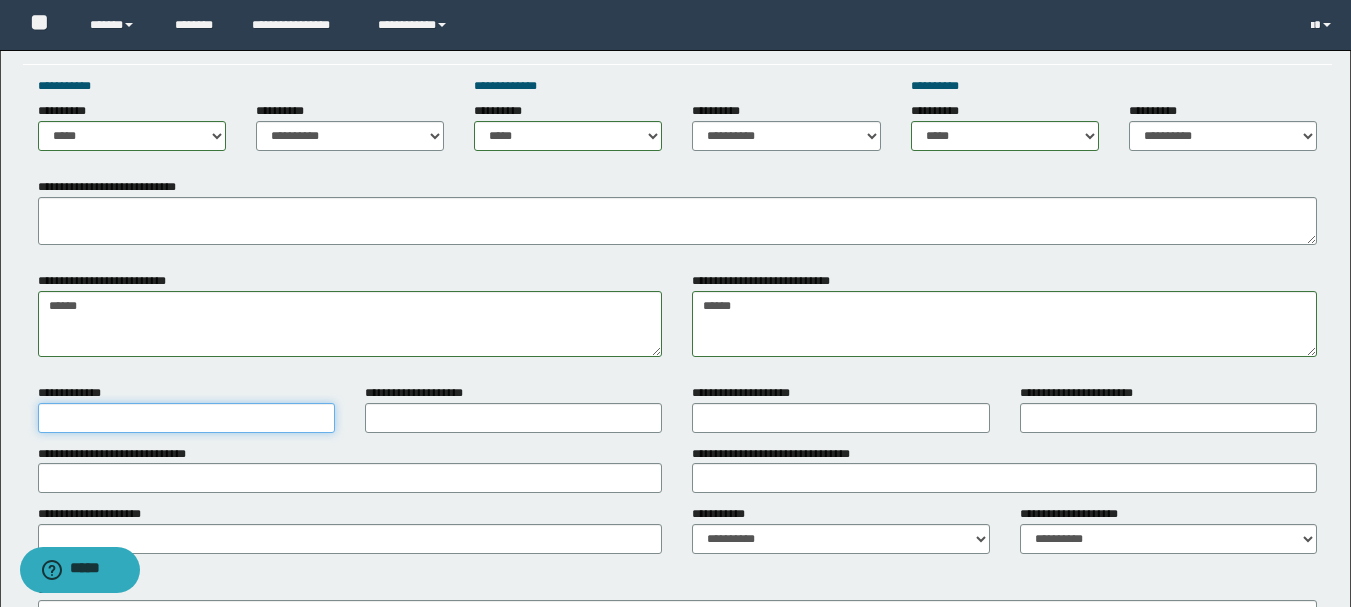 click on "**********" at bounding box center (186, 418) 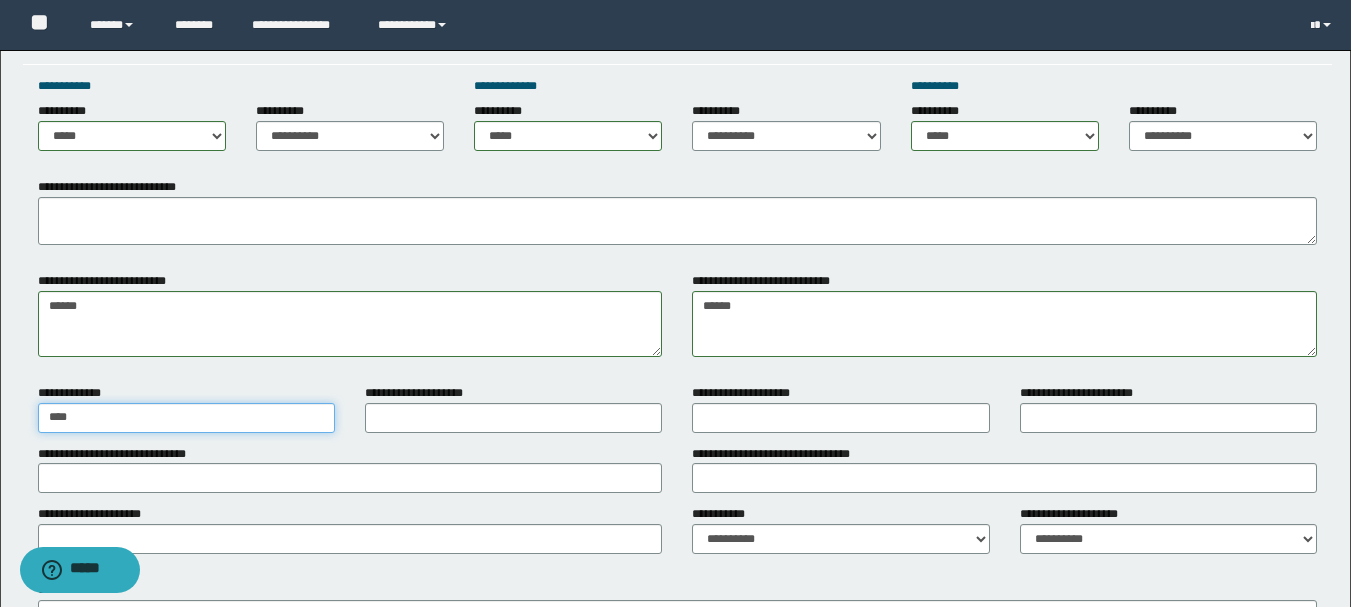 type on "****" 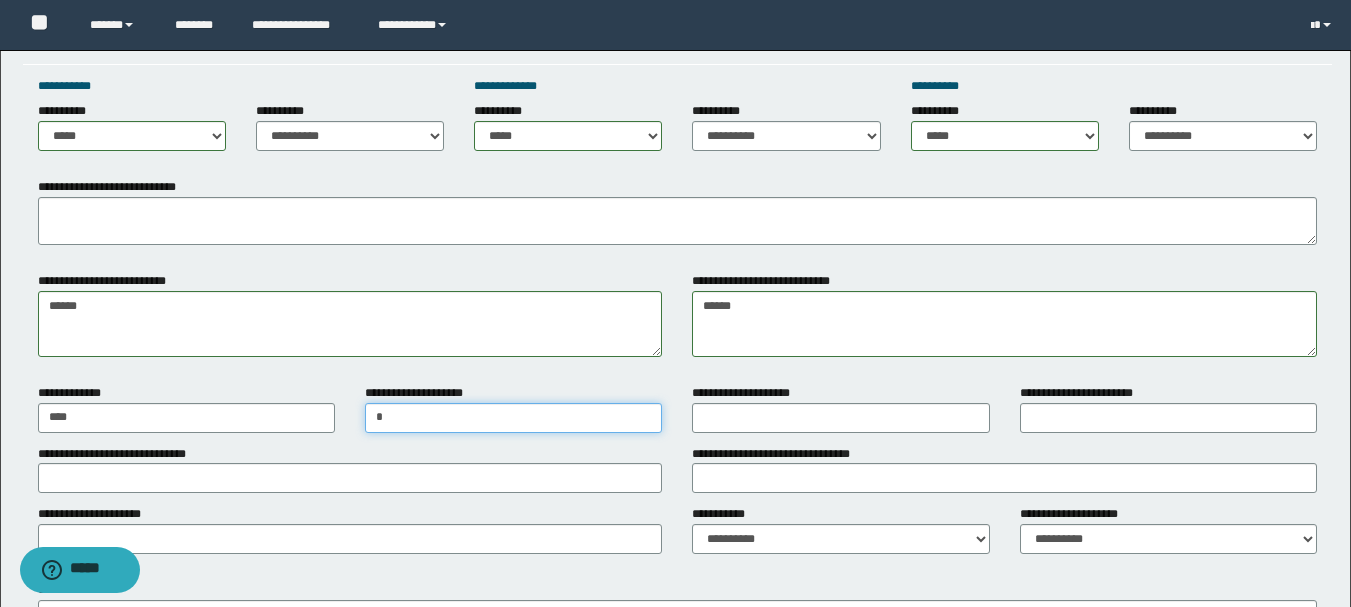 type on "*" 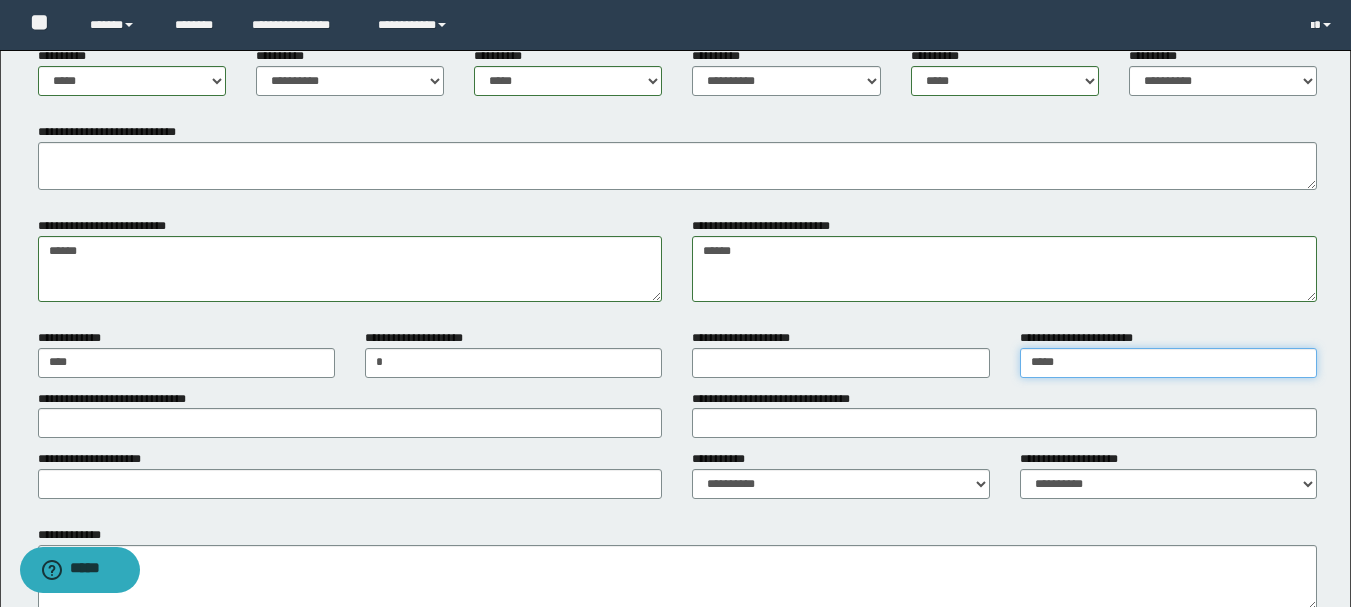 scroll, scrollTop: 1400, scrollLeft: 0, axis: vertical 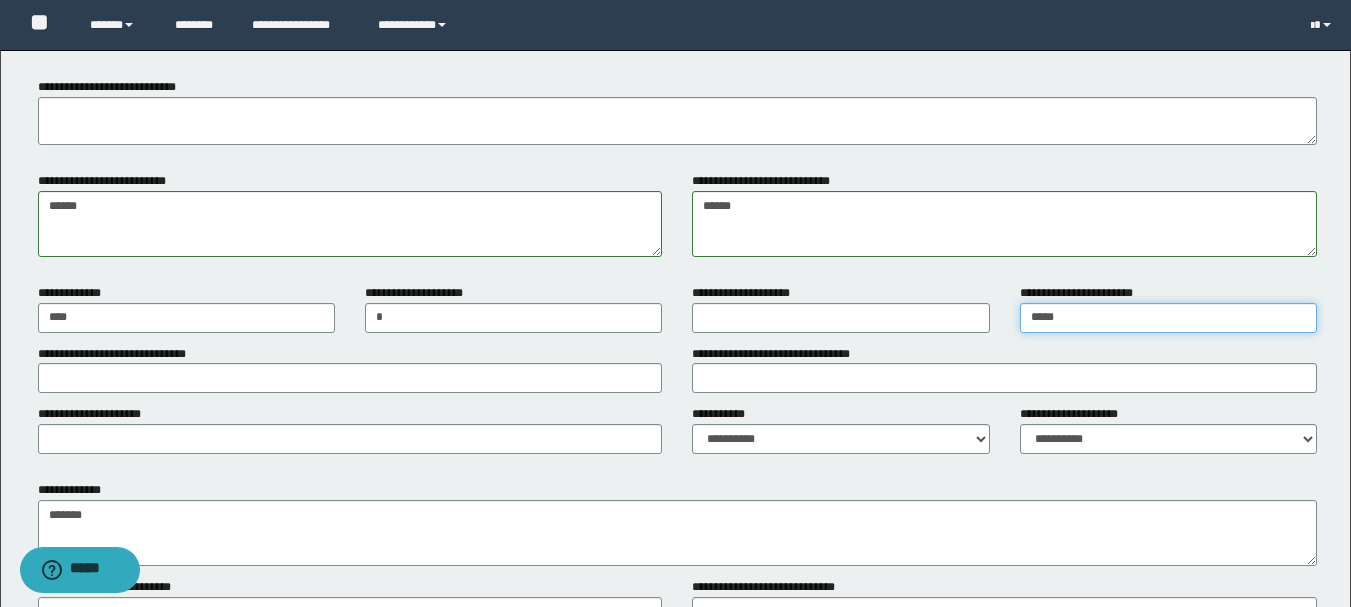 type on "*****" 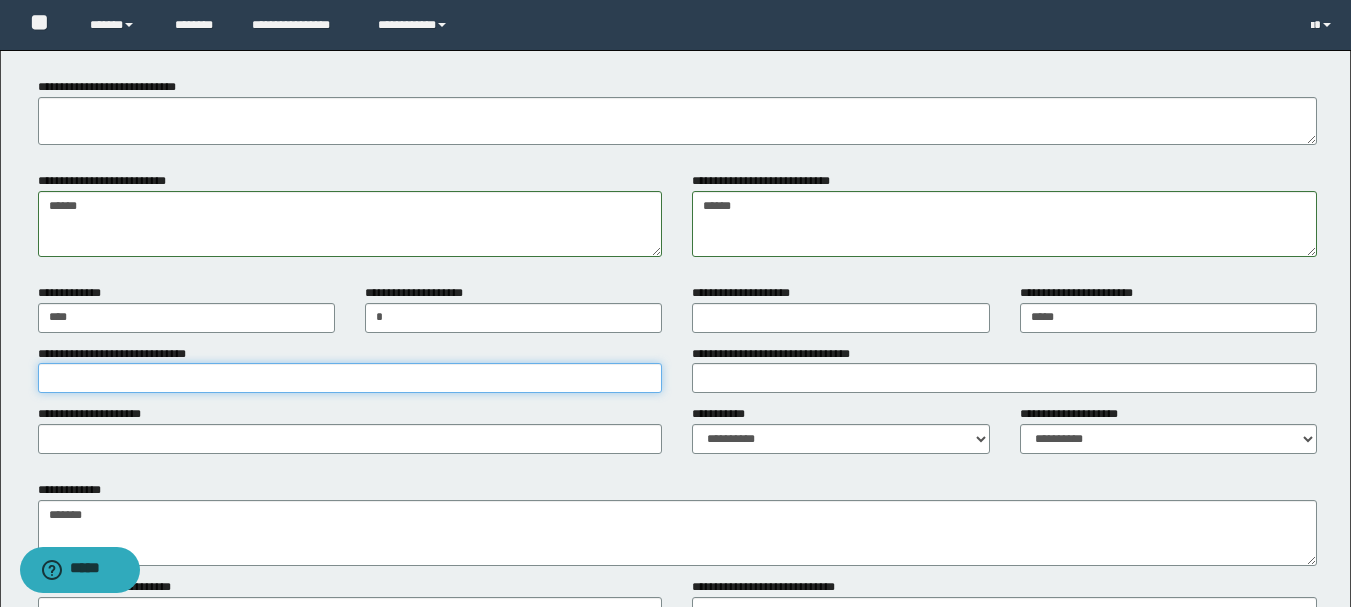 click on "**********" at bounding box center (350, 378) 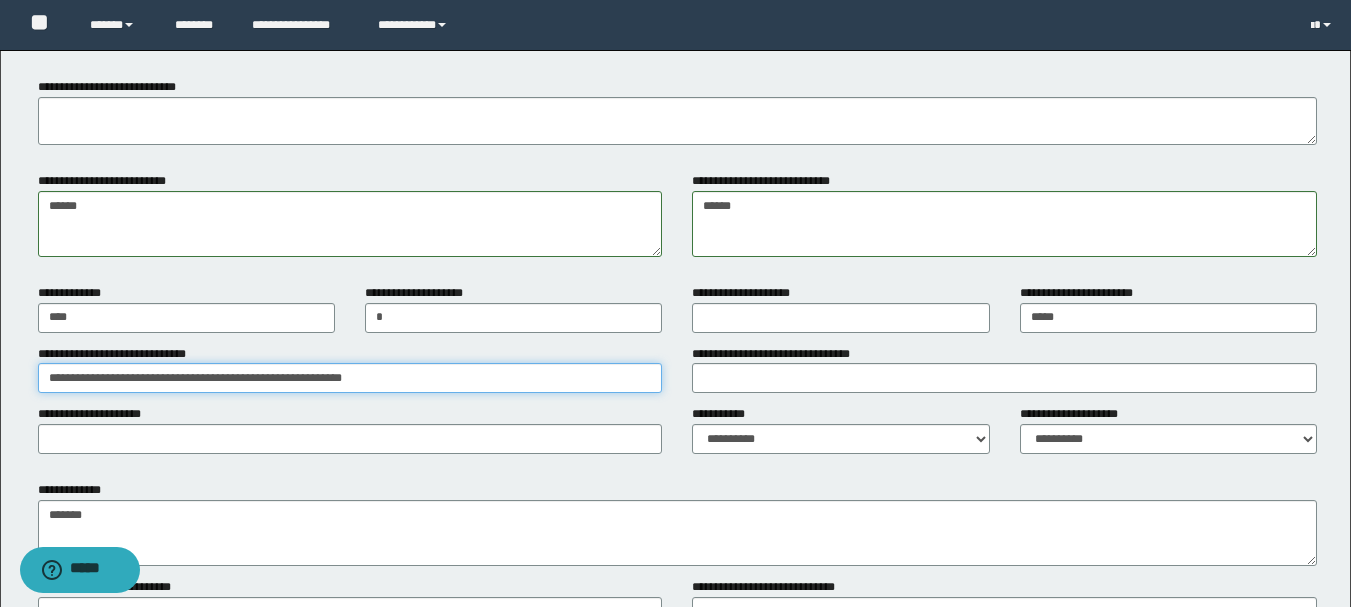 type on "**********" 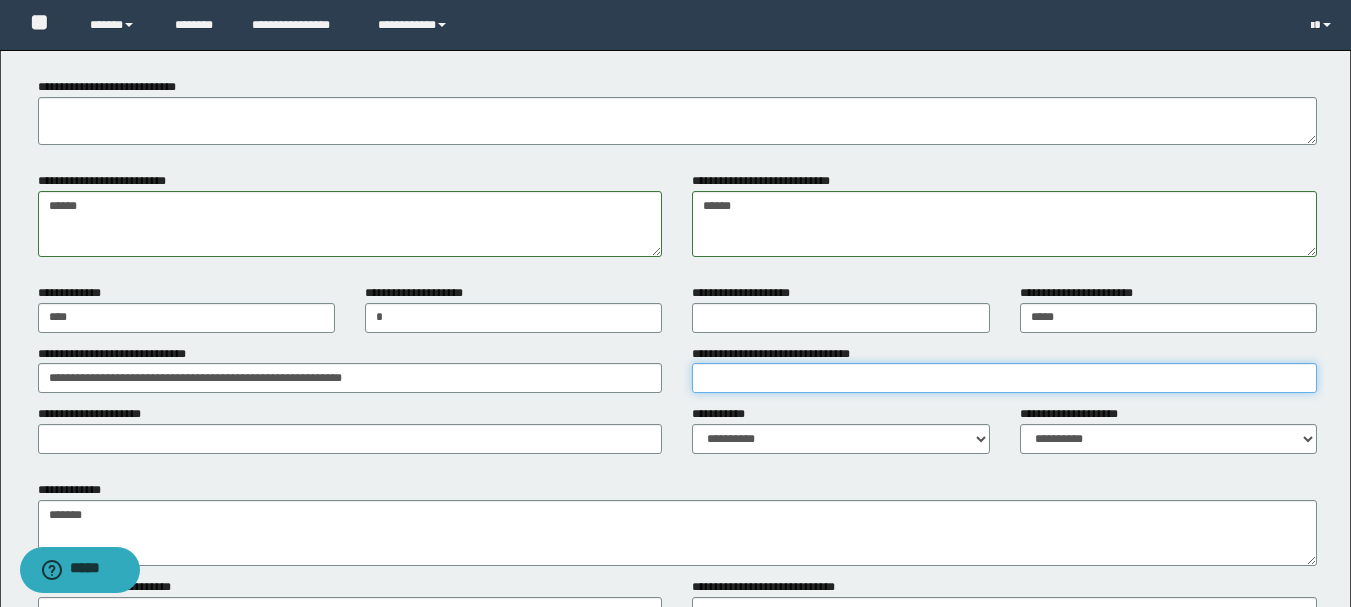 click on "**********" at bounding box center (1004, 378) 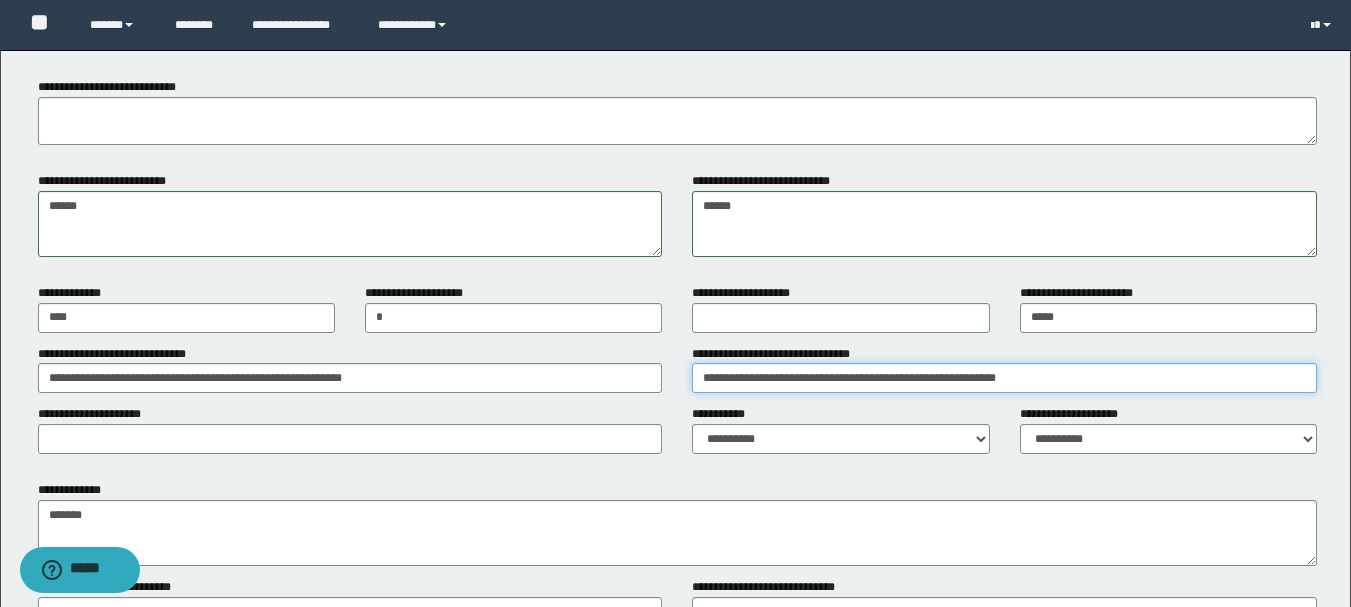 type on "**********" 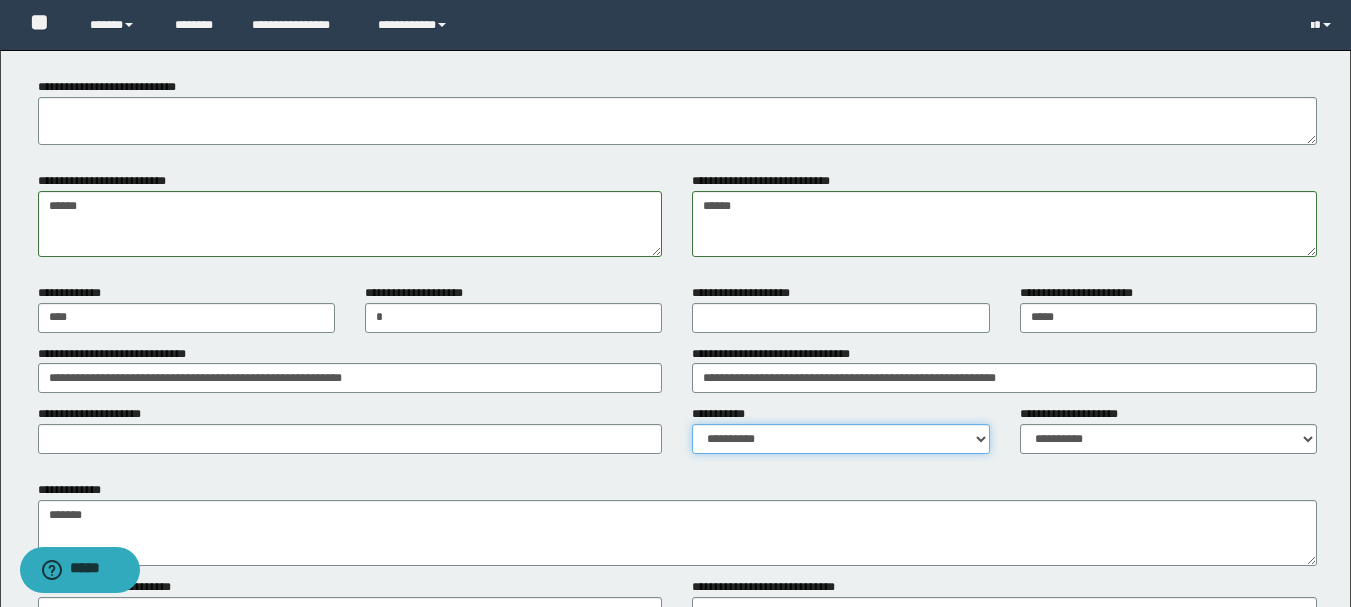 click on "**********" at bounding box center [840, 439] 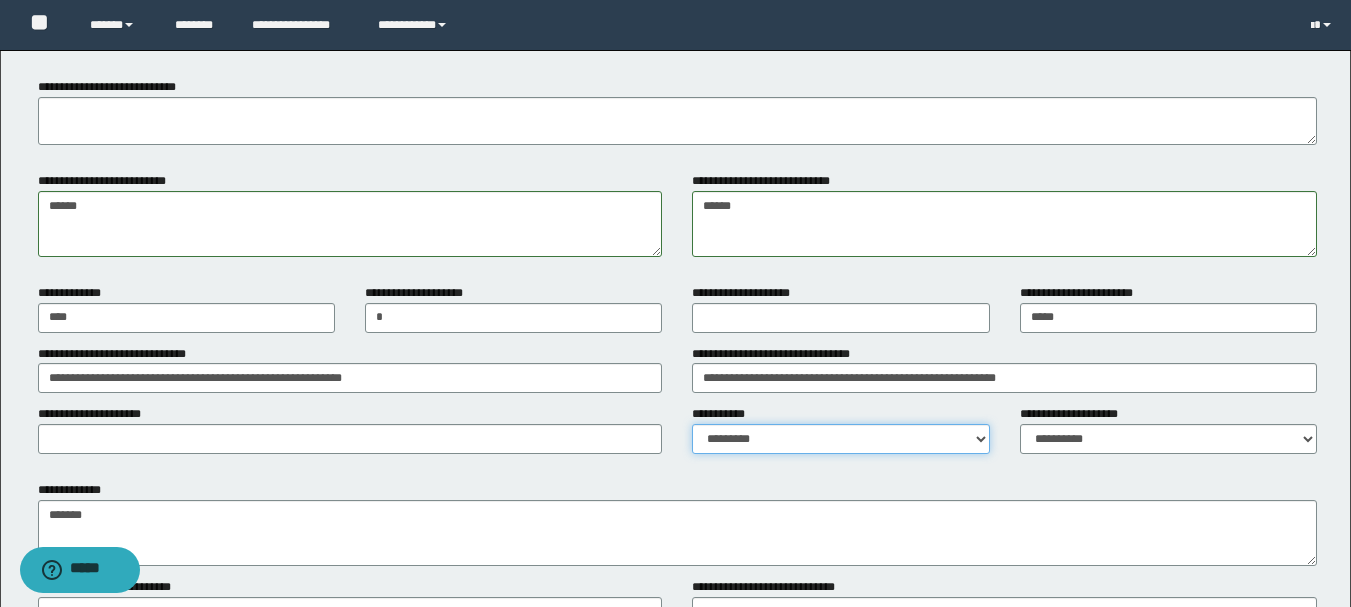 click on "**********" at bounding box center (840, 439) 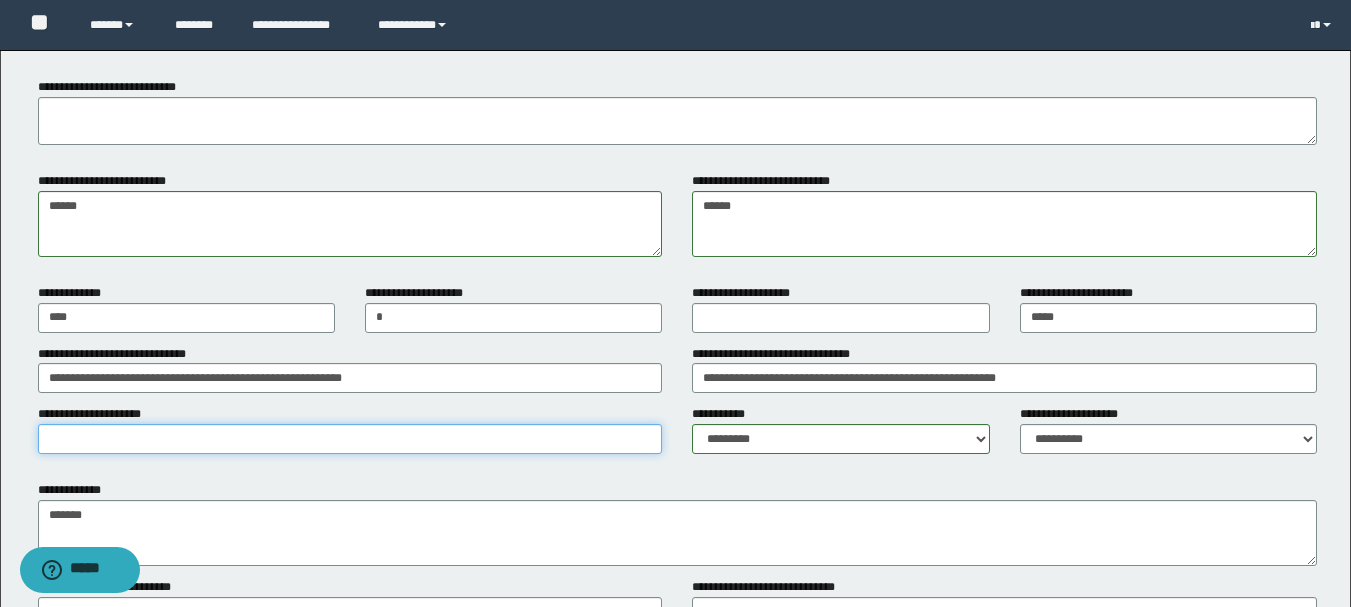 click on "**********" at bounding box center (350, 439) 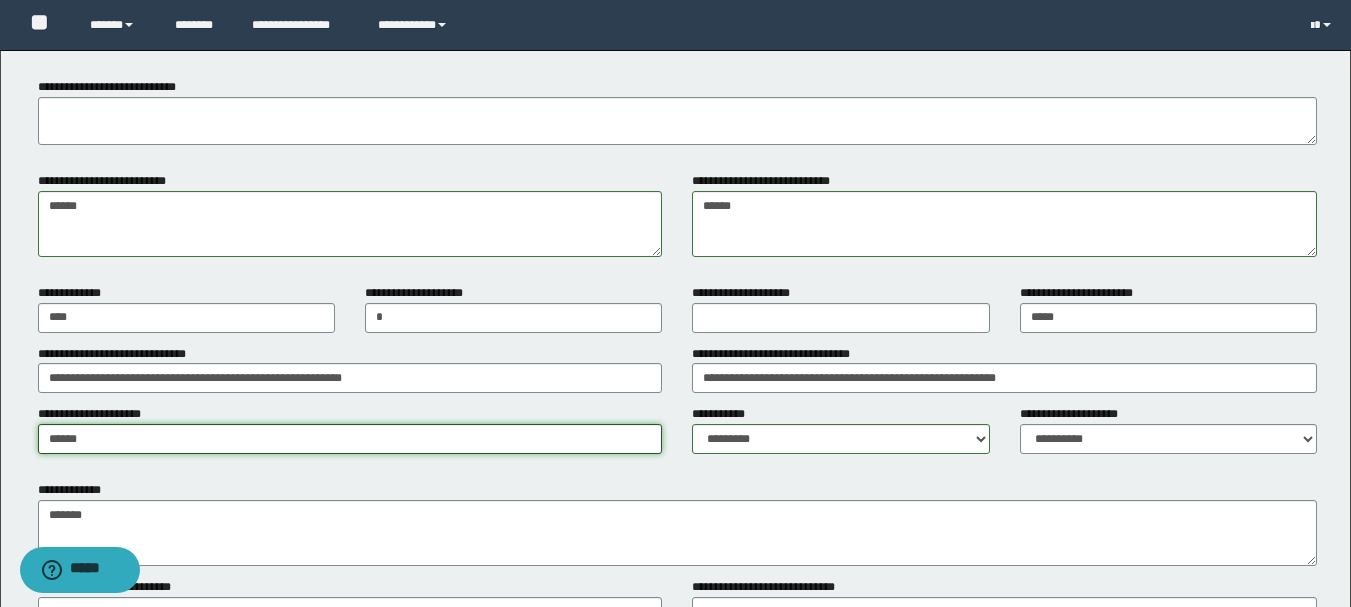 drag, startPoint x: 137, startPoint y: 445, endPoint x: 49, endPoint y: 444, distance: 88.005684 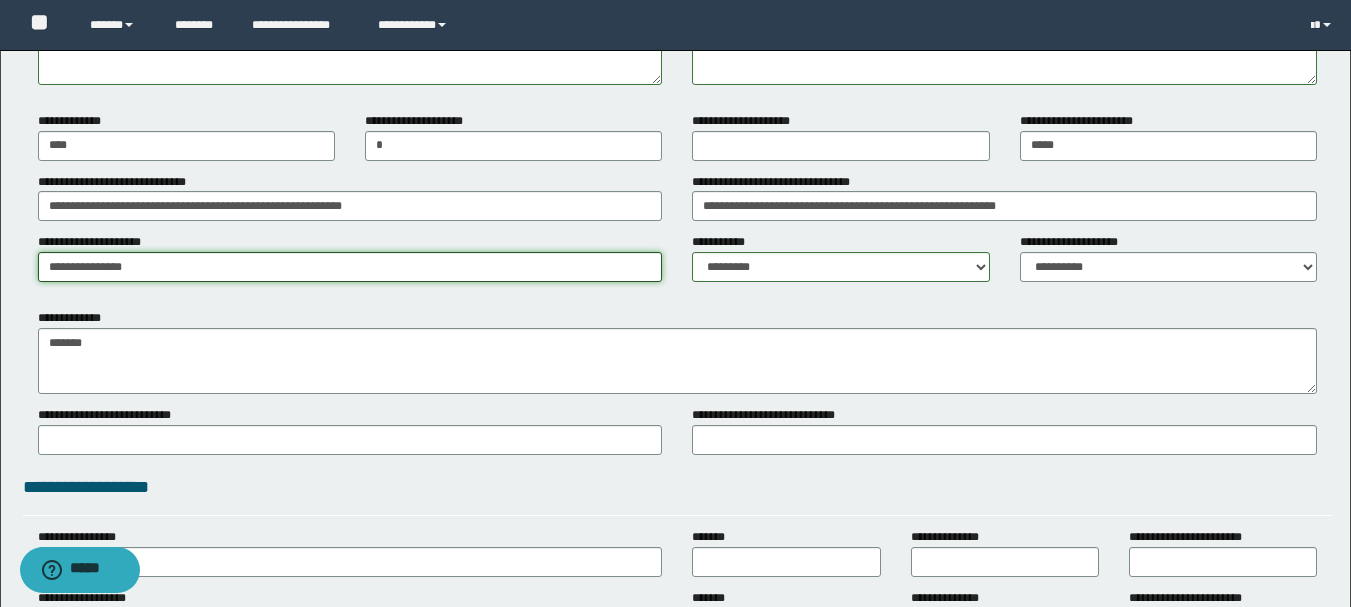 scroll, scrollTop: 1600, scrollLeft: 0, axis: vertical 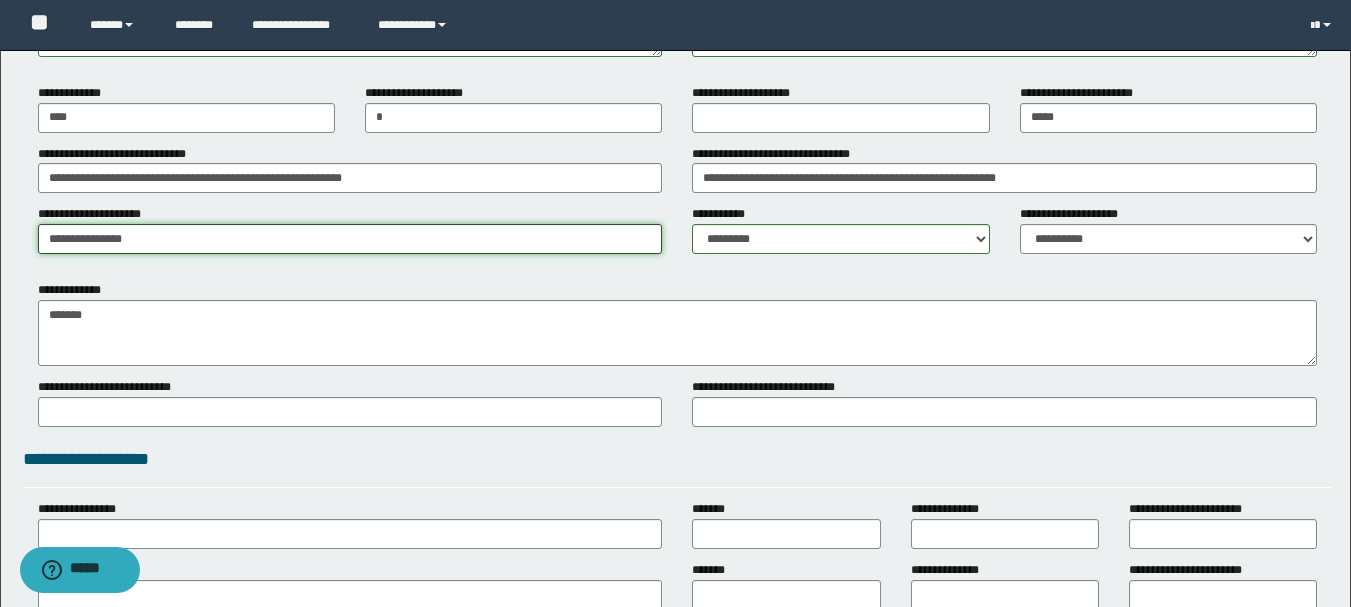 type on "**********" 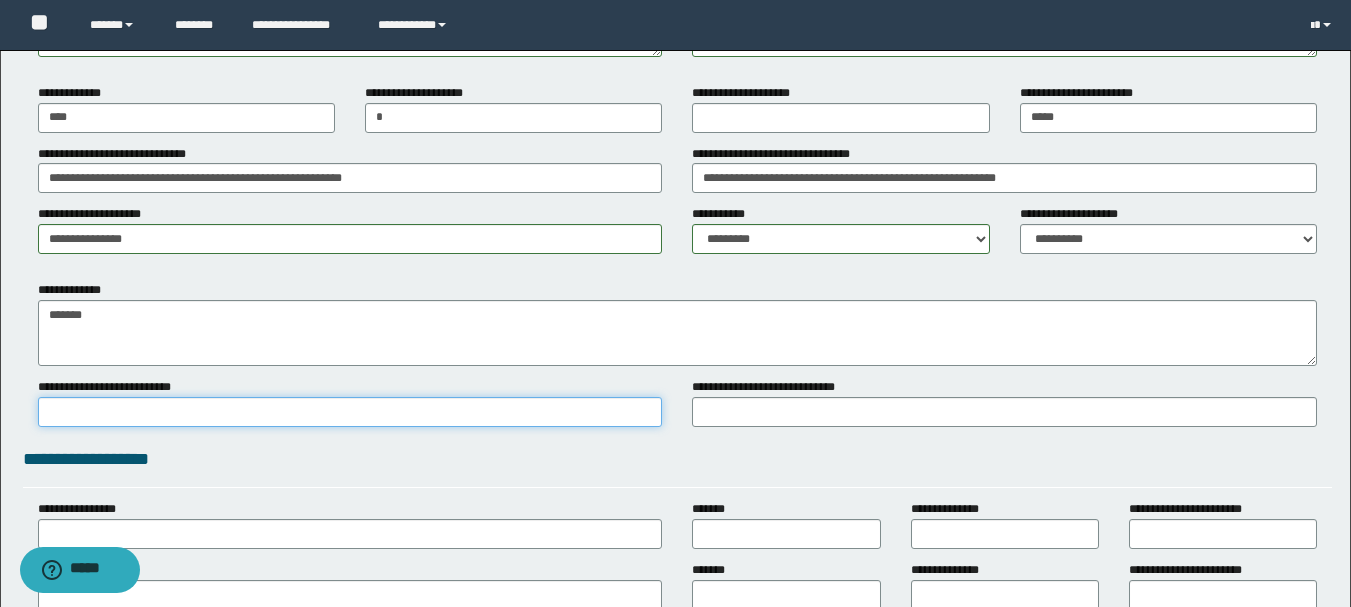 click on "**********" at bounding box center (350, 412) 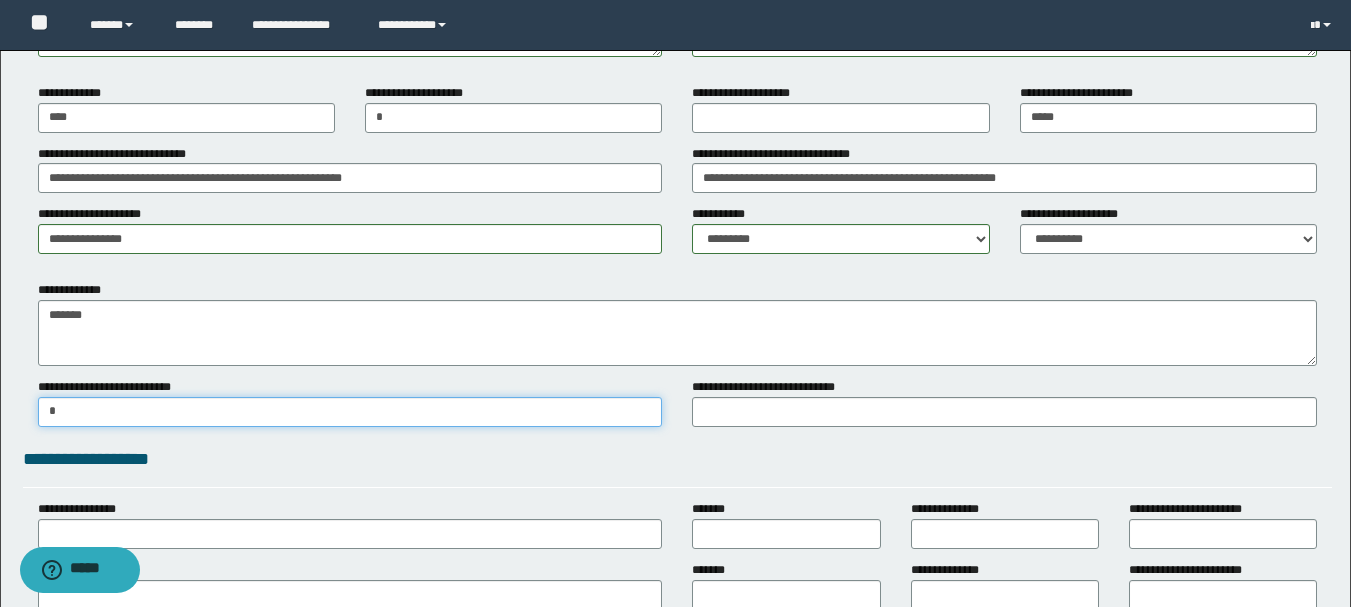 type on "*" 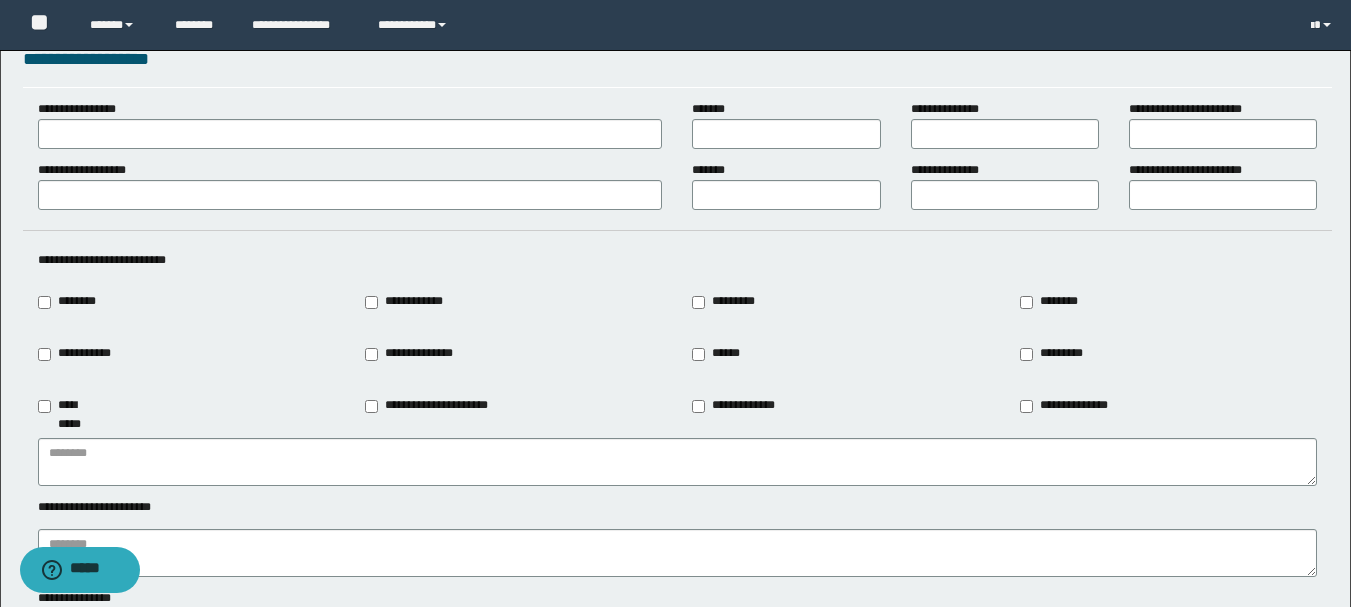 scroll, scrollTop: 2100, scrollLeft: 0, axis: vertical 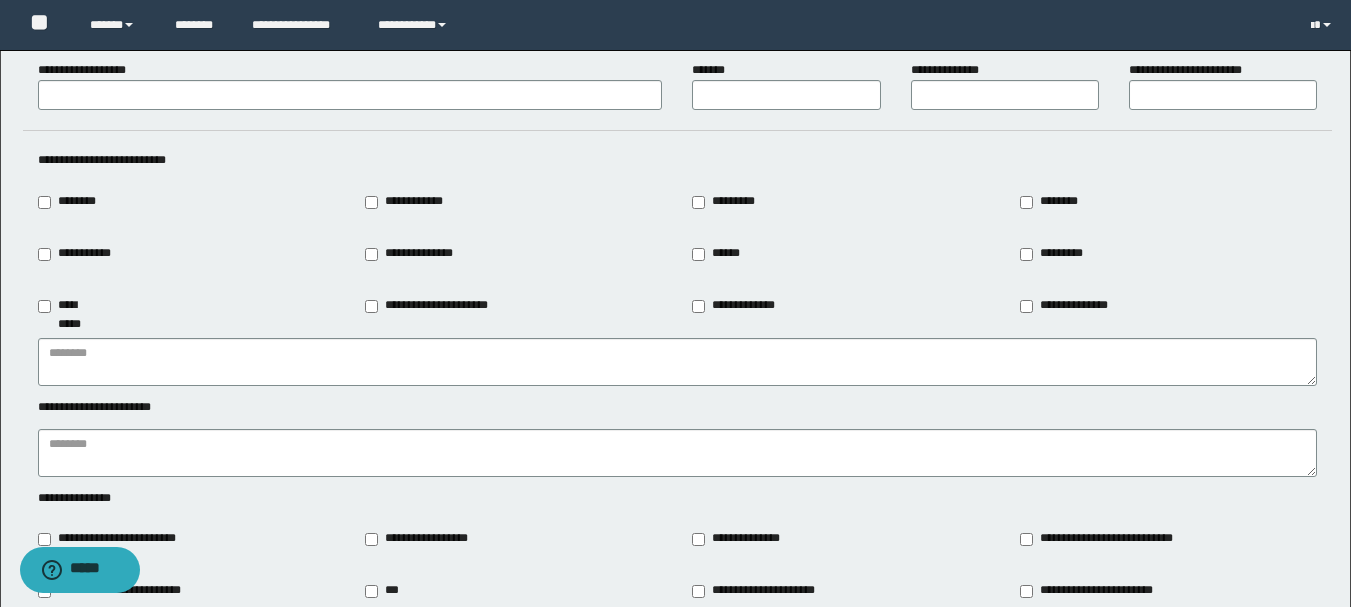 type on "*" 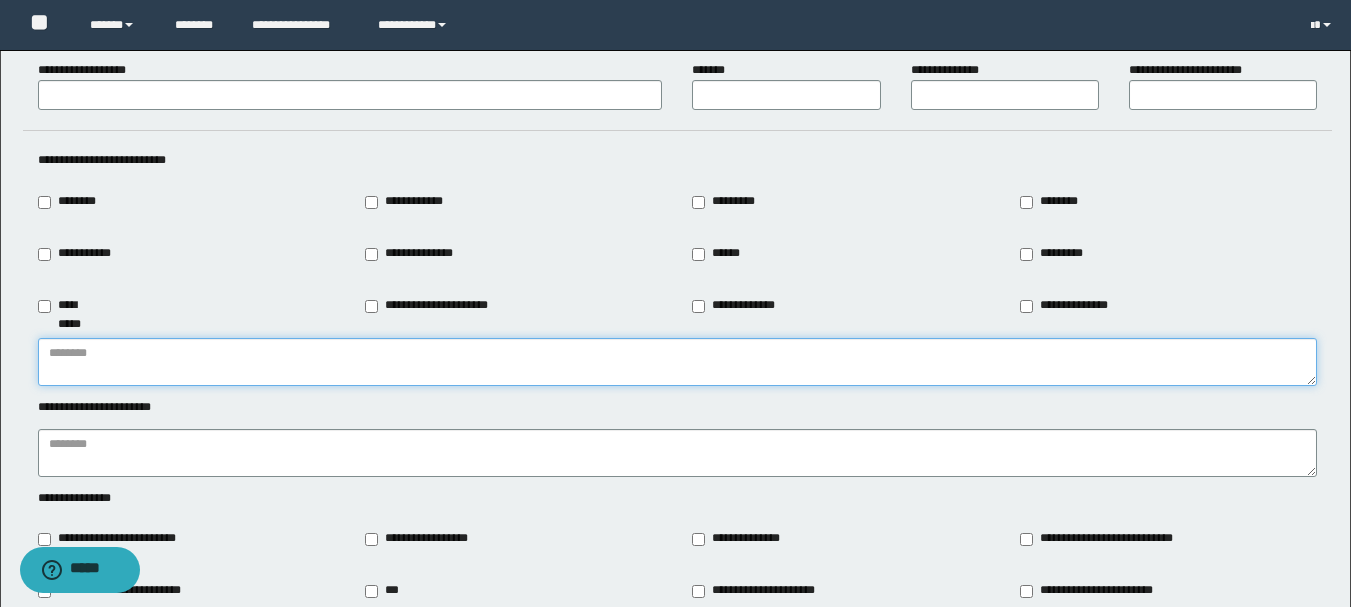 click at bounding box center [677, 362] 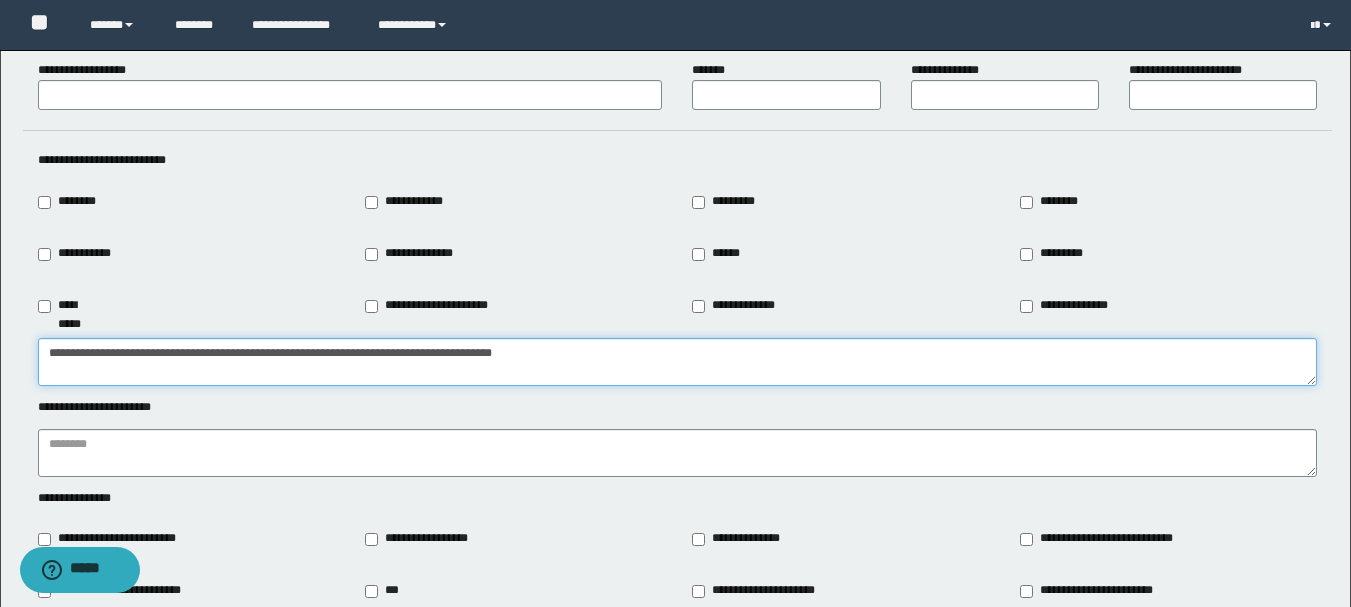 click on "**********" at bounding box center (677, 362) 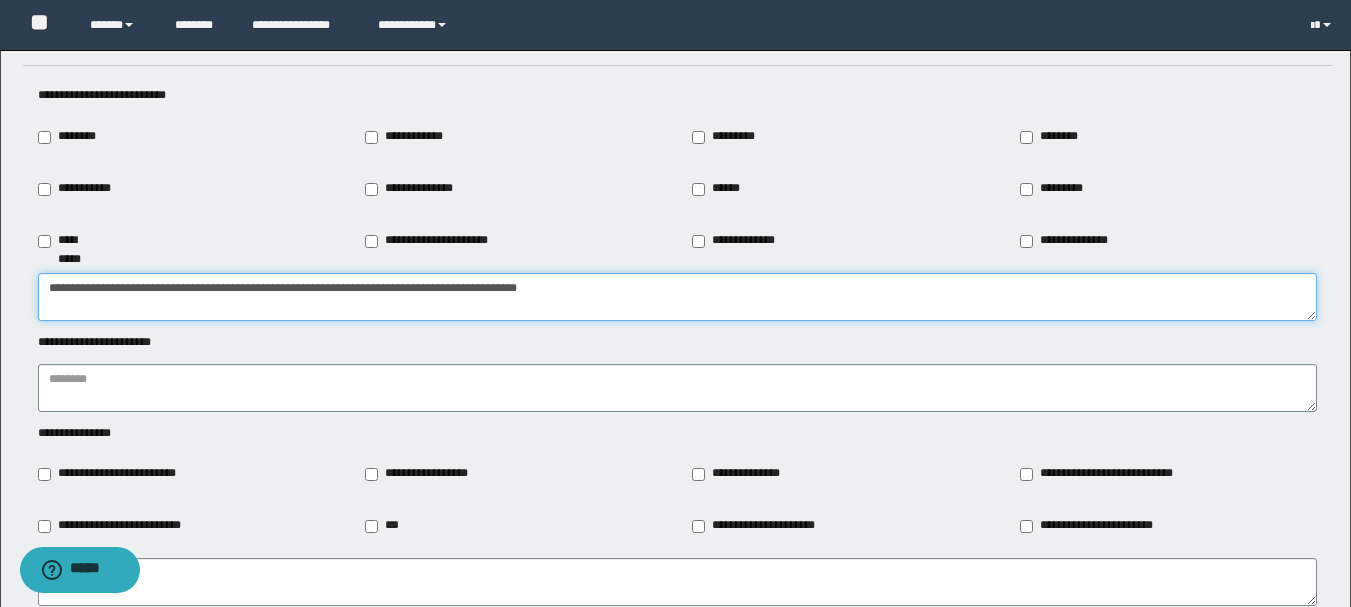 scroll, scrollTop: 2200, scrollLeft: 0, axis: vertical 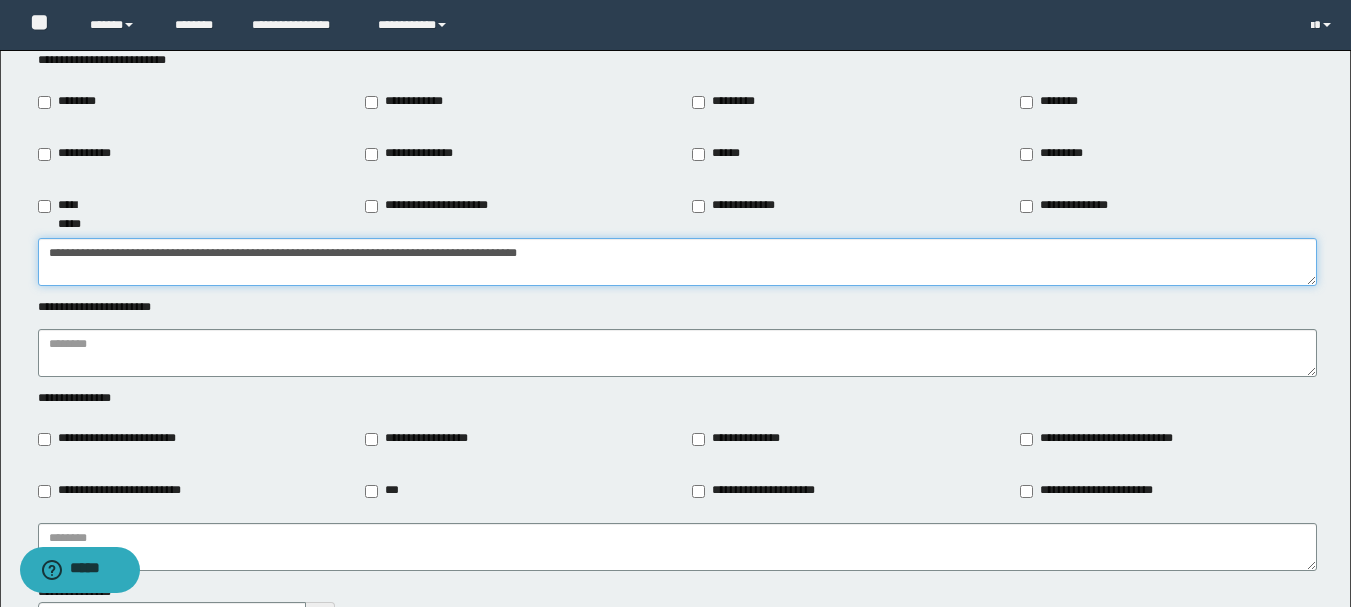 type on "**********" 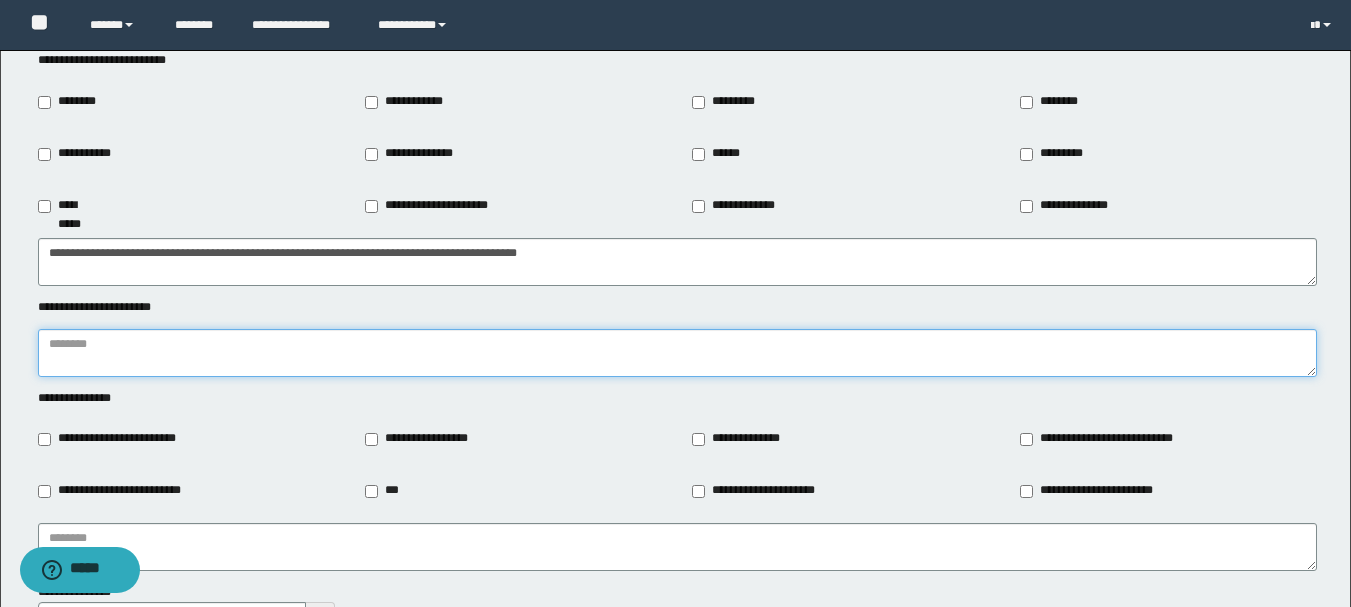 click at bounding box center [677, 353] 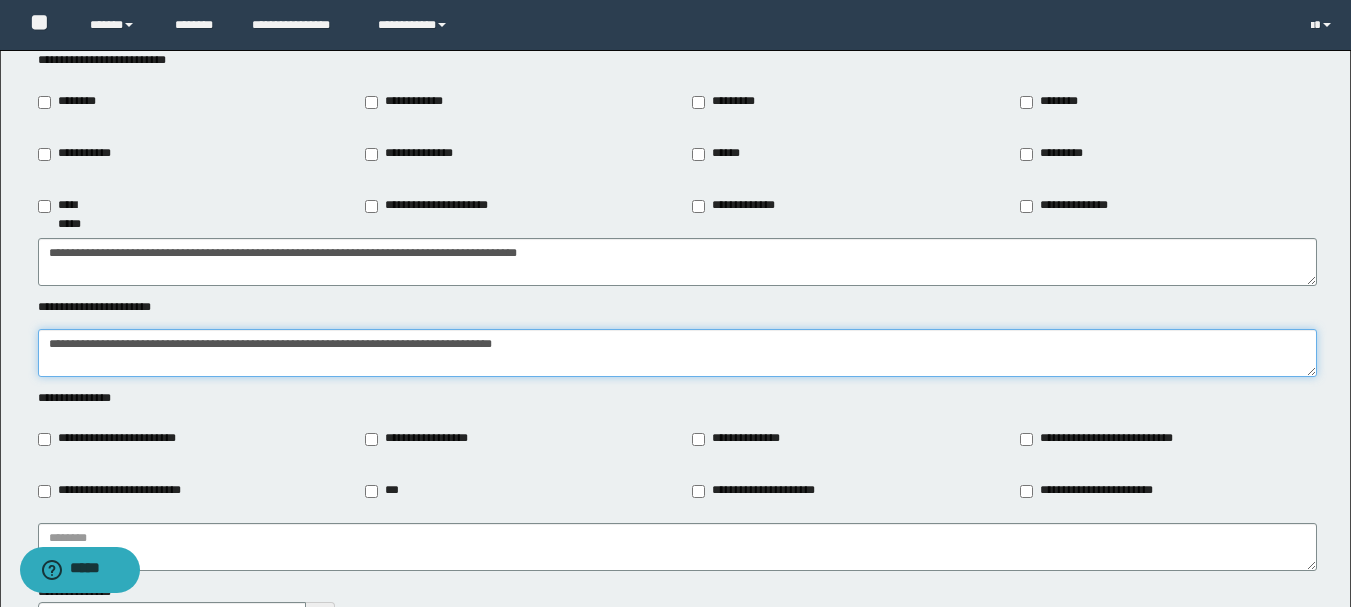 type on "**********" 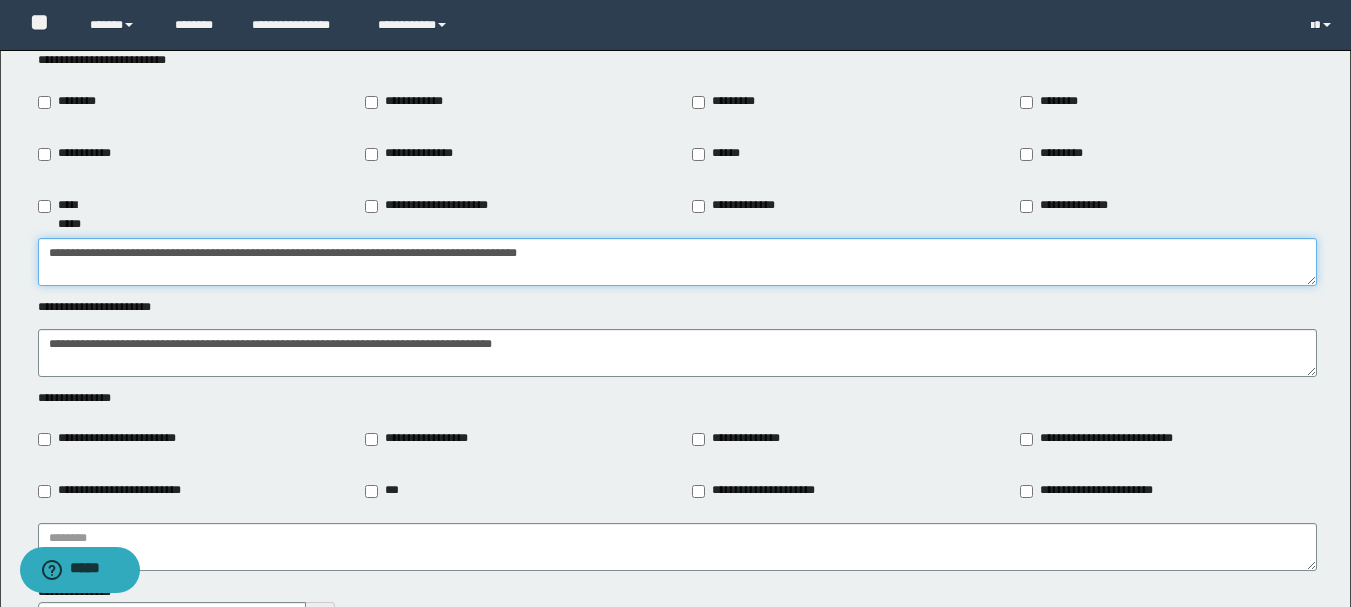drag, startPoint x: 43, startPoint y: 252, endPoint x: 662, endPoint y: 261, distance: 619.0654 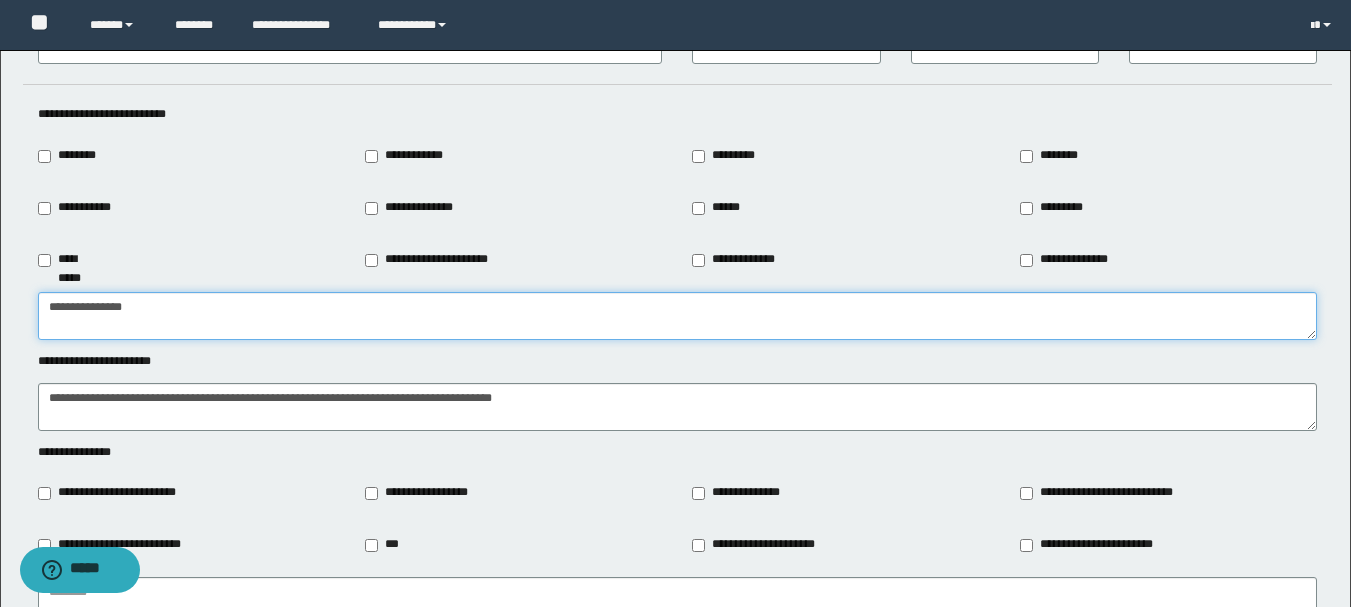 scroll, scrollTop: 2100, scrollLeft: 0, axis: vertical 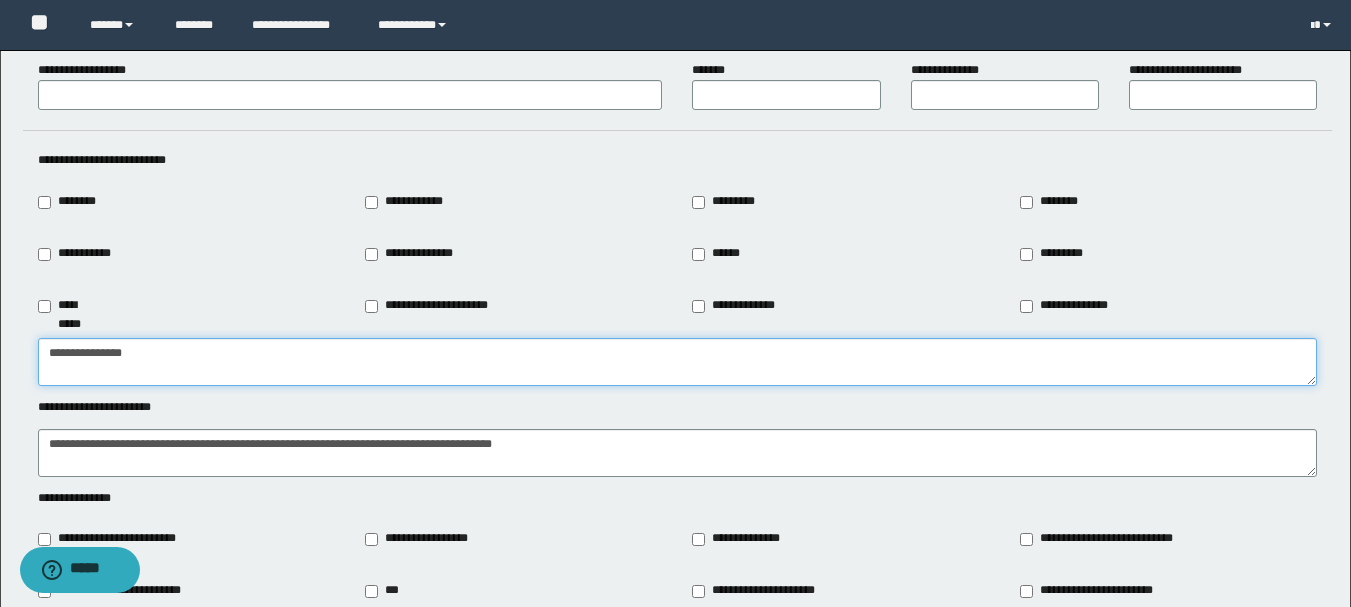 click on "**********" at bounding box center (677, 362) 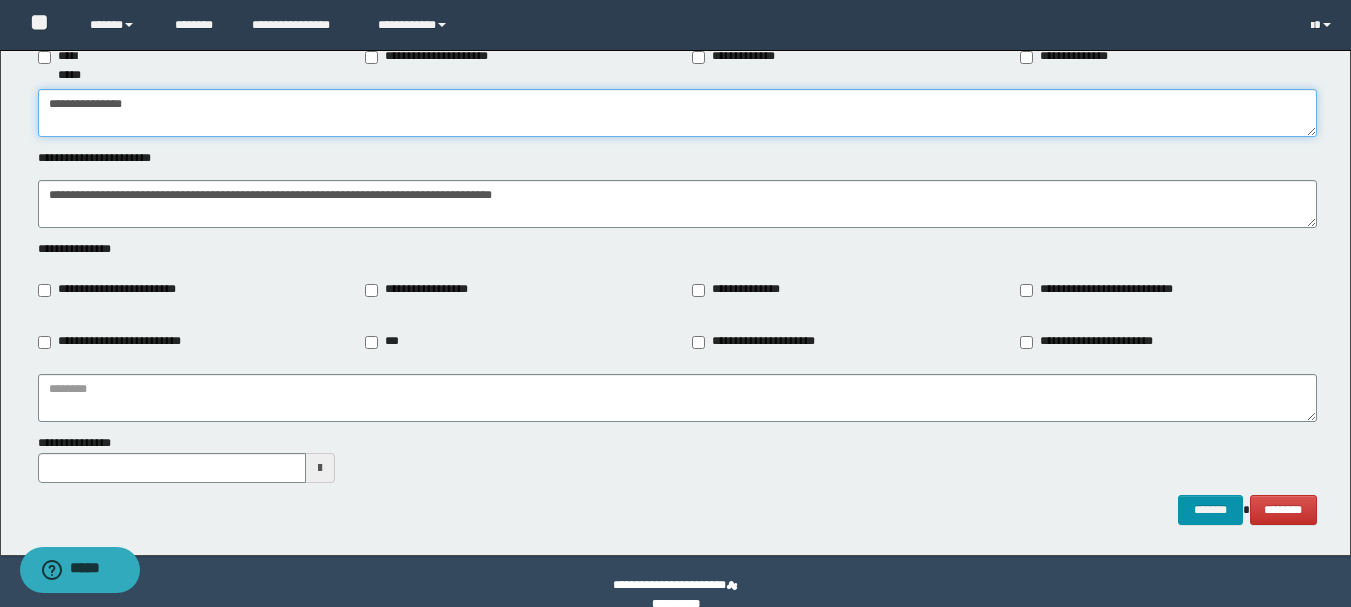 scroll, scrollTop: 2376, scrollLeft: 0, axis: vertical 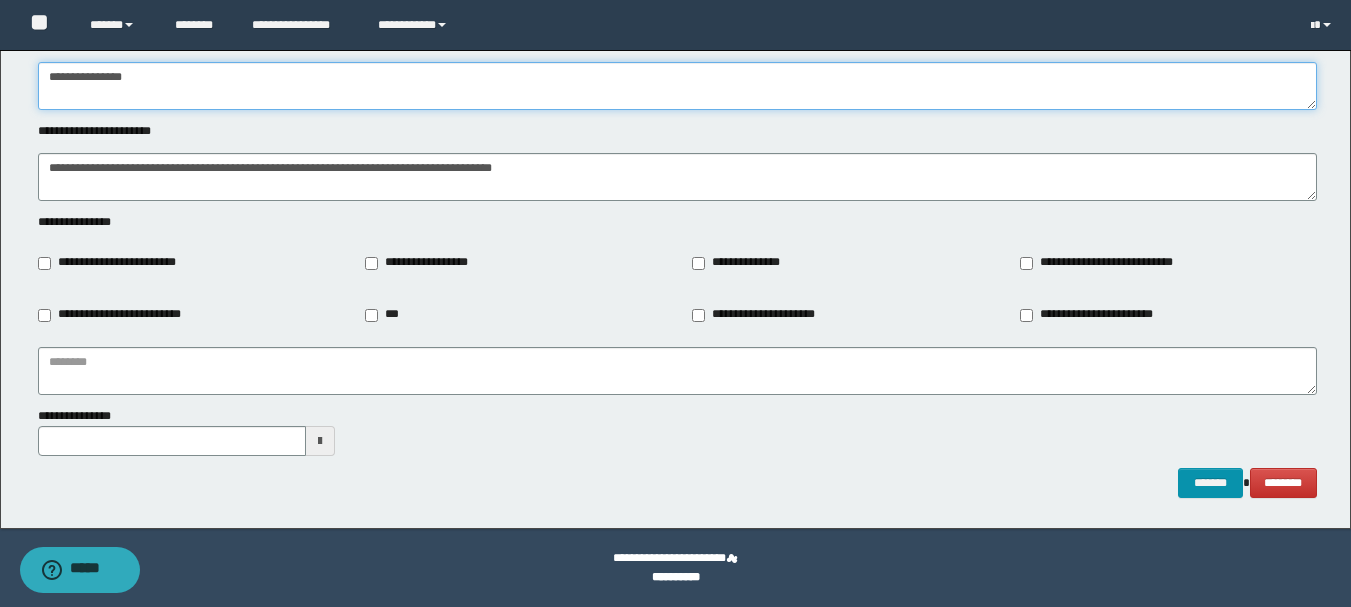 type on "**********" 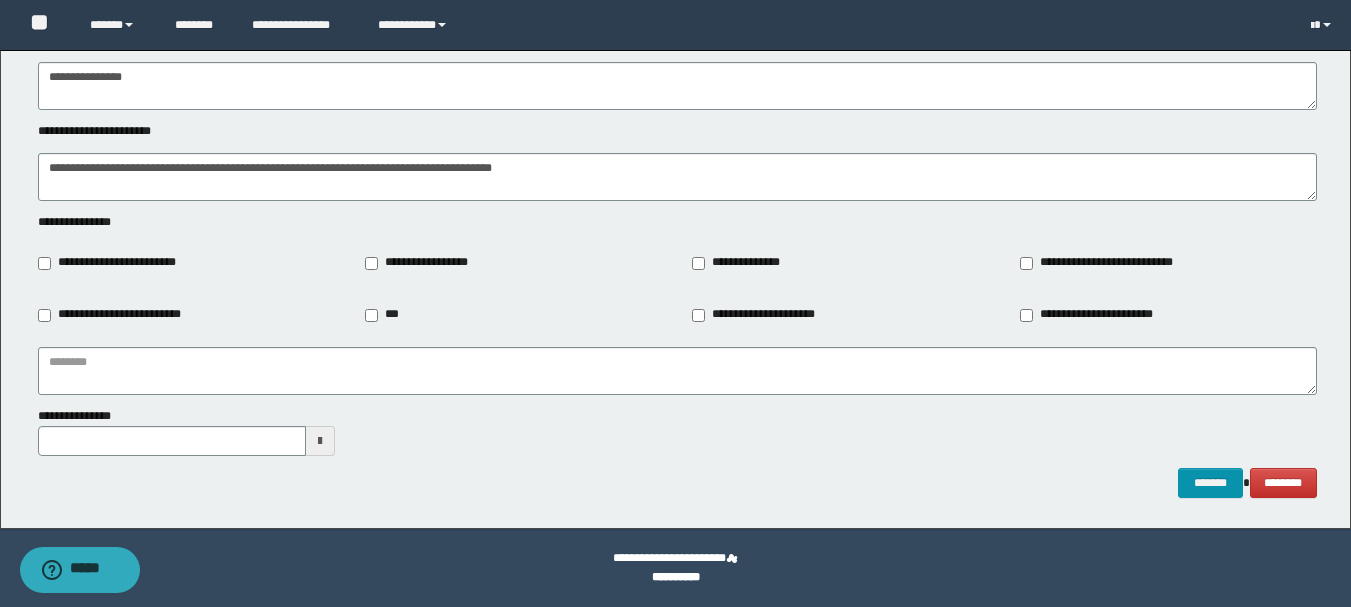 click on "**********" at bounding box center [420, 263] 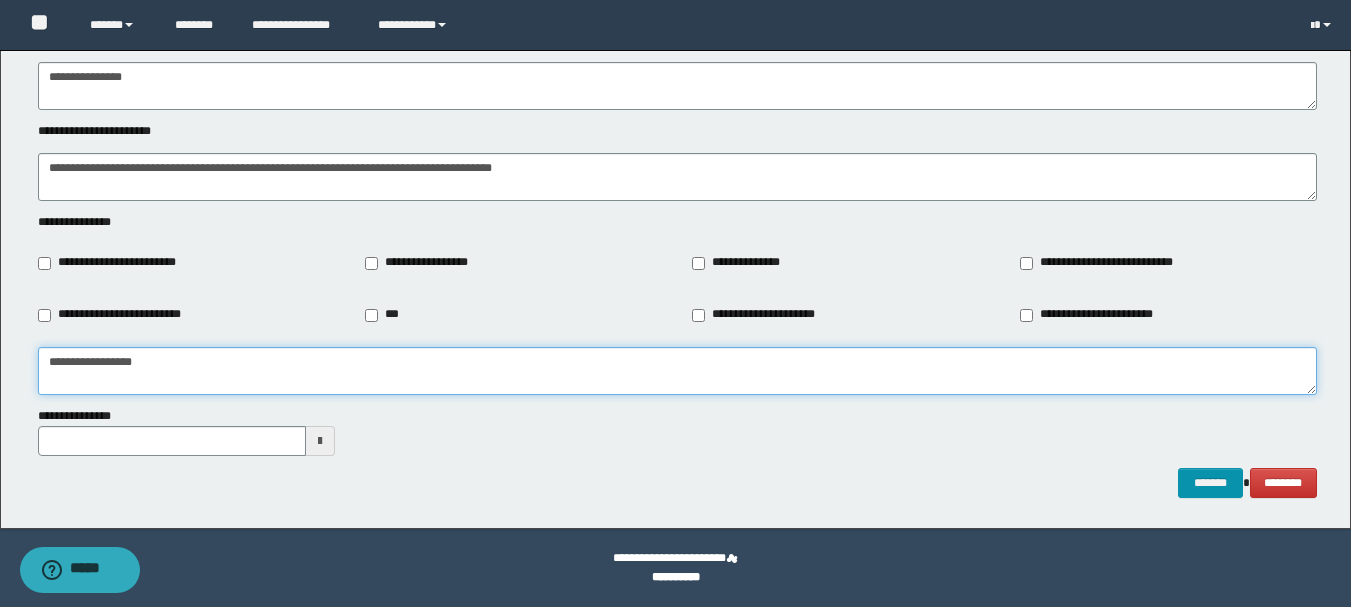 click on "**********" at bounding box center (677, 371) 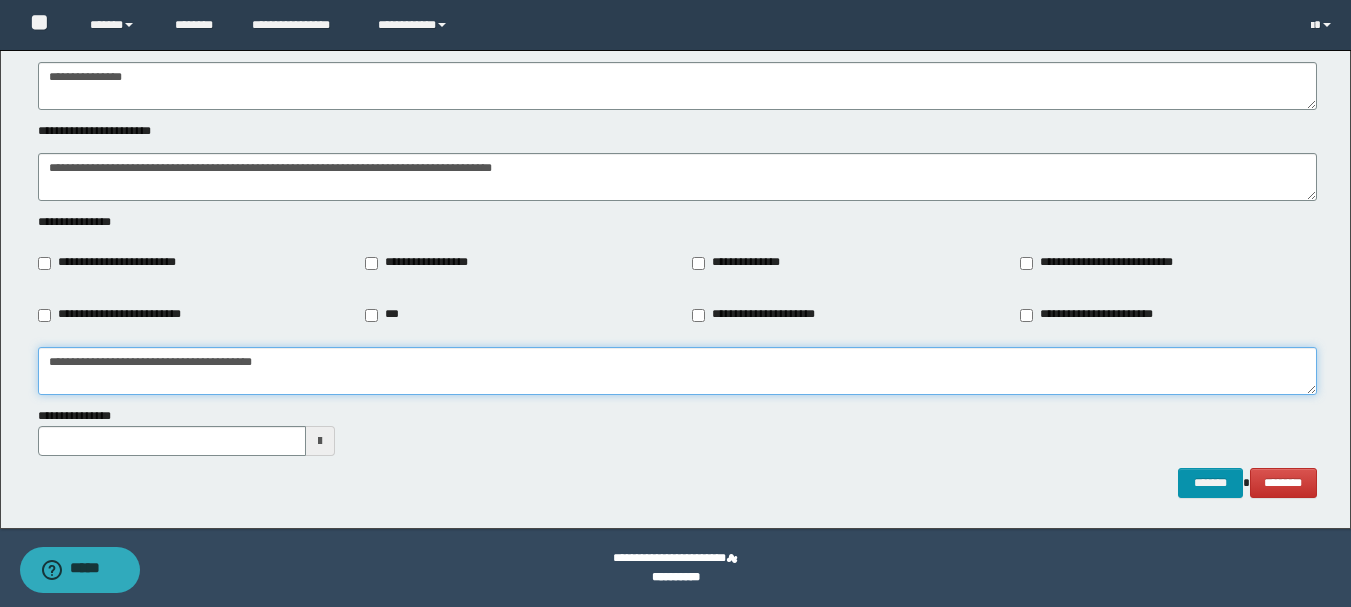 type on "**********" 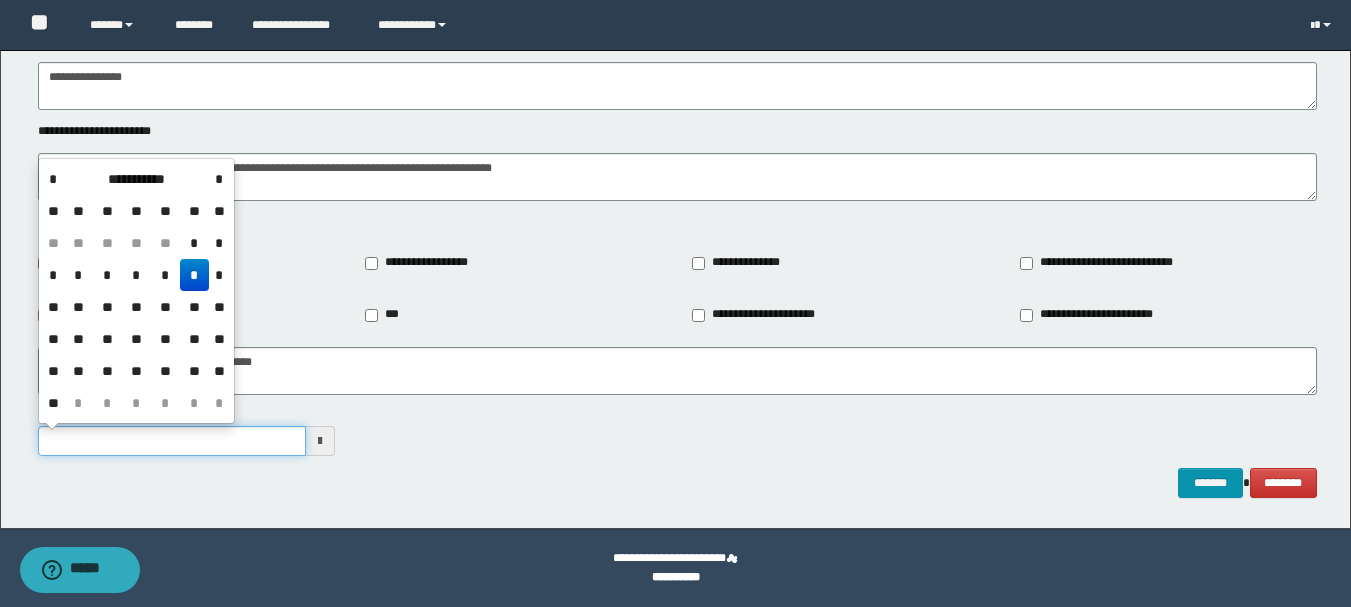 click on "**********" at bounding box center [172, 441] 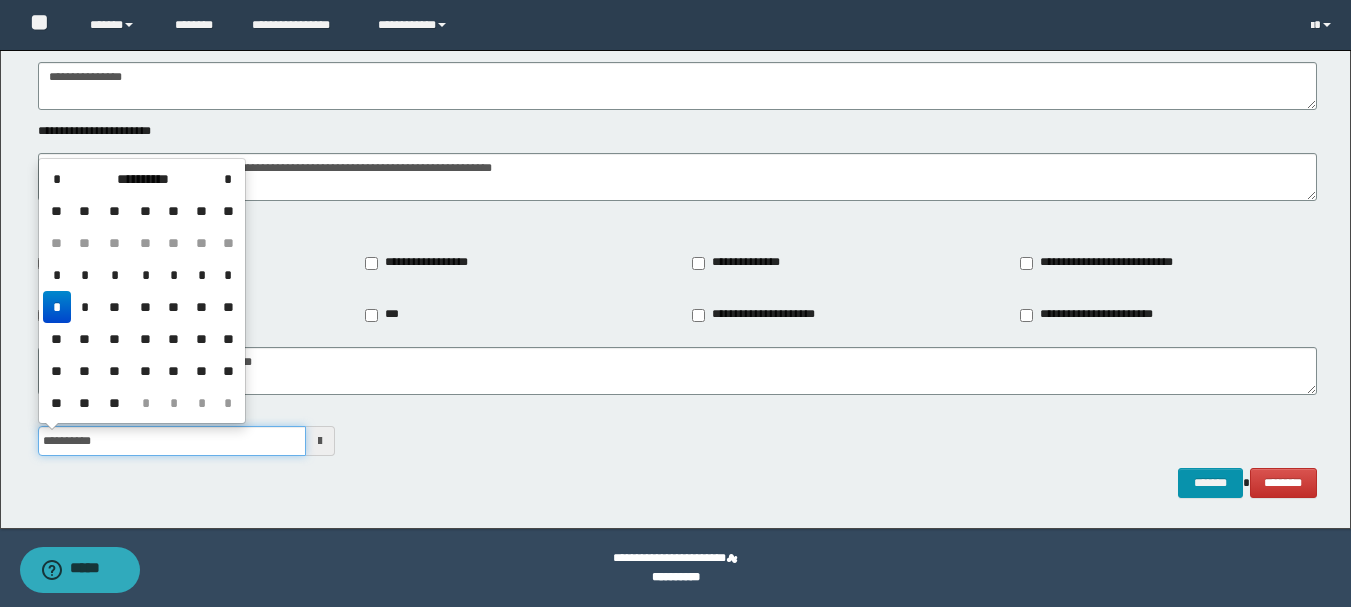 type on "**********" 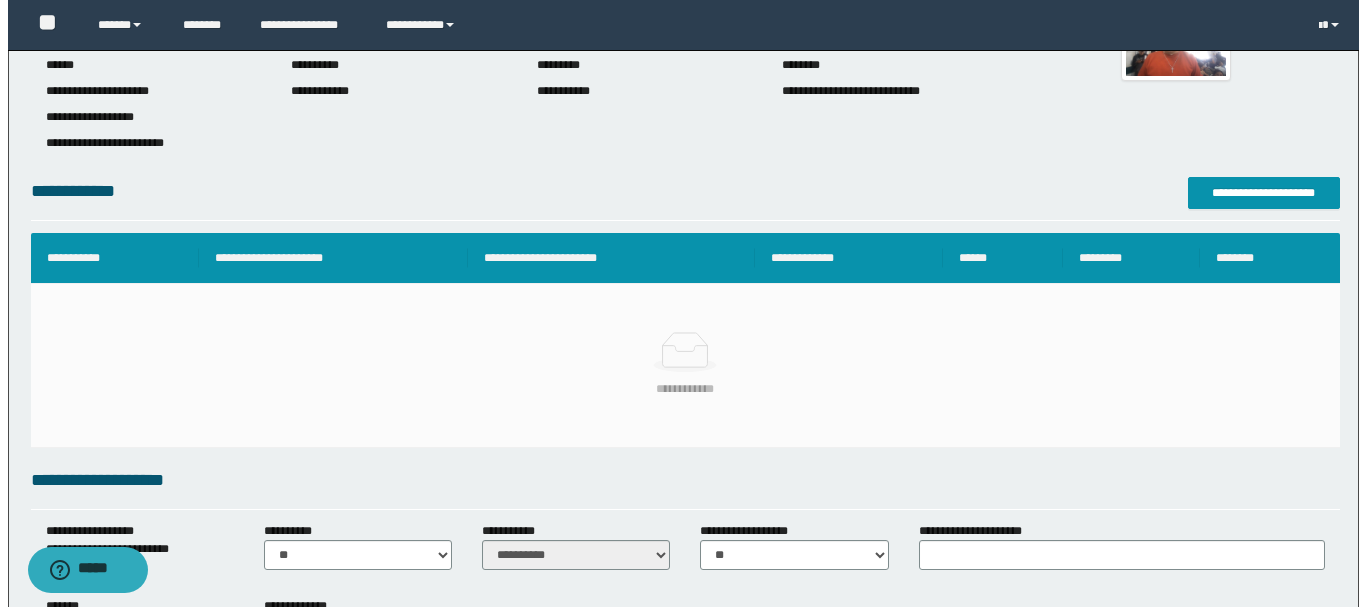 scroll, scrollTop: 0, scrollLeft: 0, axis: both 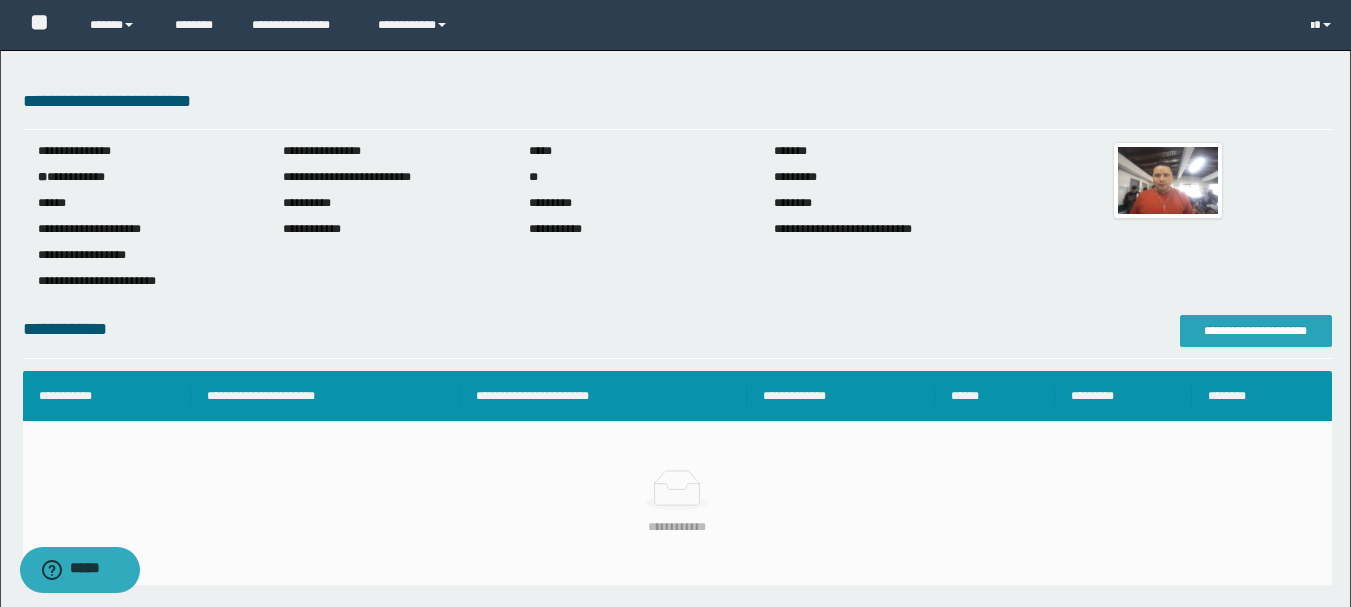 click on "**********" at bounding box center [1256, 331] 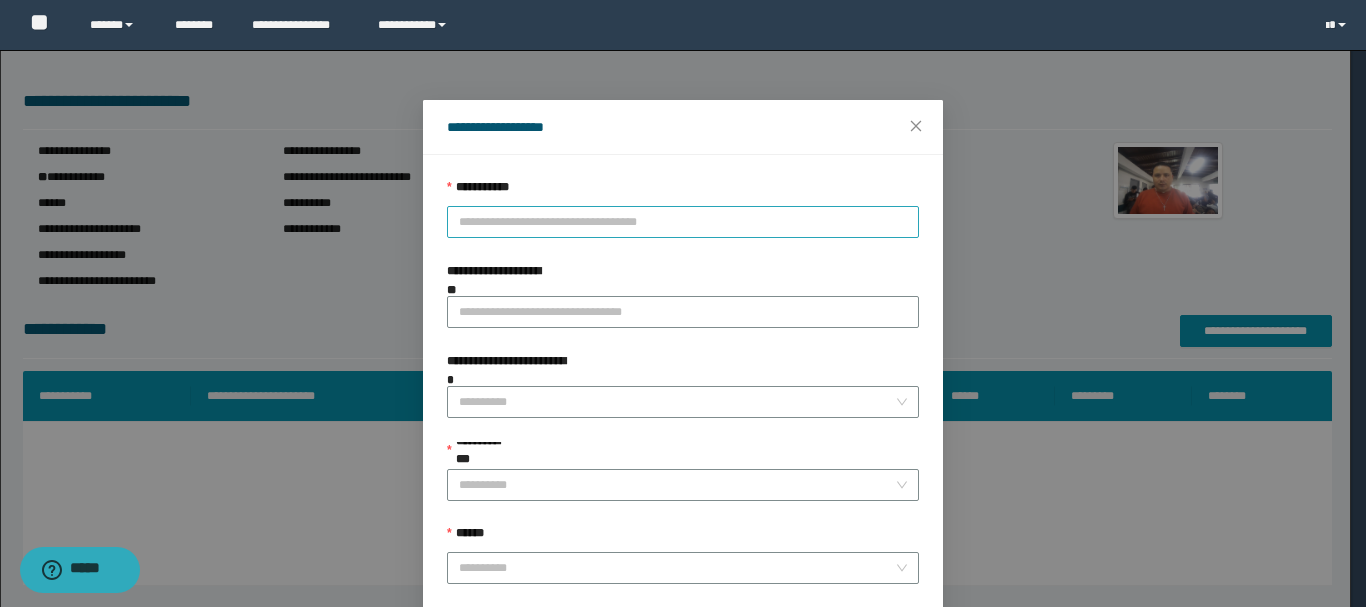 click on "**********" at bounding box center [683, 222] 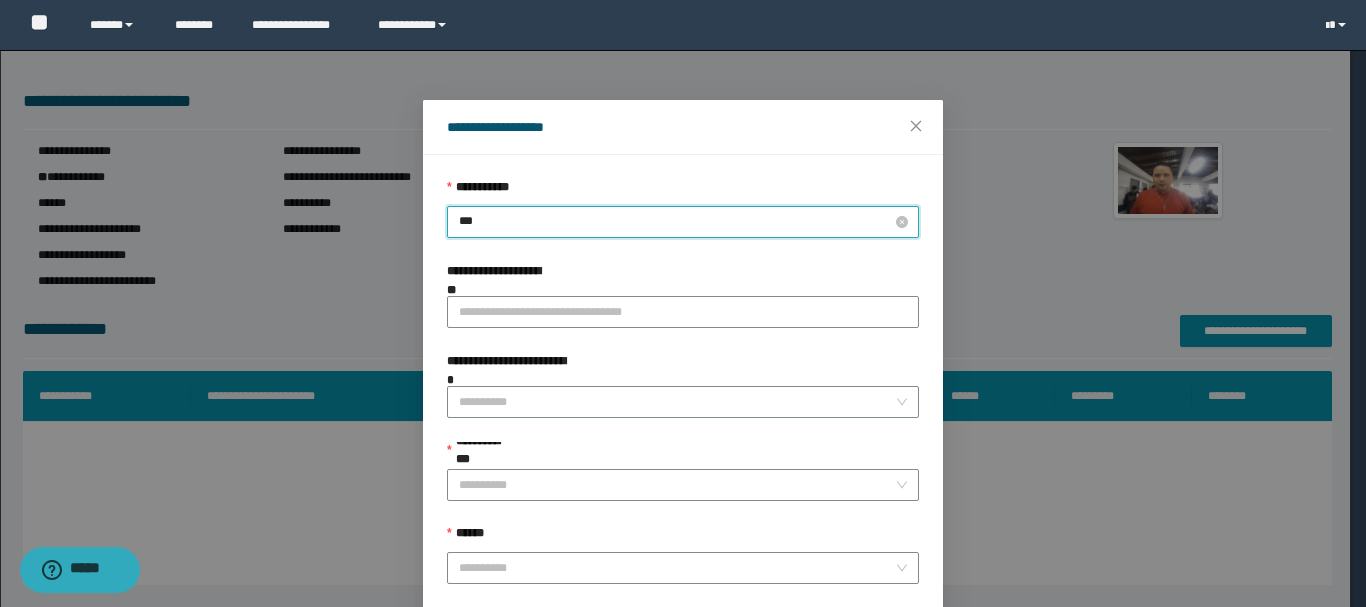 type on "****" 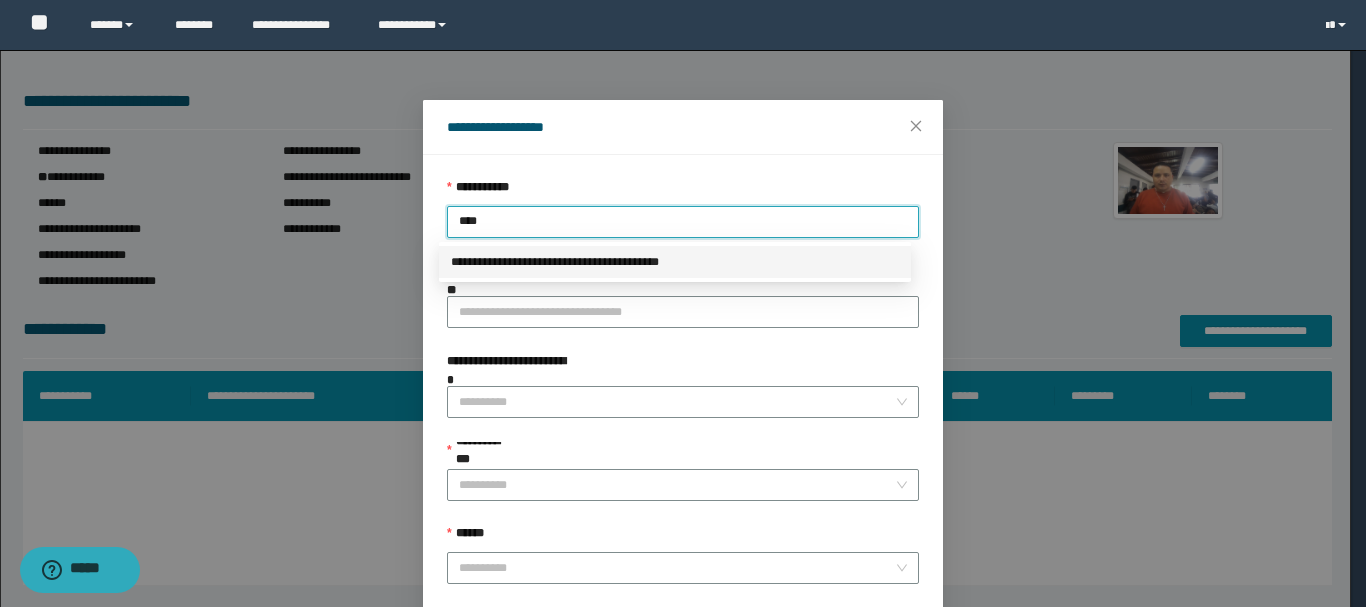 click on "**********" at bounding box center [675, 262] 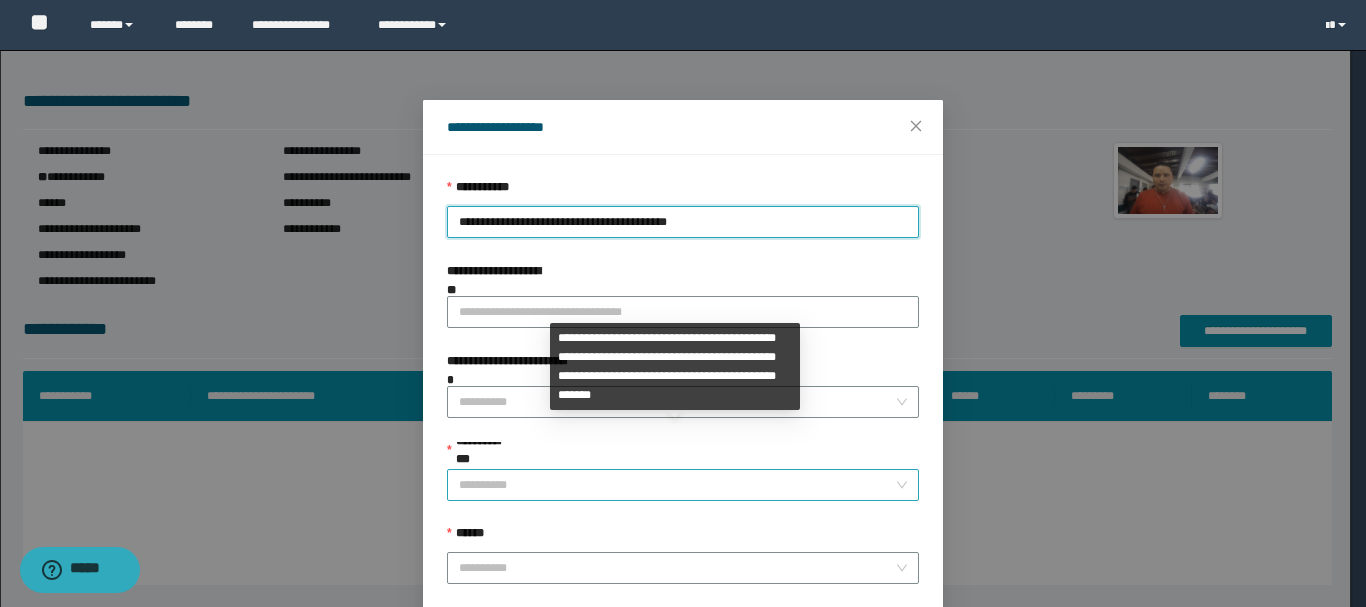 click on "**********" at bounding box center (677, 485) 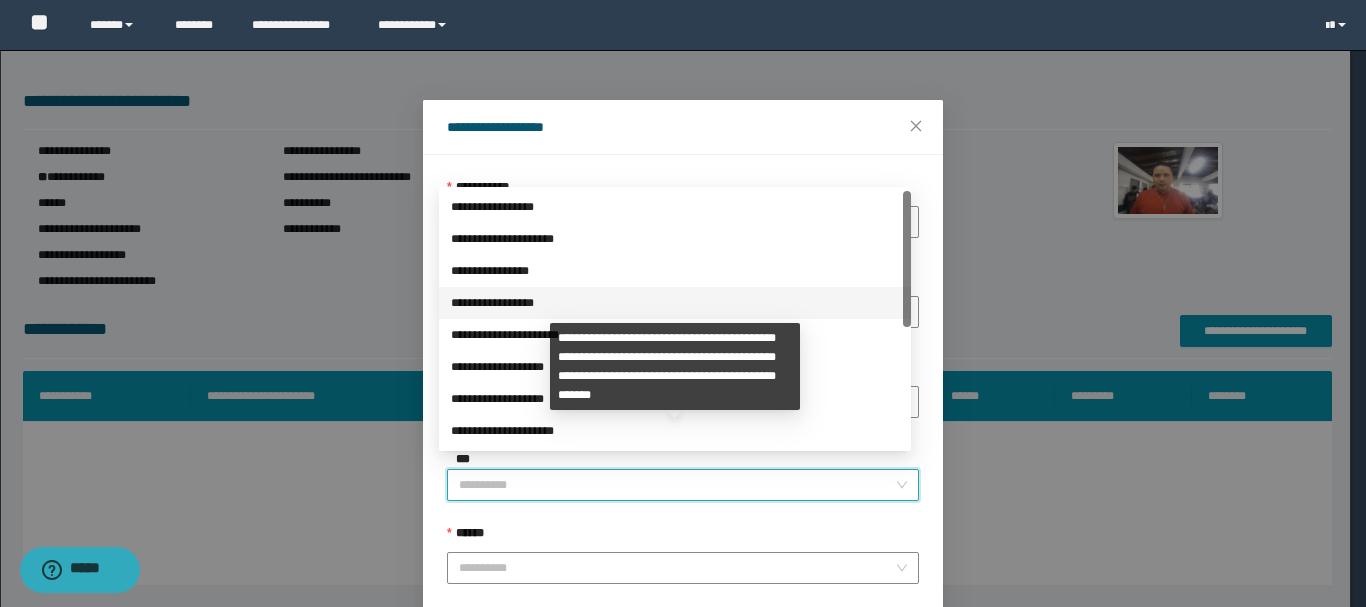 scroll, scrollTop: 200, scrollLeft: 0, axis: vertical 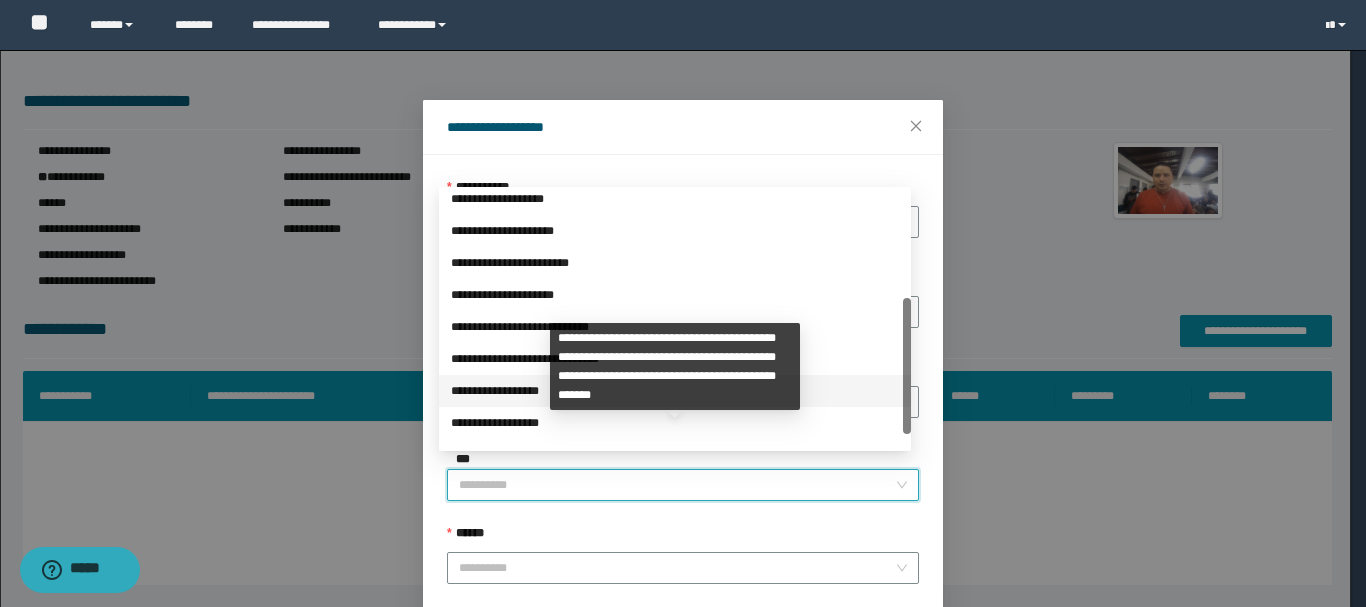 click on "**********" at bounding box center [675, 391] 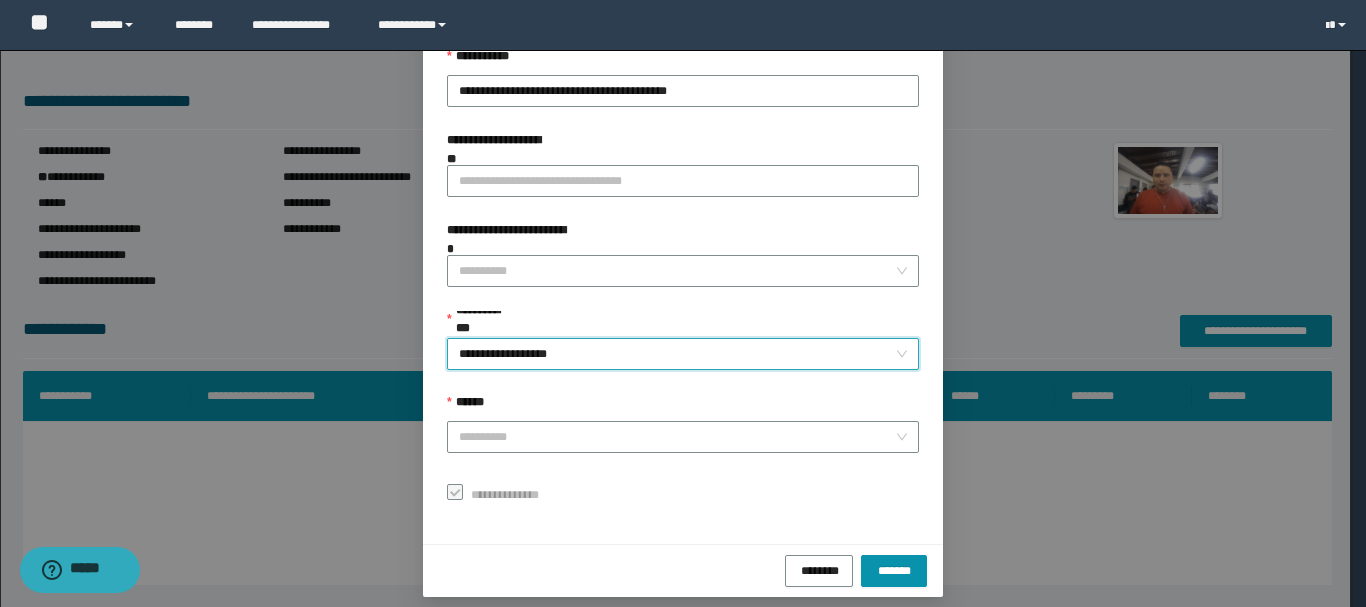 scroll, scrollTop: 145, scrollLeft: 0, axis: vertical 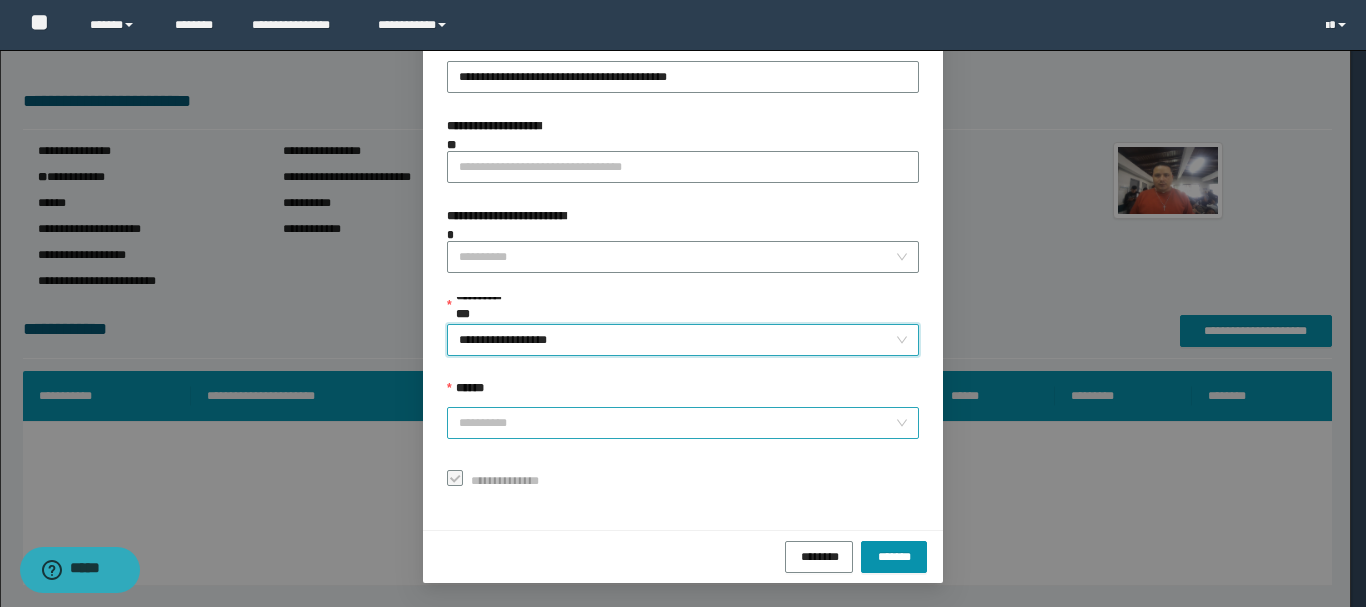 click on "******" at bounding box center (677, 423) 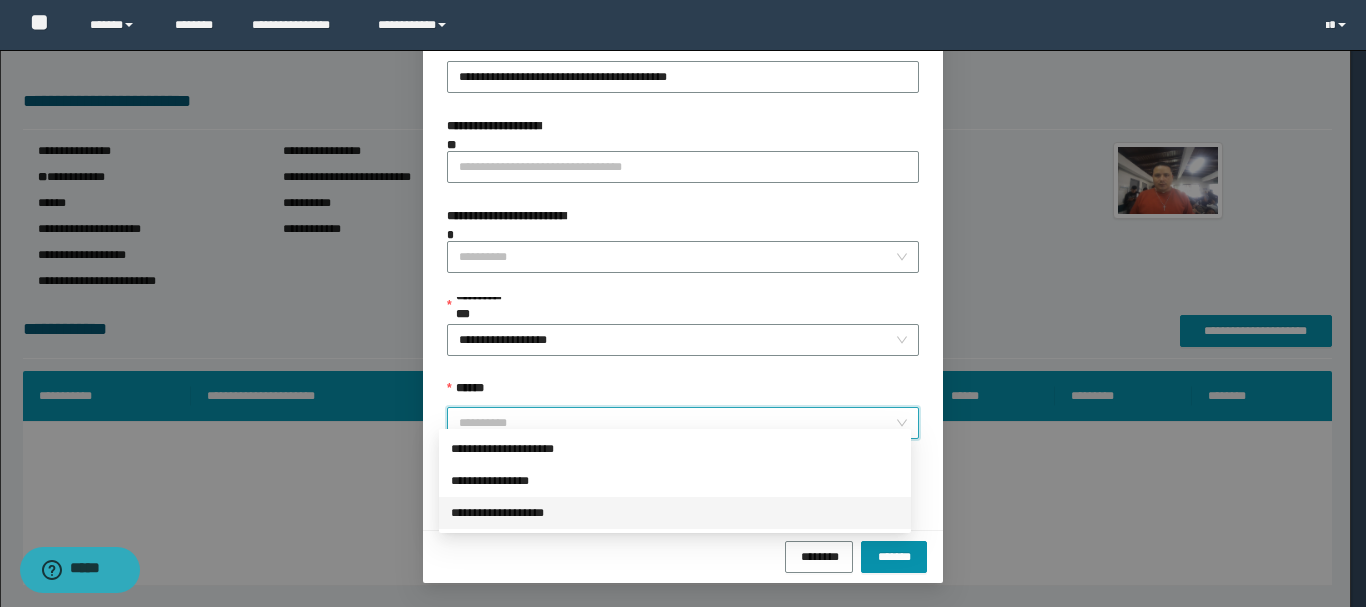 click on "**********" at bounding box center [675, 513] 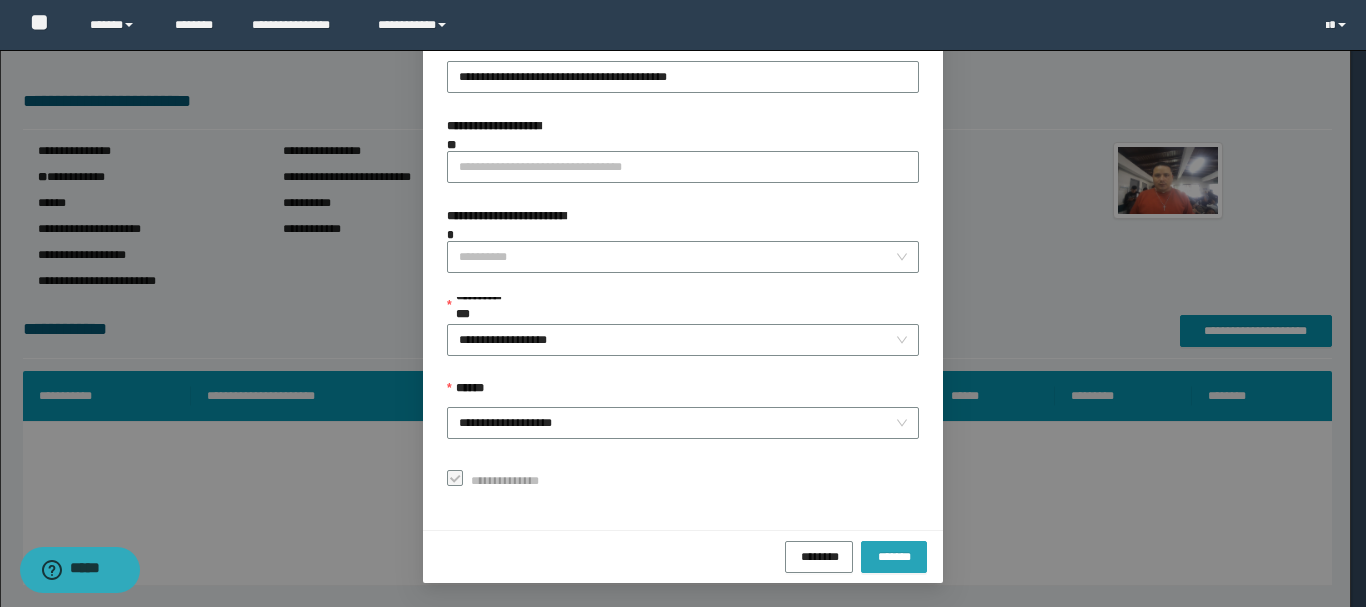 click on "*******" at bounding box center [894, 555] 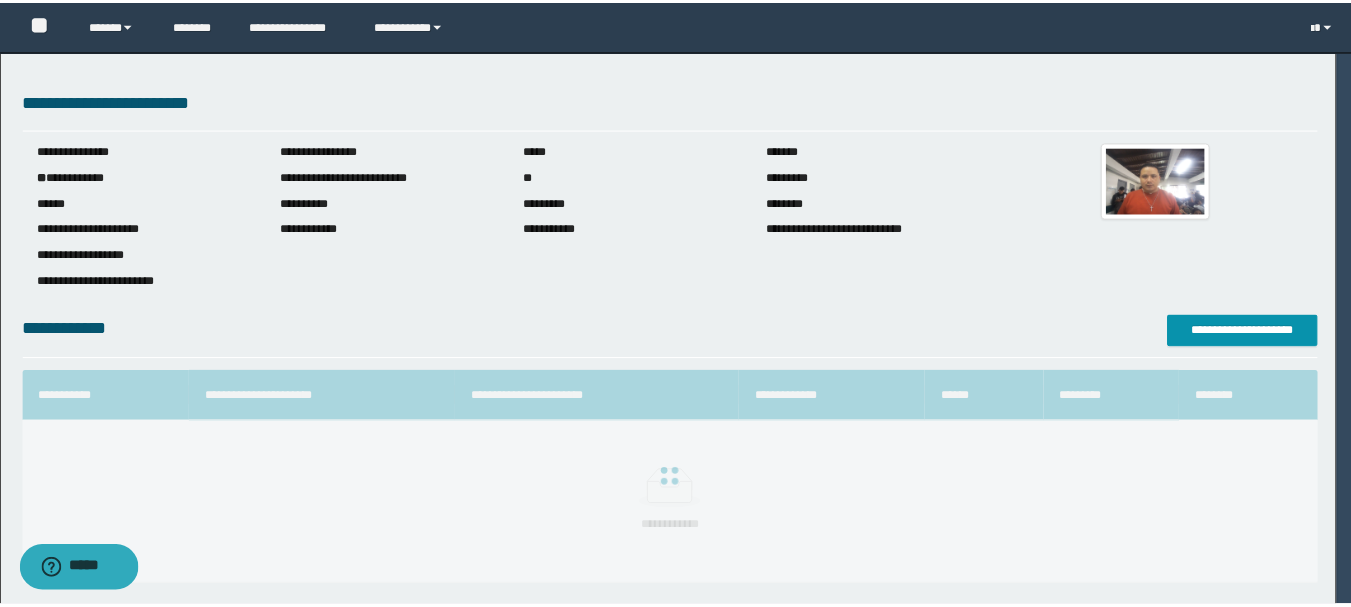 scroll, scrollTop: 98, scrollLeft: 0, axis: vertical 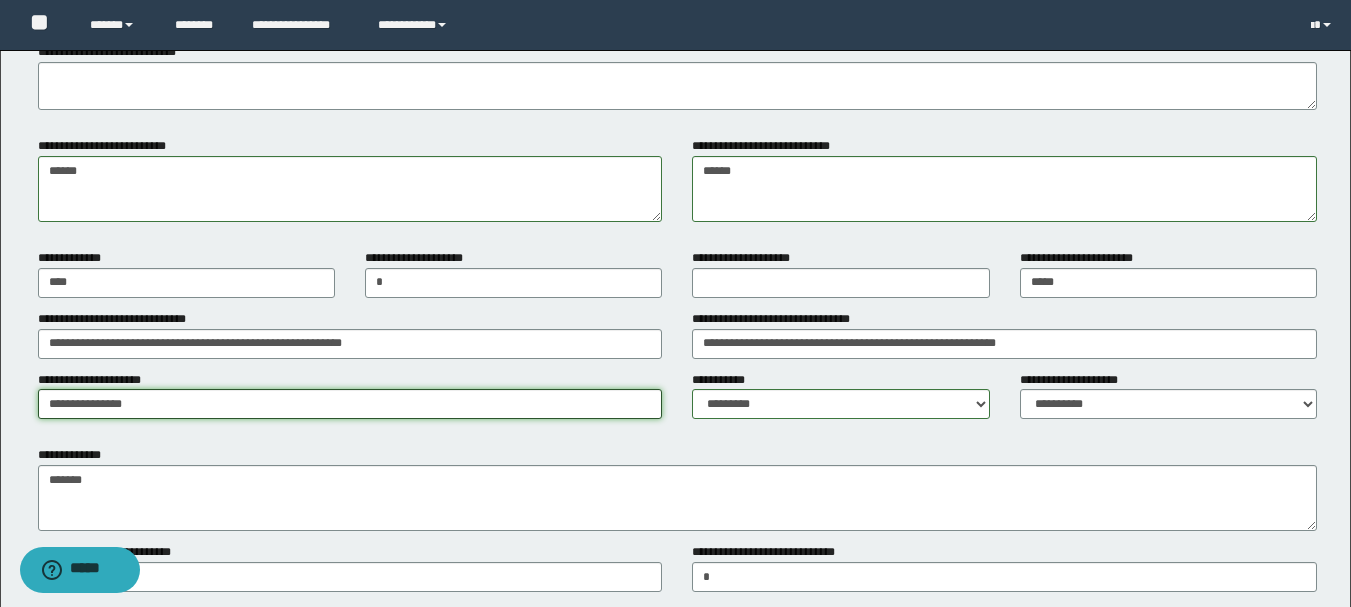 click on "**********" at bounding box center [350, 404] 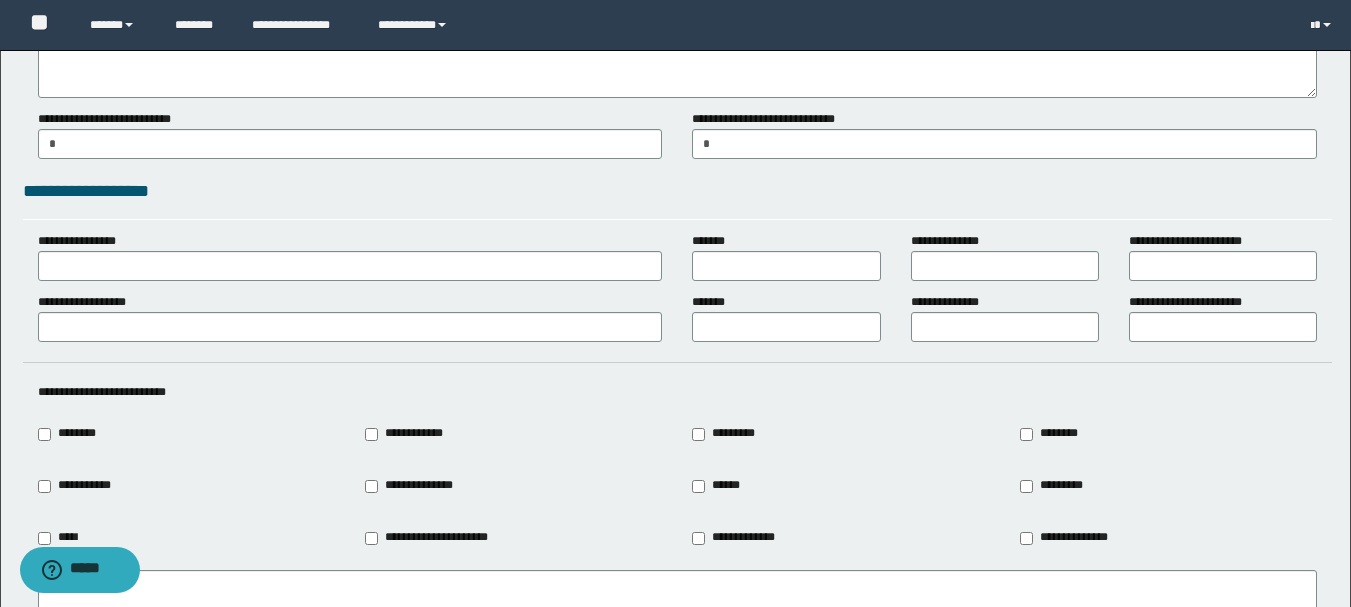 scroll, scrollTop: 1900, scrollLeft: 0, axis: vertical 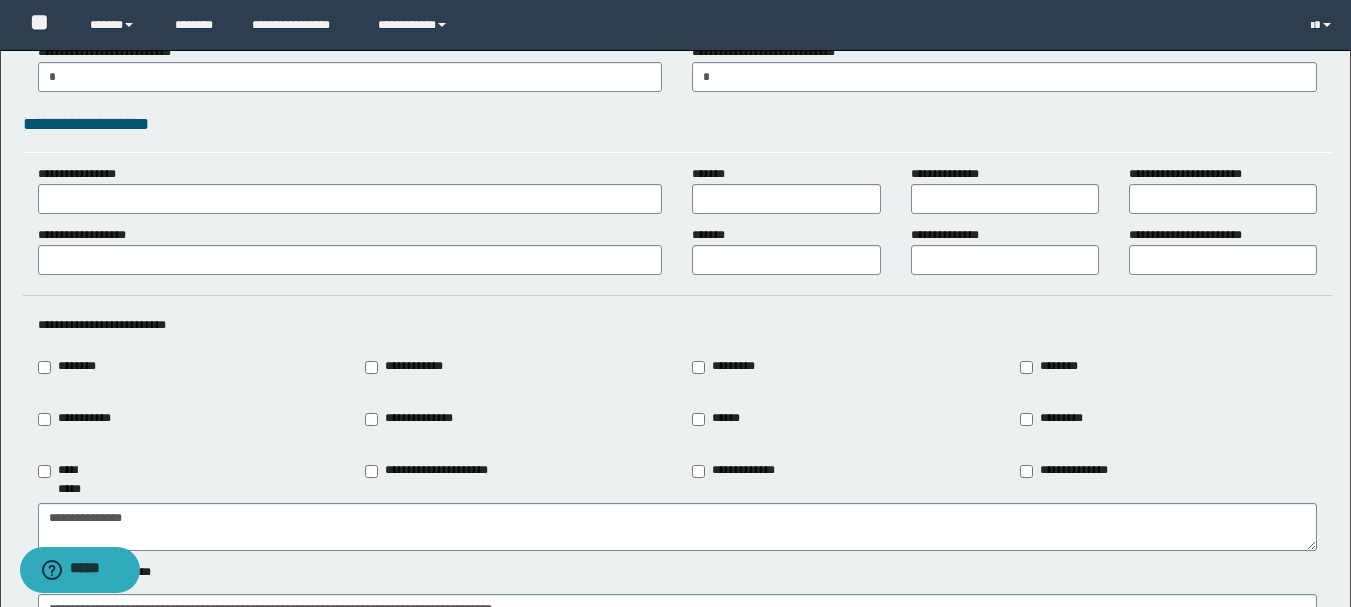 type on "**********" 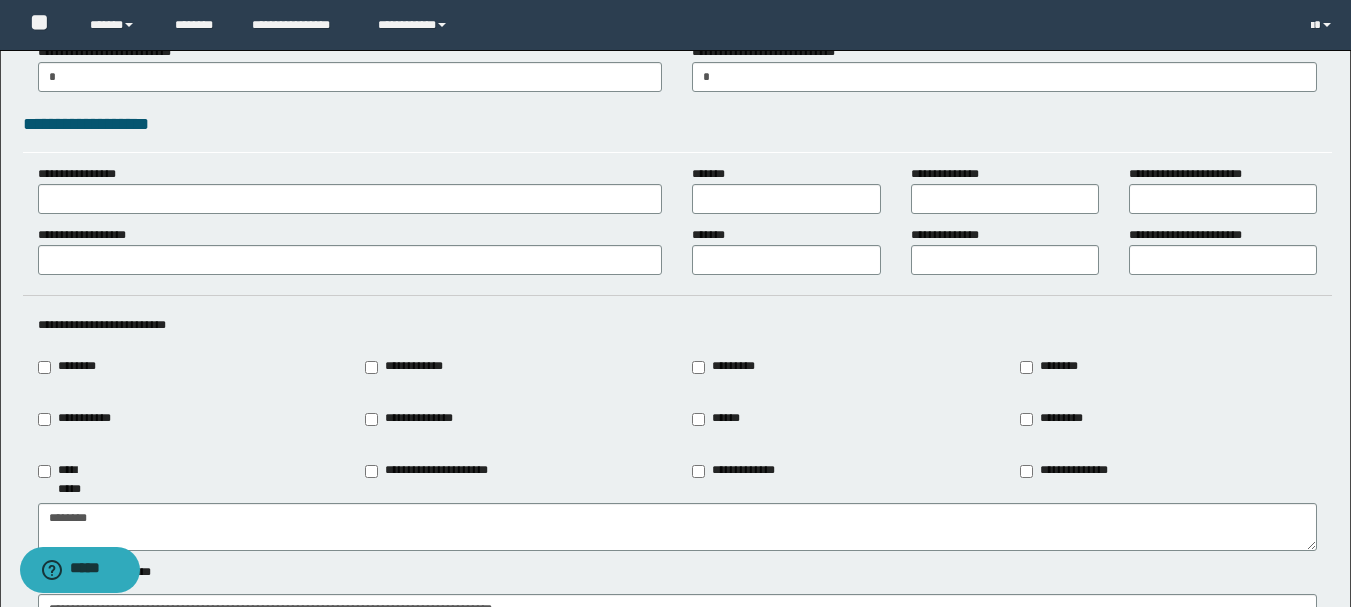 click on "**********" at bounding box center (1071, 471) 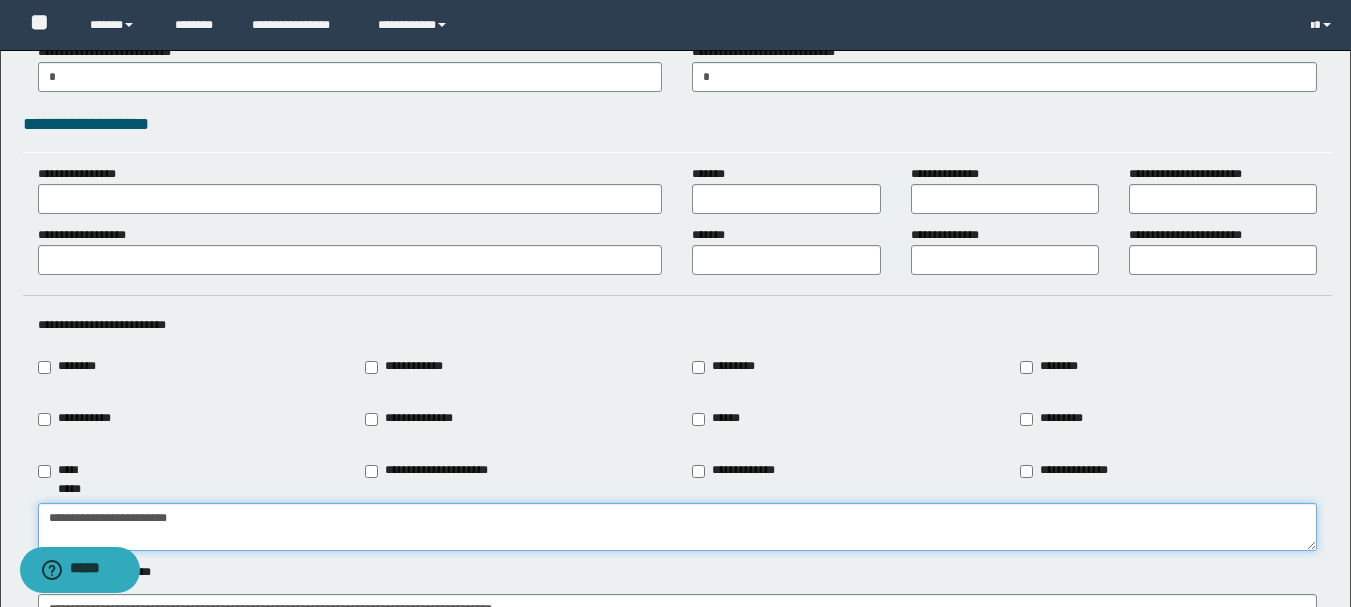 click on "**********" at bounding box center (677, 527) 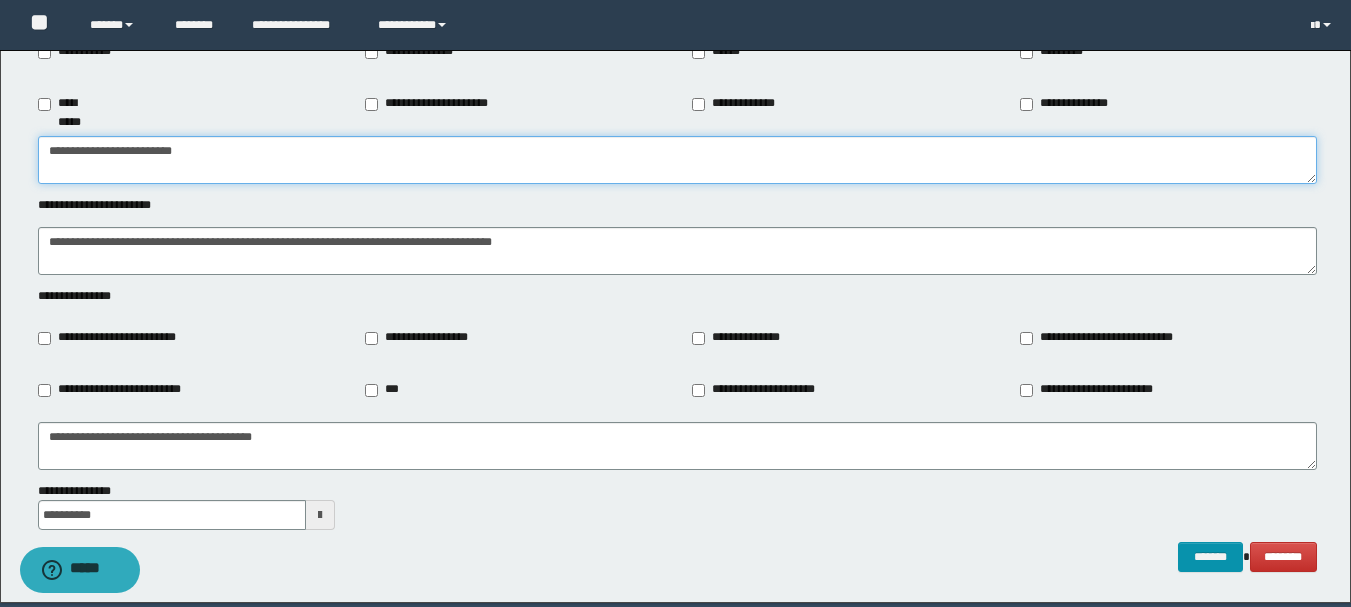 scroll, scrollTop: 2300, scrollLeft: 0, axis: vertical 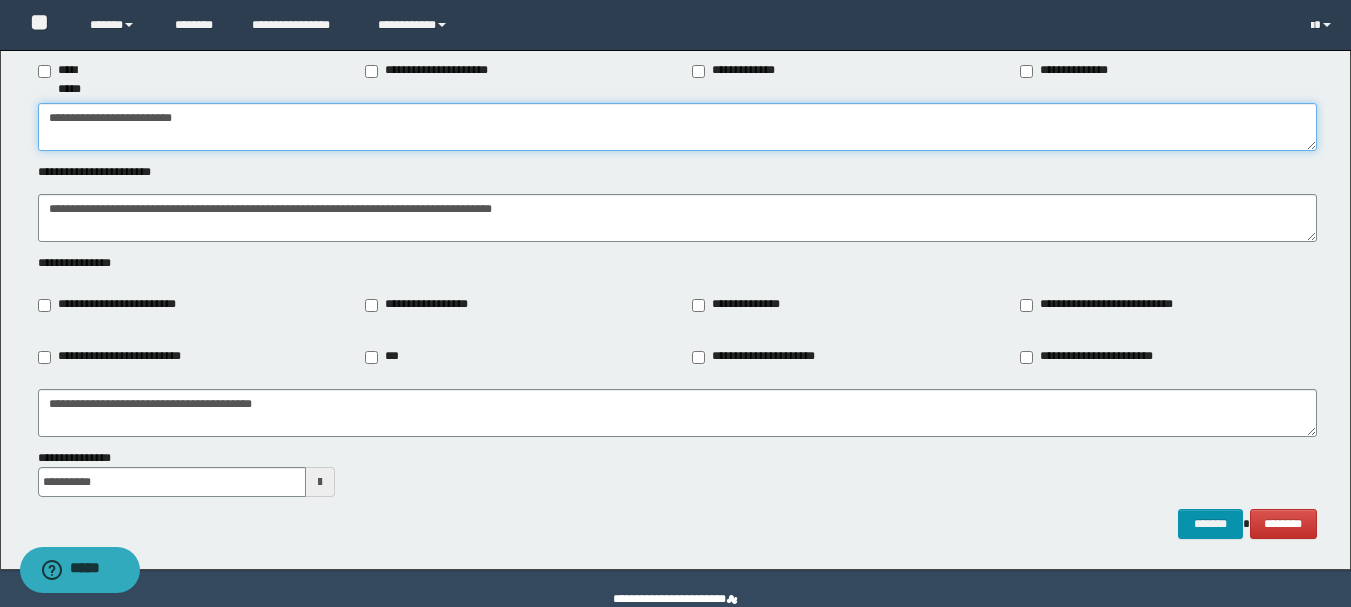 type on "**********" 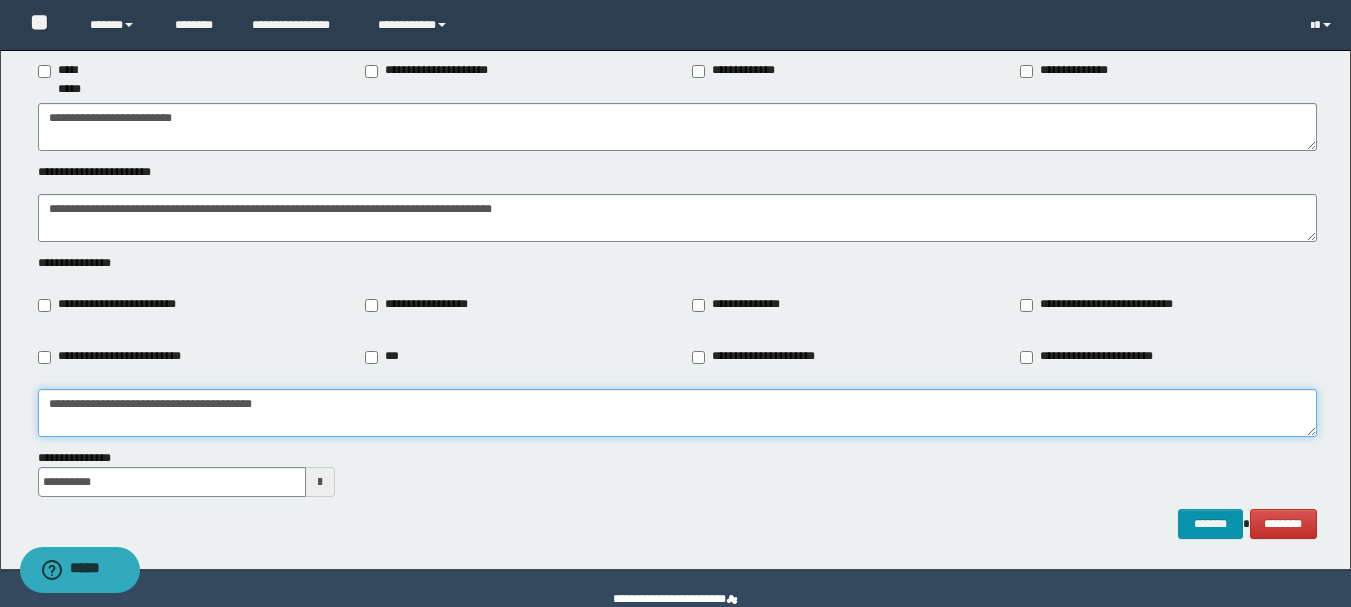 click on "**********" at bounding box center (677, 413) 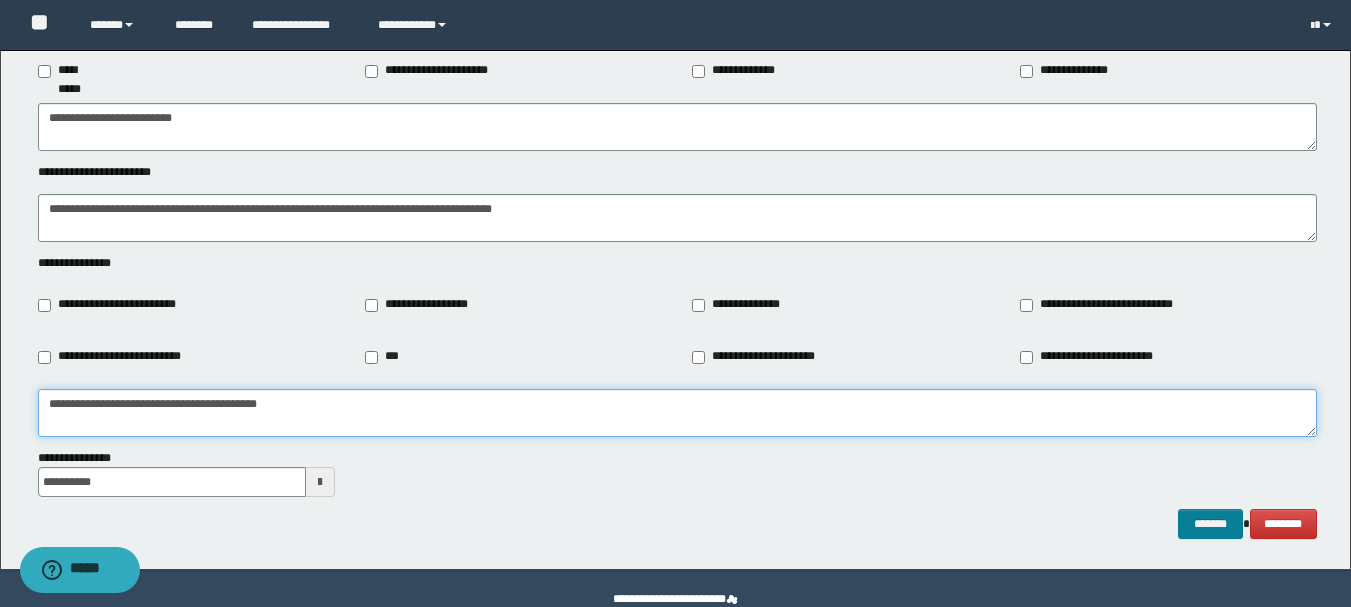 type on "**********" 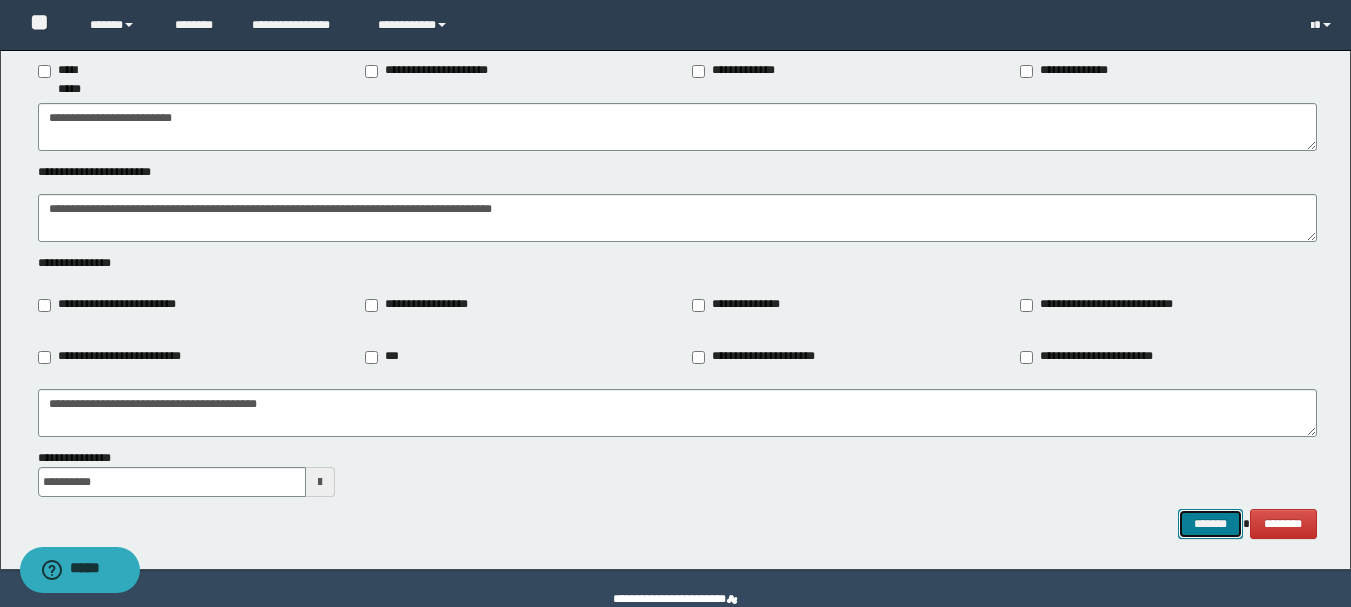 click on "*******" at bounding box center [1210, 524] 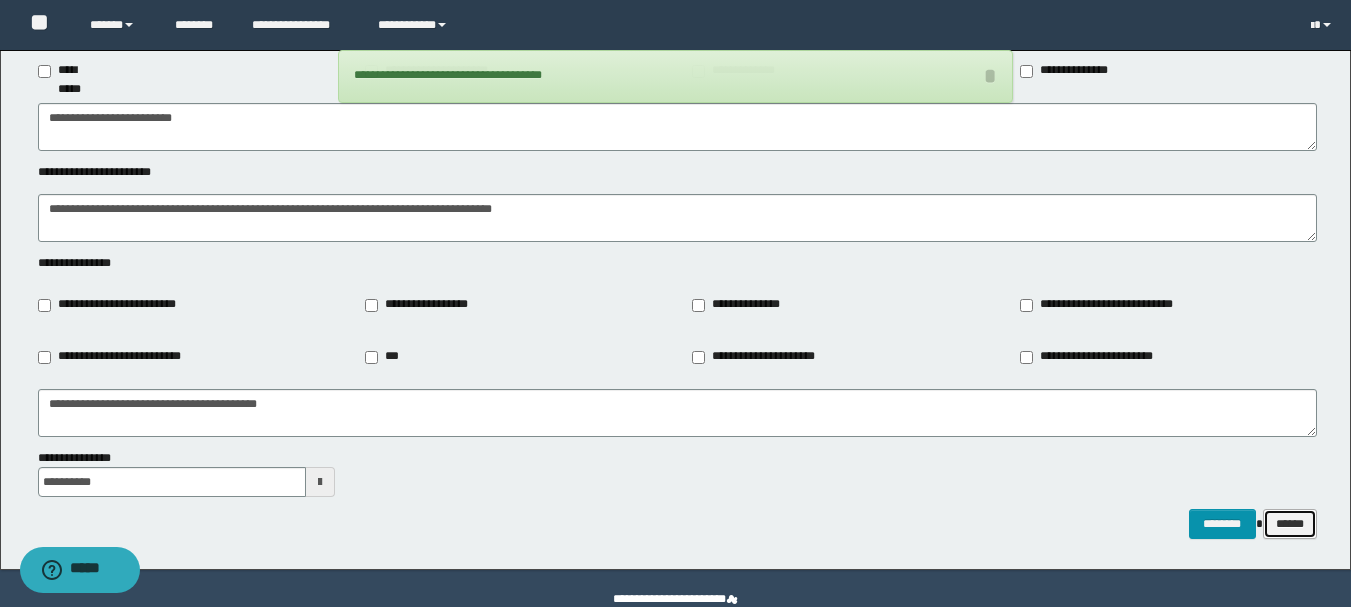 click on "******" at bounding box center (1290, 524) 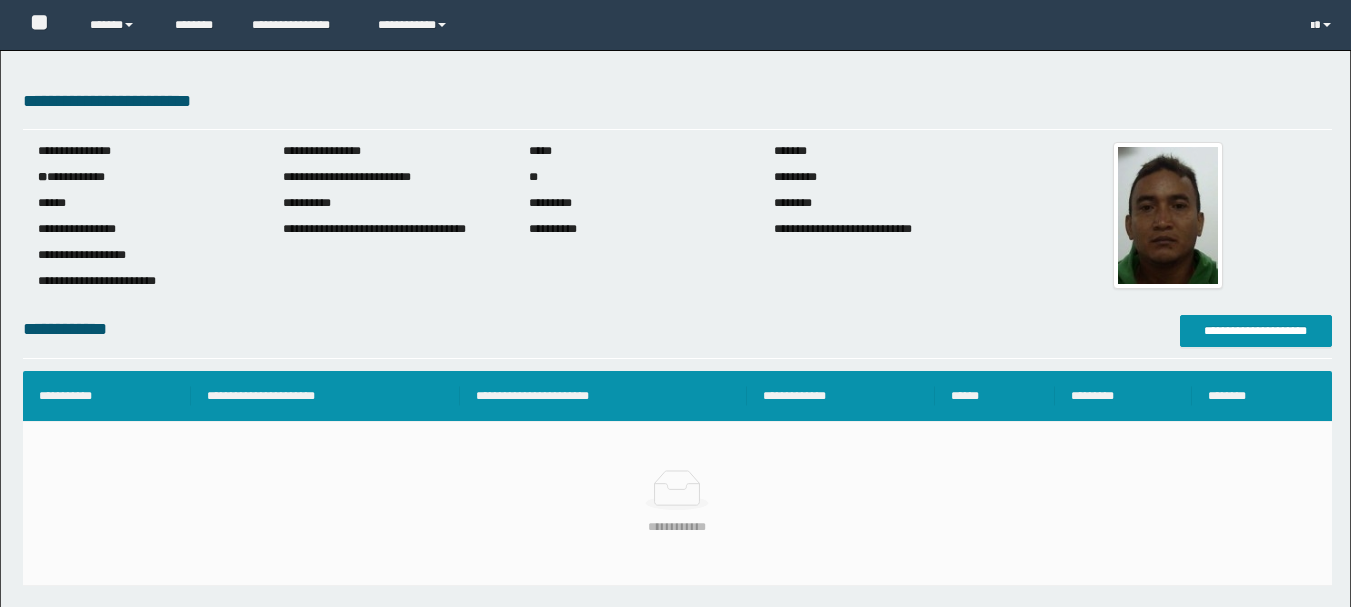 scroll, scrollTop: 0, scrollLeft: 0, axis: both 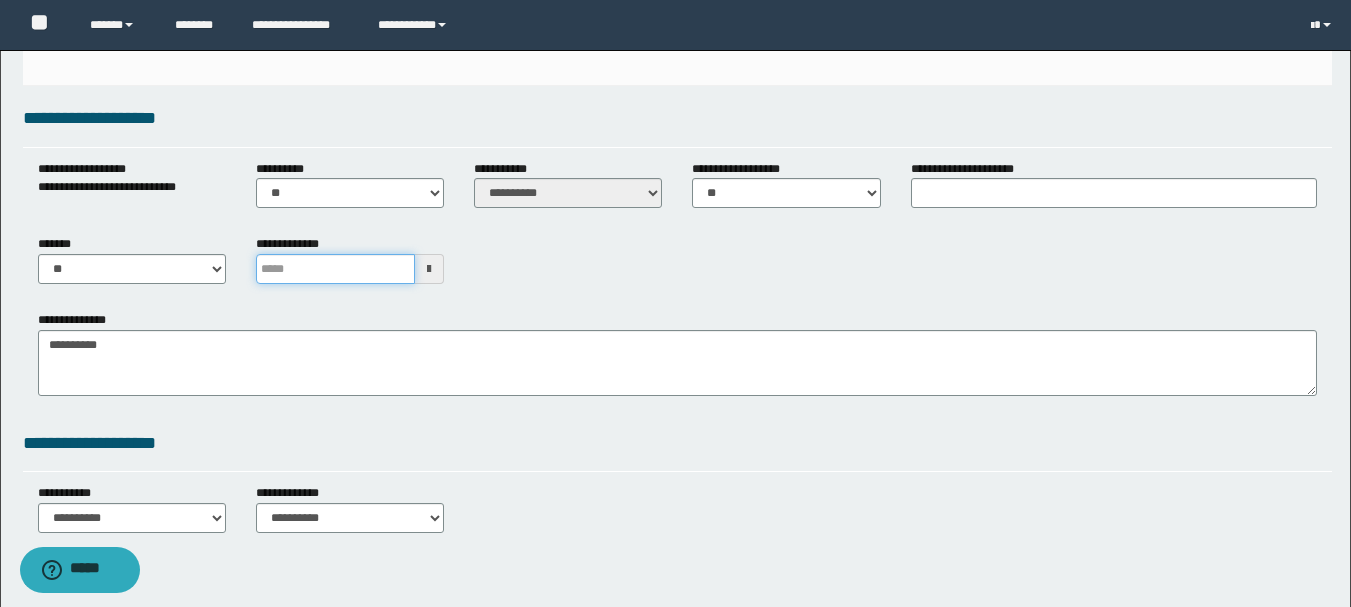 click at bounding box center [335, 269] 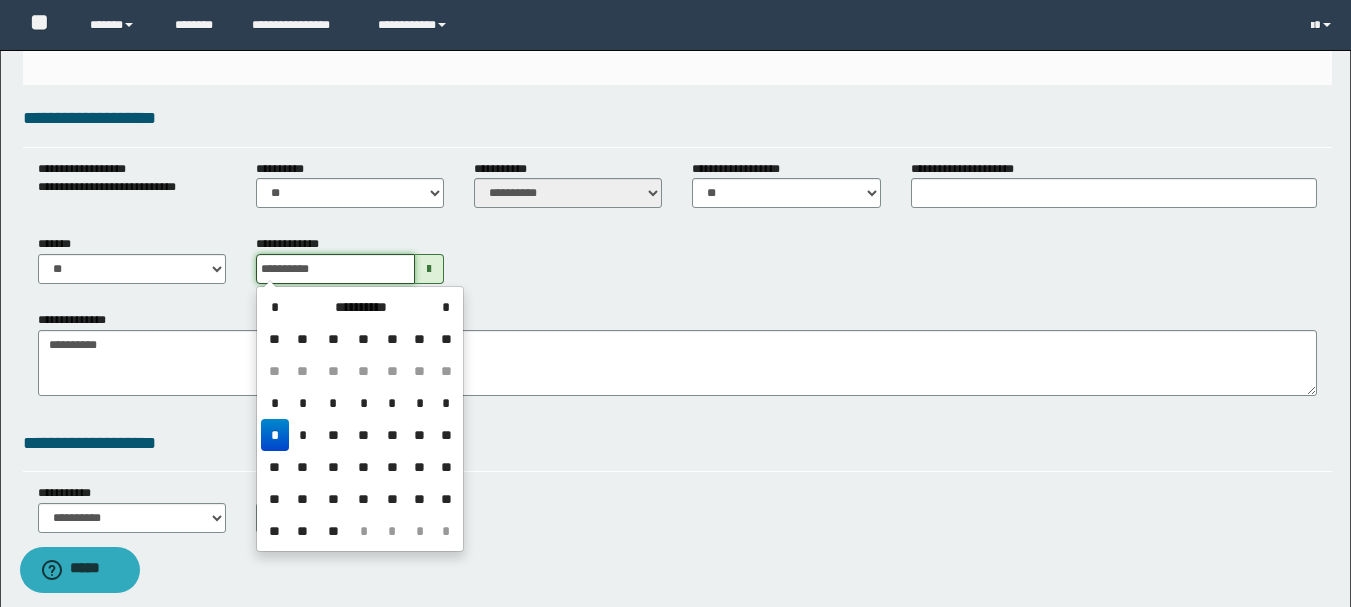 type on "**********" 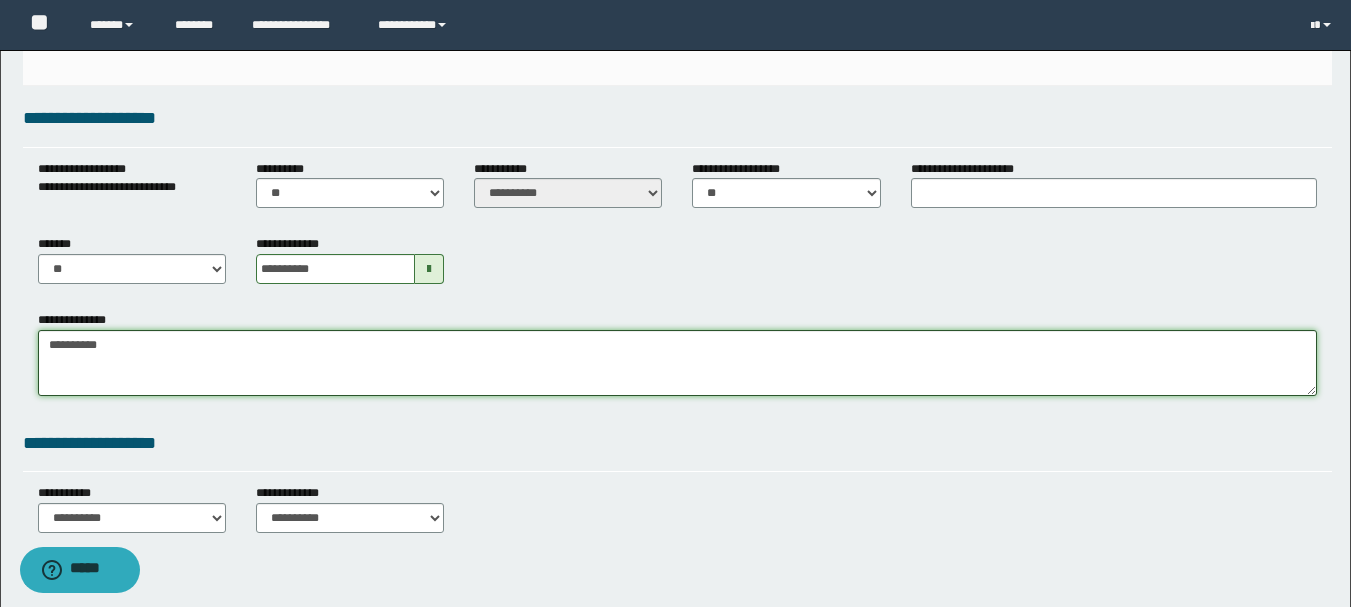 click on "**********" at bounding box center (677, 363) 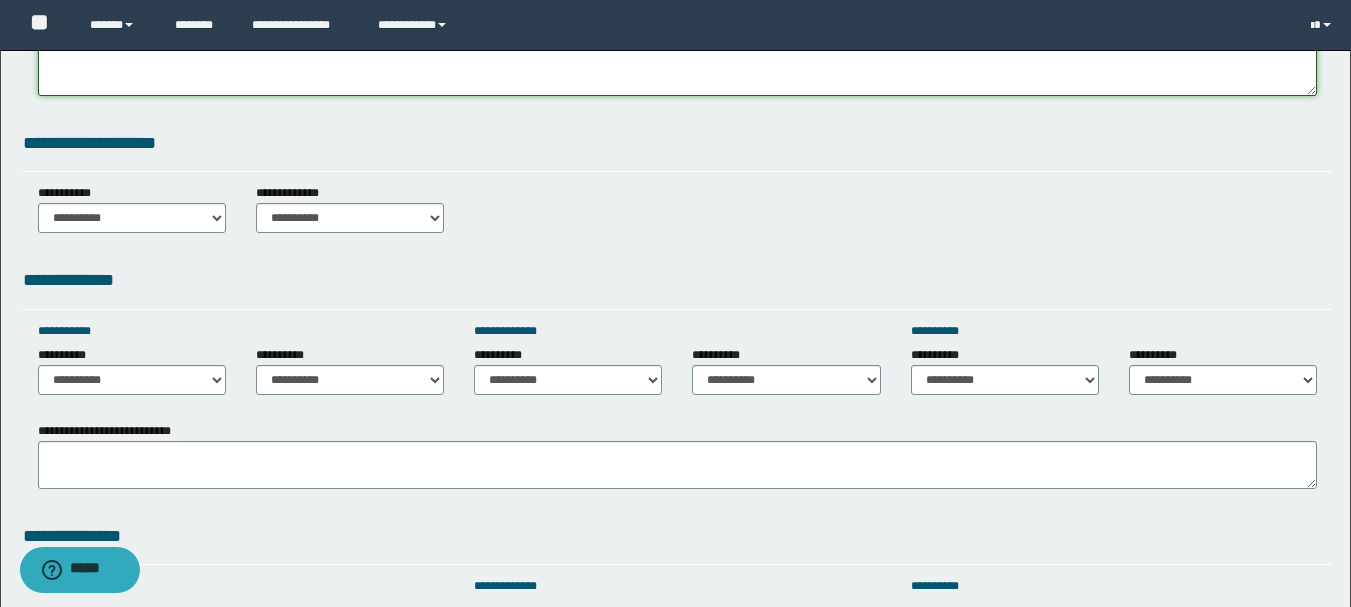 scroll, scrollTop: 700, scrollLeft: 0, axis: vertical 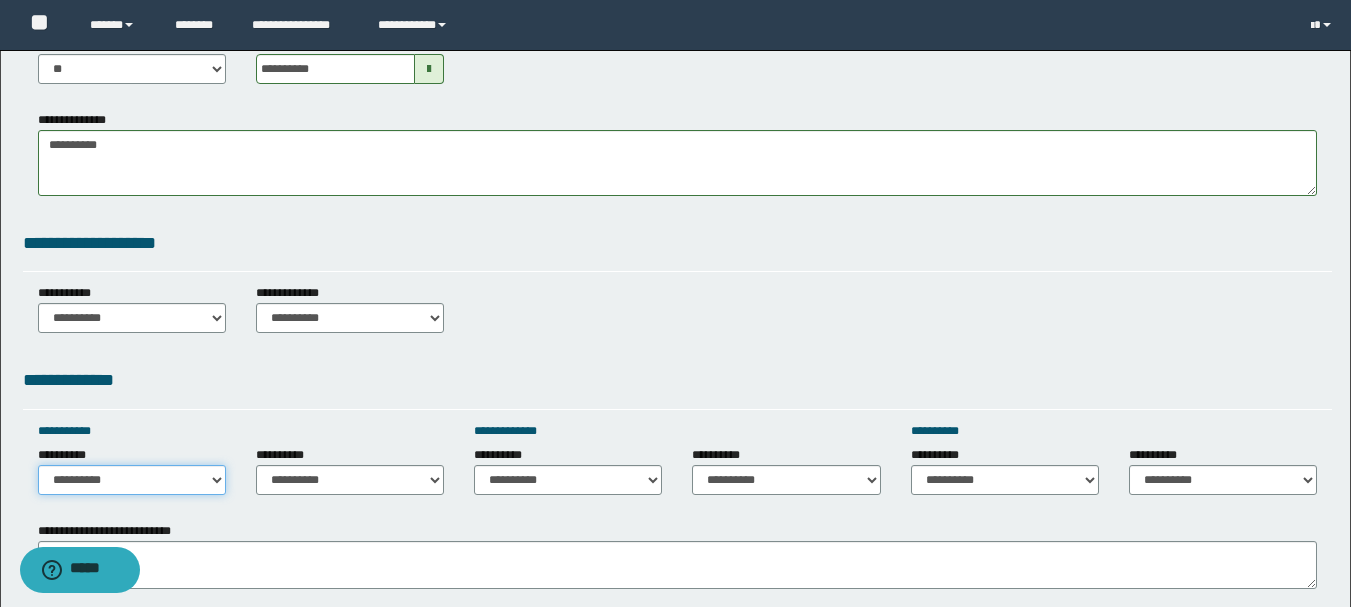 click on "**********" at bounding box center [132, 480] 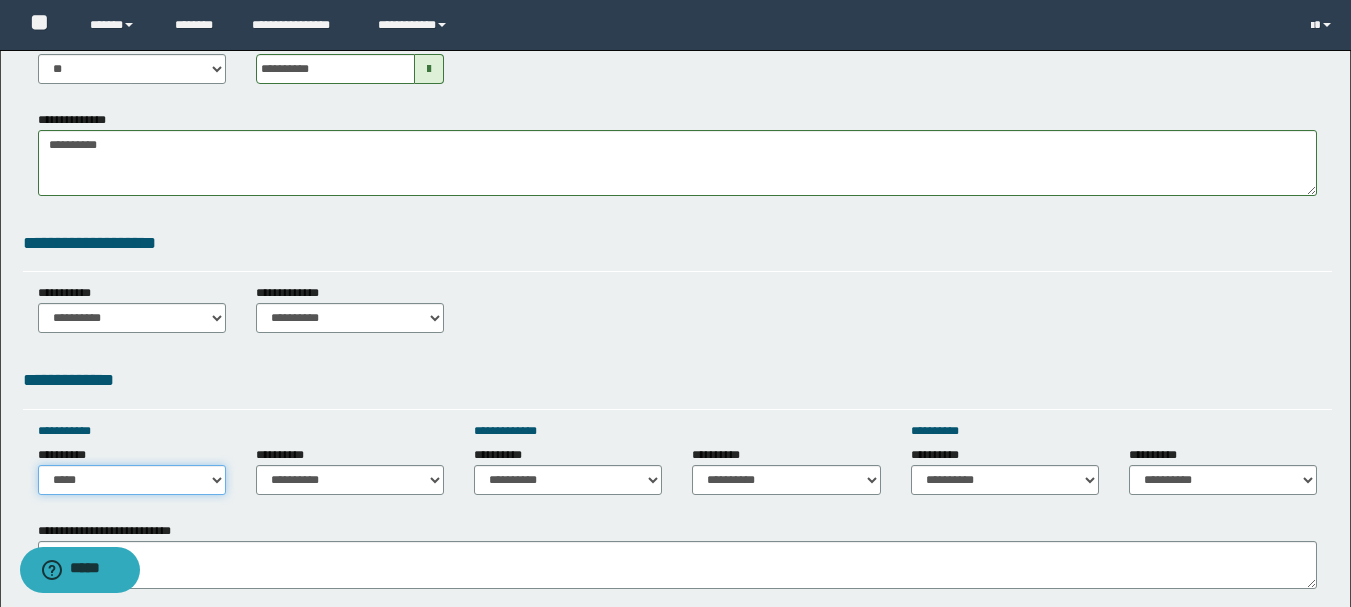click on "**********" at bounding box center [132, 480] 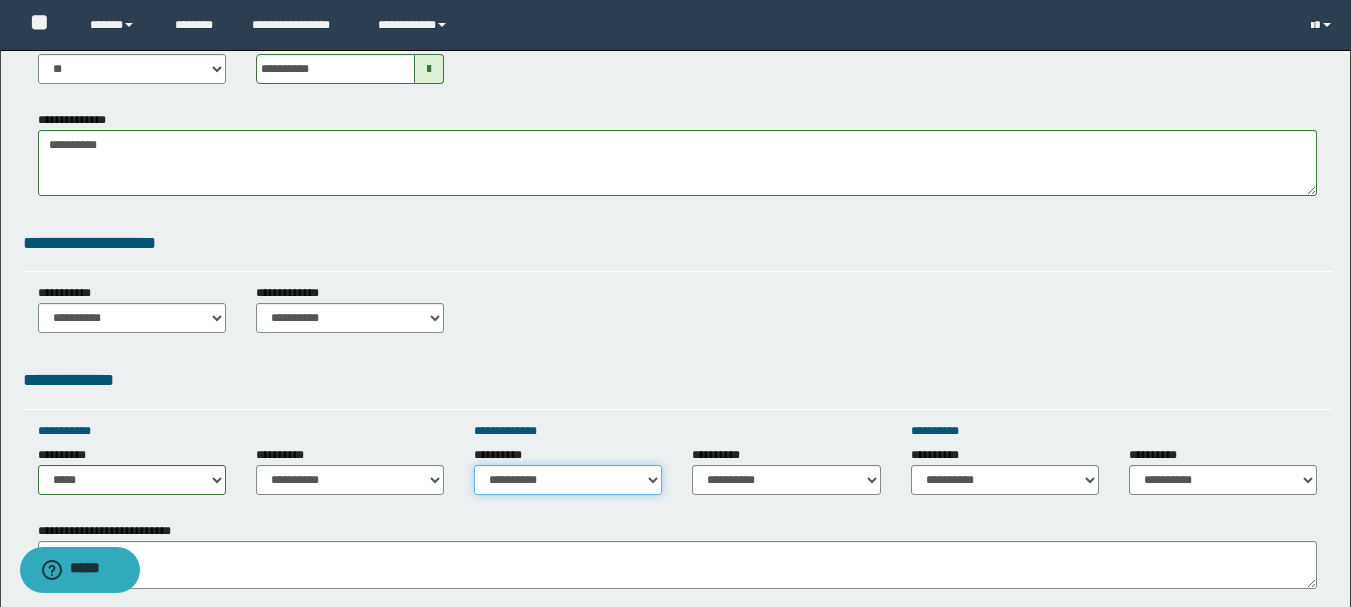 click on "**********" at bounding box center [568, 480] 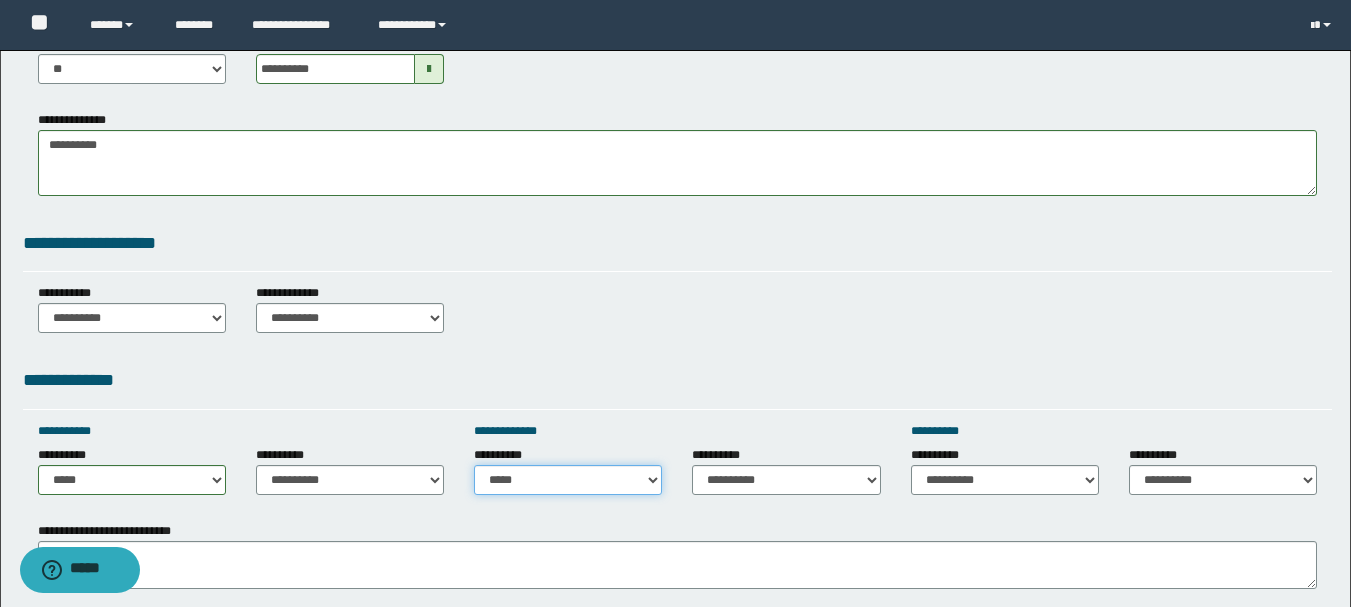 click on "**********" at bounding box center (568, 480) 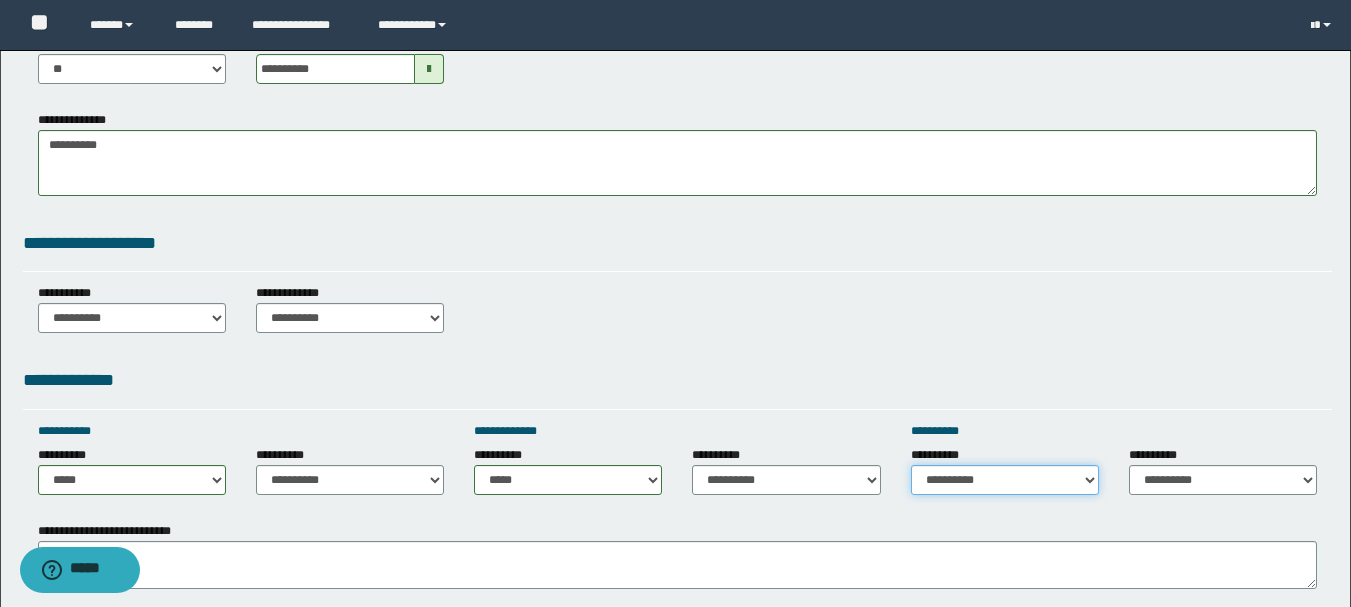 click on "**********" at bounding box center (1005, 480) 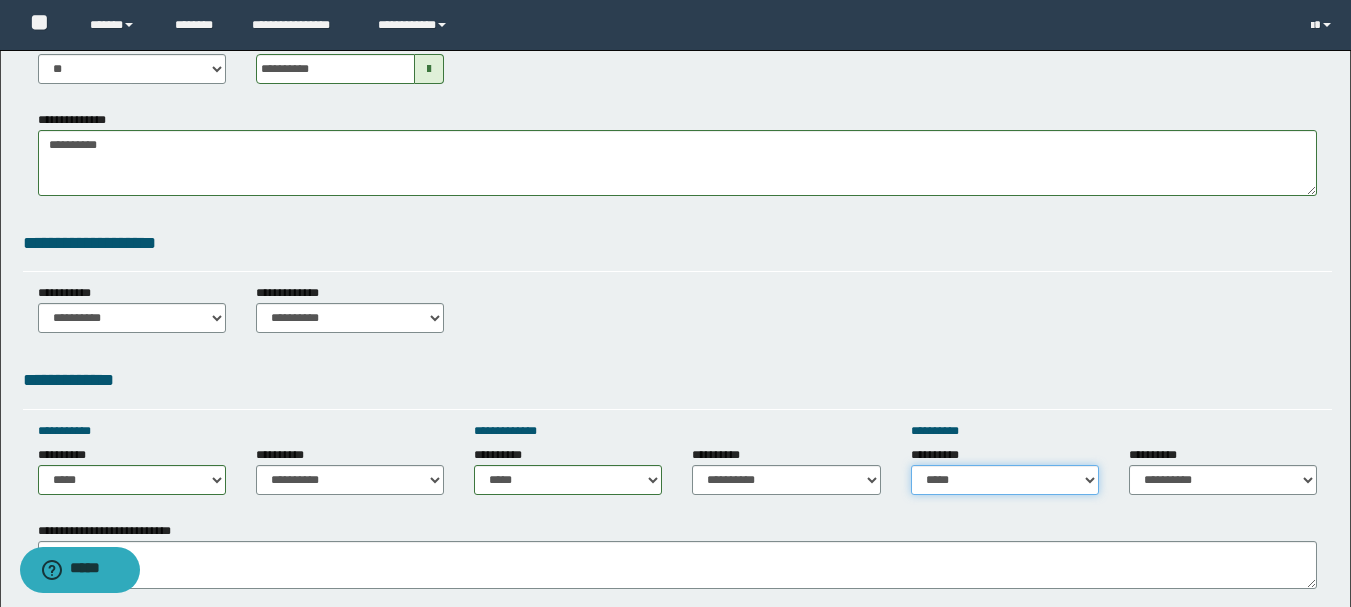 click on "**********" at bounding box center [1005, 480] 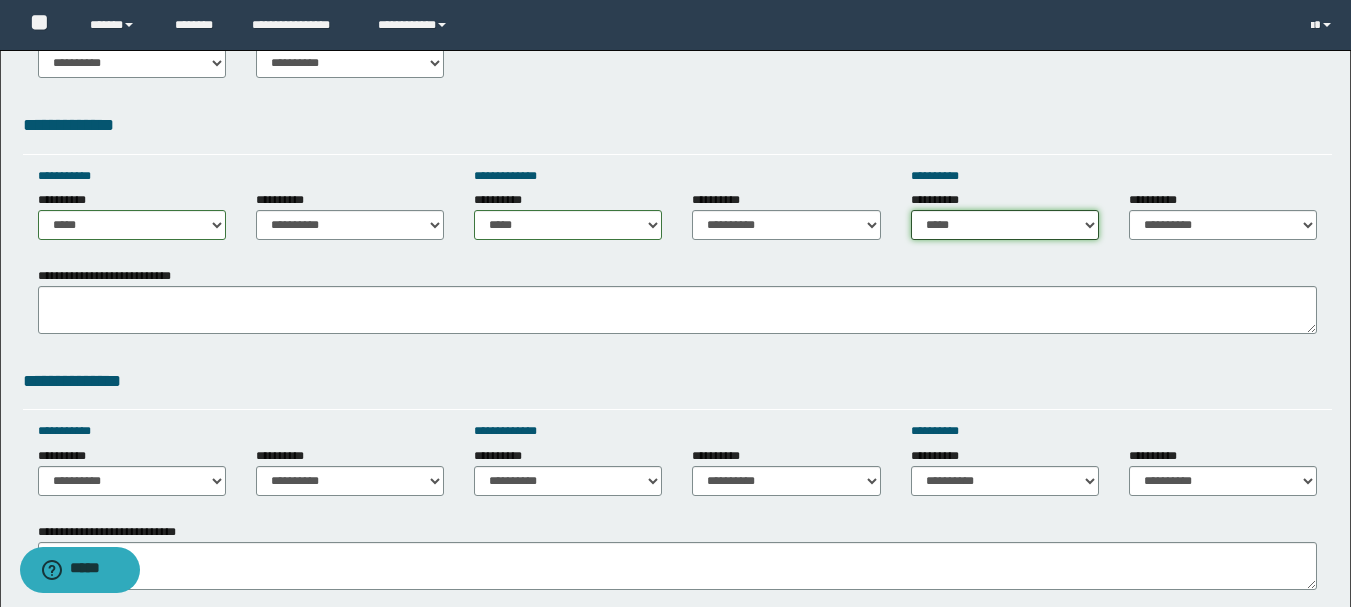 scroll, scrollTop: 1000, scrollLeft: 0, axis: vertical 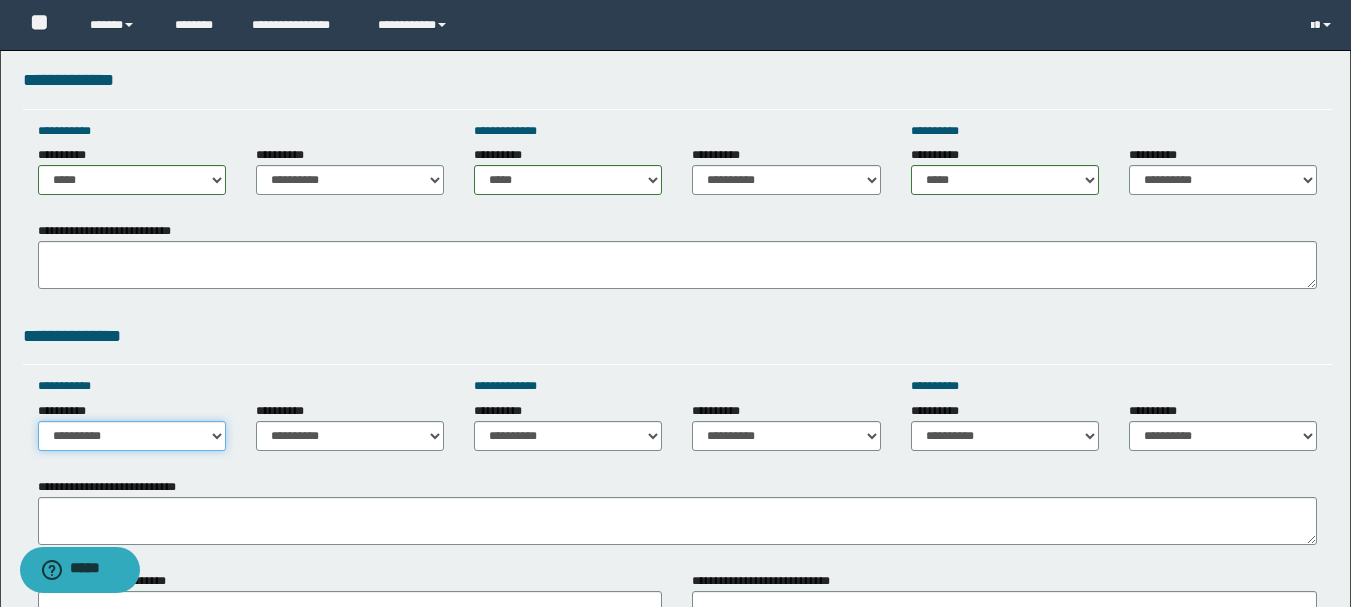 click on "**********" at bounding box center [132, 436] 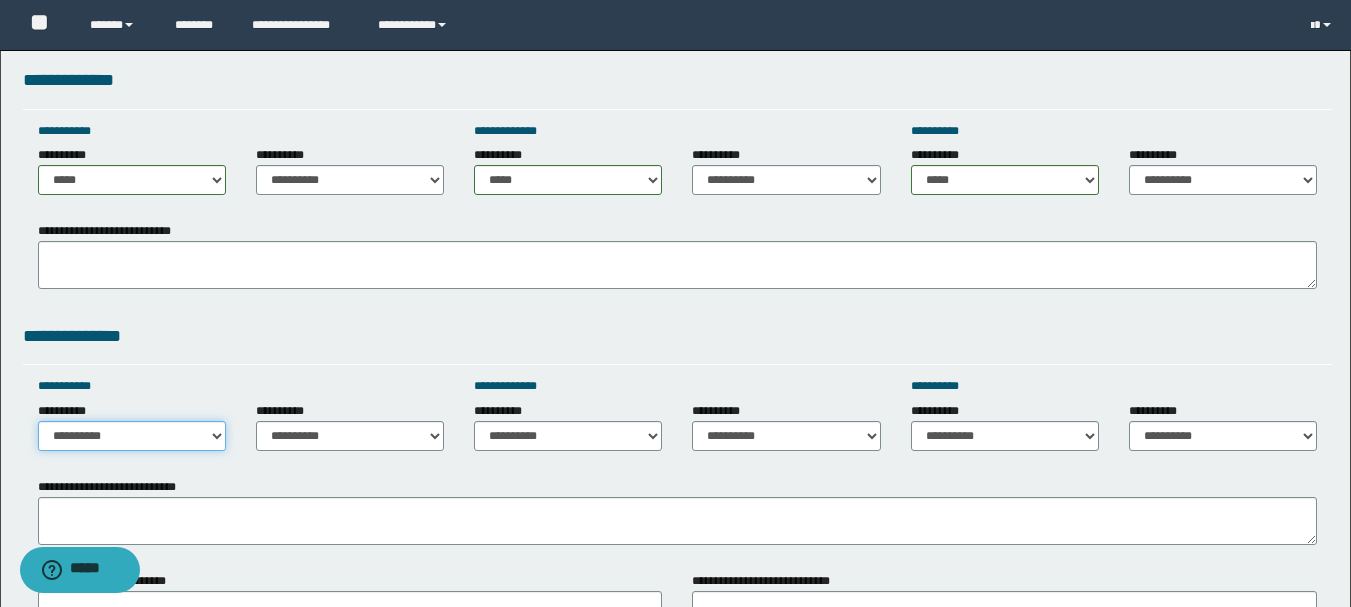select on "*****" 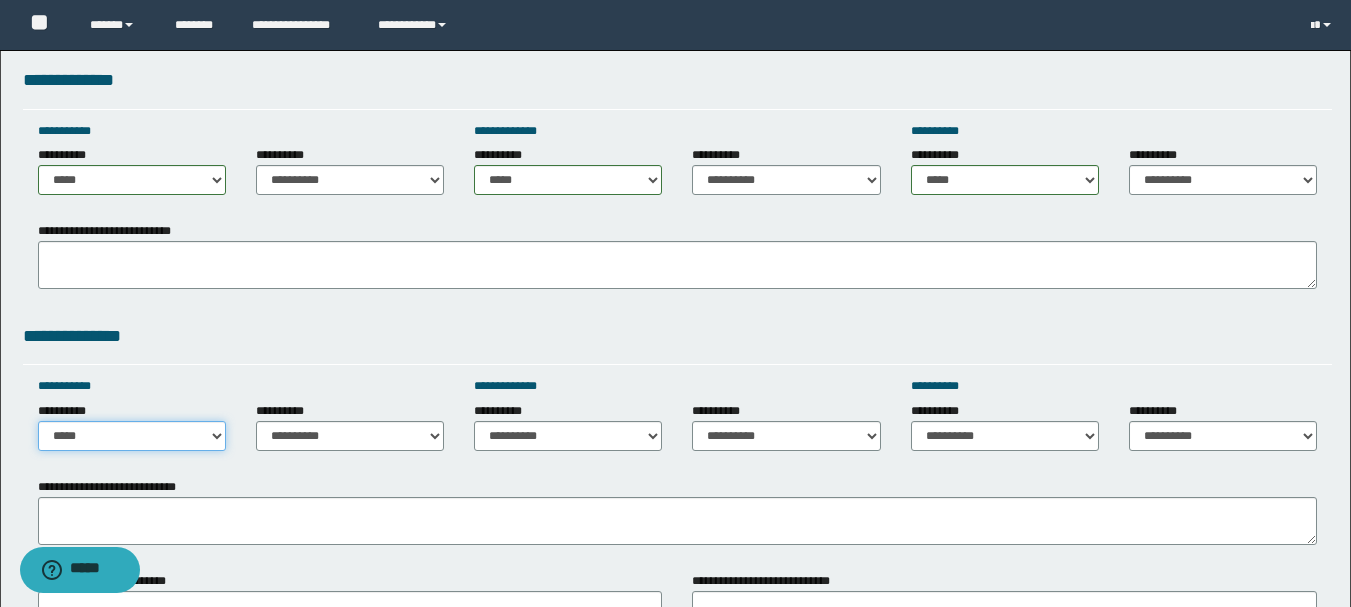 click on "**********" at bounding box center [132, 436] 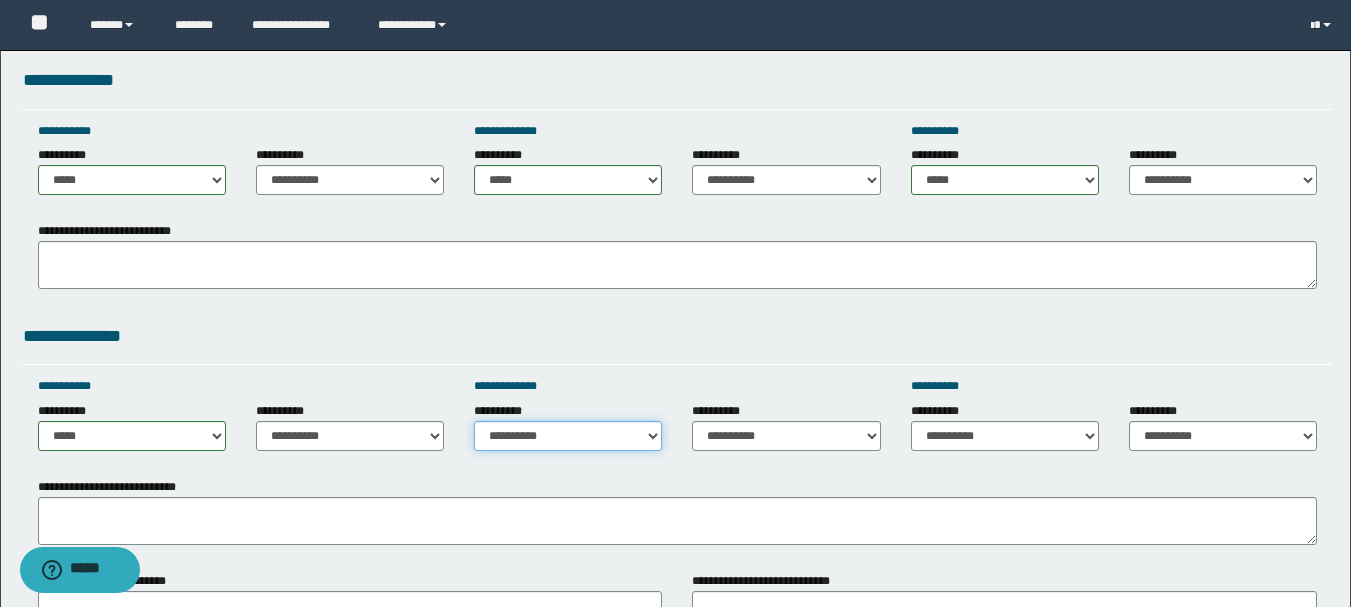 click on "**********" at bounding box center (568, 436) 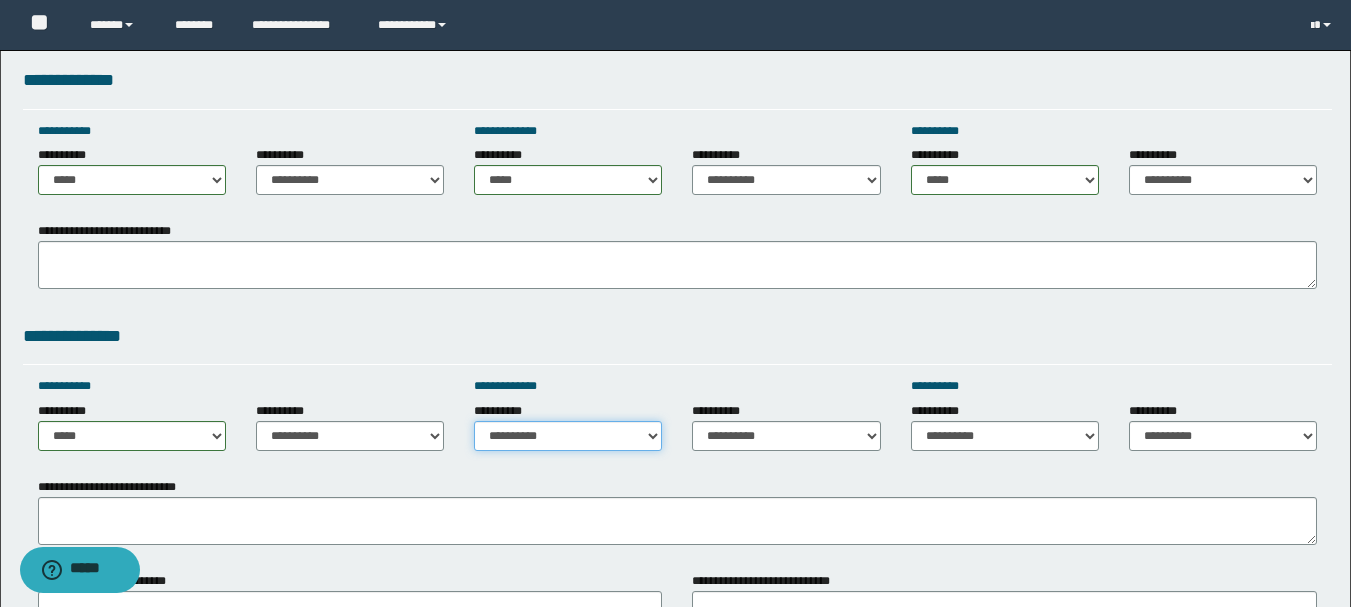 select on "*****" 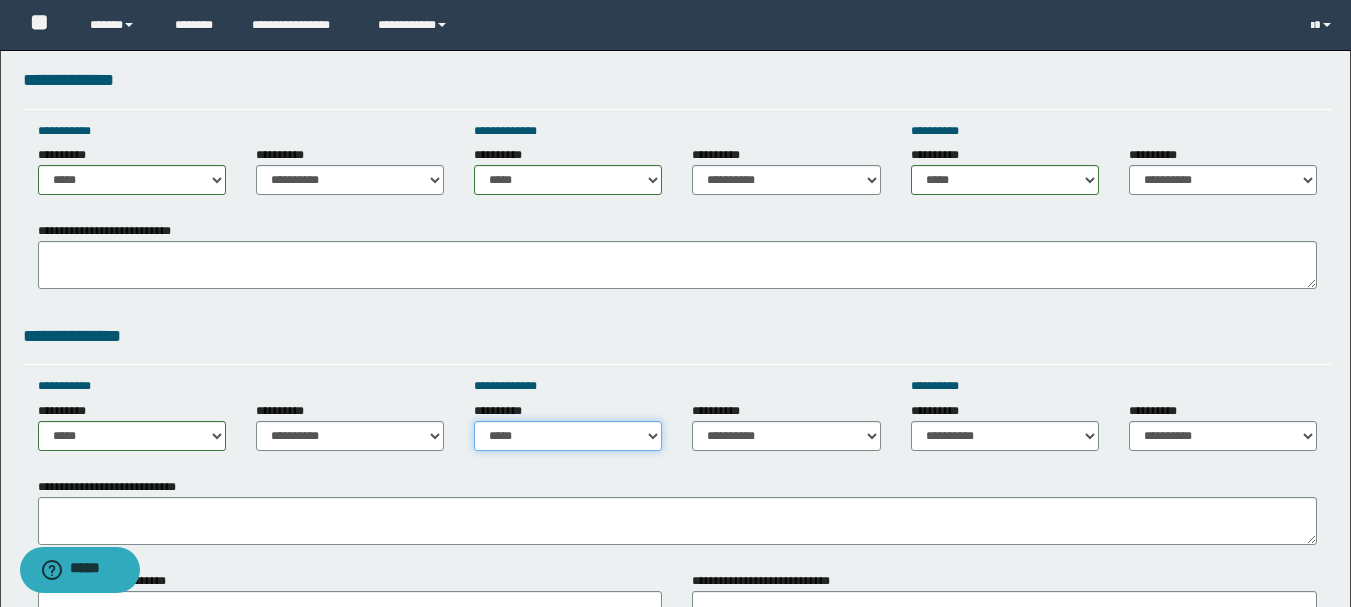 click on "**********" at bounding box center [568, 436] 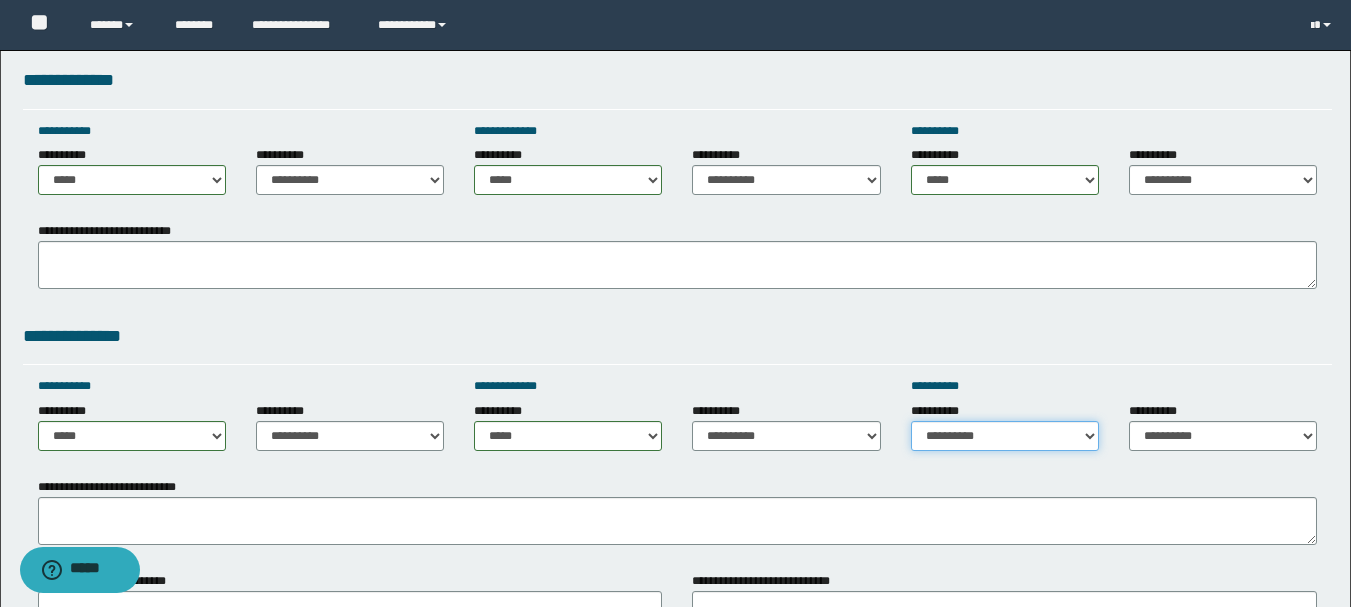 drag, startPoint x: 954, startPoint y: 438, endPoint x: 959, endPoint y: 422, distance: 16.763054 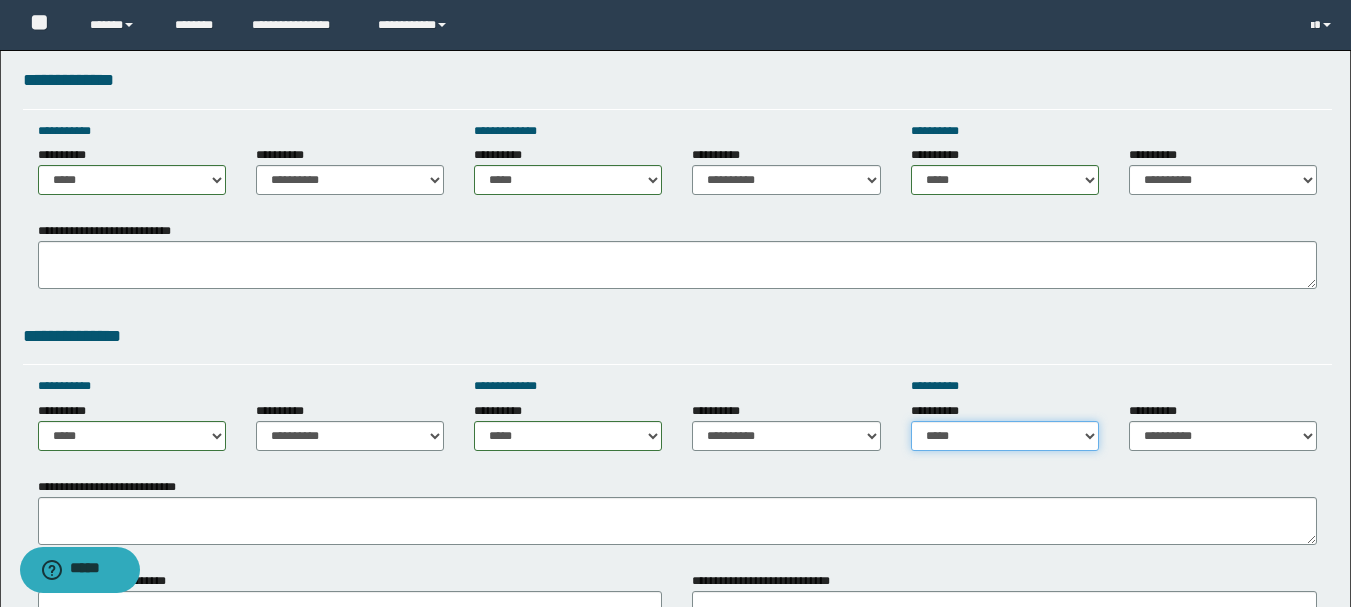 click on "**********" at bounding box center [1005, 436] 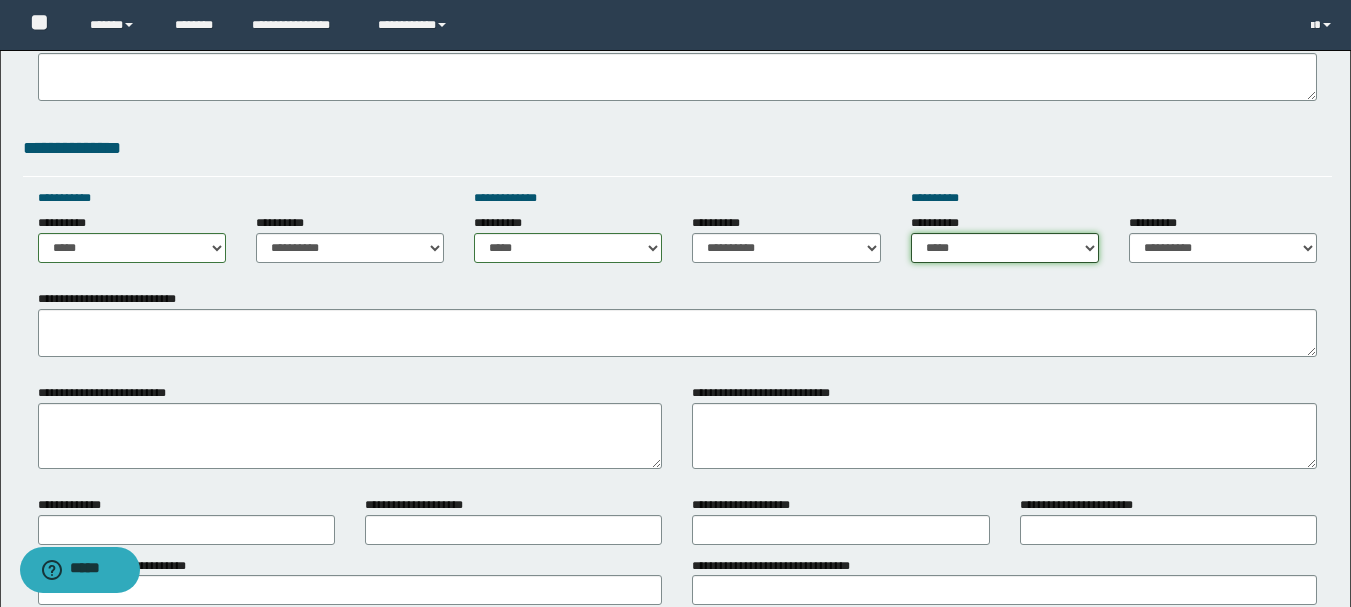 scroll, scrollTop: 1200, scrollLeft: 0, axis: vertical 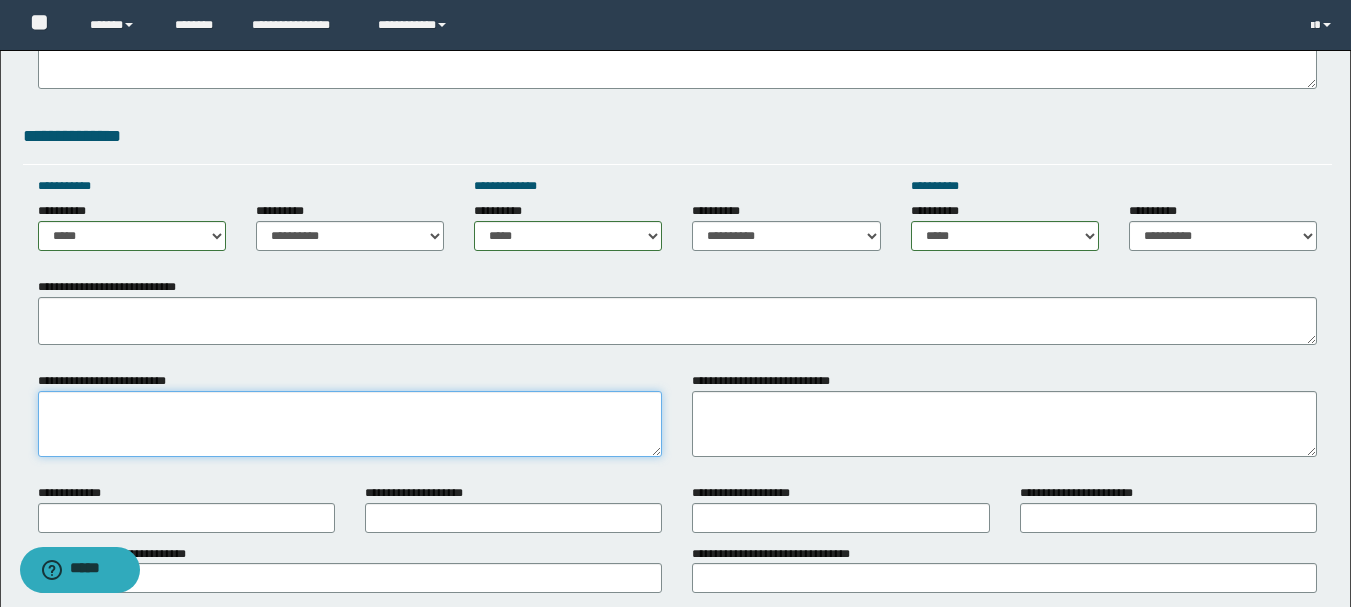 click on "**********" at bounding box center (350, 424) 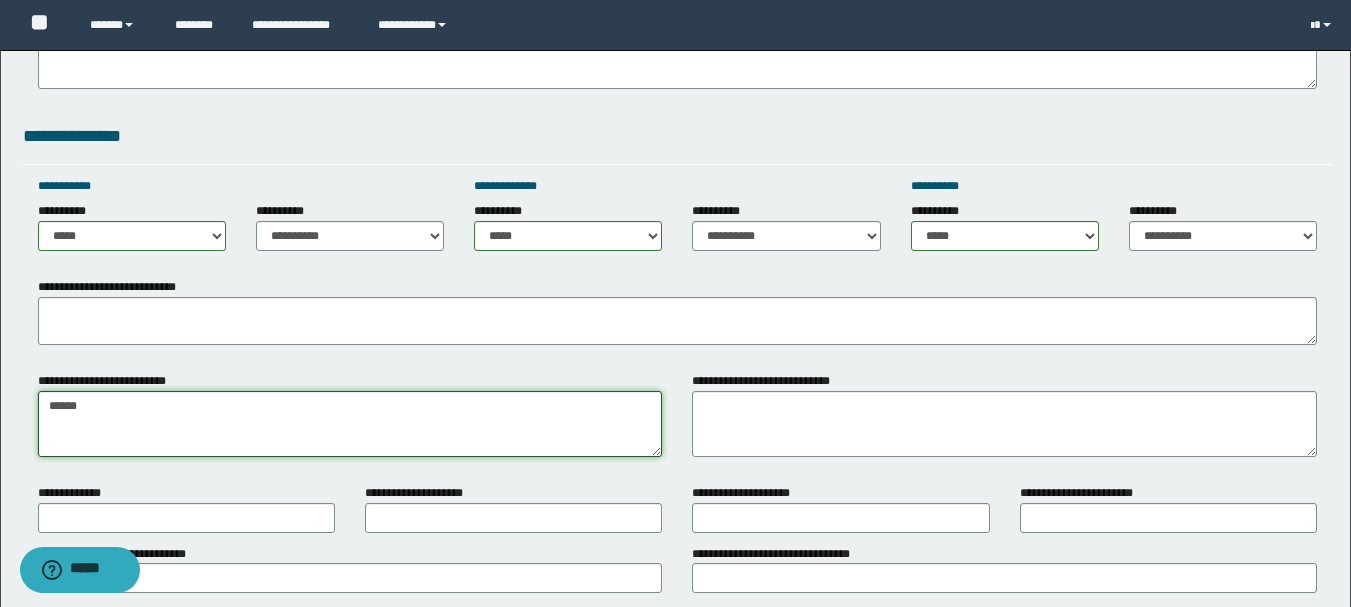 type on "******" 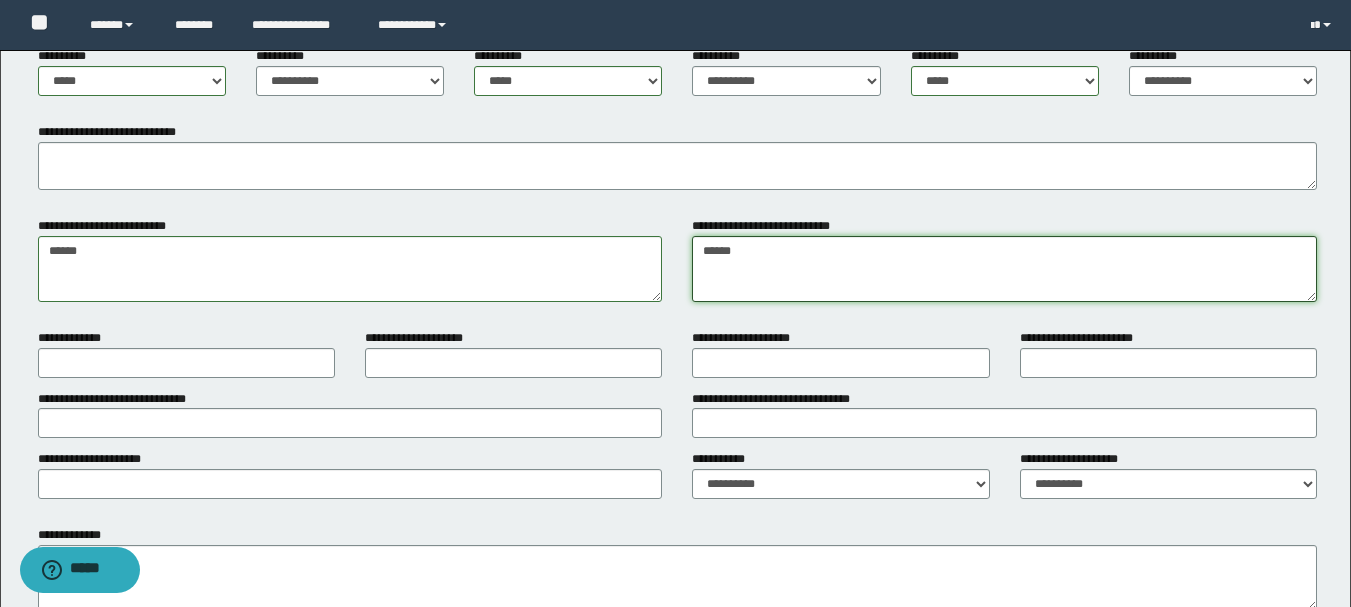 scroll, scrollTop: 1400, scrollLeft: 0, axis: vertical 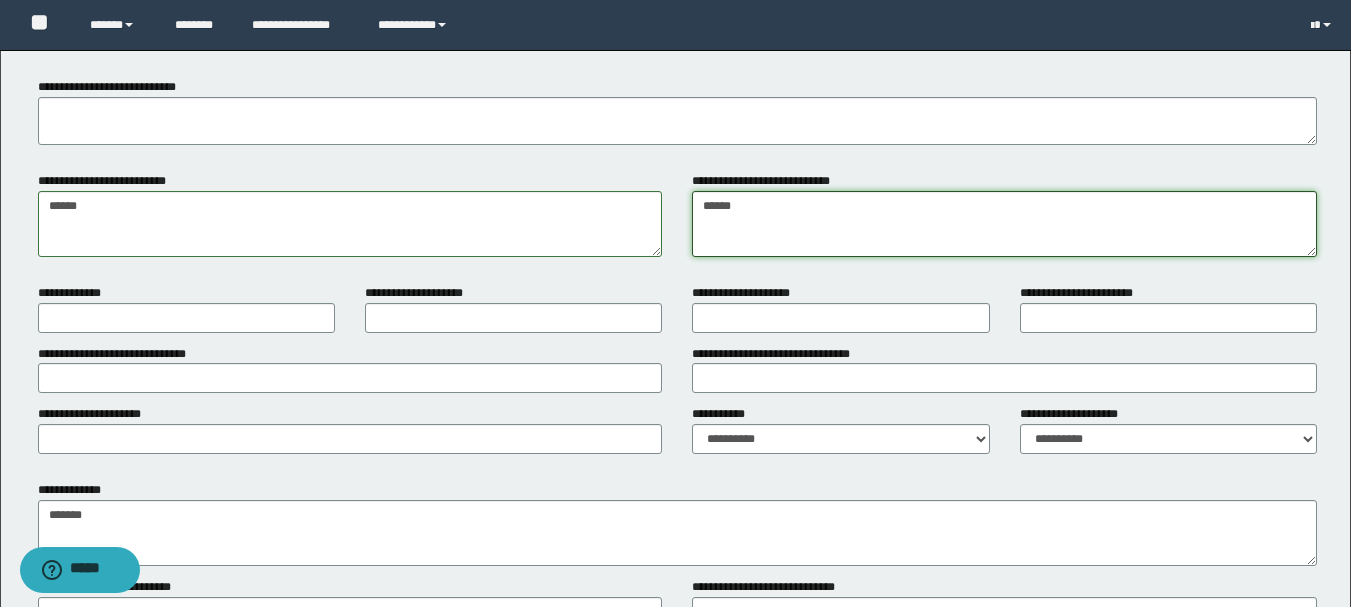 type on "******" 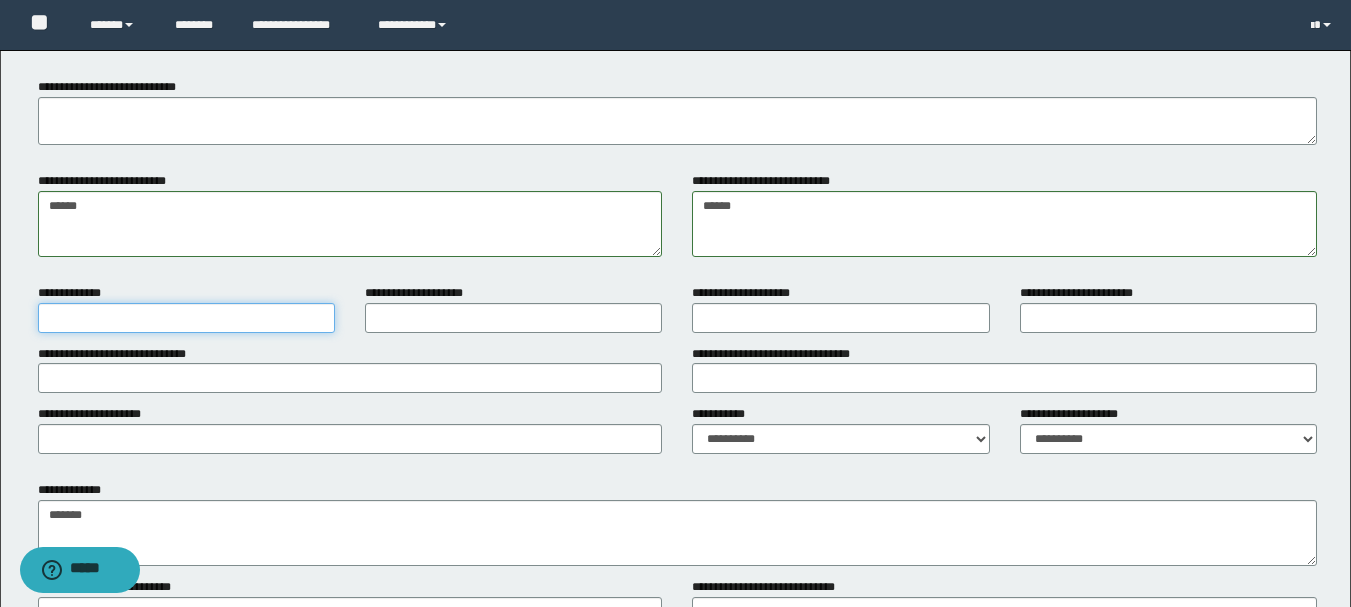 click on "**********" at bounding box center [186, 318] 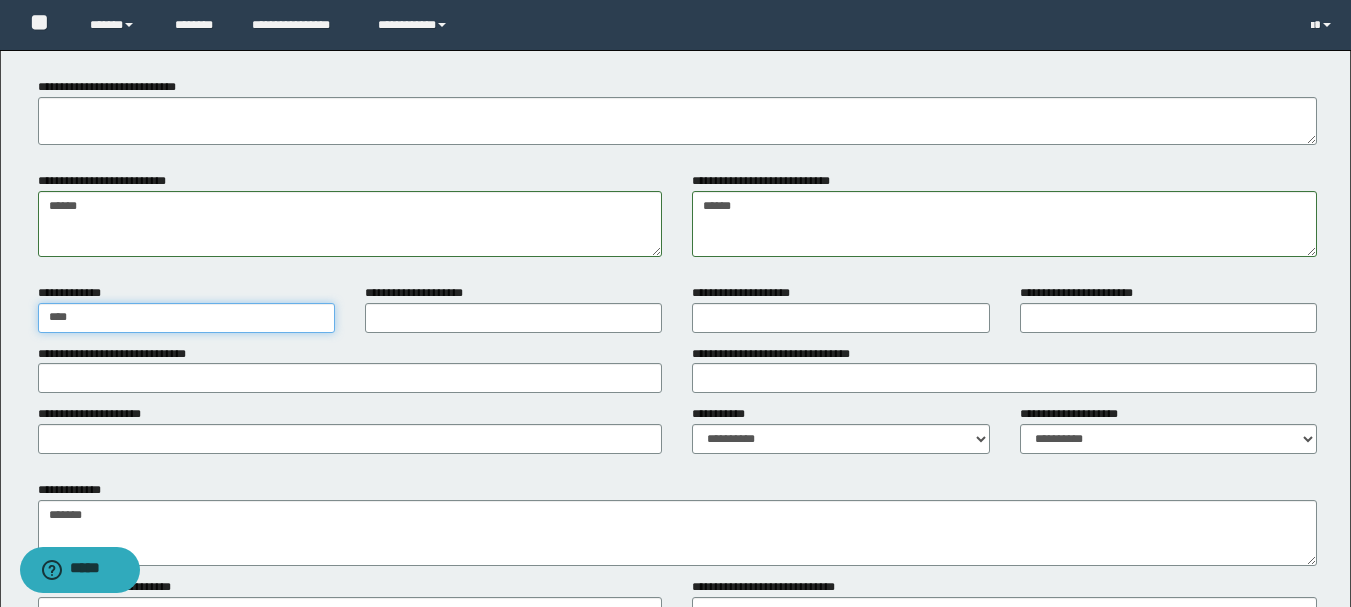 type on "****" 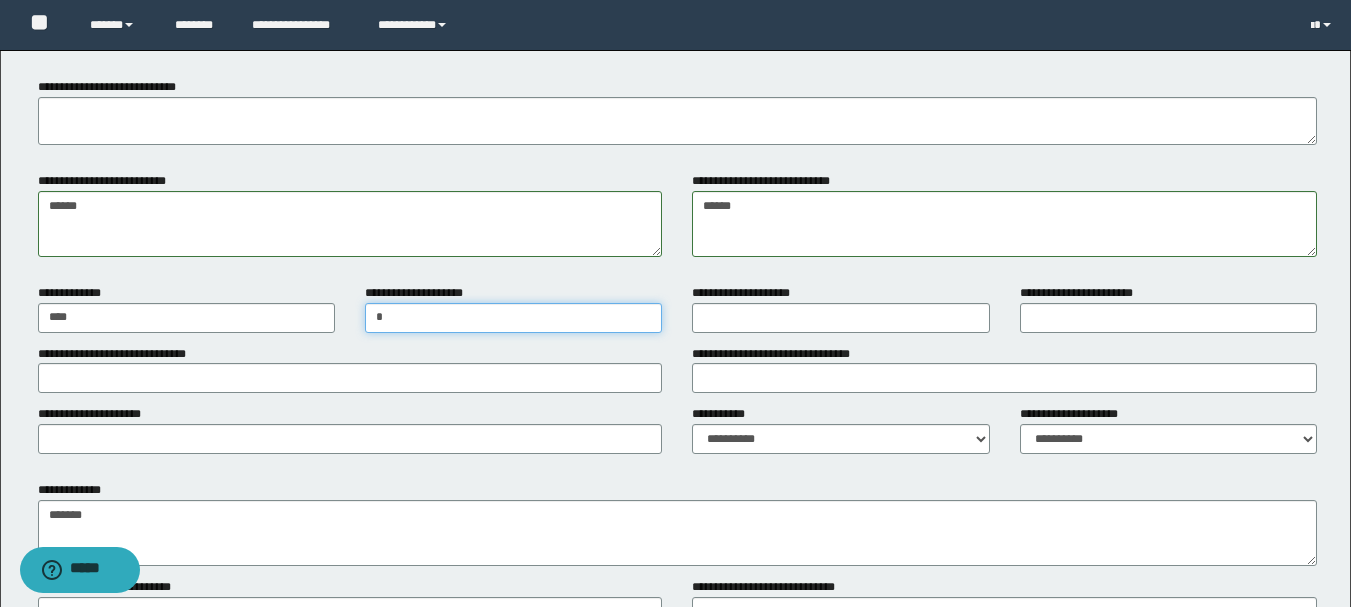 type on "*" 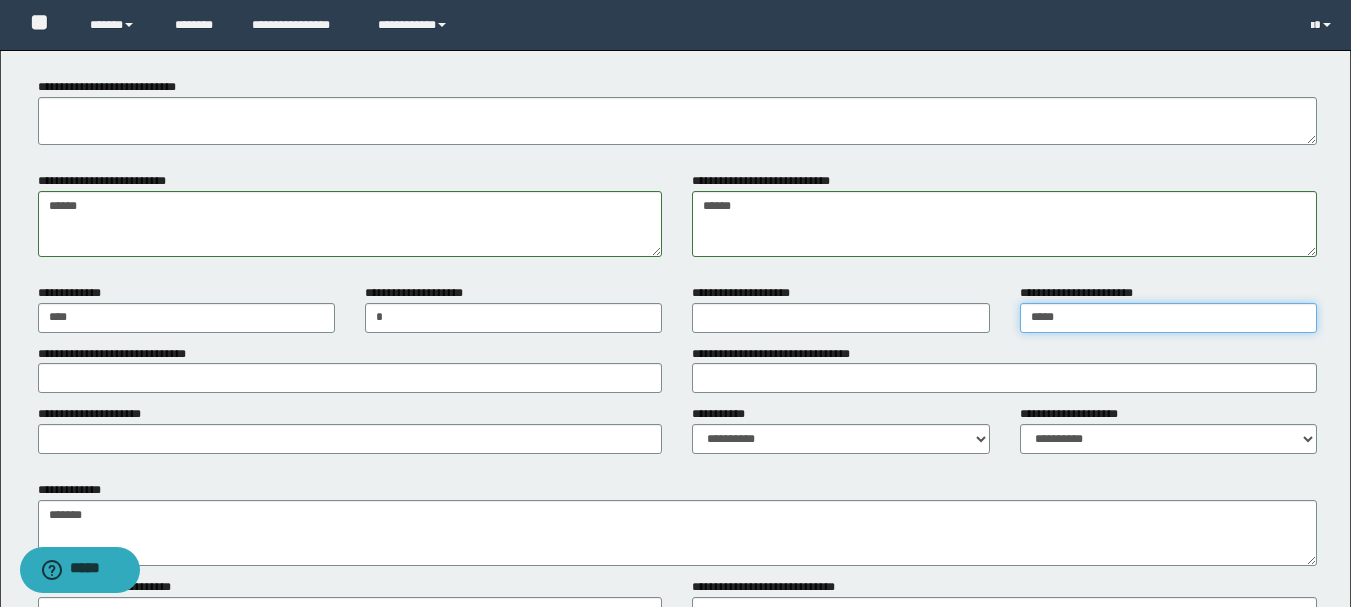 type on "*****" 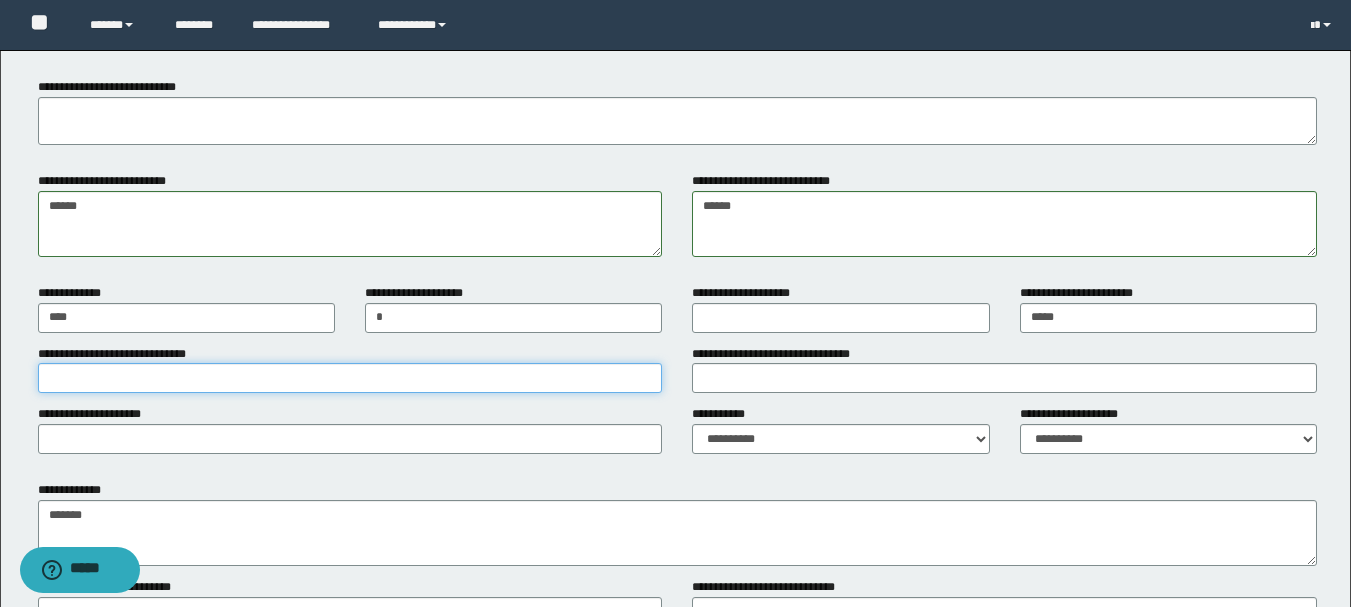 click on "**********" at bounding box center [350, 378] 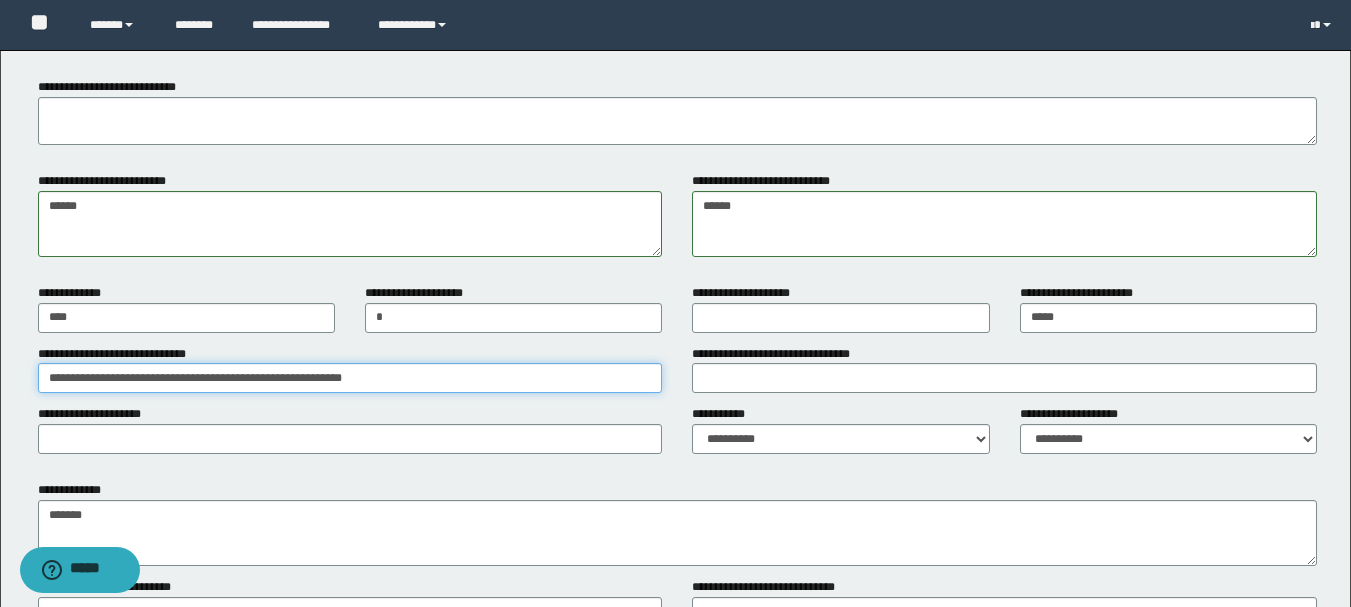 type on "**********" 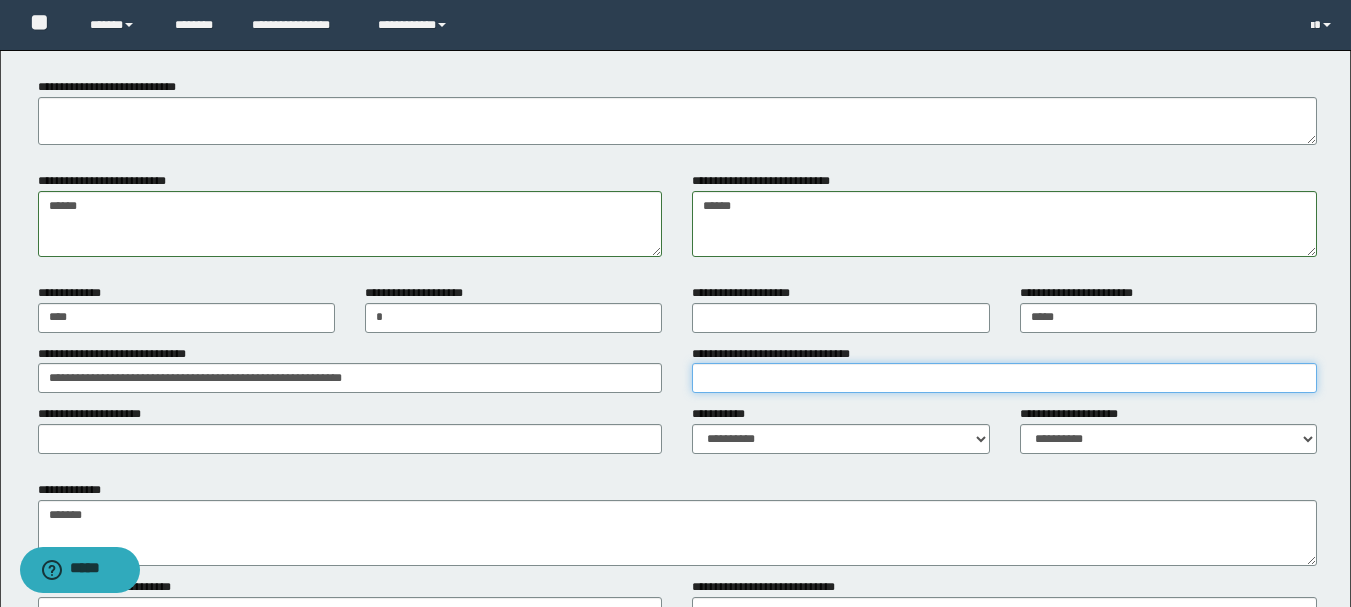 click on "**********" at bounding box center [1004, 378] 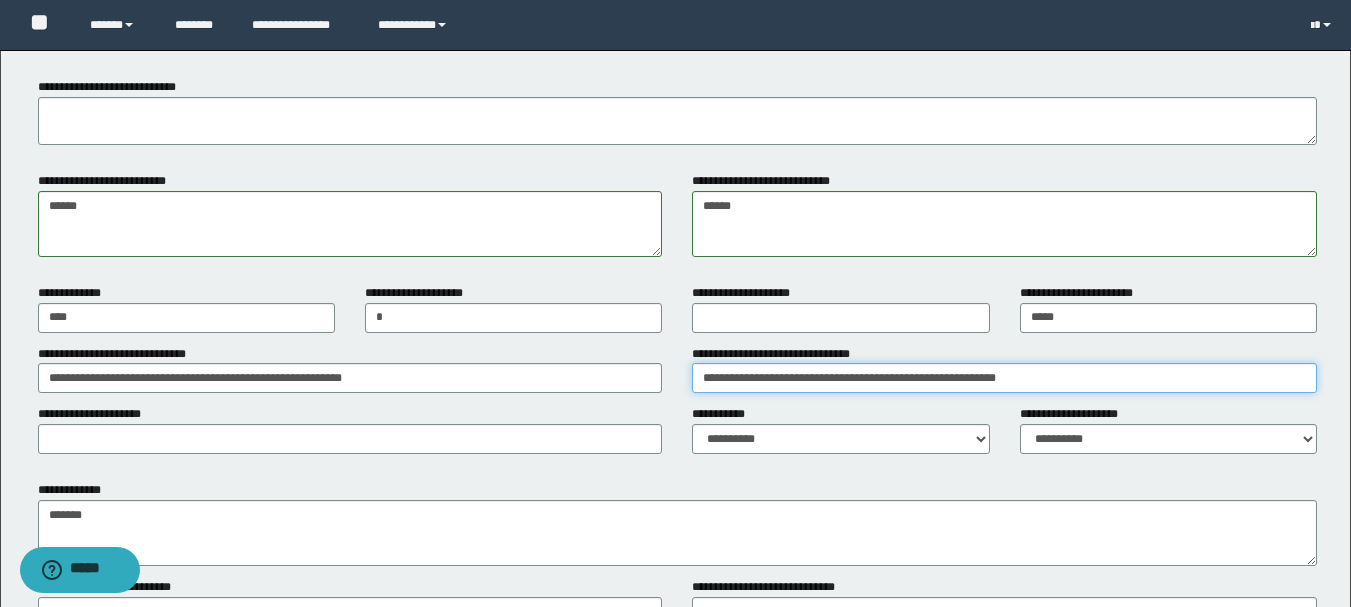 type on "**********" 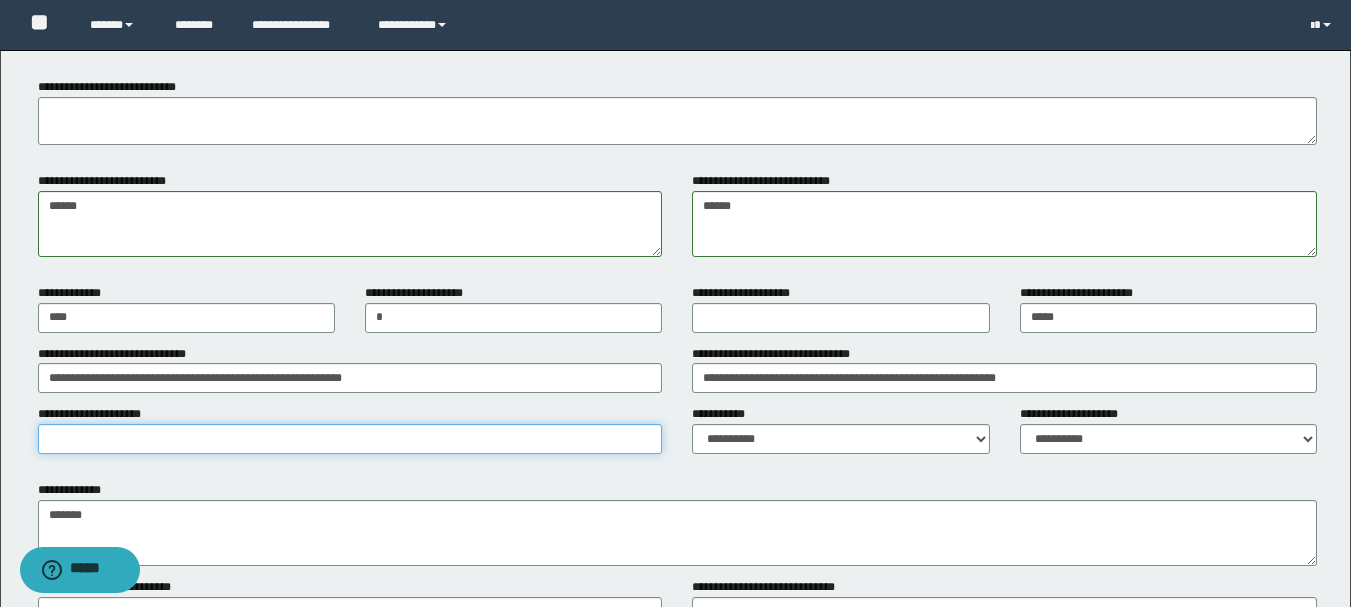 click on "**********" at bounding box center (350, 439) 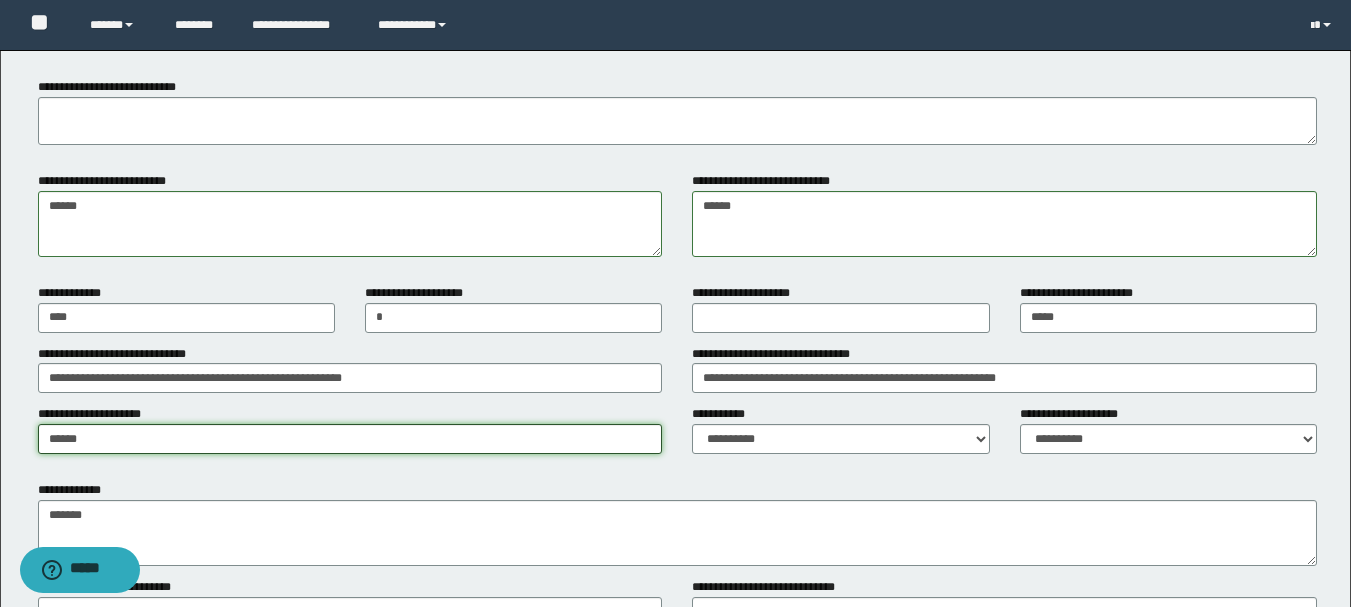 type on "******" 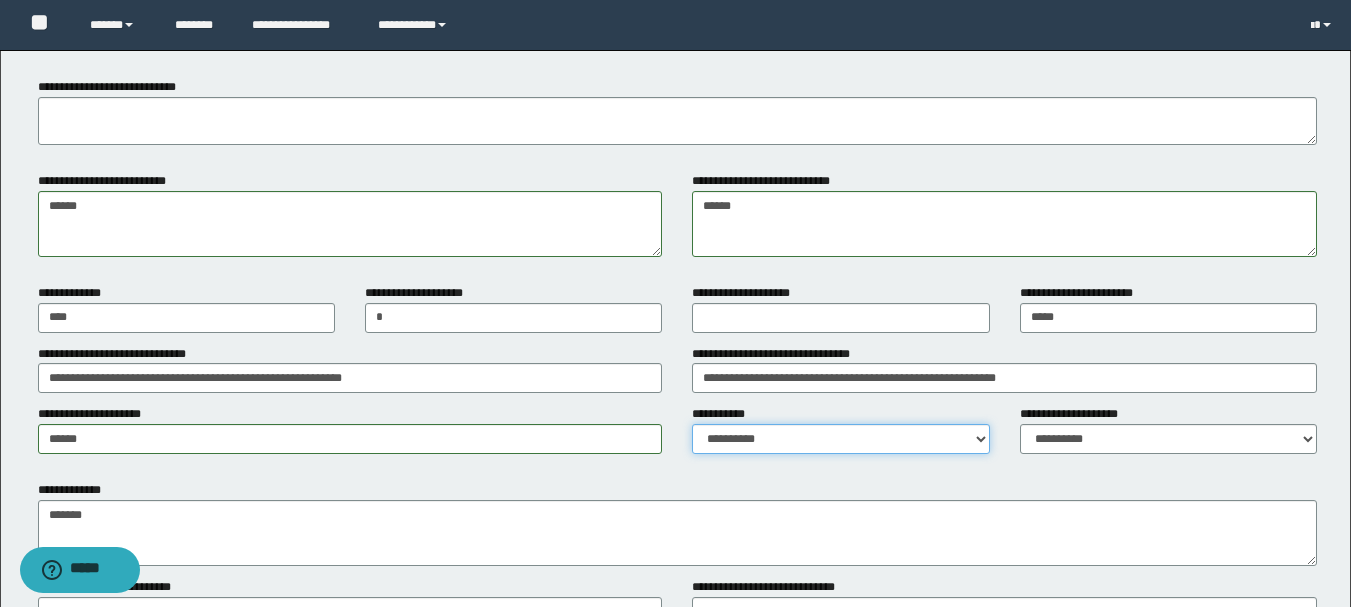 click on "**********" at bounding box center (840, 439) 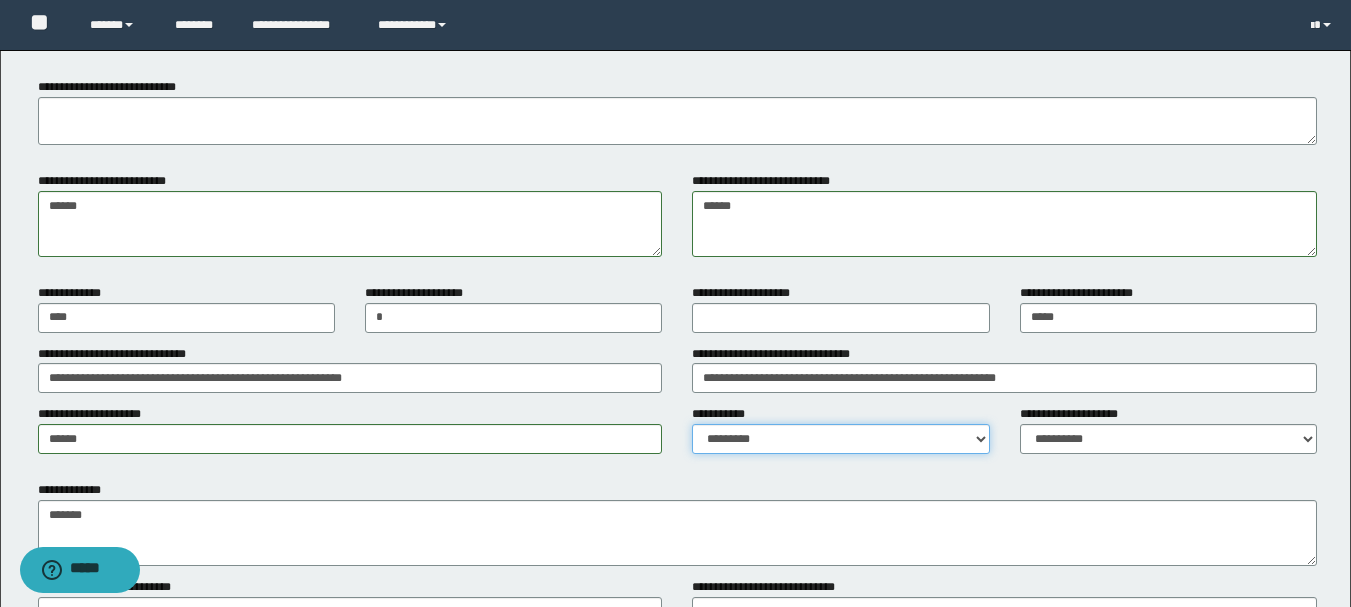 click on "**********" at bounding box center (840, 439) 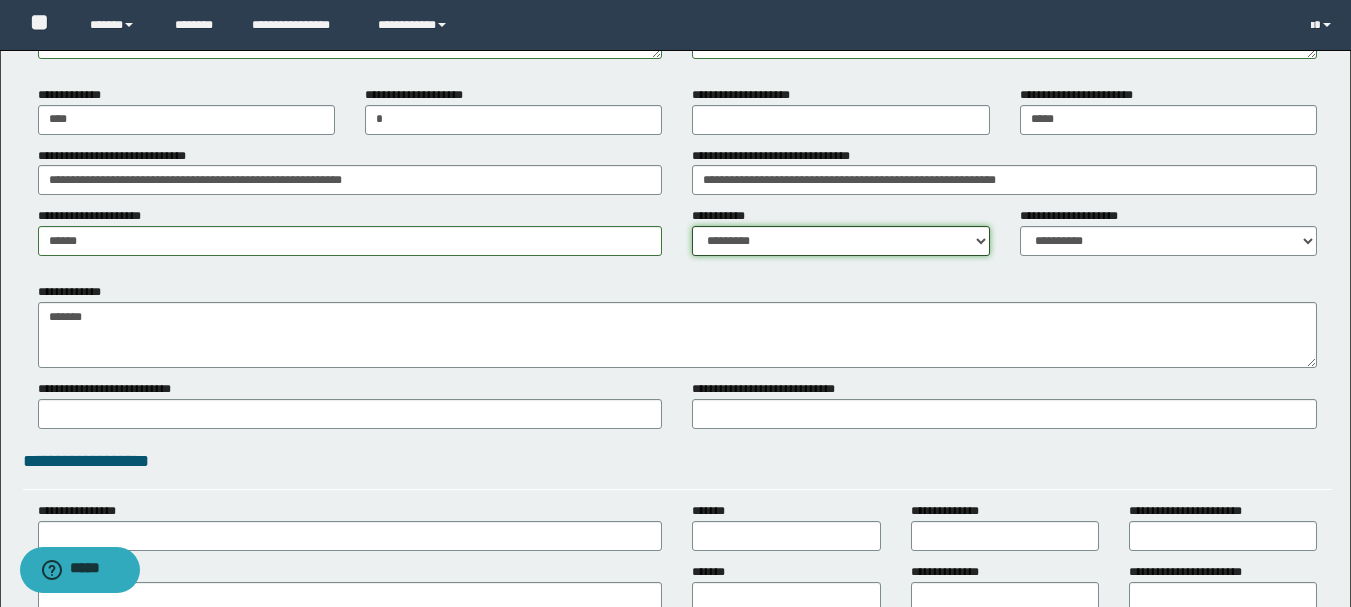scroll, scrollTop: 1600, scrollLeft: 0, axis: vertical 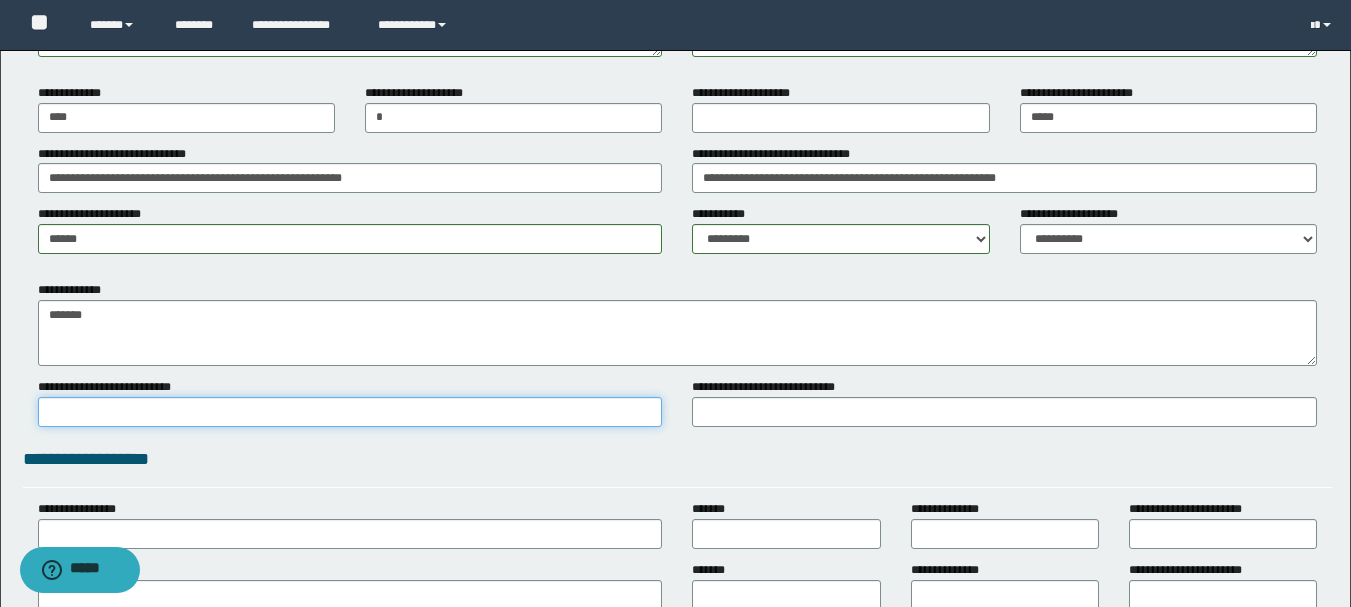 click on "**********" at bounding box center (350, 412) 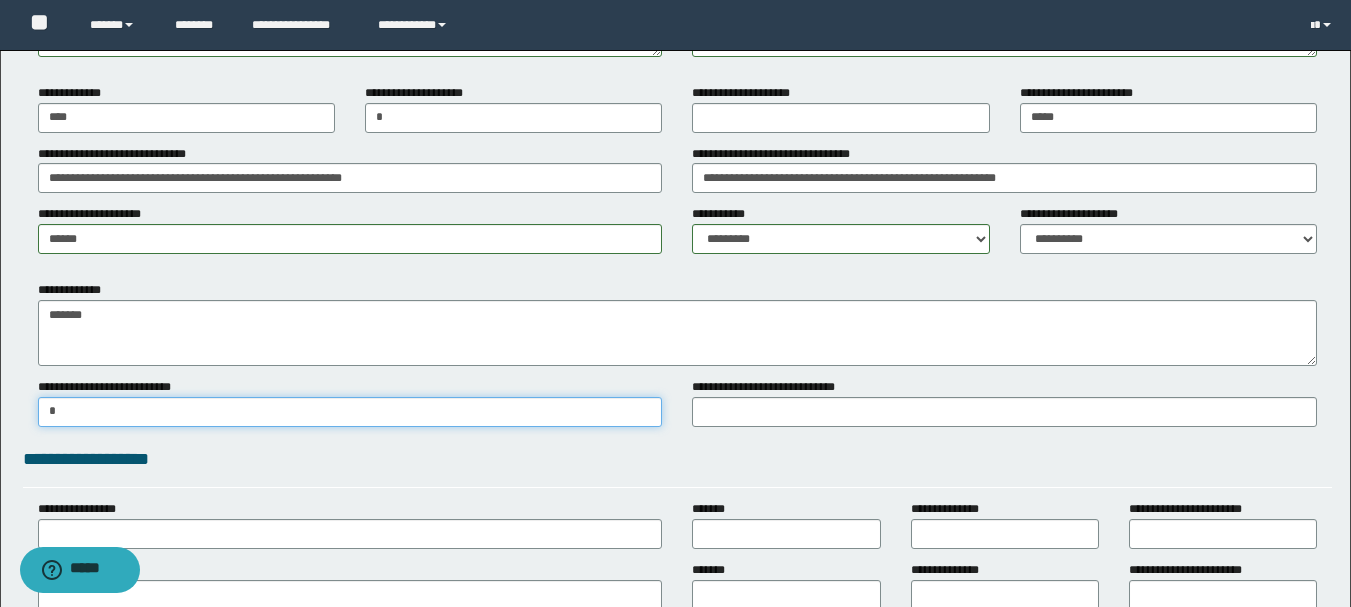 type on "*" 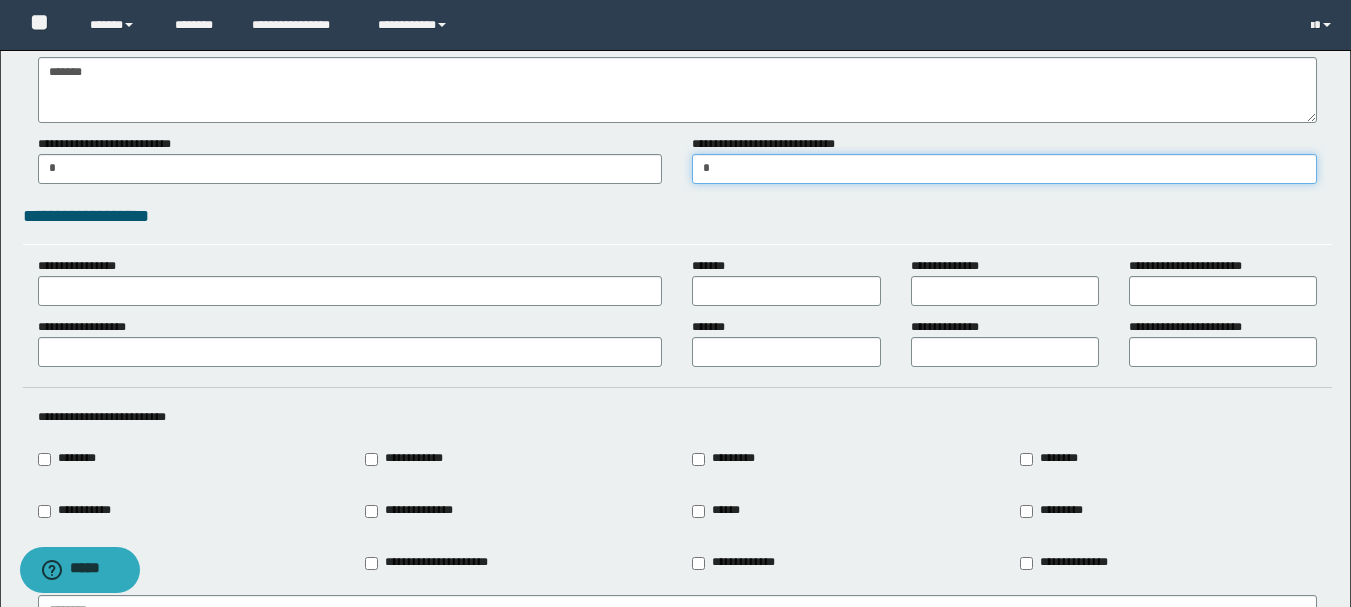 scroll, scrollTop: 1900, scrollLeft: 0, axis: vertical 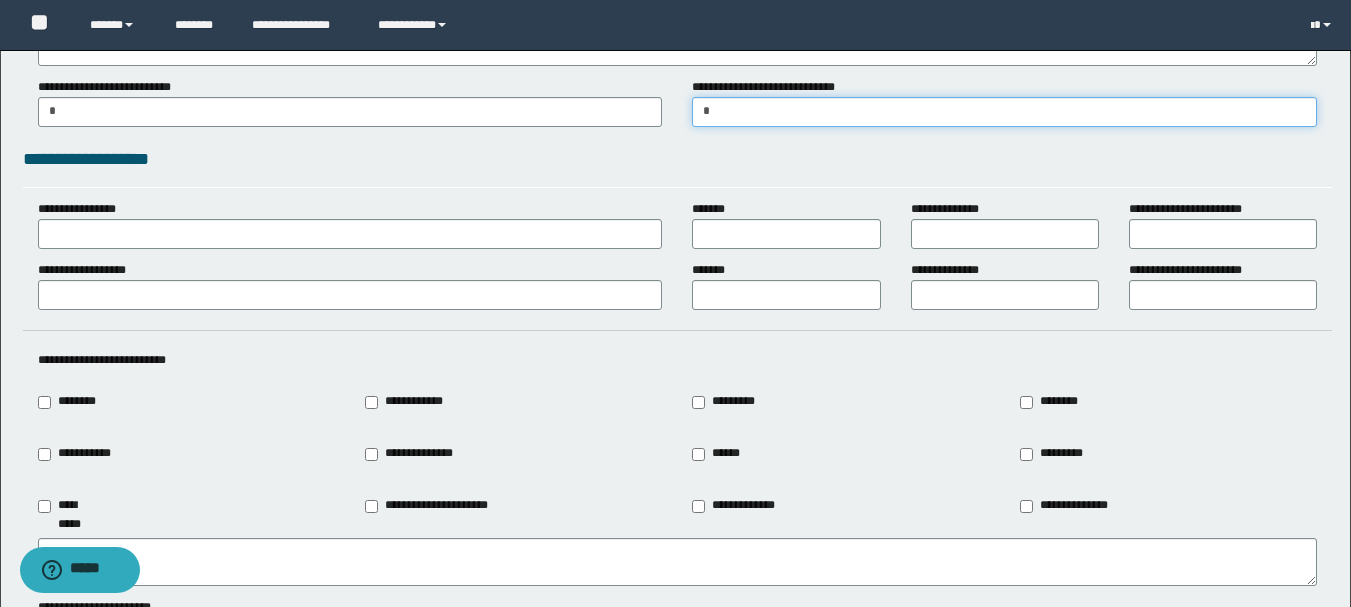 type on "*" 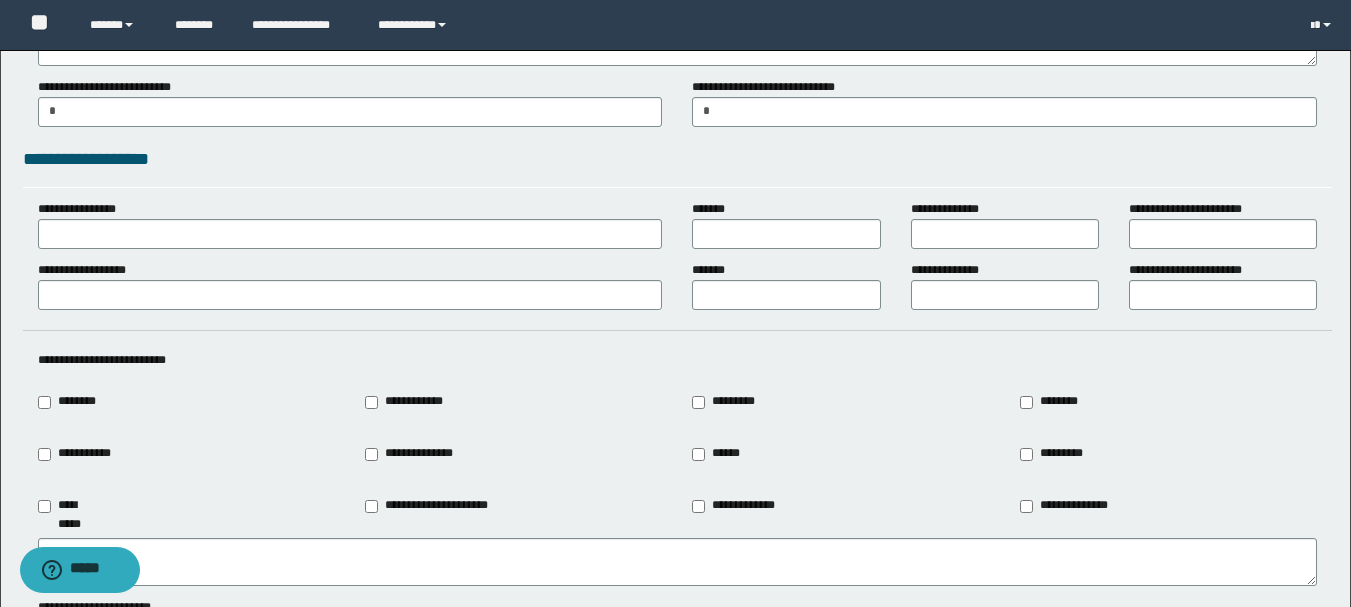 click on "********" at bounding box center [73, 402] 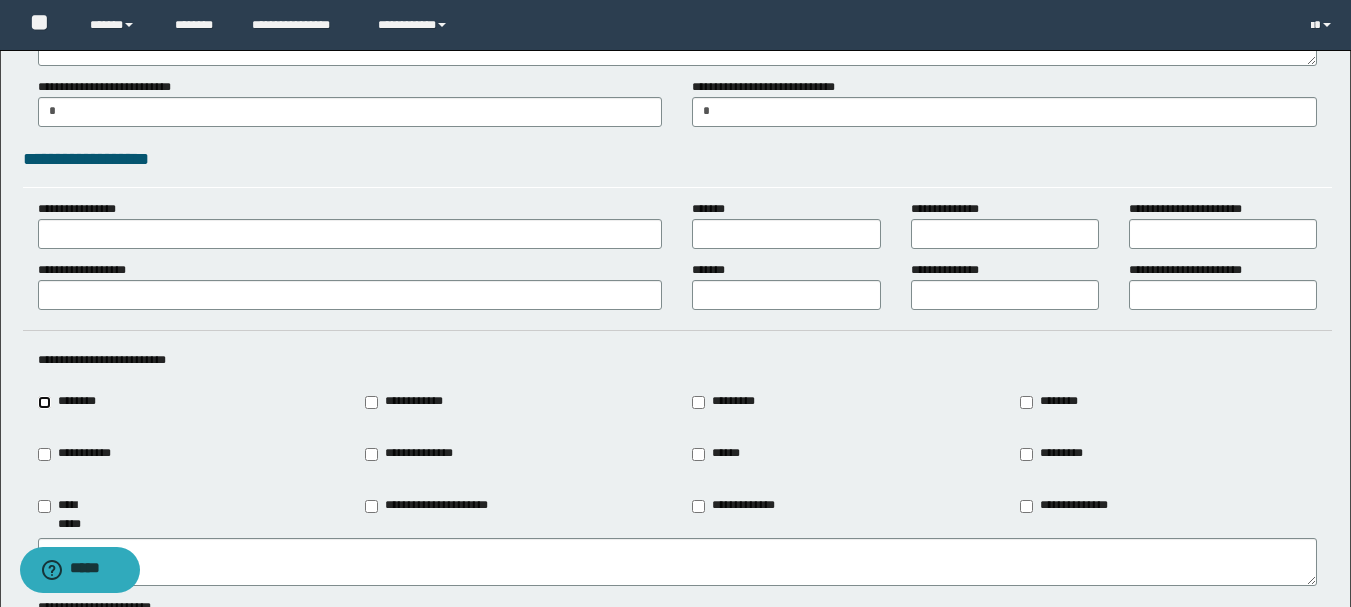 type on "********" 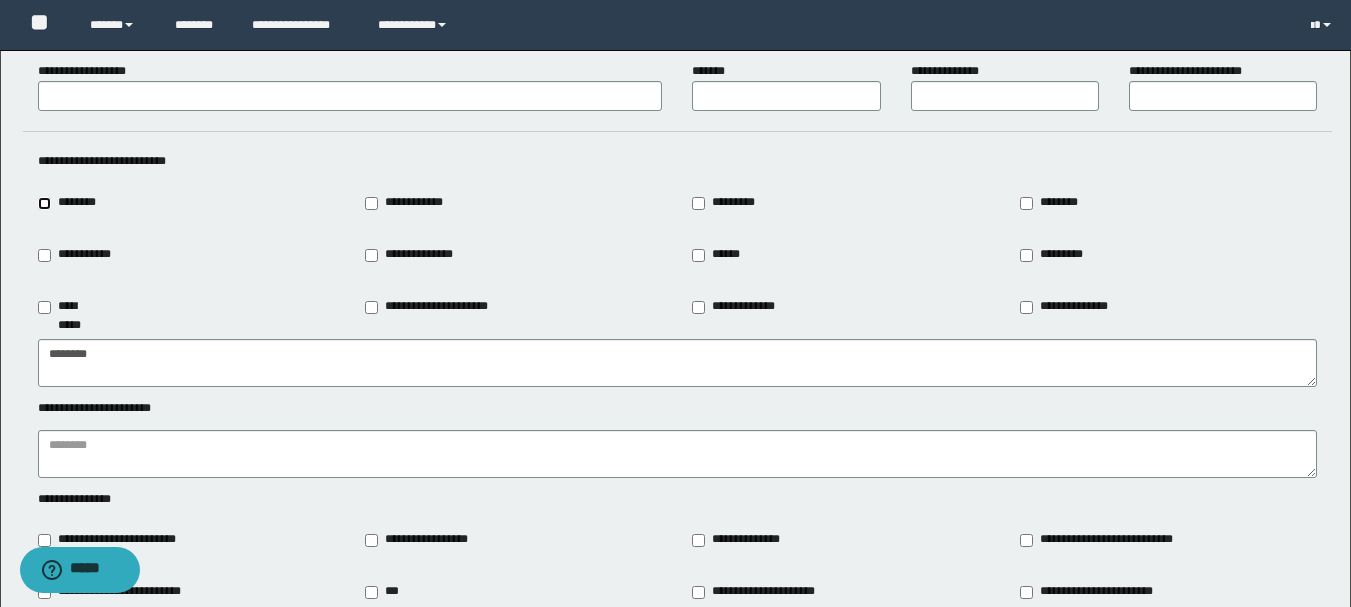 scroll, scrollTop: 2100, scrollLeft: 0, axis: vertical 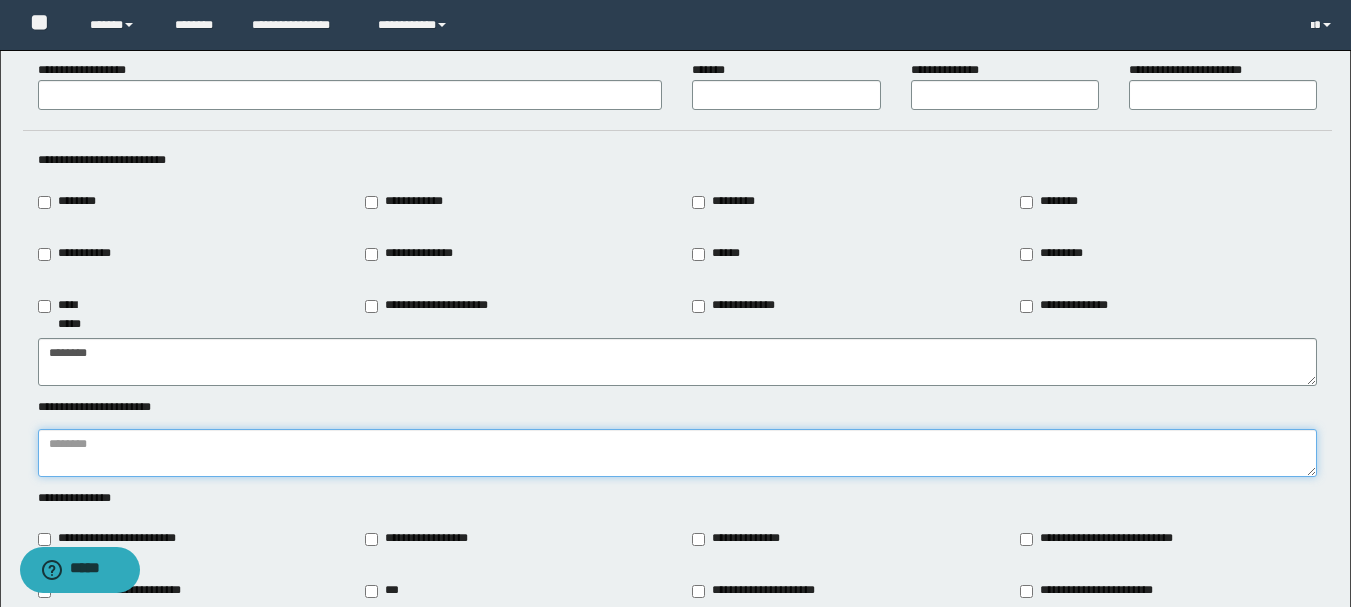click at bounding box center [677, 453] 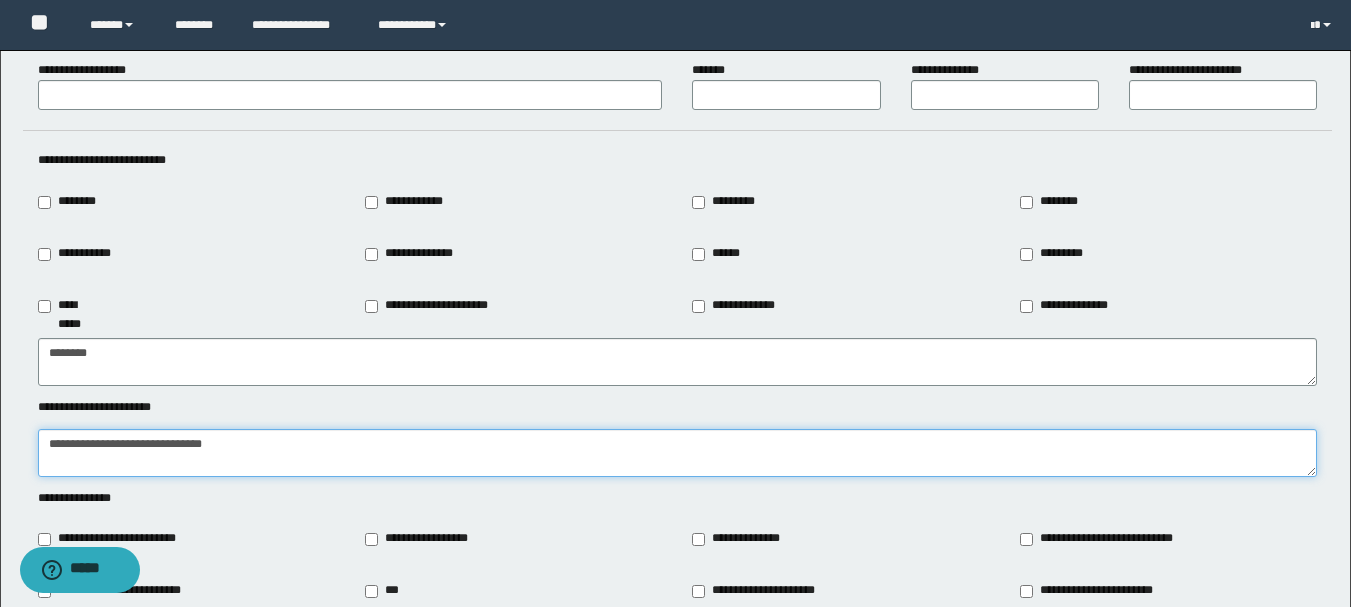 click on "**********" at bounding box center (677, 453) 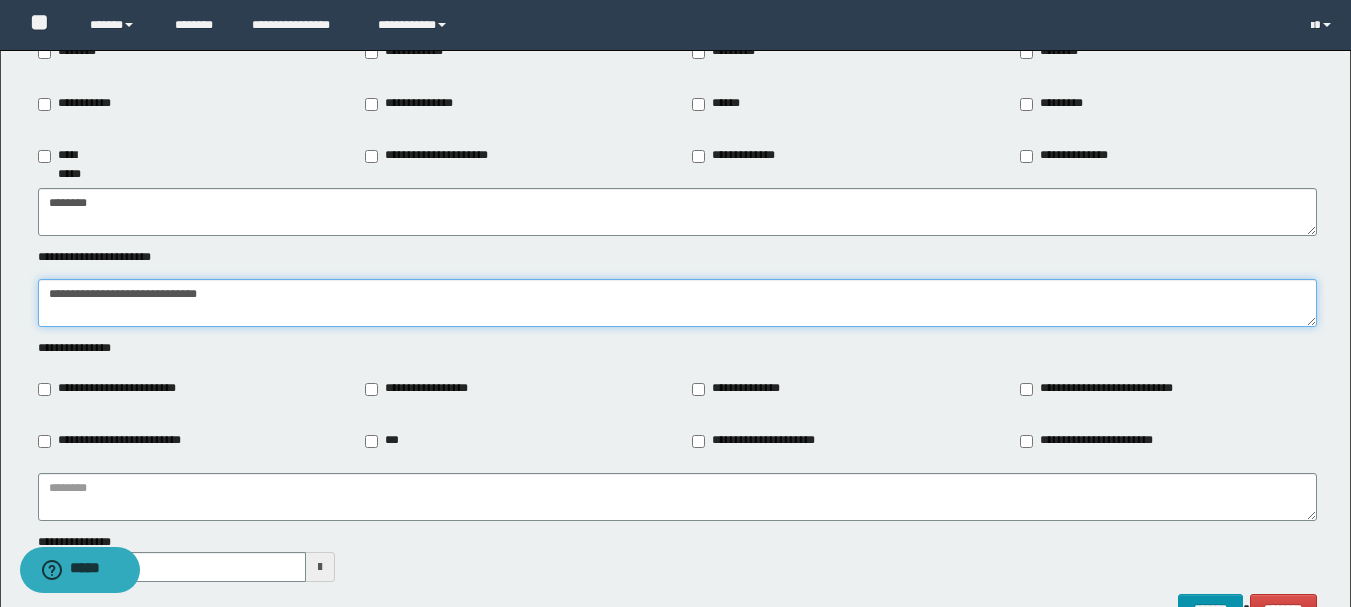 scroll, scrollTop: 2300, scrollLeft: 0, axis: vertical 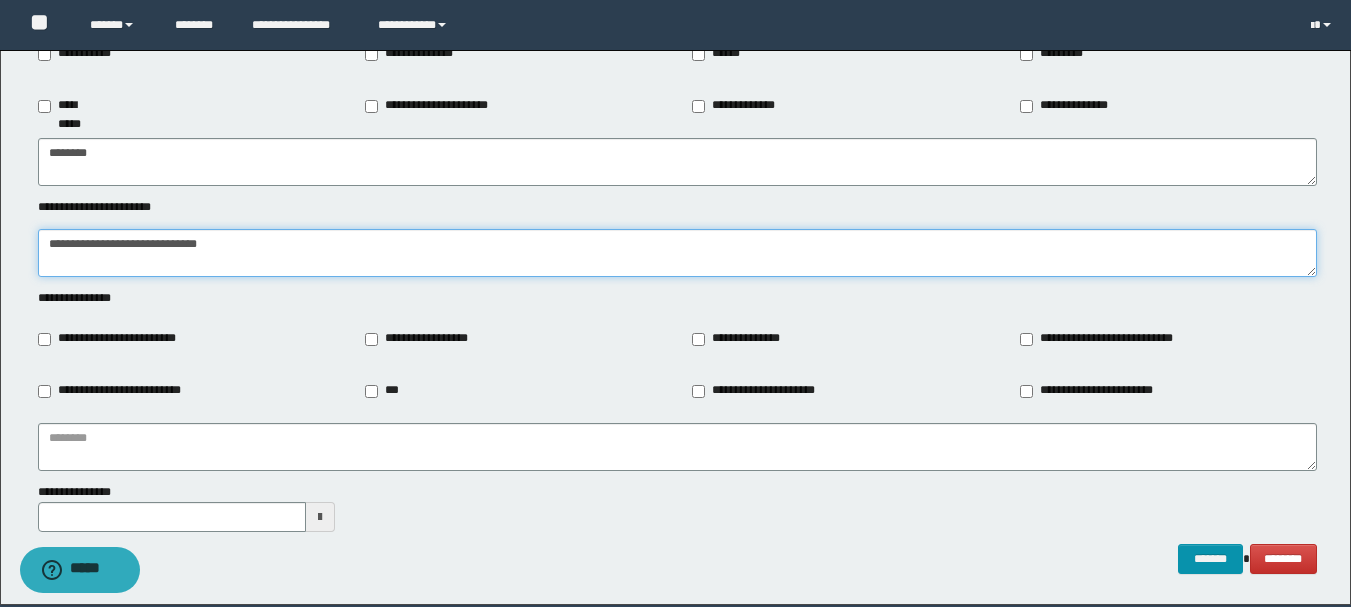 type on "**********" 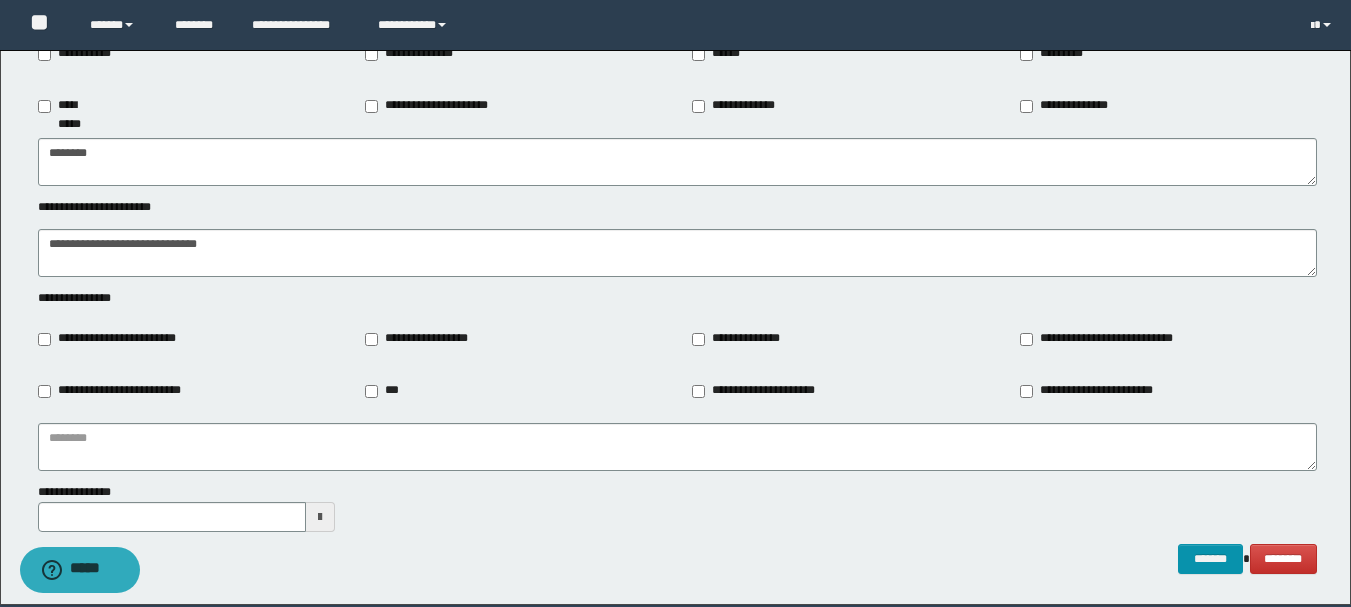 click on "**********" at bounding box center [420, 339] 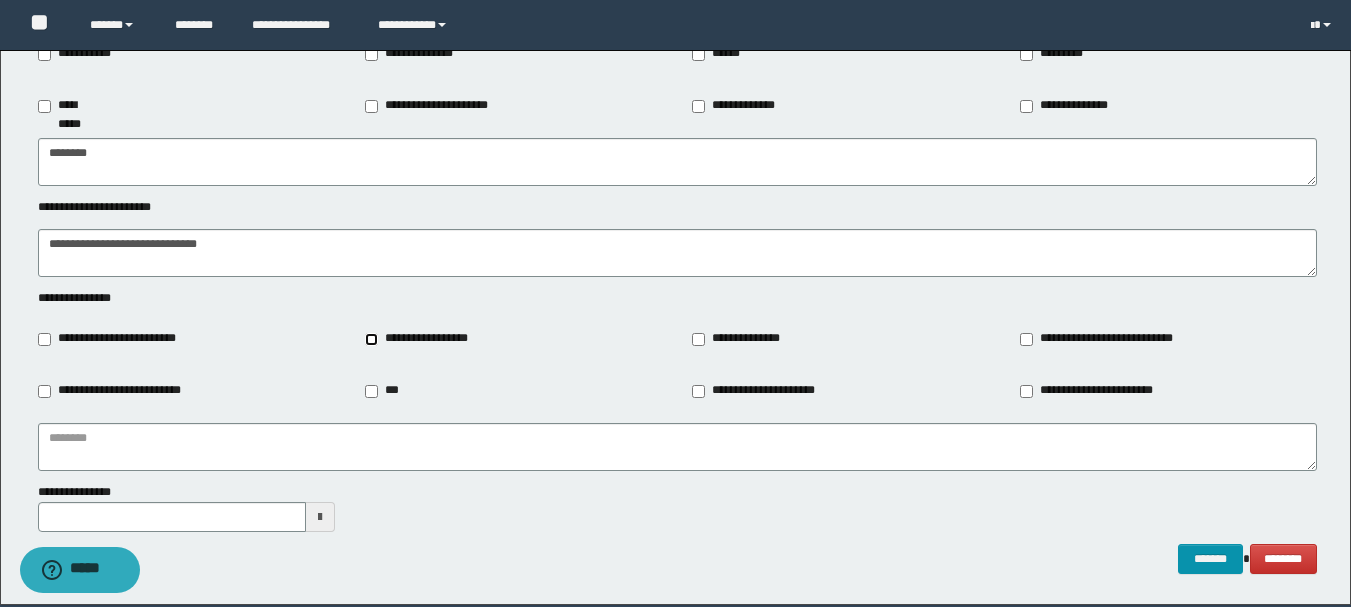 type on "**********" 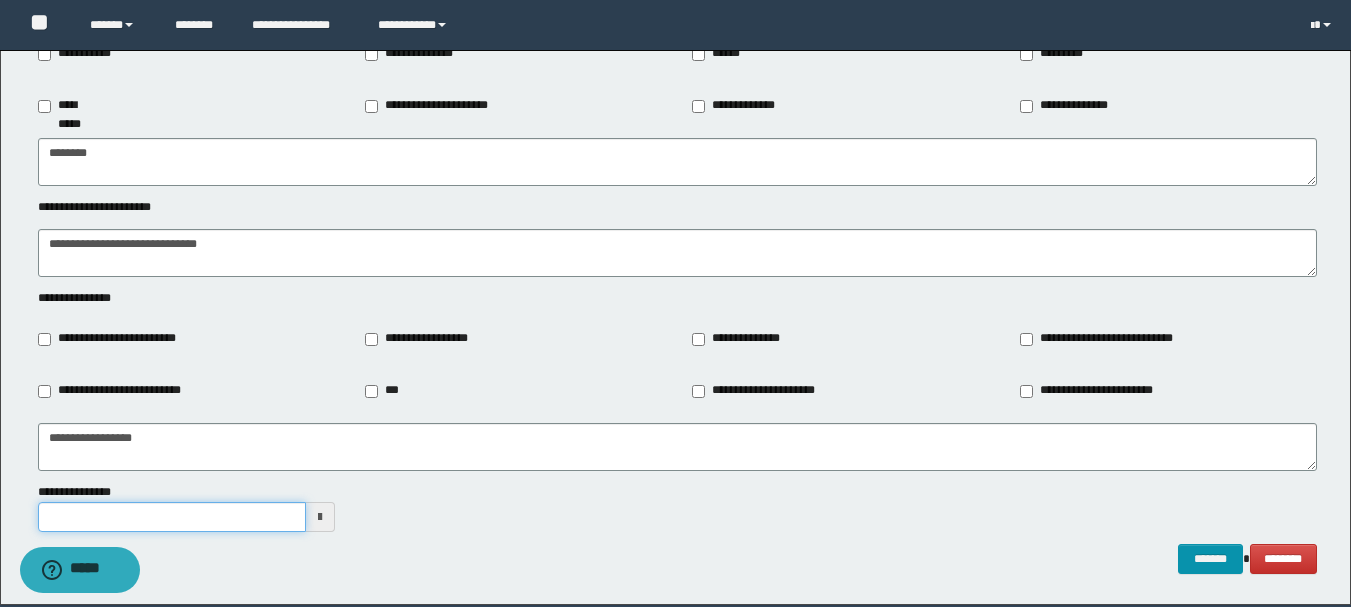 click on "**********" at bounding box center [172, 517] 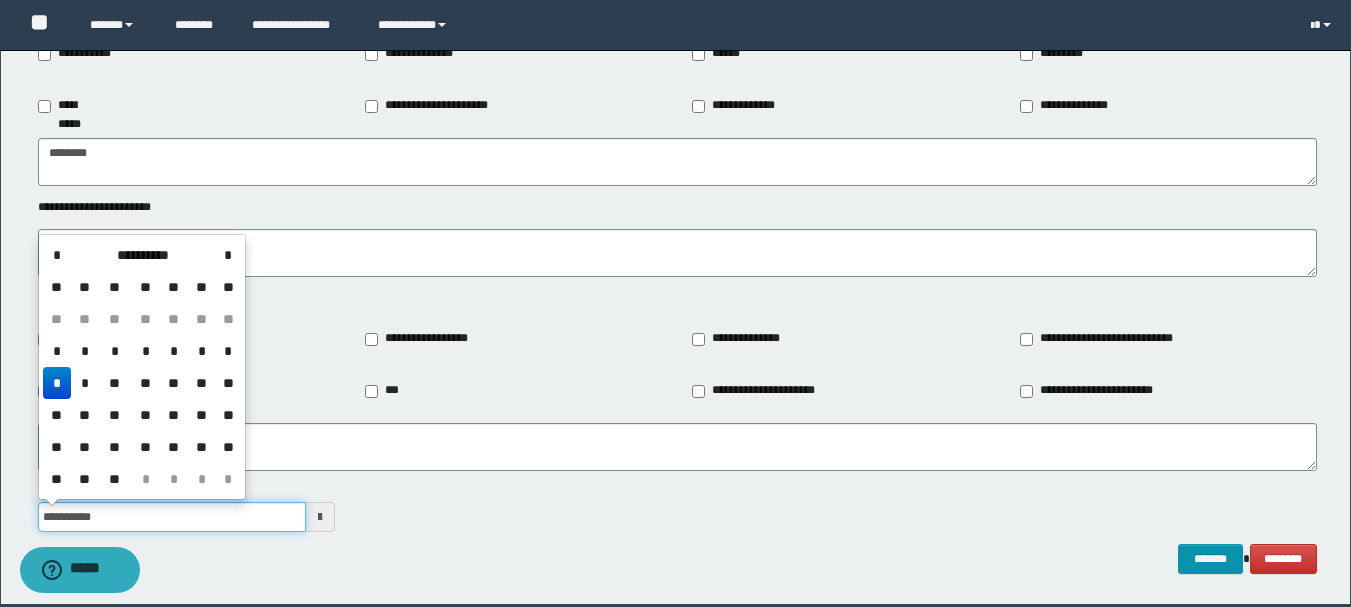 type on "**********" 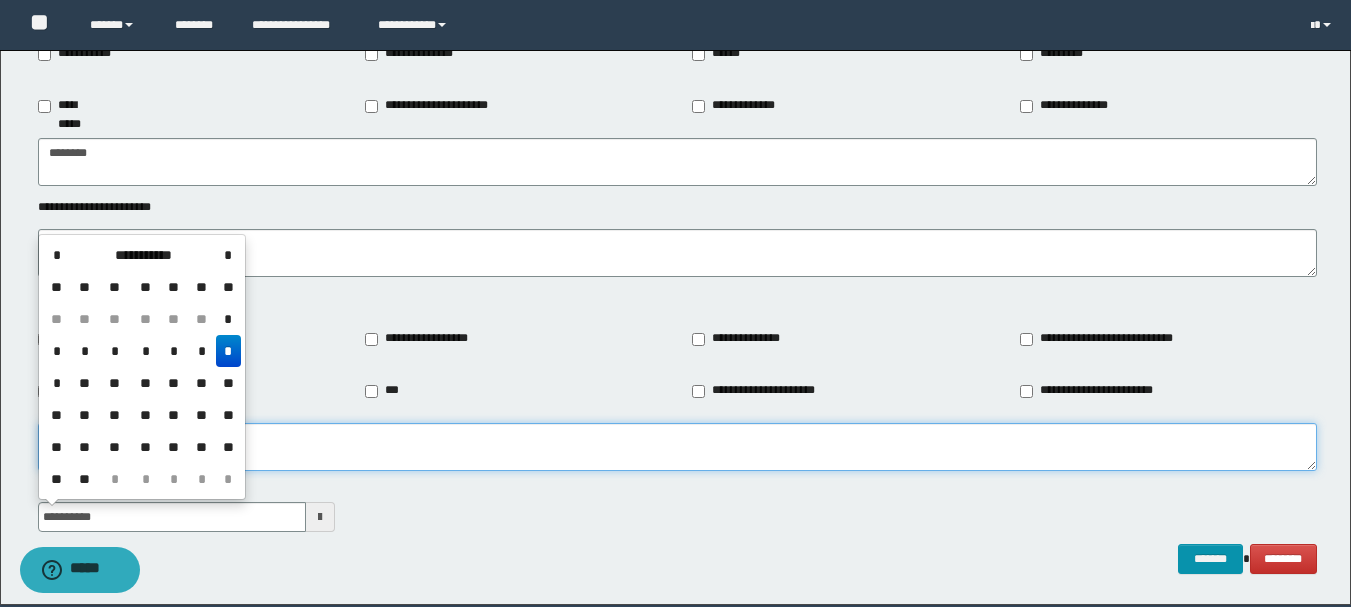 click on "**********" at bounding box center (677, 447) 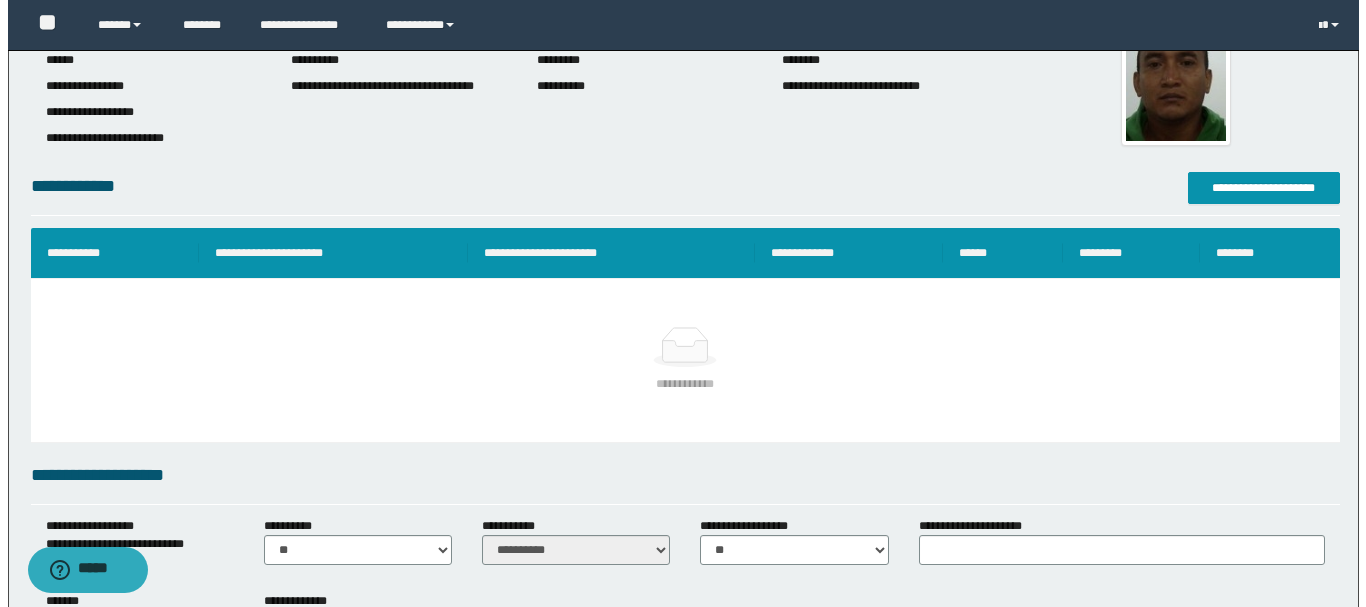 scroll, scrollTop: 0, scrollLeft: 0, axis: both 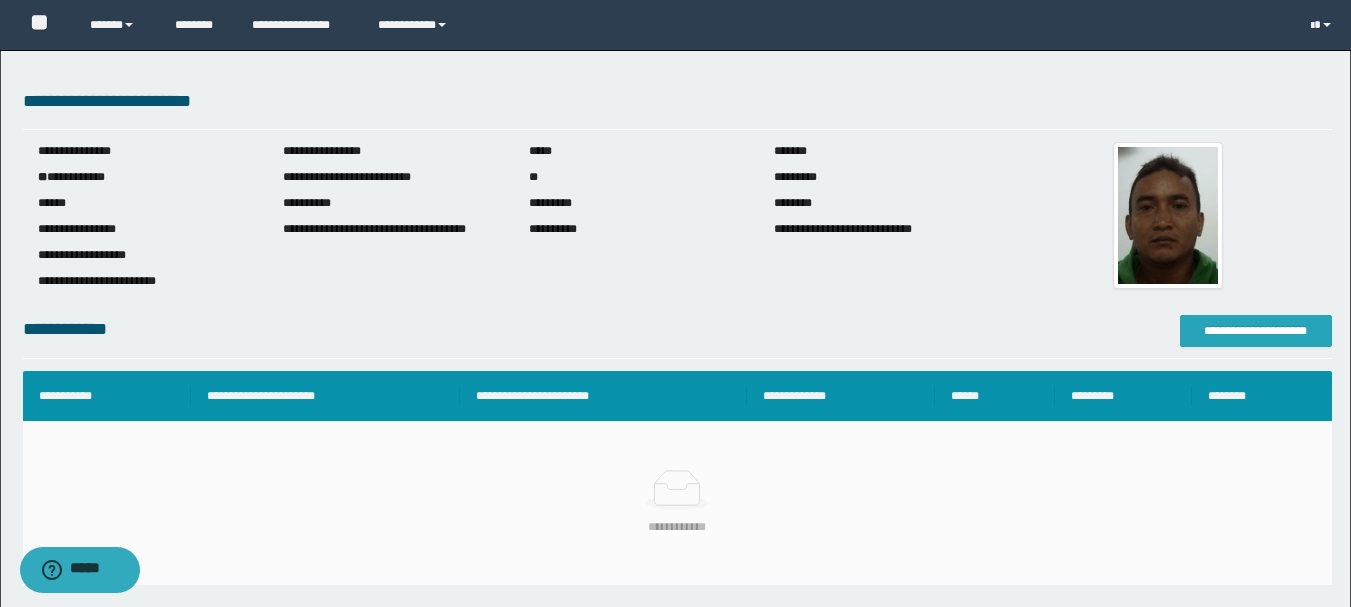 click on "**********" at bounding box center (1256, 331) 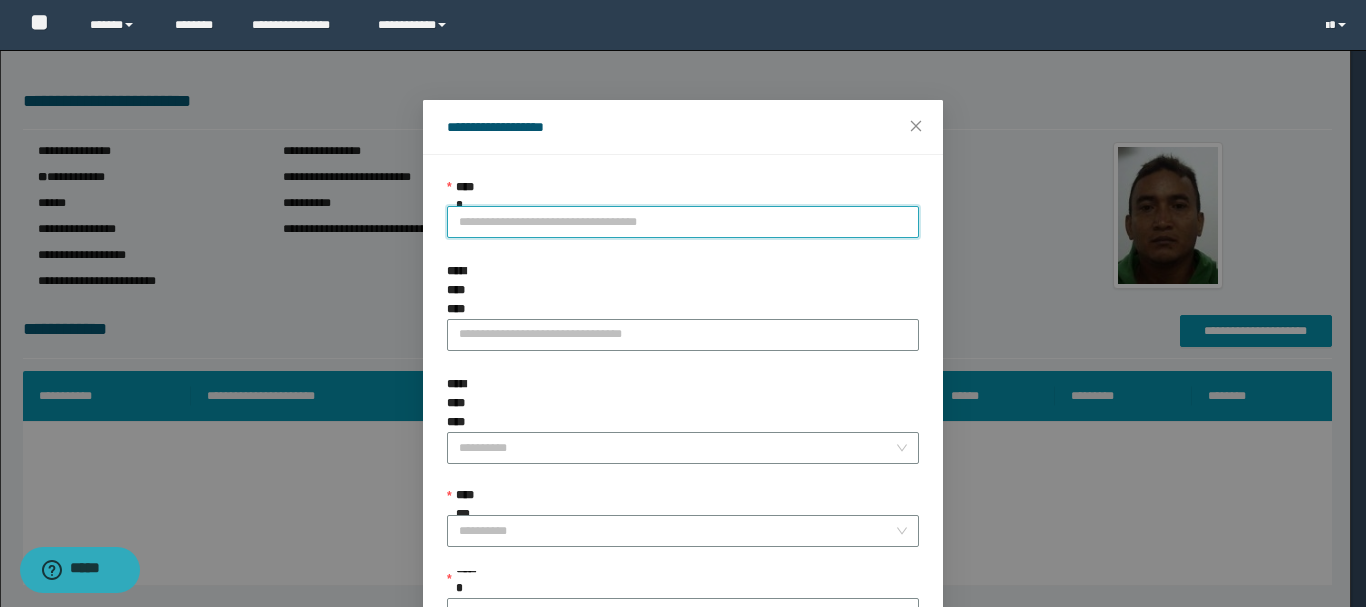 click on "**********" at bounding box center [683, 222] 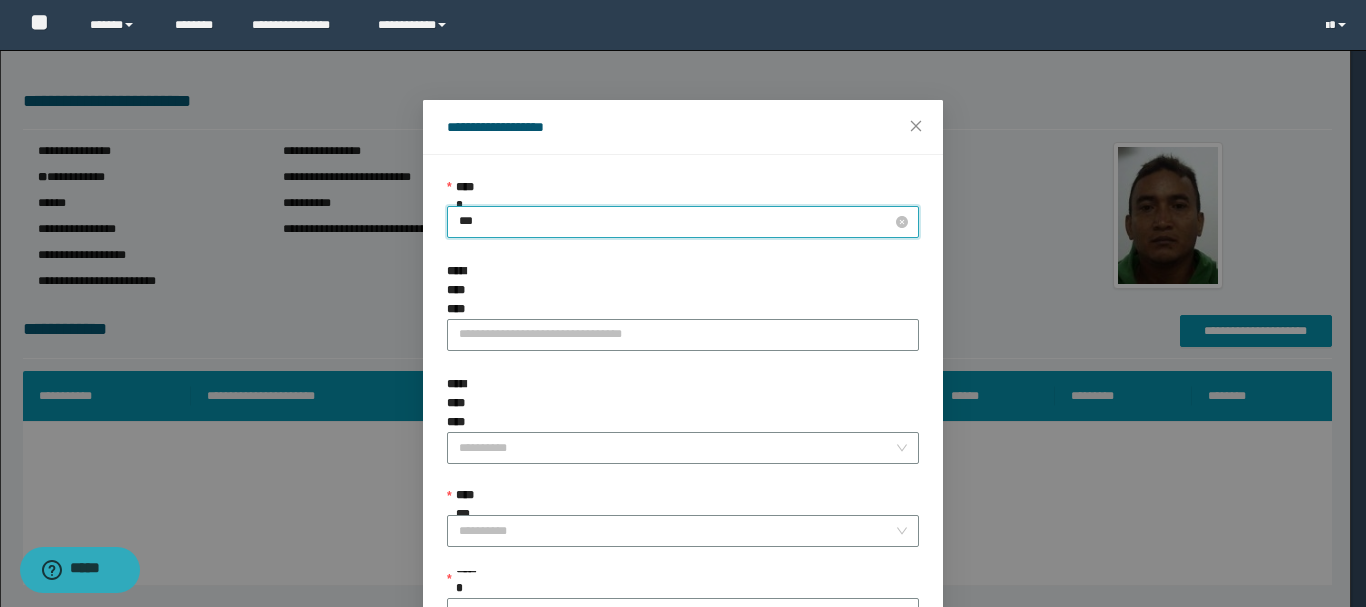 type on "****" 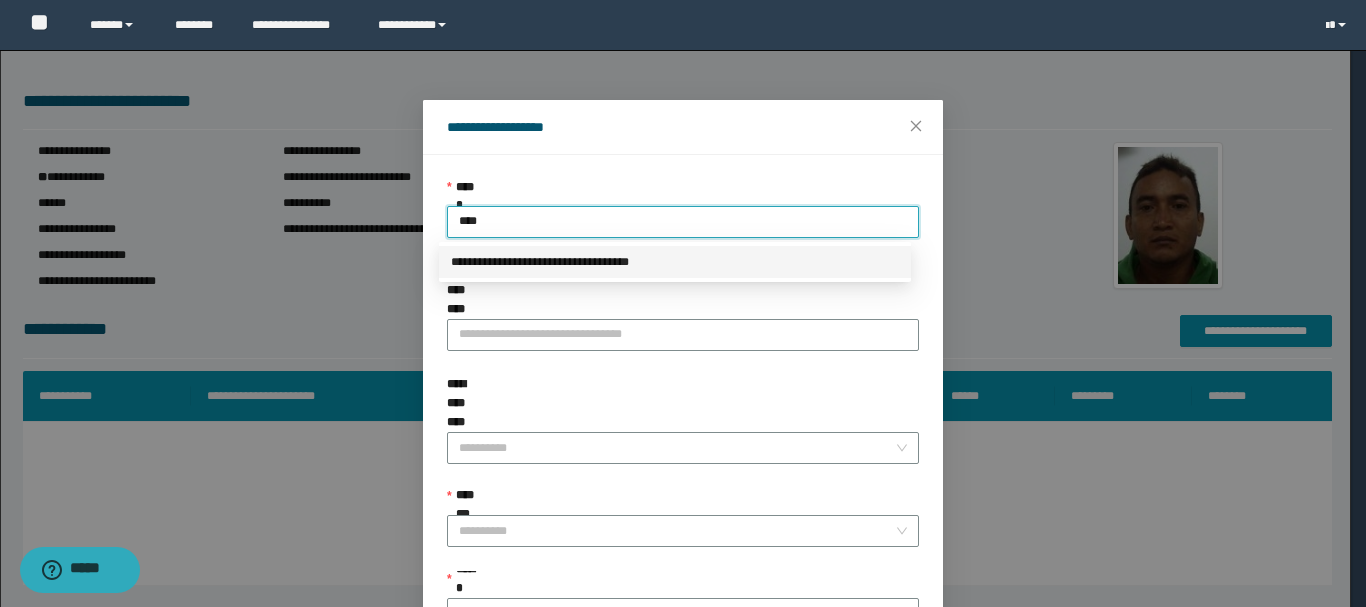 click on "**********" at bounding box center [675, 262] 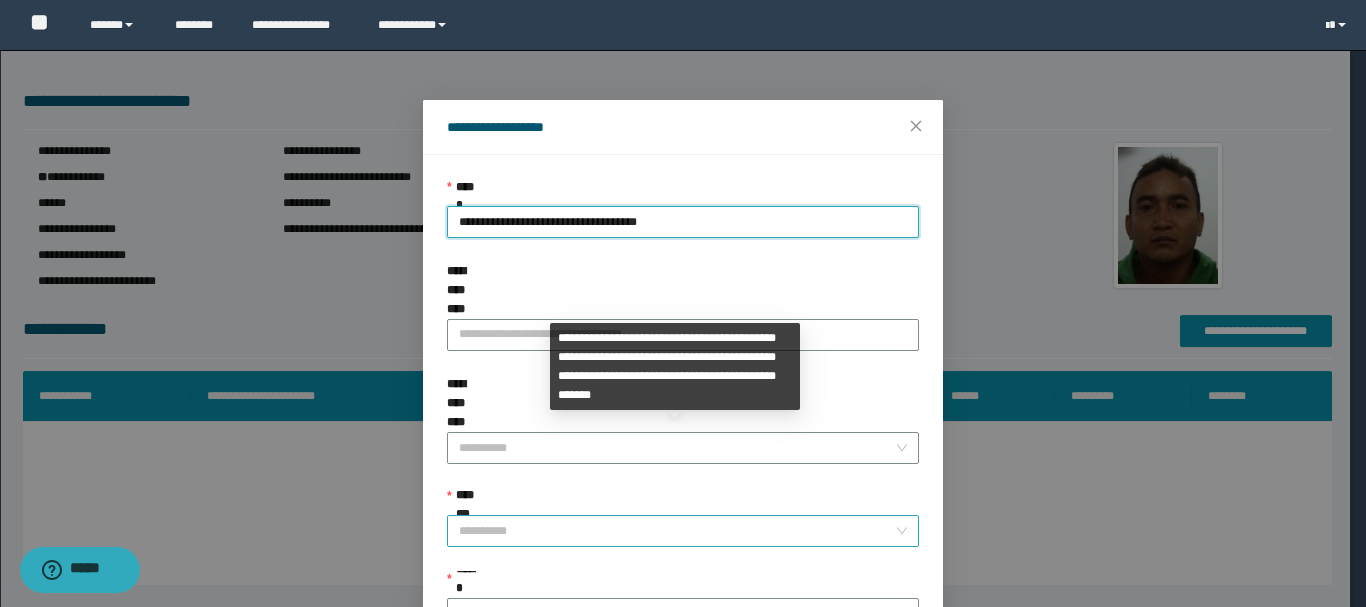 click on "**********" at bounding box center [677, 531] 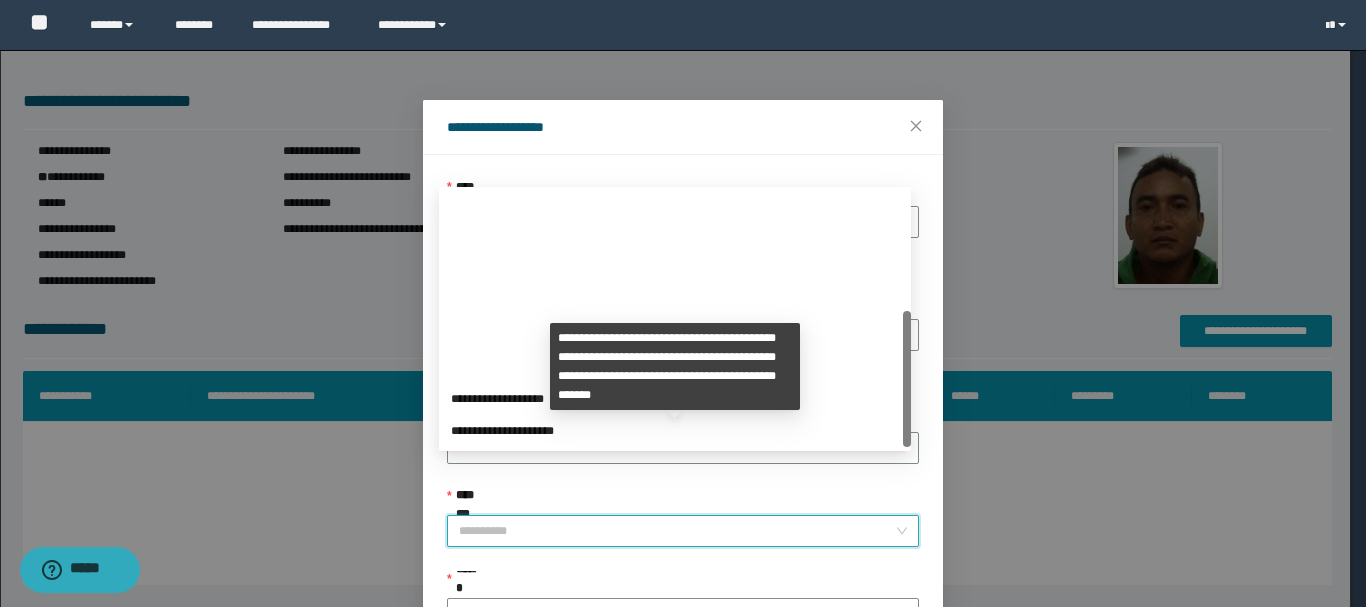 scroll, scrollTop: 224, scrollLeft: 0, axis: vertical 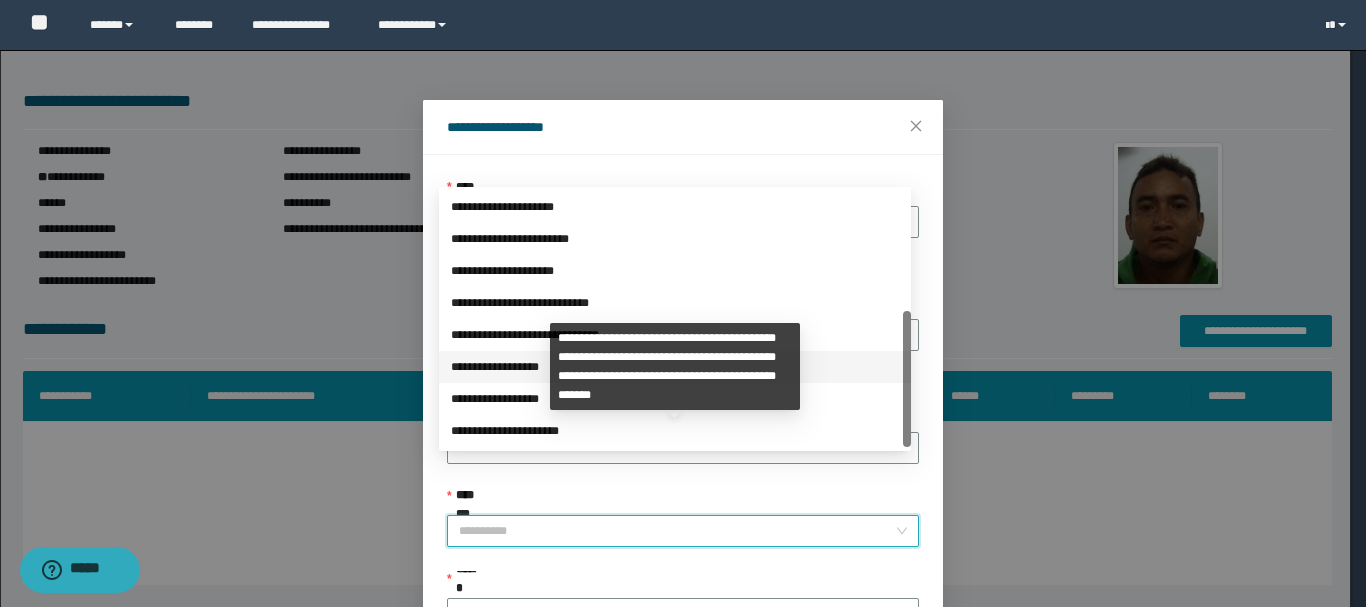 click on "**********" at bounding box center [675, 367] 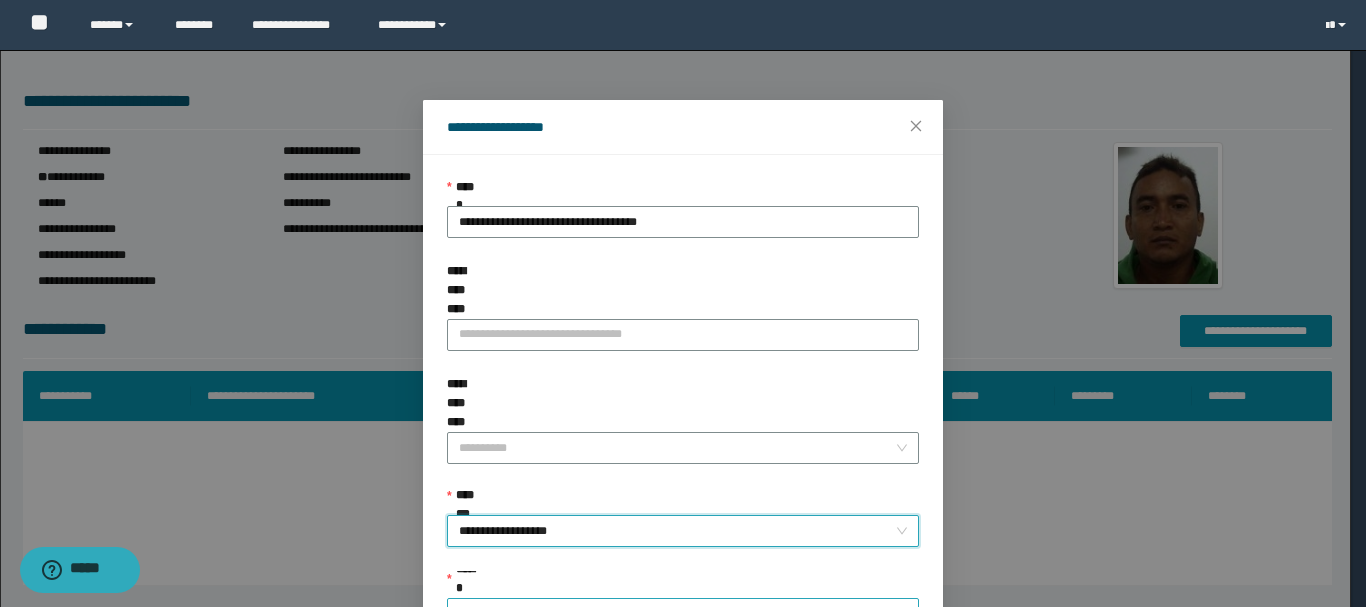 click on "******" at bounding box center [677, 614] 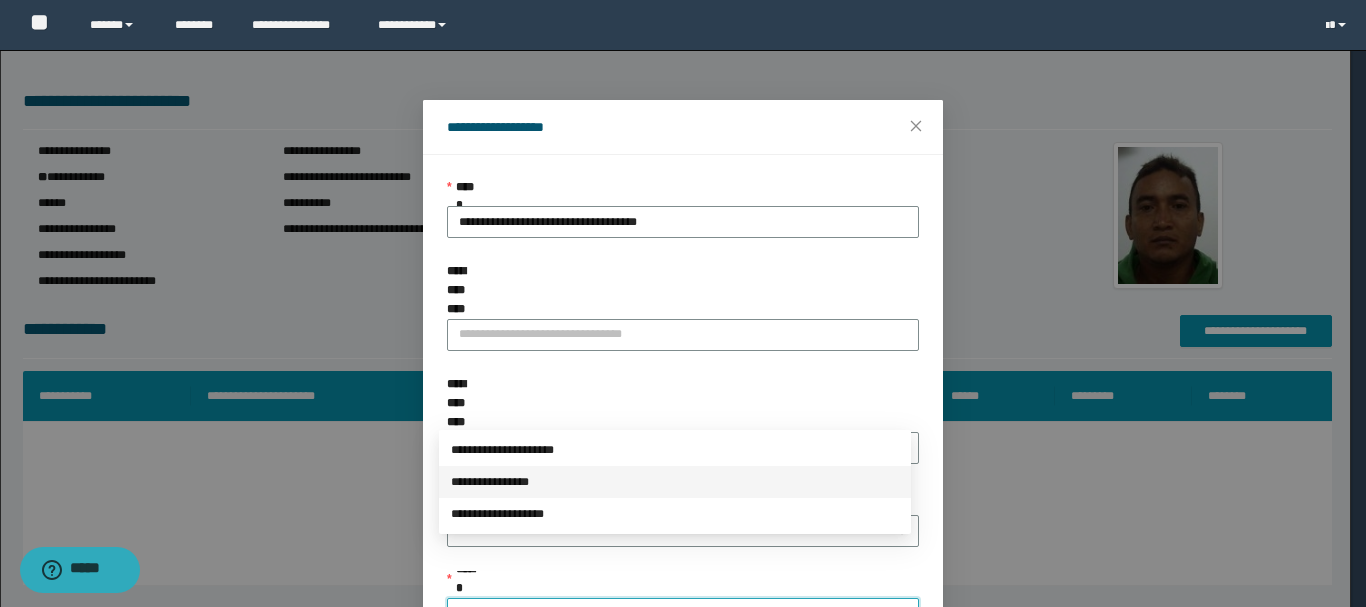 click on "**********" at bounding box center (675, 482) 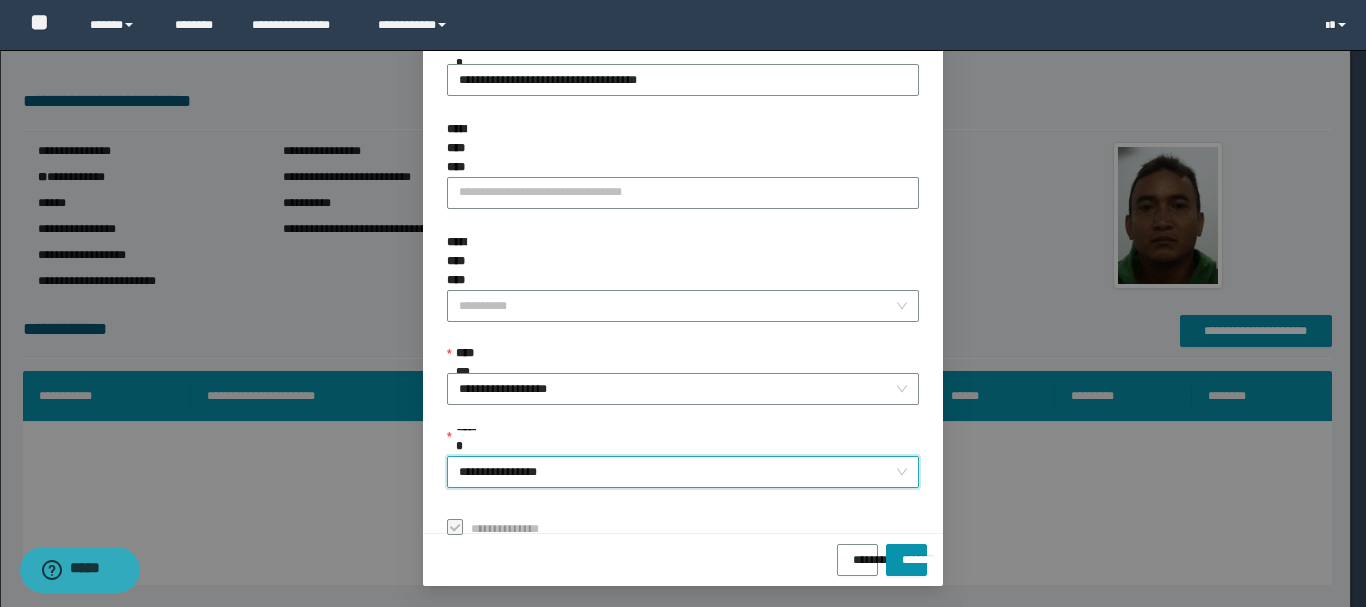 scroll, scrollTop: 145, scrollLeft: 0, axis: vertical 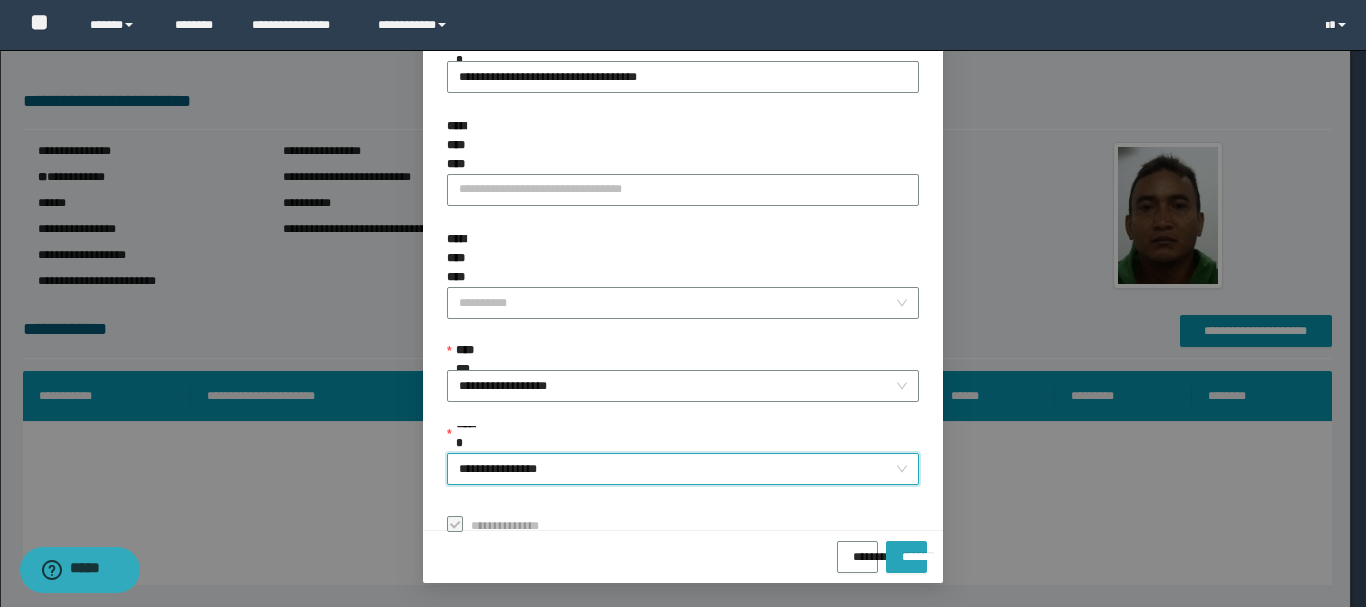 click on "*******" at bounding box center [906, 550] 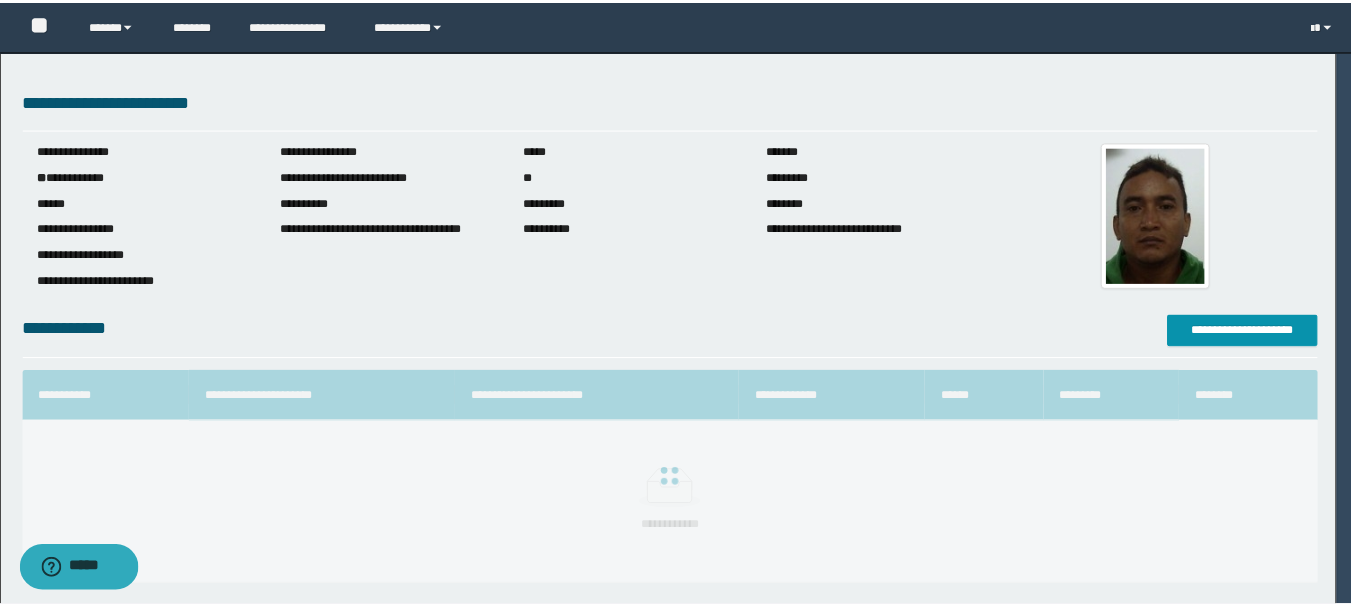 scroll, scrollTop: 98, scrollLeft: 0, axis: vertical 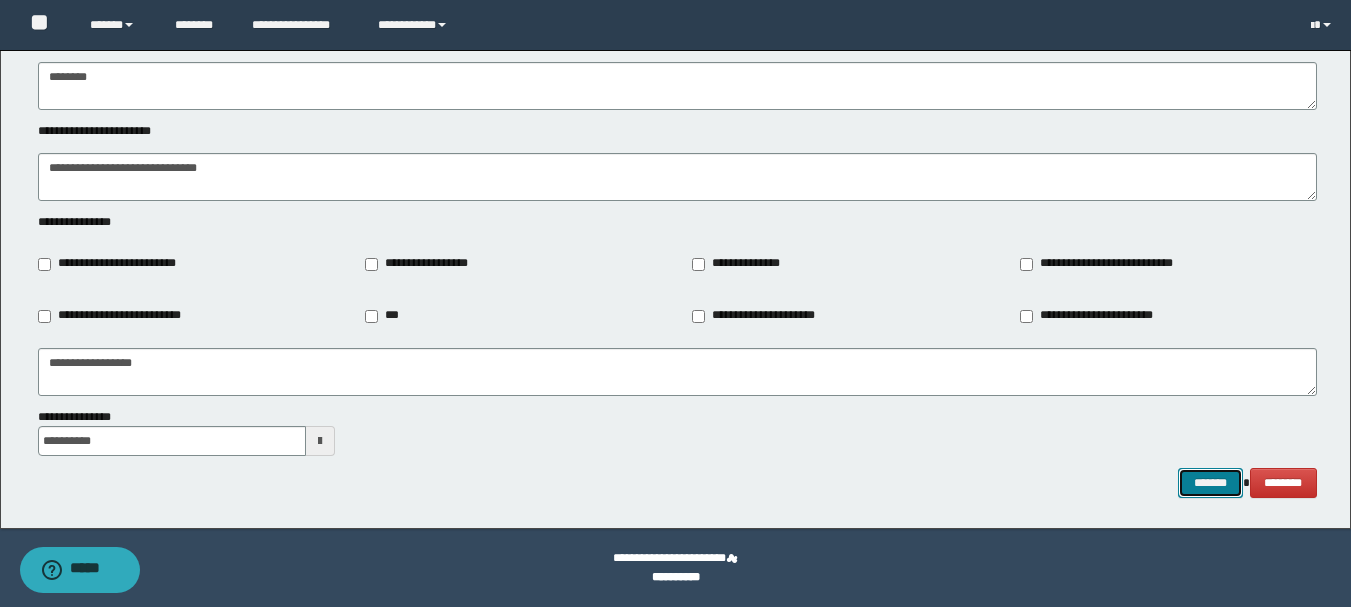 click on "*******" at bounding box center (1210, 483) 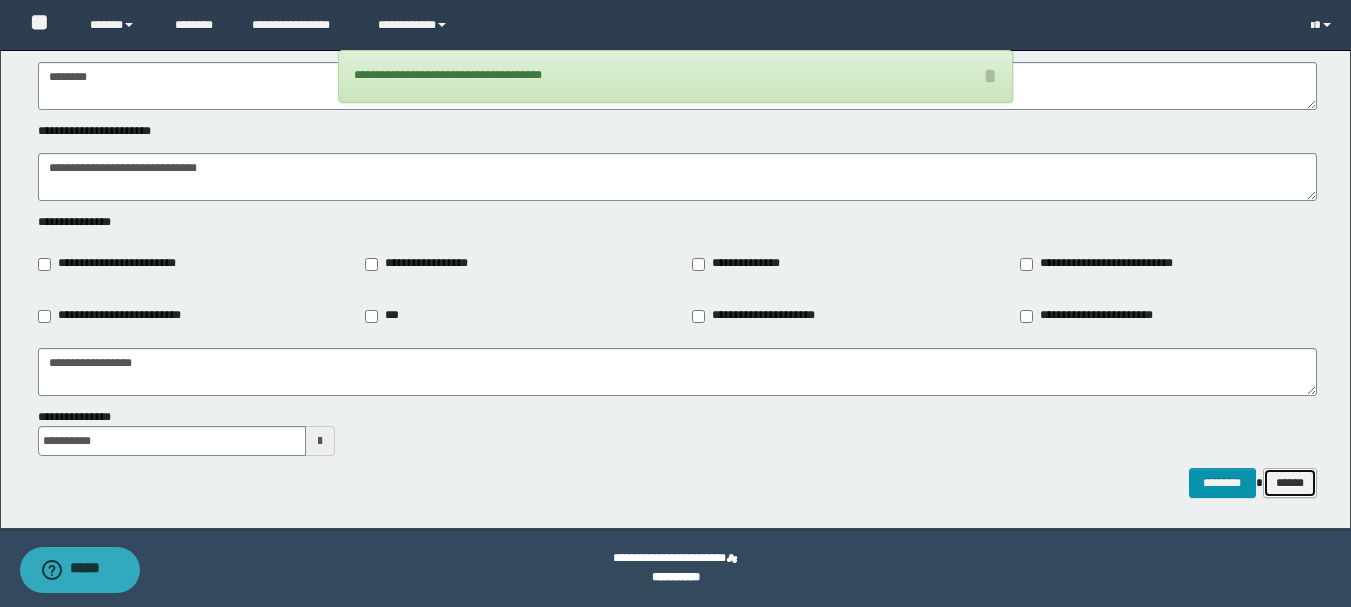 click on "******" at bounding box center (1290, 483) 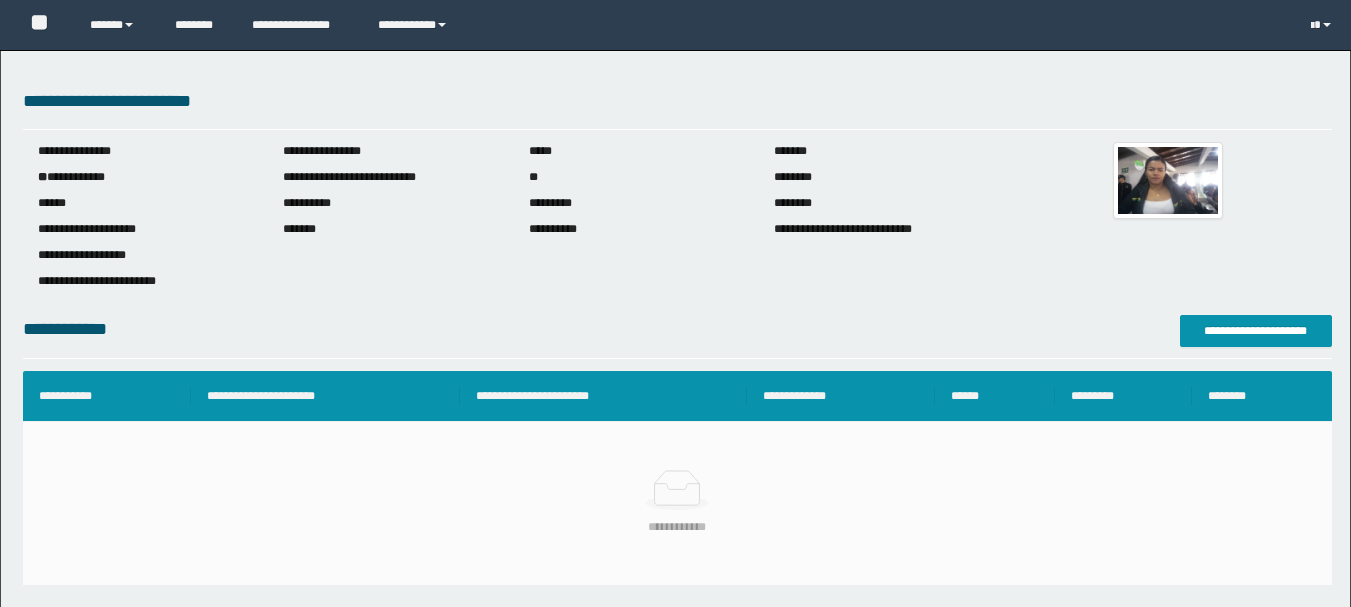 scroll, scrollTop: 0, scrollLeft: 0, axis: both 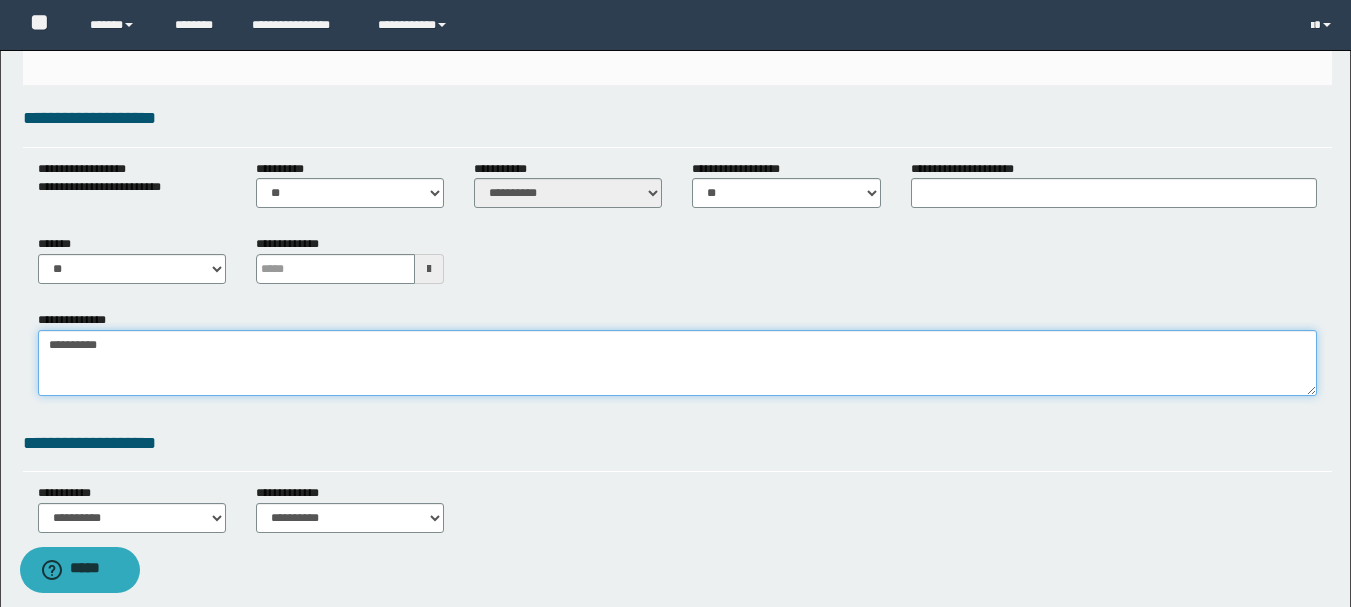 click on "**********" at bounding box center [677, 363] 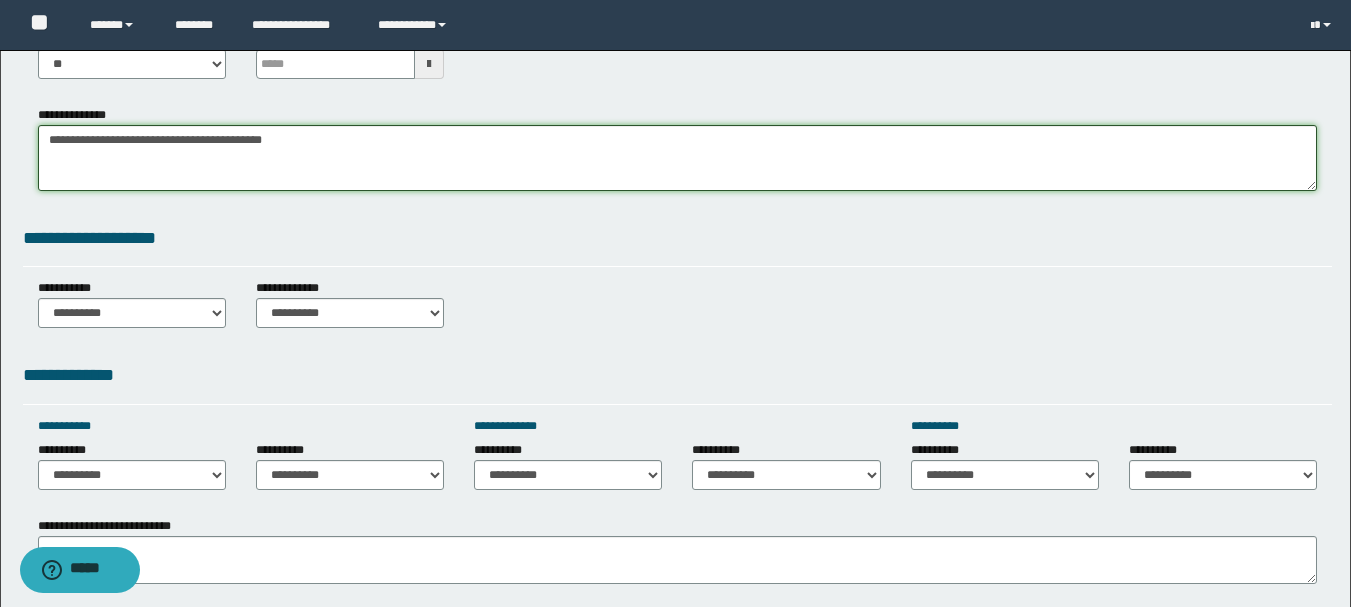 scroll, scrollTop: 700, scrollLeft: 0, axis: vertical 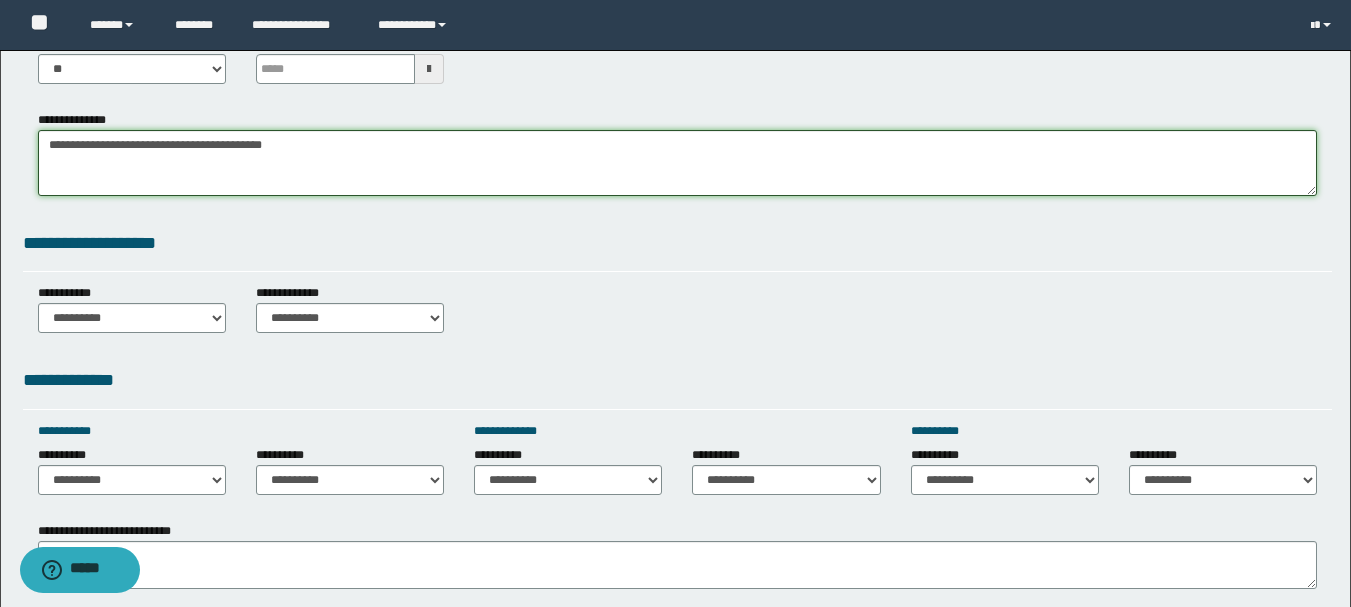 type on "**********" 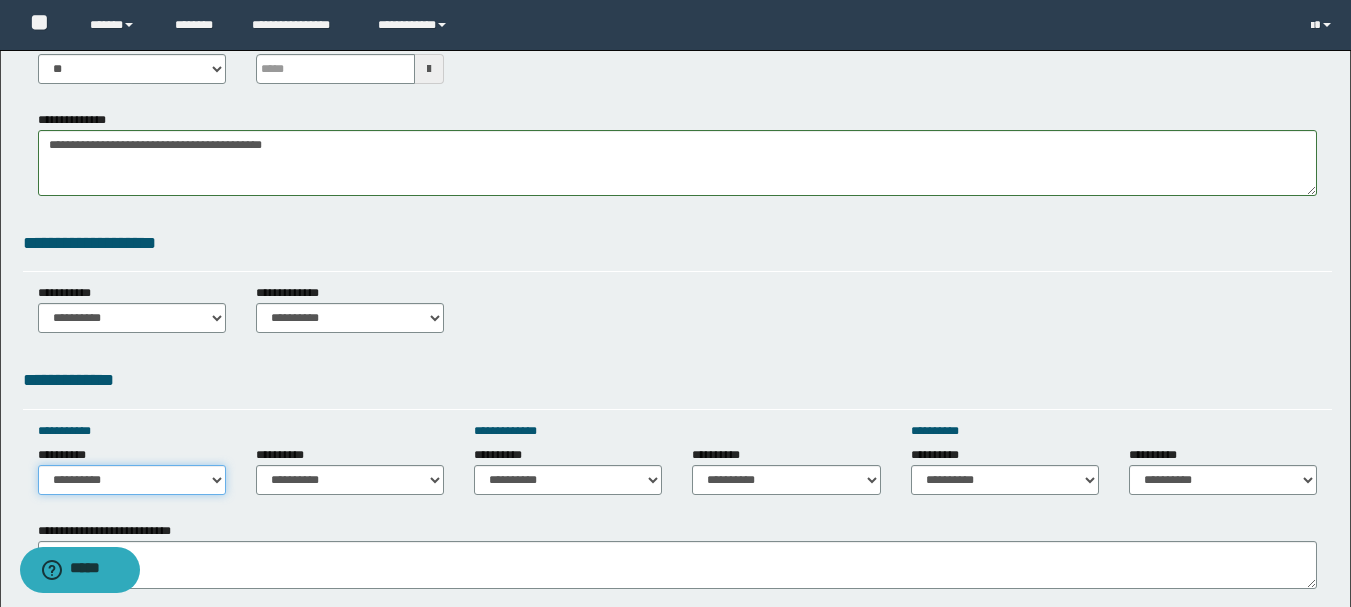 click on "**********" at bounding box center [132, 480] 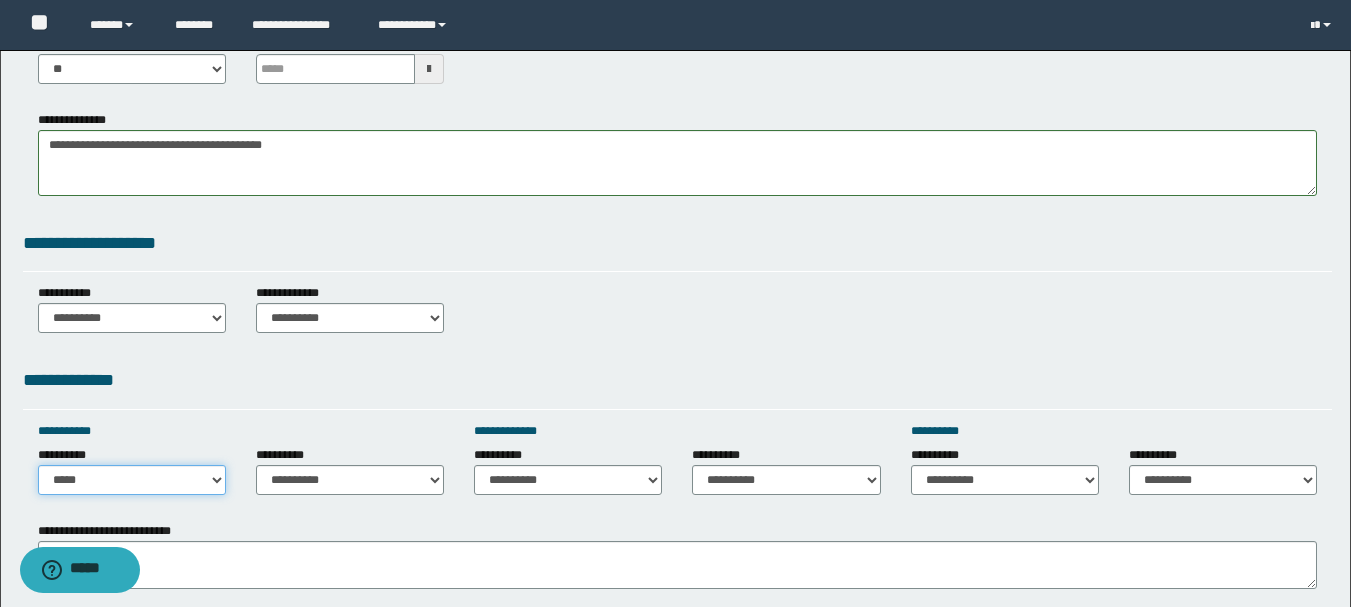 click on "**********" at bounding box center (132, 480) 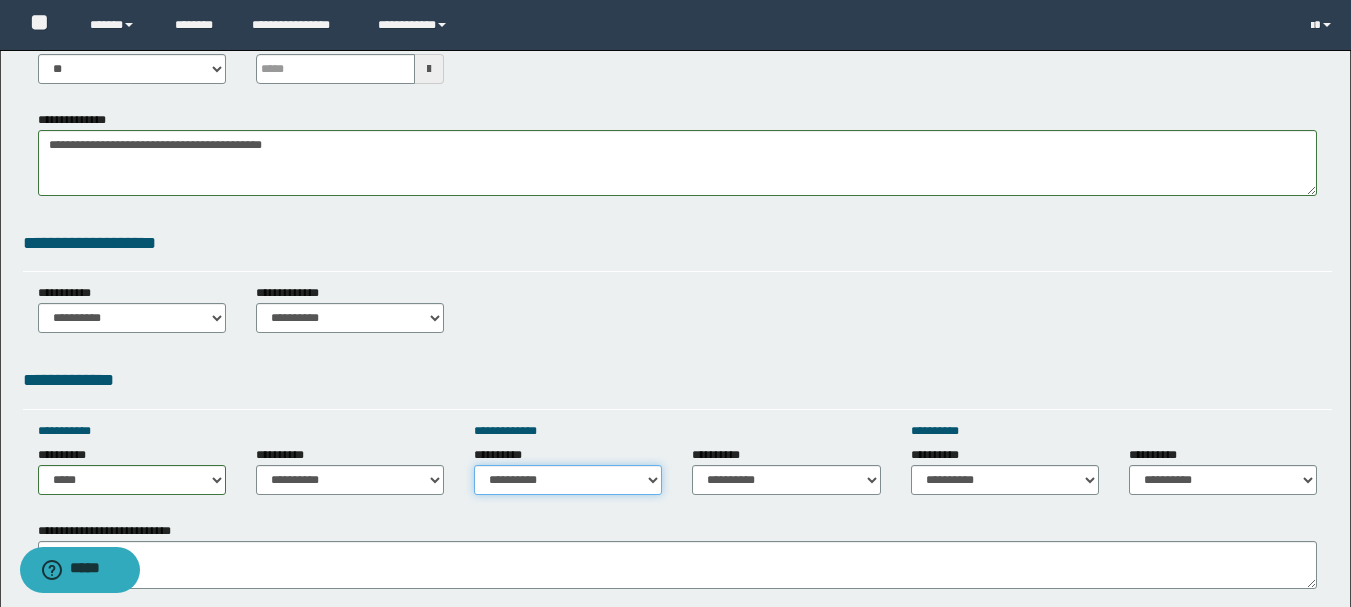click on "**********" at bounding box center (568, 480) 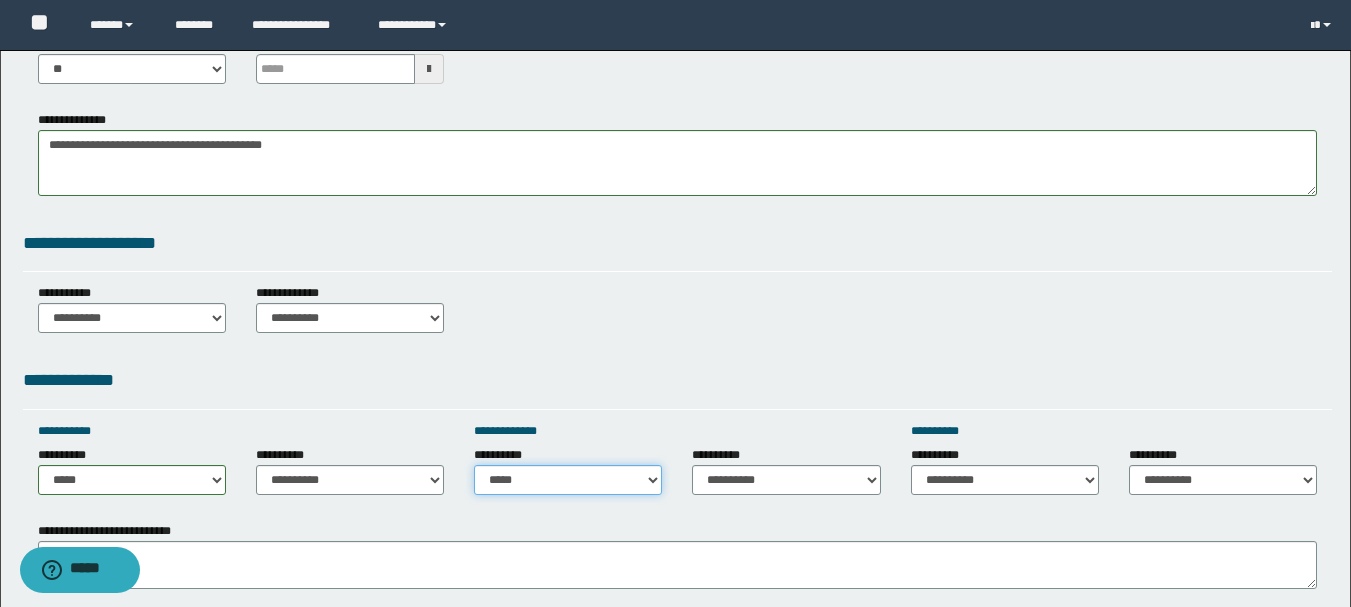 click on "**********" at bounding box center [568, 480] 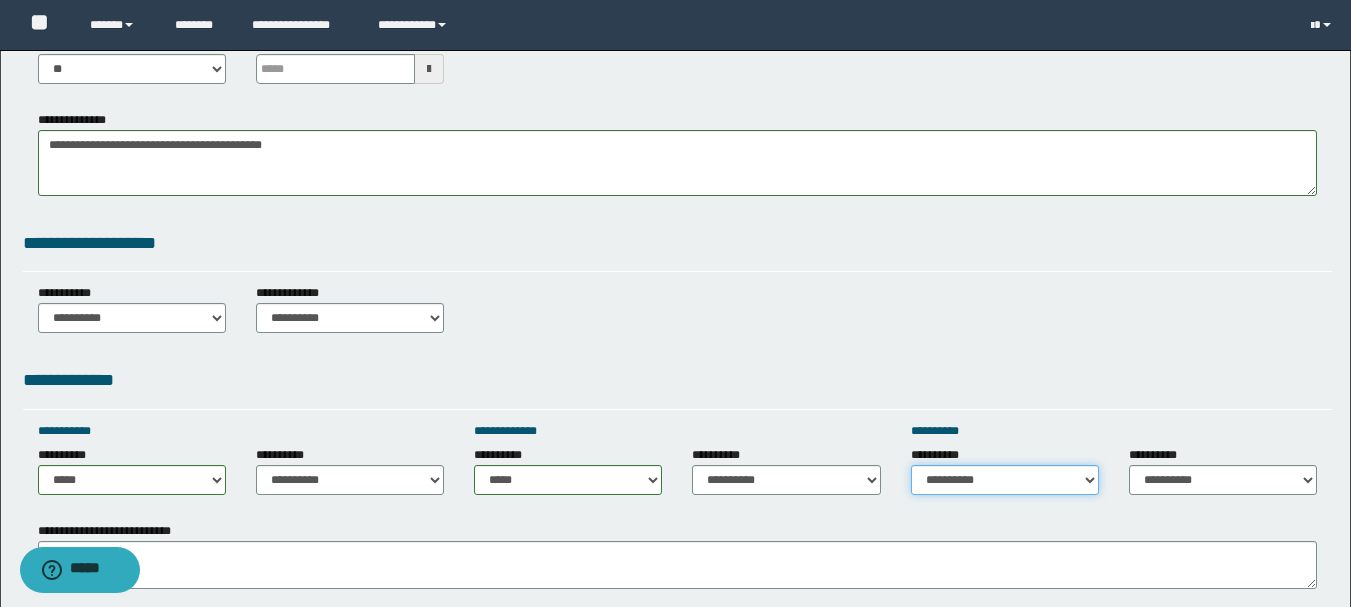 click on "**********" at bounding box center [1005, 480] 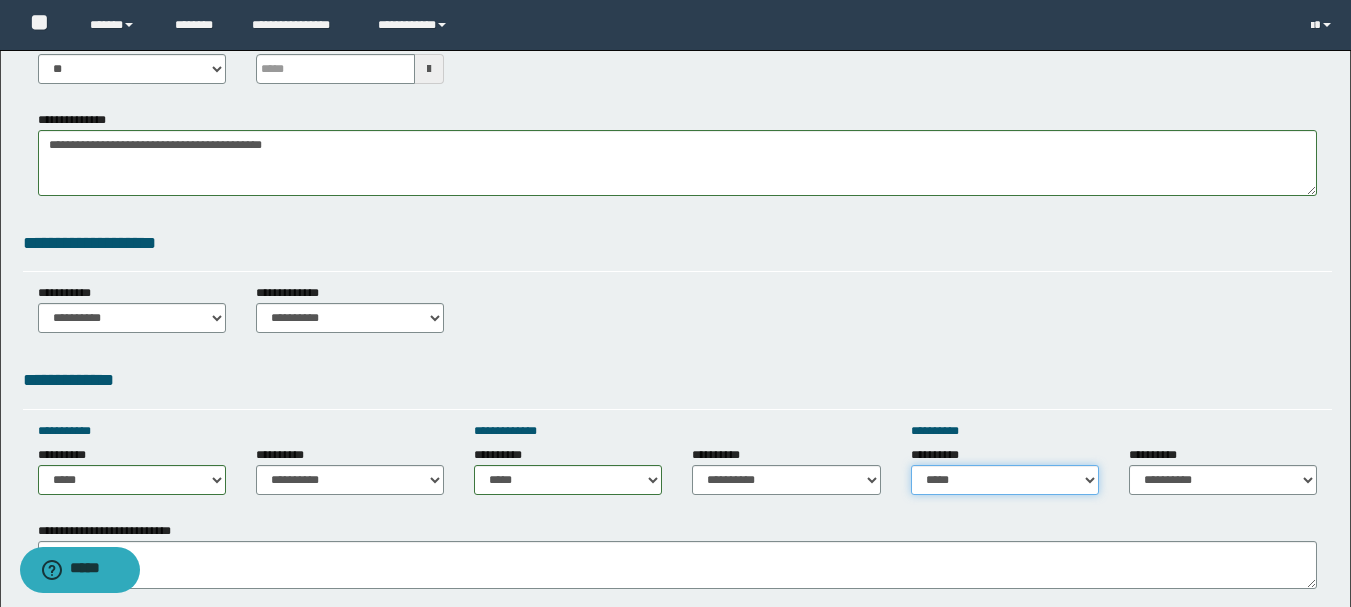 click on "**********" at bounding box center [1005, 480] 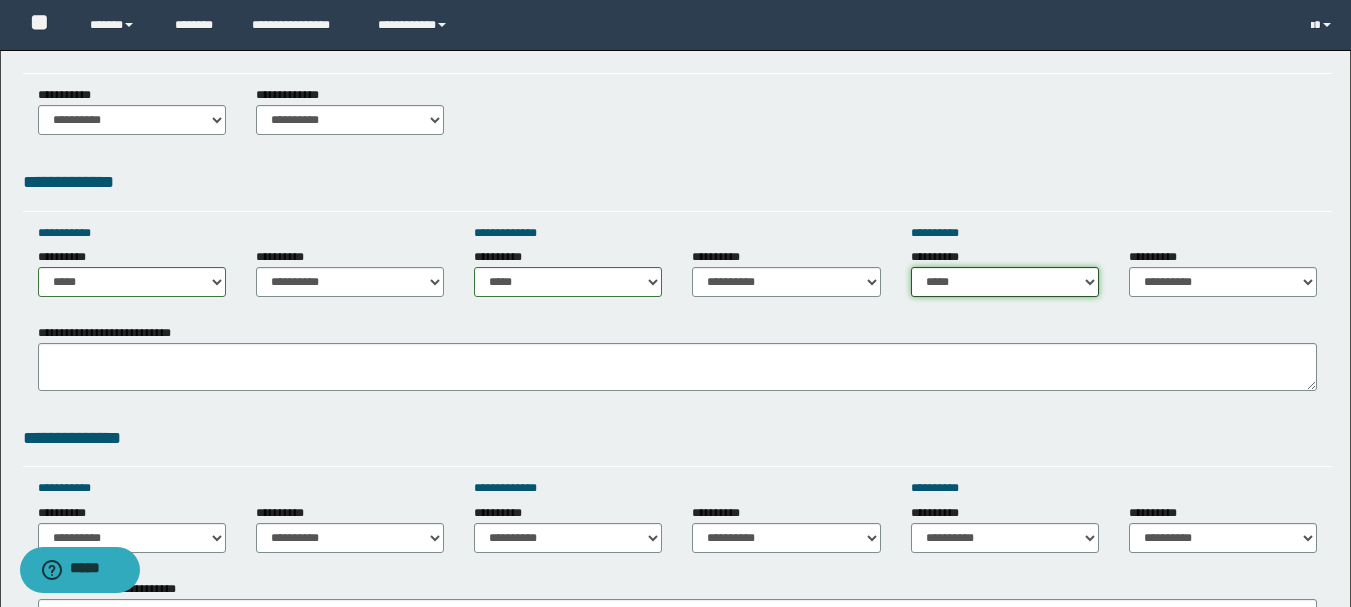 scroll, scrollTop: 900, scrollLeft: 0, axis: vertical 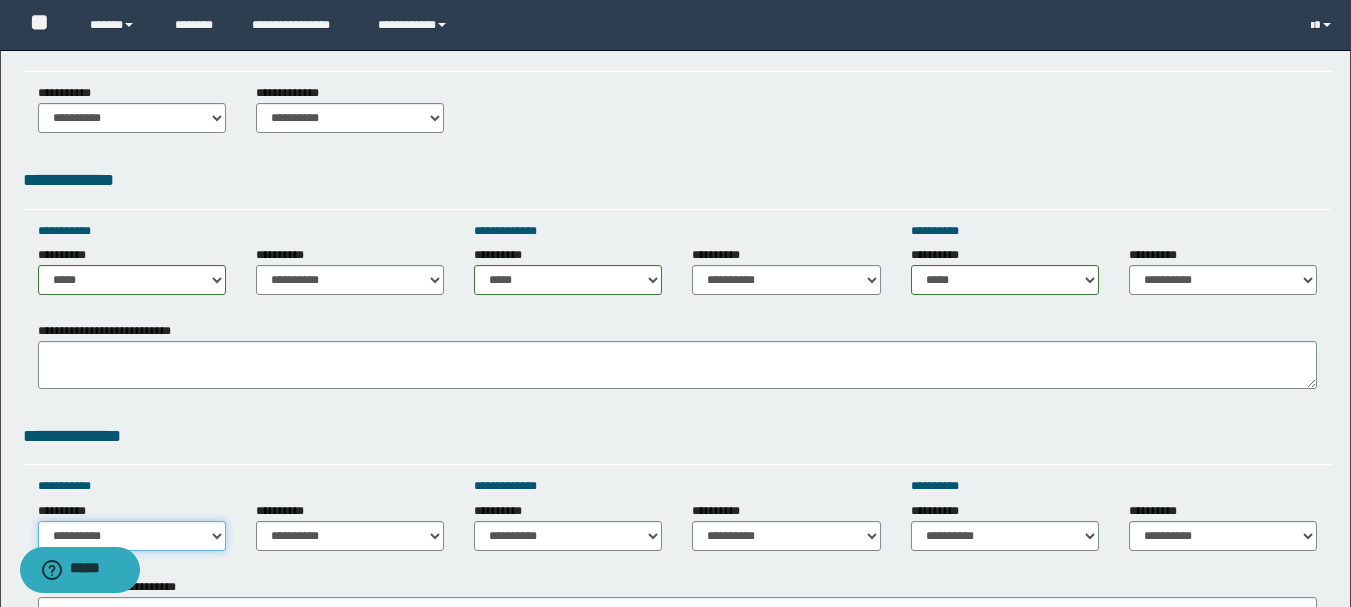 click on "**********" at bounding box center [132, 536] 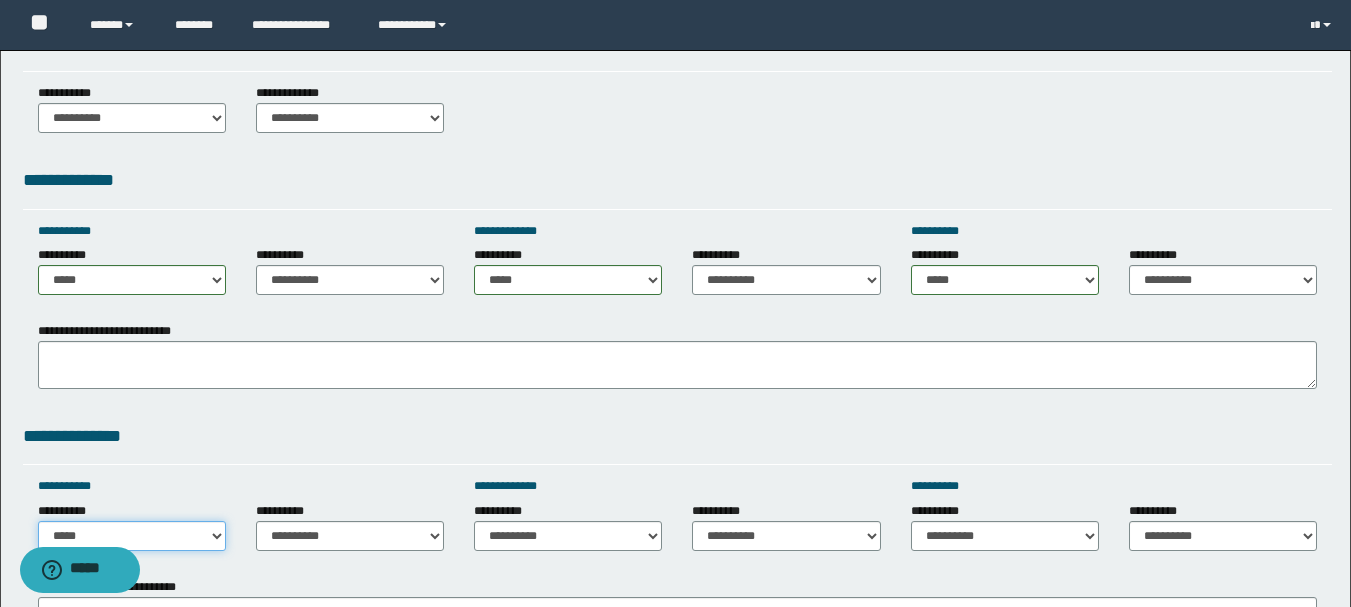click on "**********" at bounding box center [132, 536] 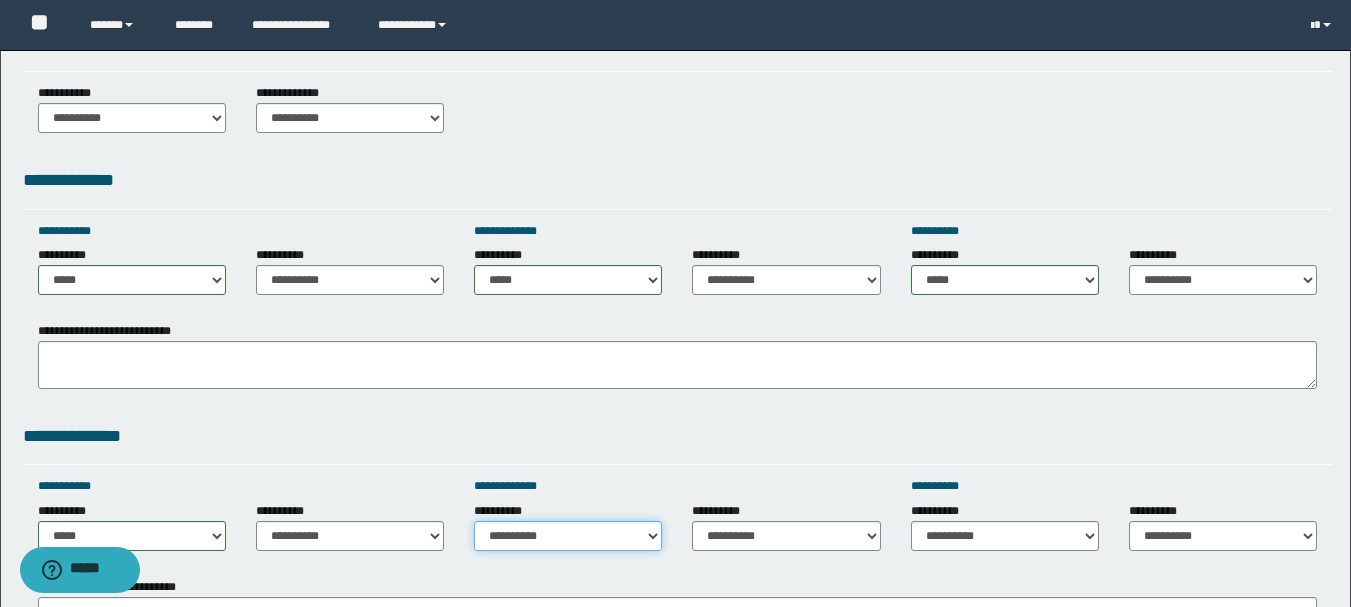 click on "**********" at bounding box center (568, 536) 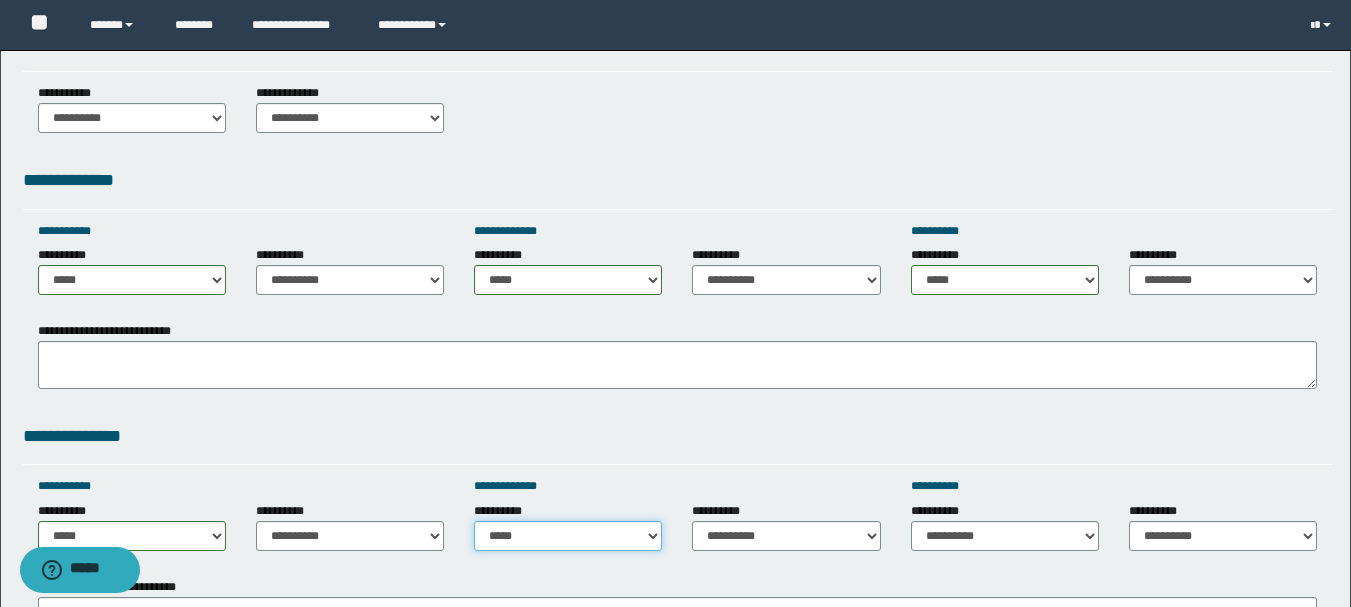 click on "**********" at bounding box center (568, 536) 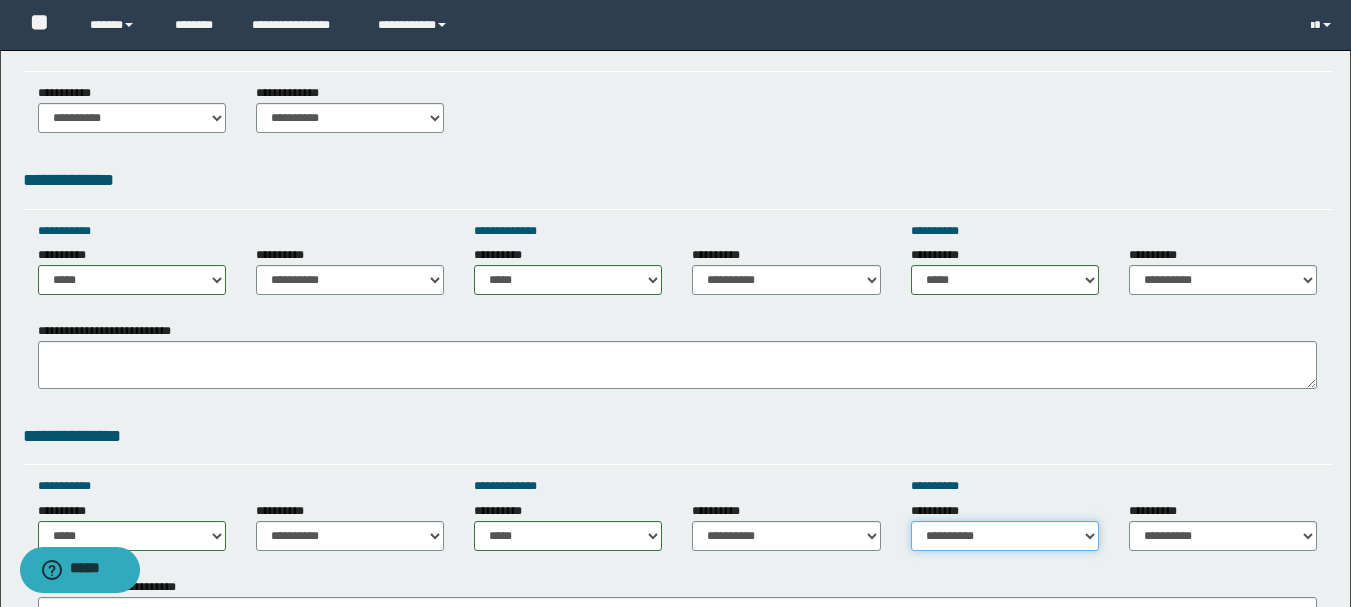 click on "**********" at bounding box center [1005, 536] 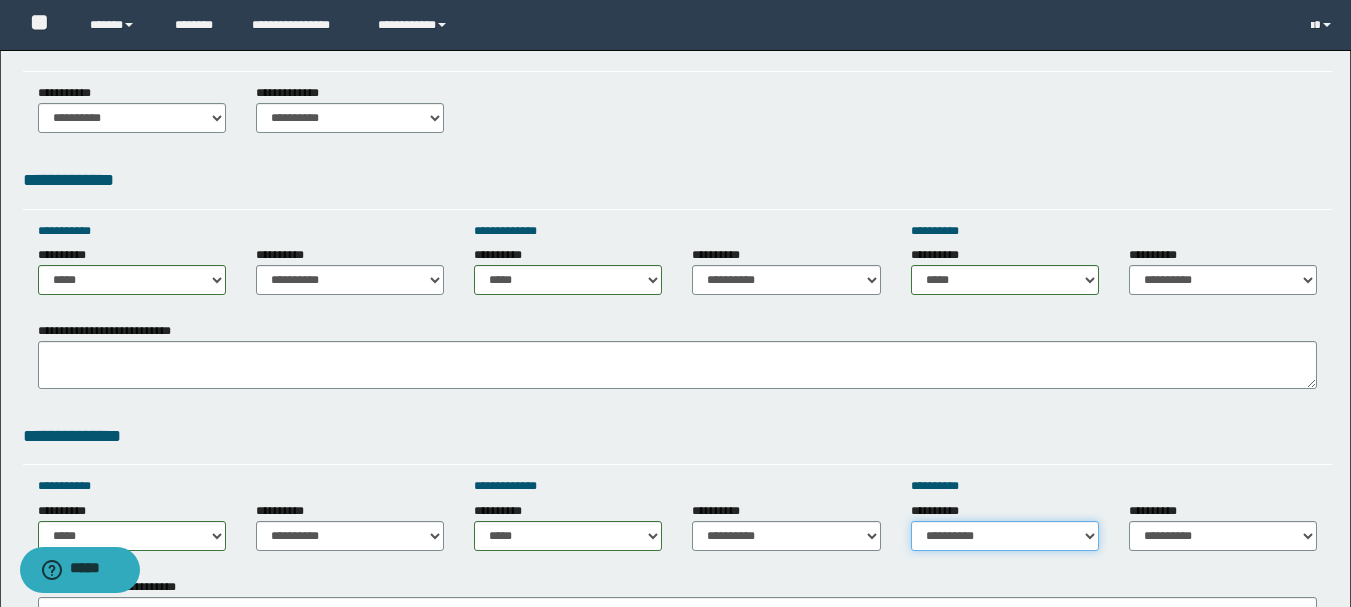 select on "*****" 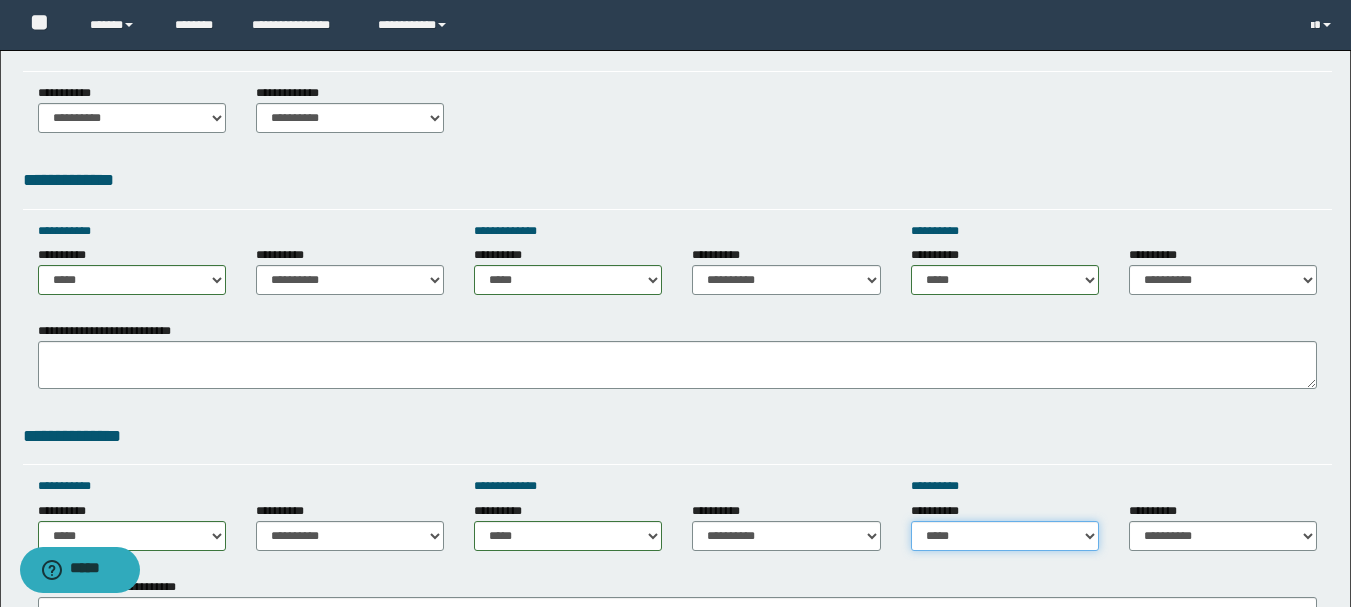 click on "**********" at bounding box center (1005, 536) 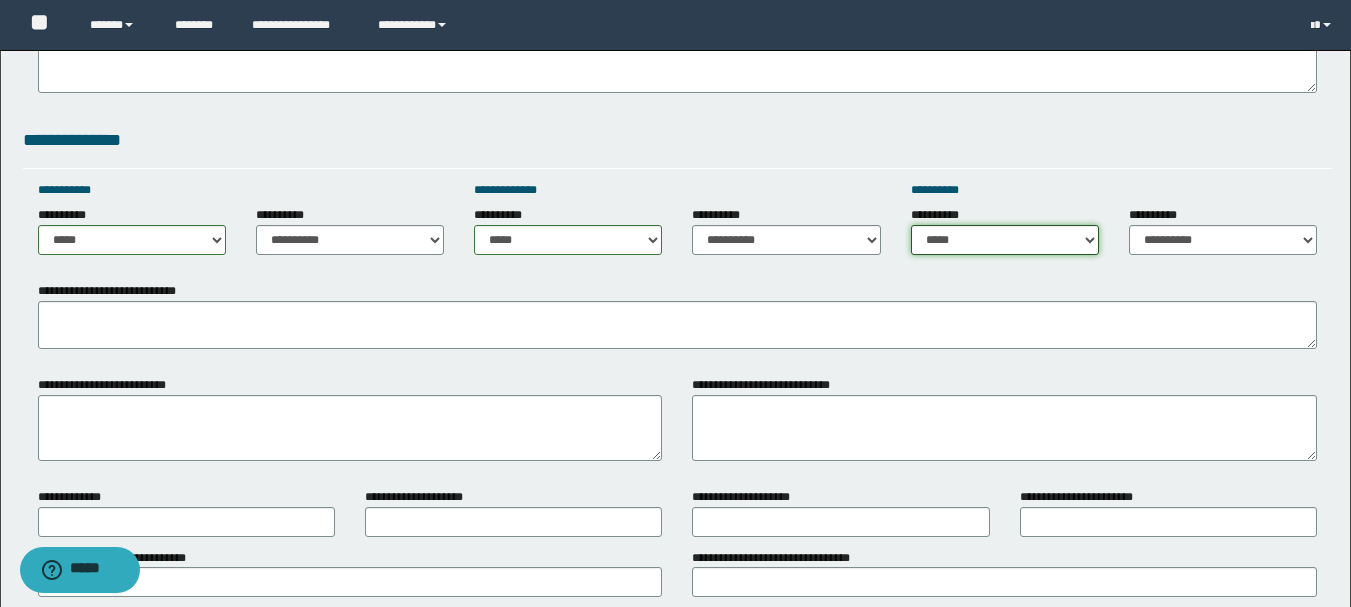 scroll, scrollTop: 1200, scrollLeft: 0, axis: vertical 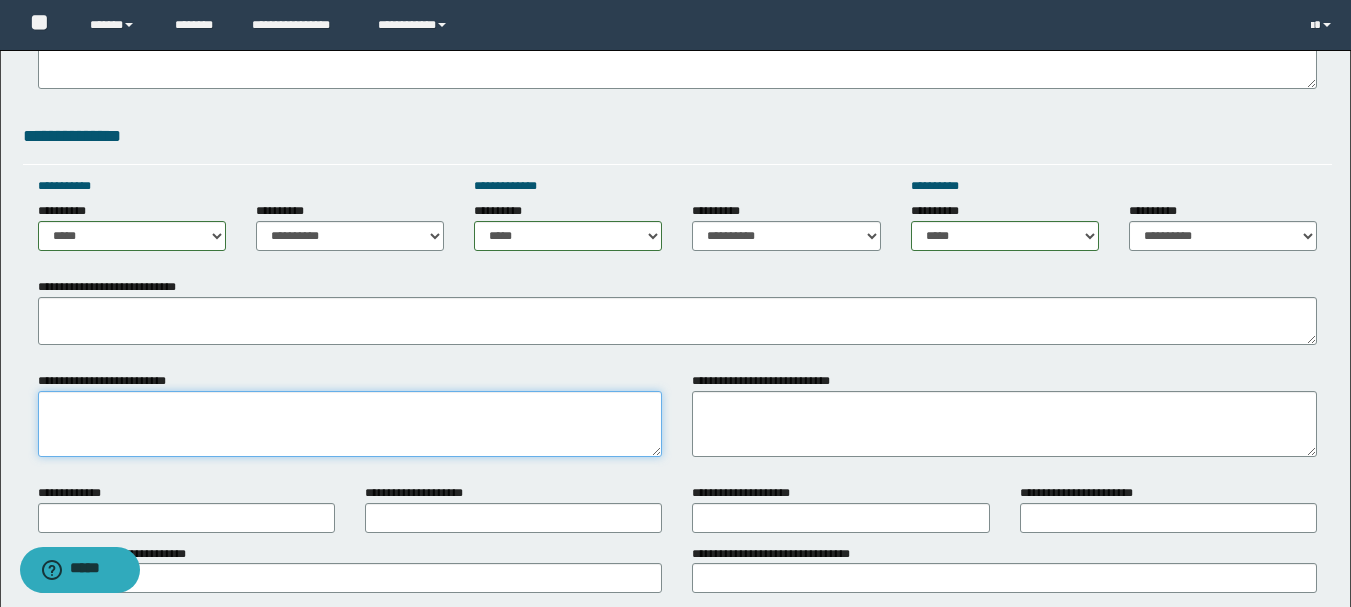 click on "**********" at bounding box center (350, 424) 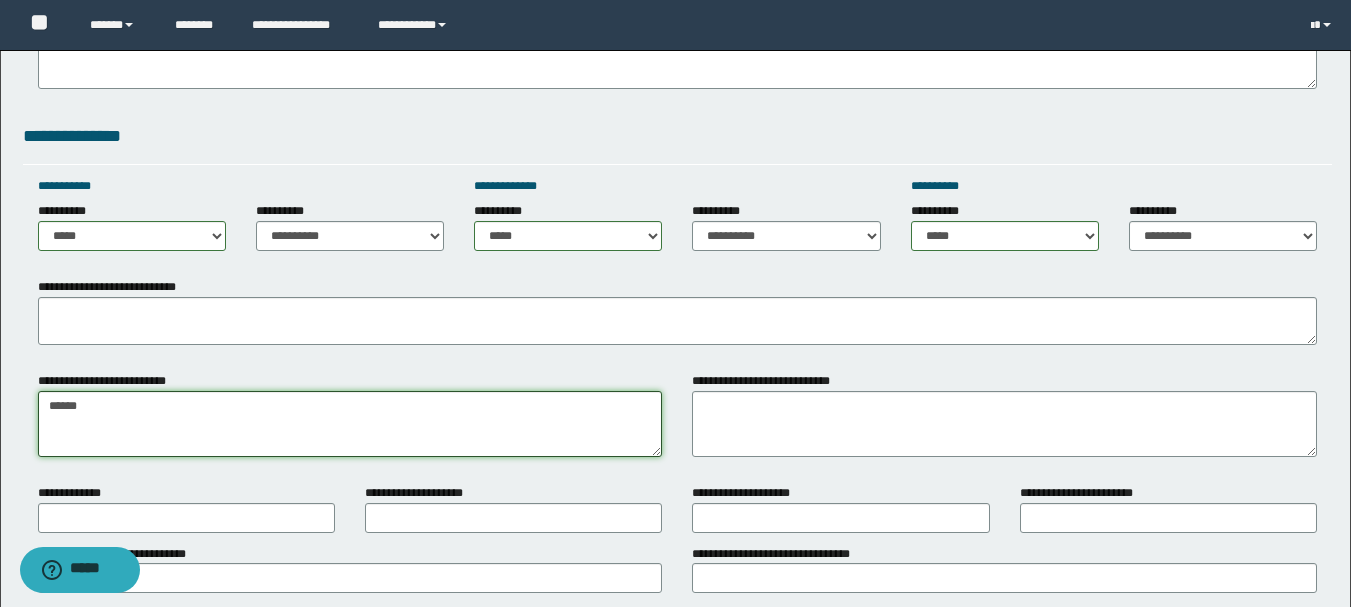 type on "******" 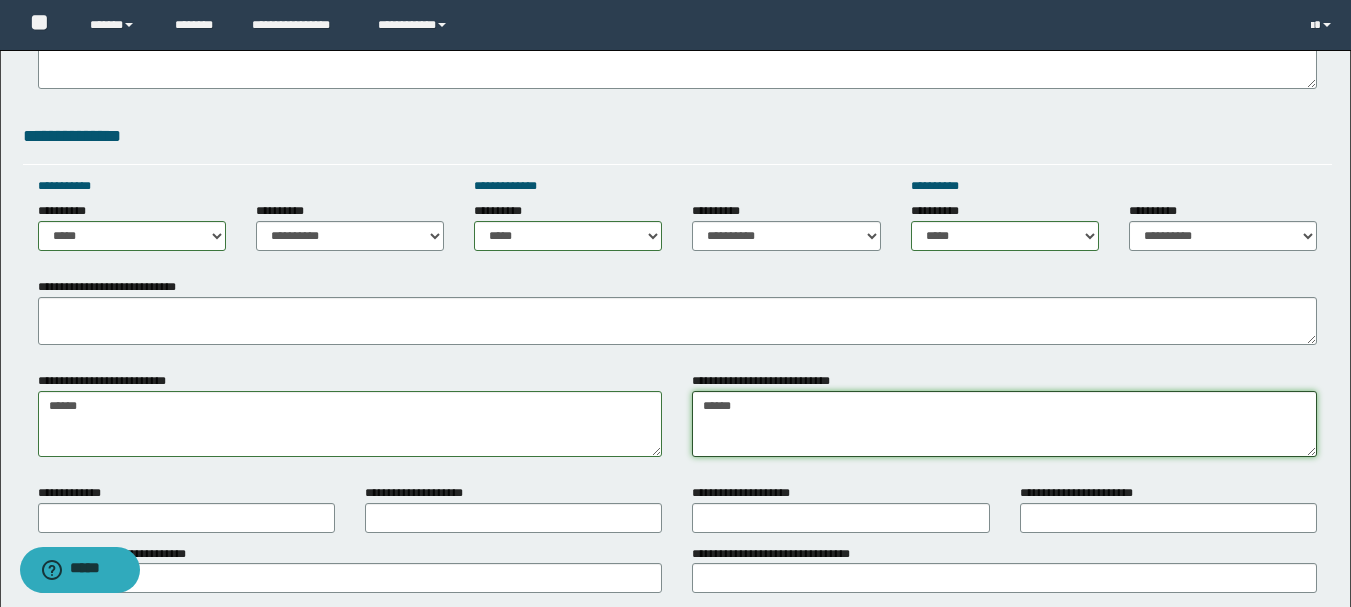 type on "******" 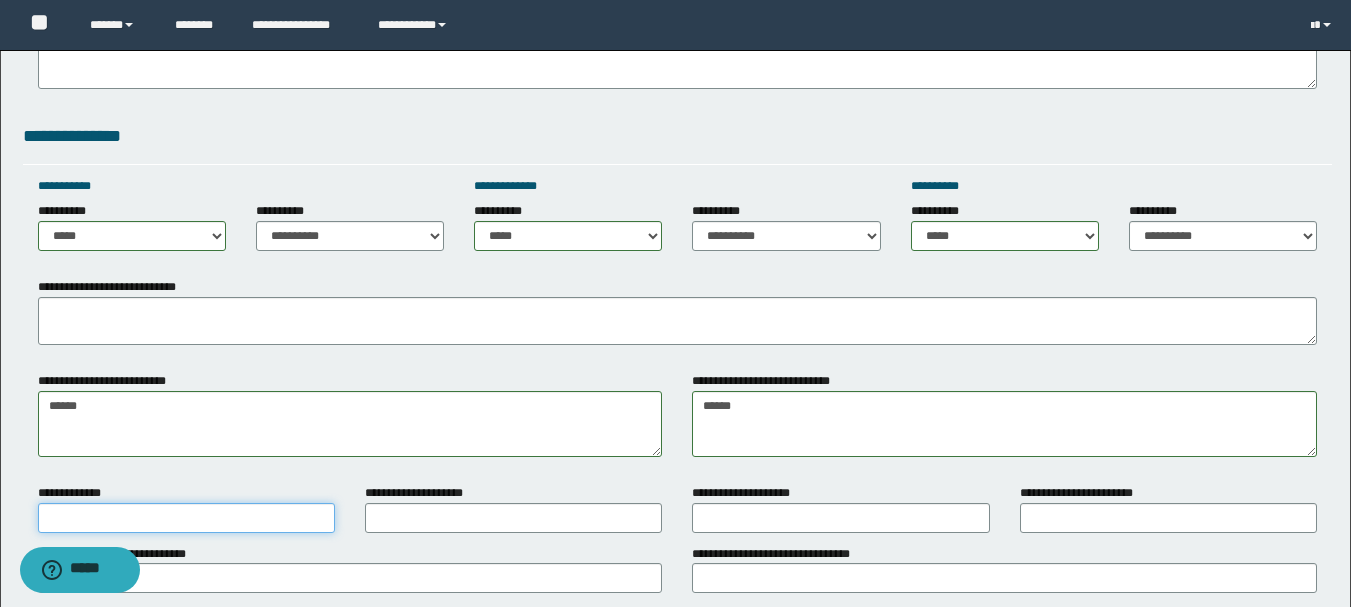 click on "**********" at bounding box center [186, 518] 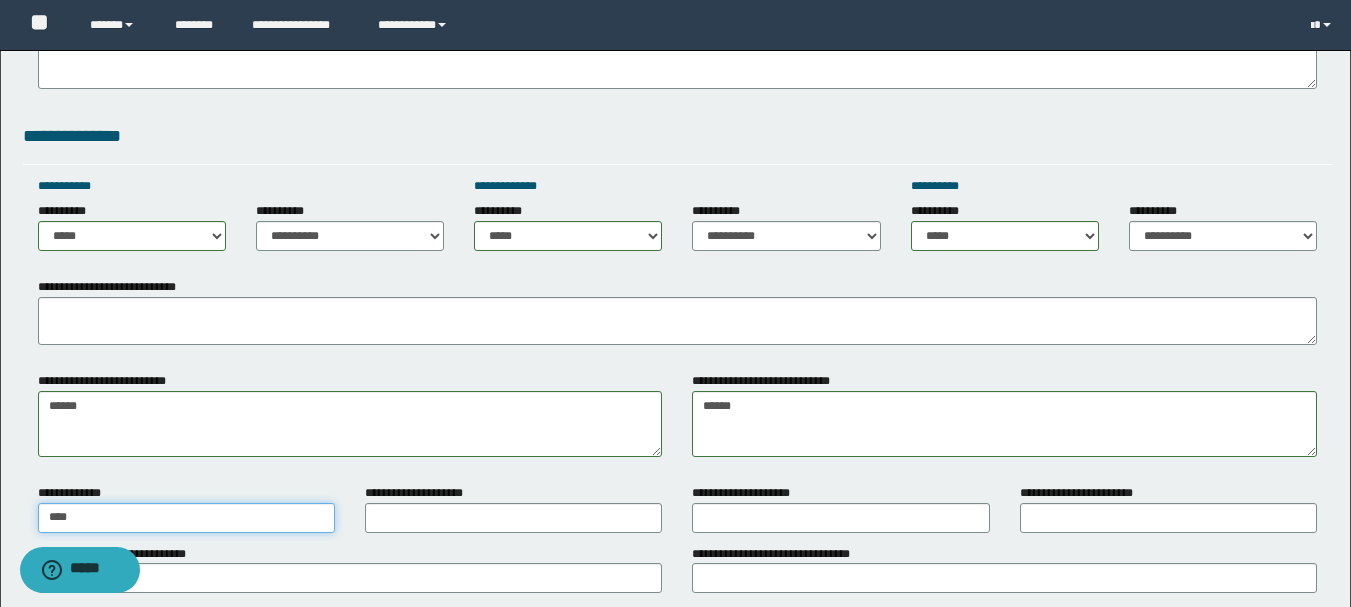 type on "****" 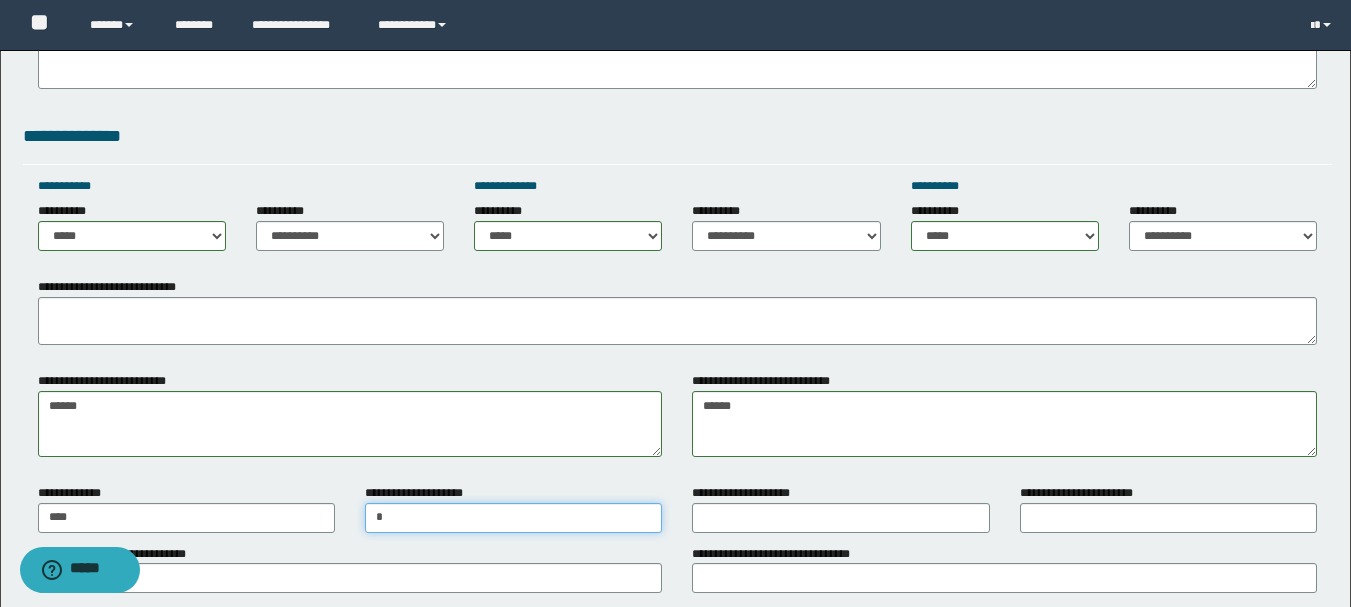 type on "*" 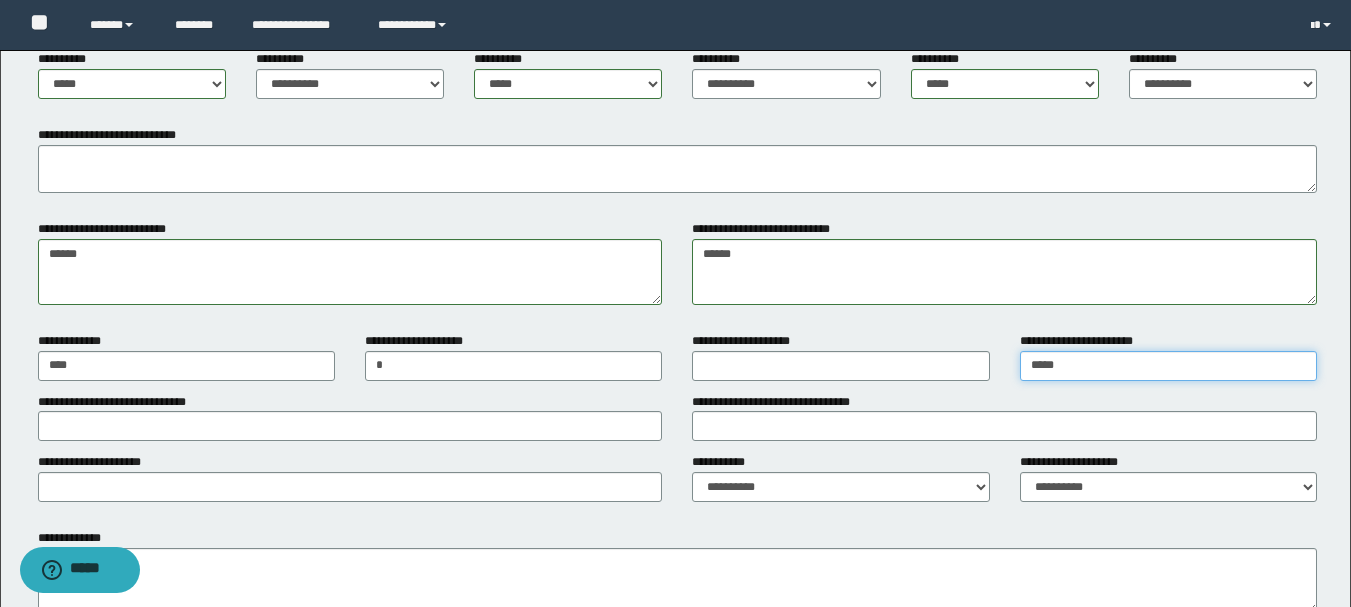 scroll, scrollTop: 1400, scrollLeft: 0, axis: vertical 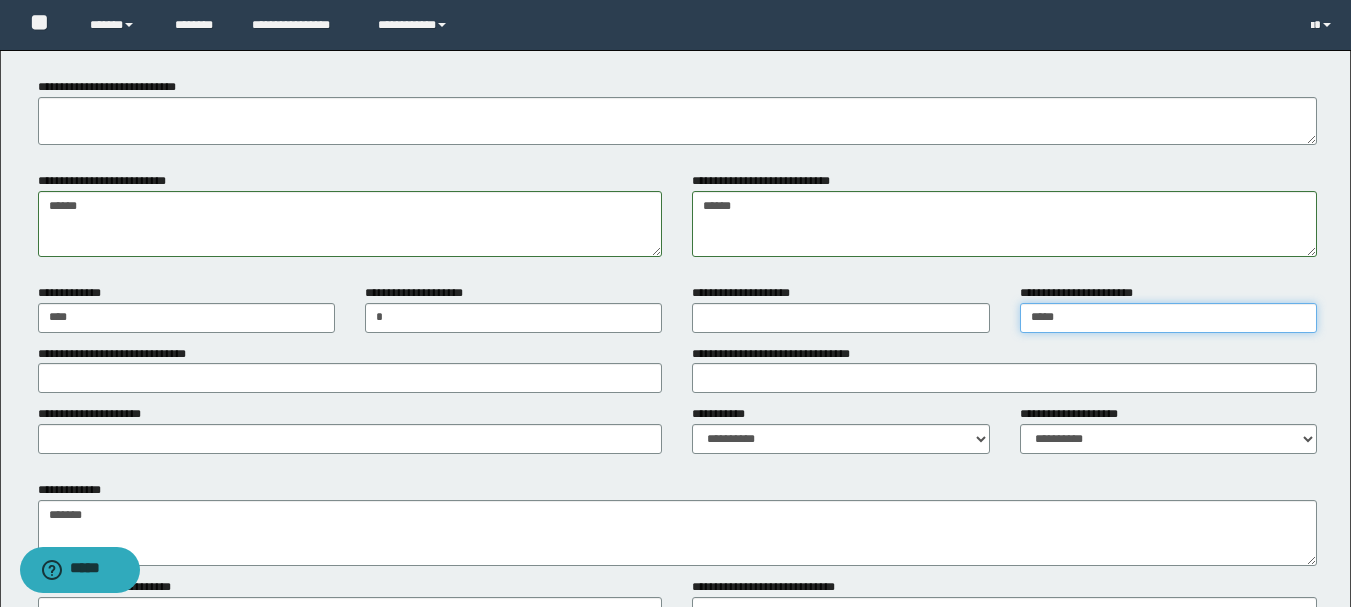 type on "*****" 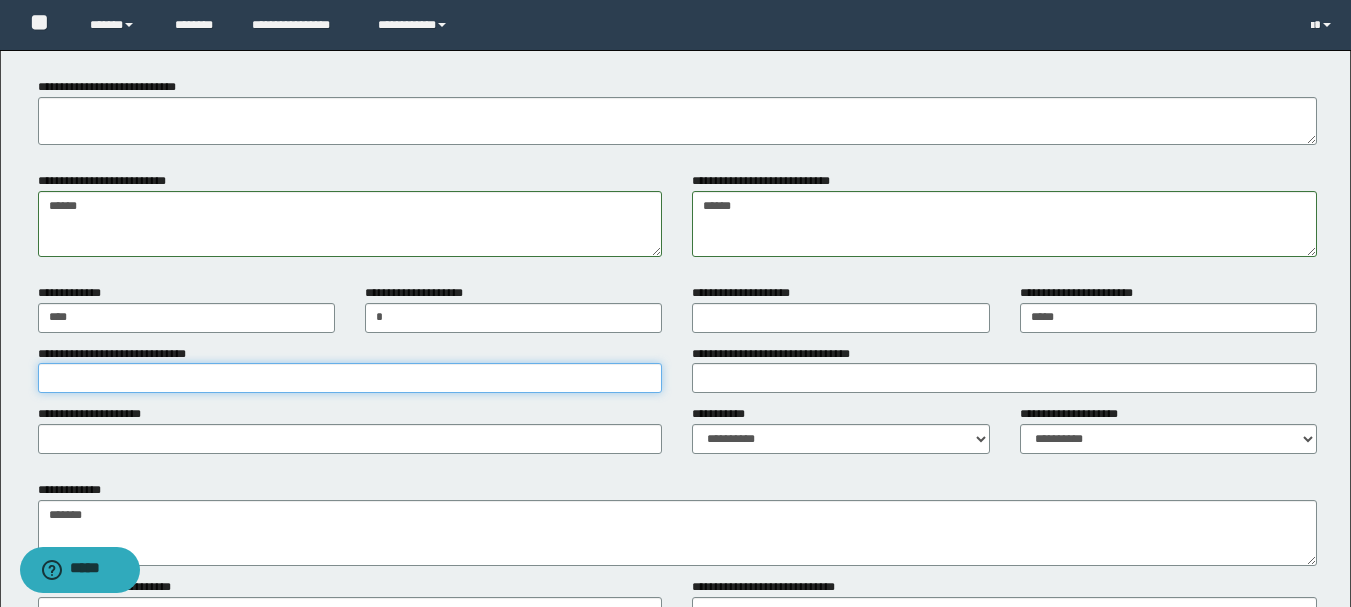 click on "**********" at bounding box center (350, 378) 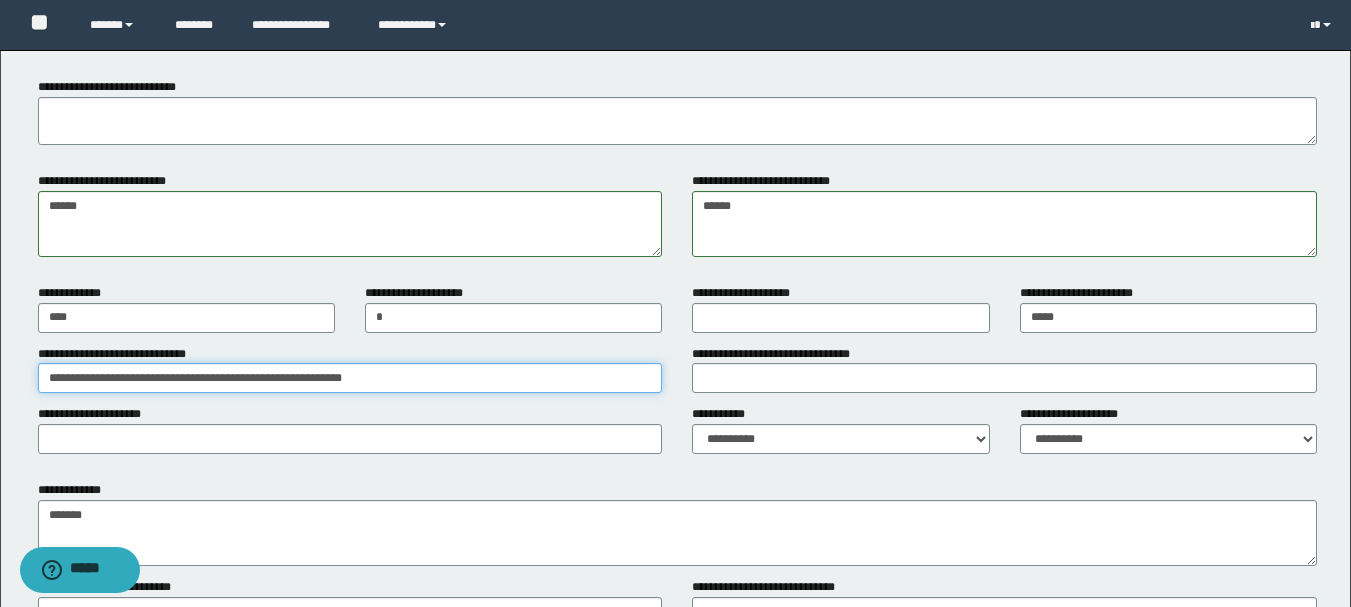 type on "**********" 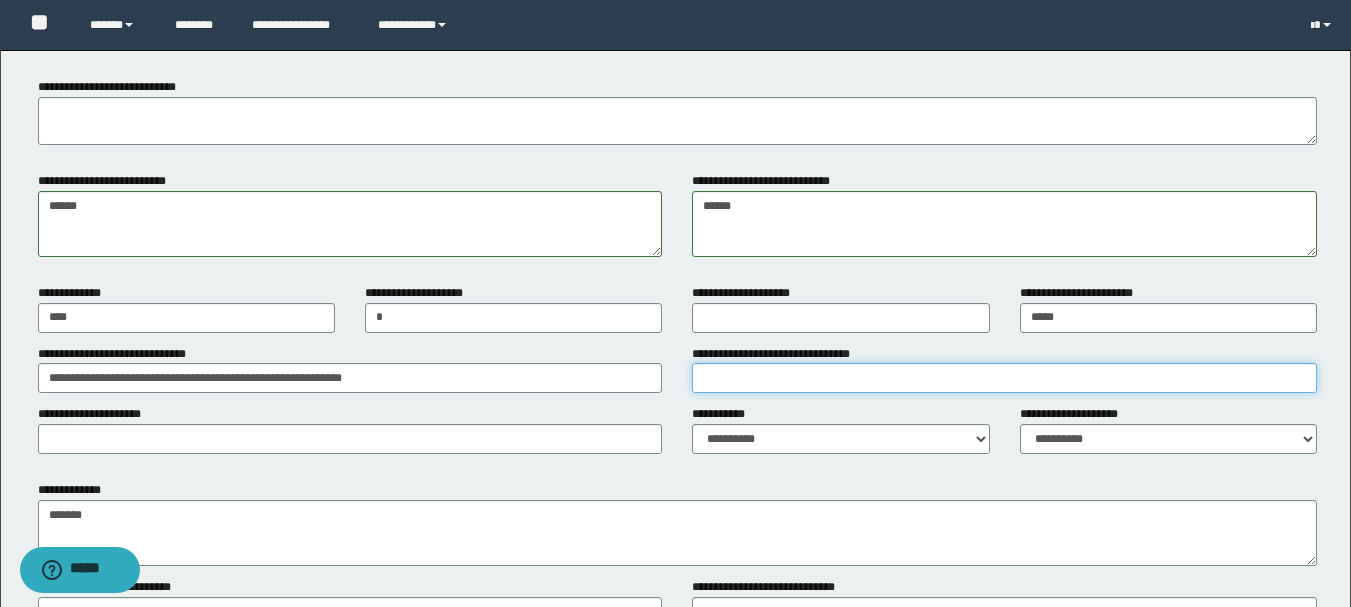 click on "**********" at bounding box center (1004, 378) 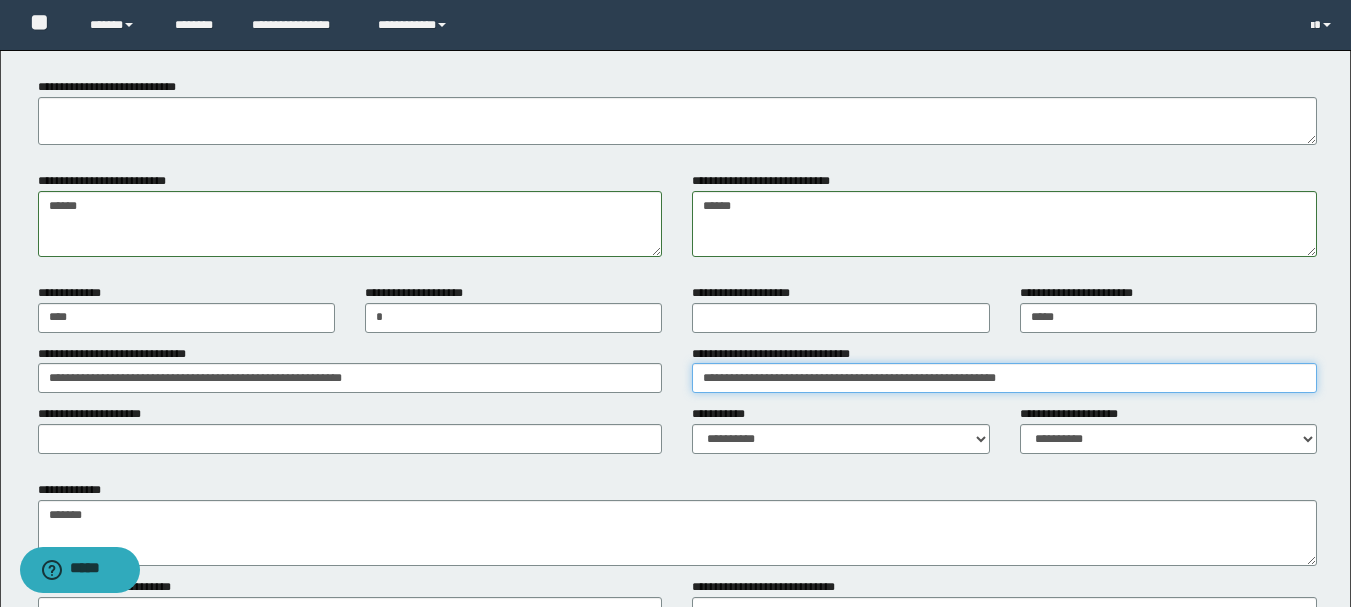 type on "**********" 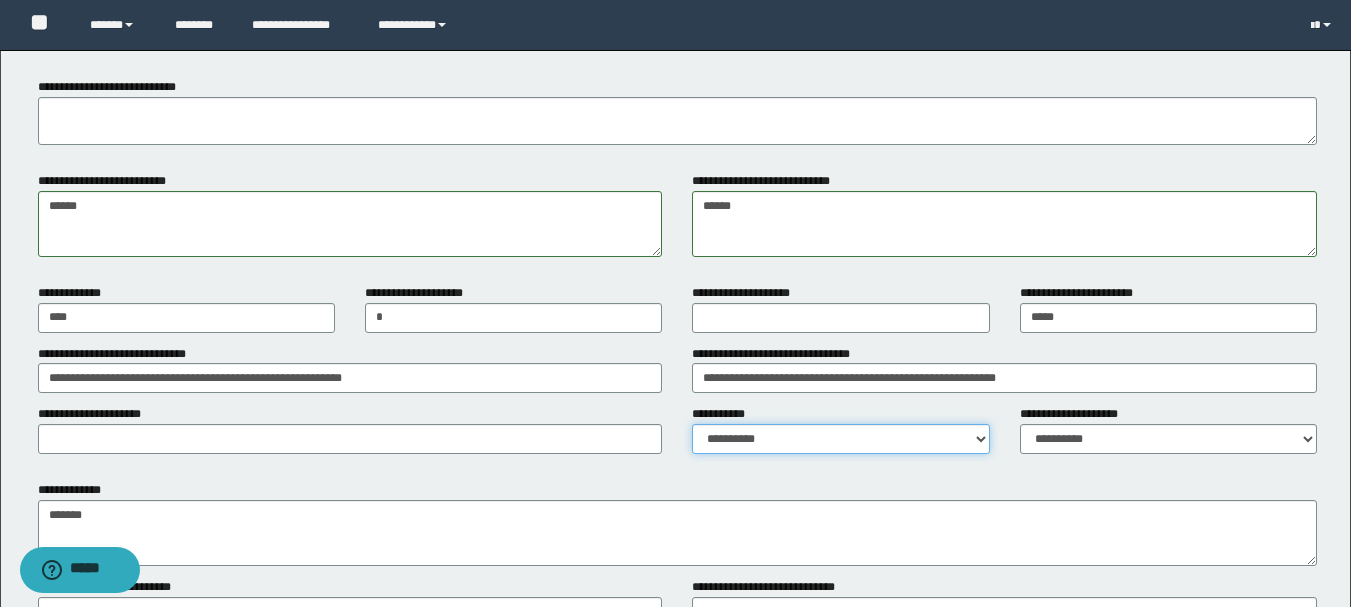 drag, startPoint x: 813, startPoint y: 438, endPoint x: 805, endPoint y: 424, distance: 16.124516 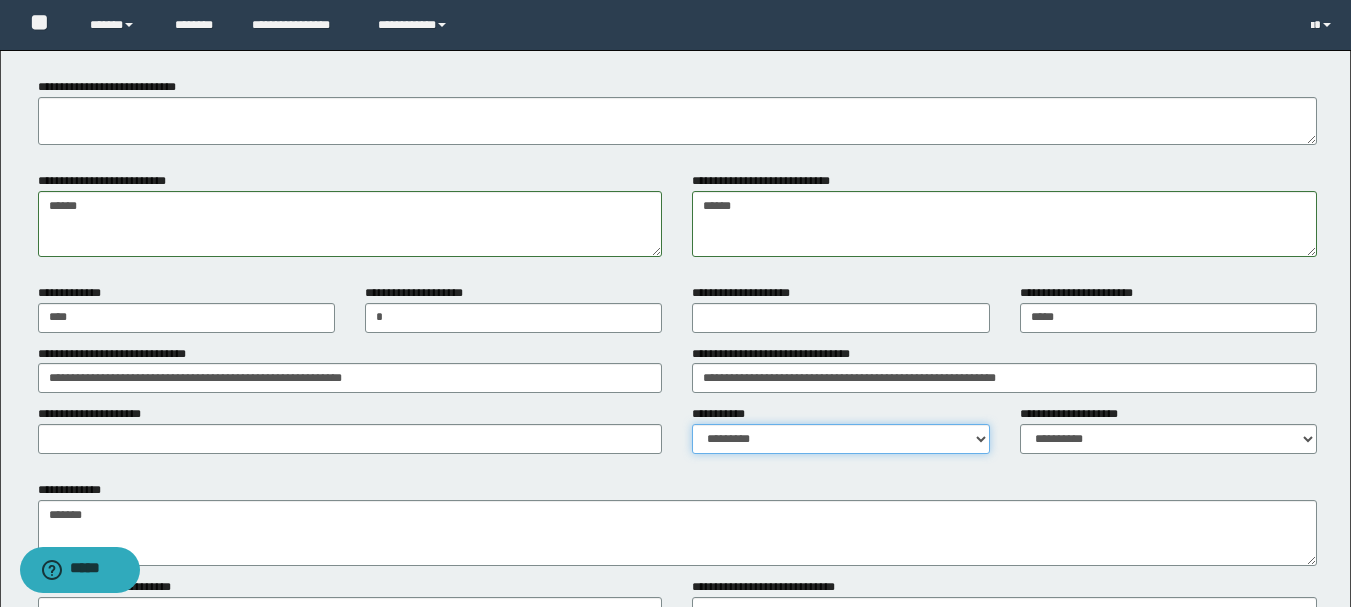 click on "**********" at bounding box center (840, 439) 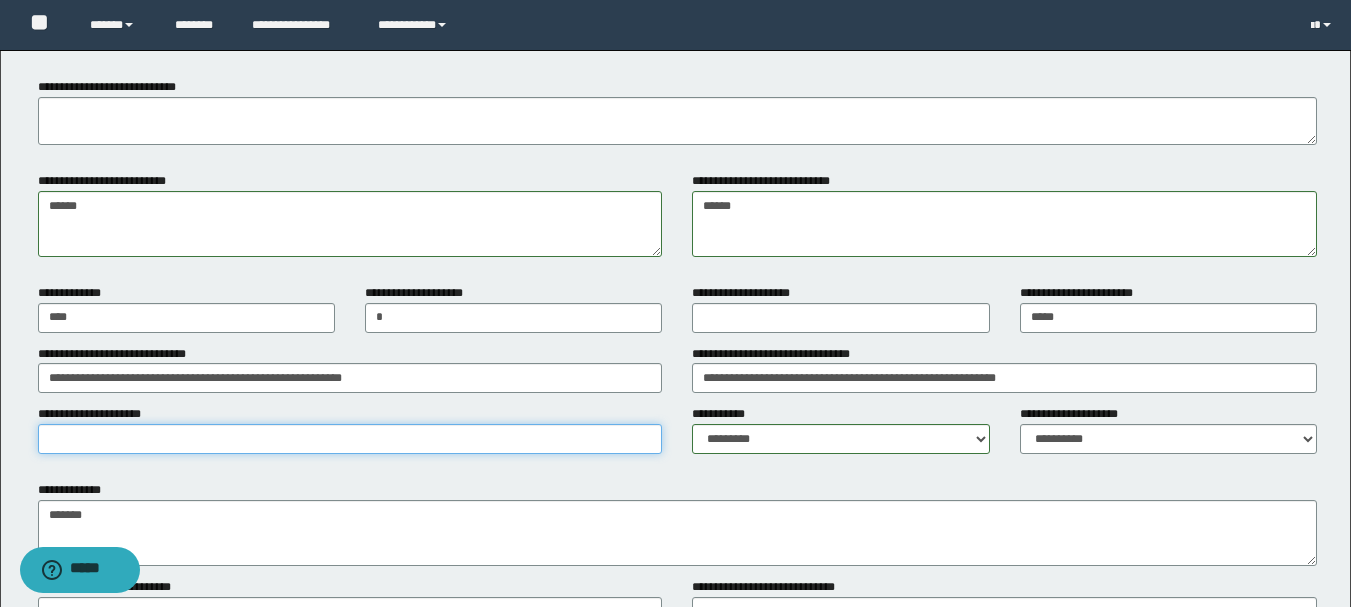 click on "**********" at bounding box center [350, 439] 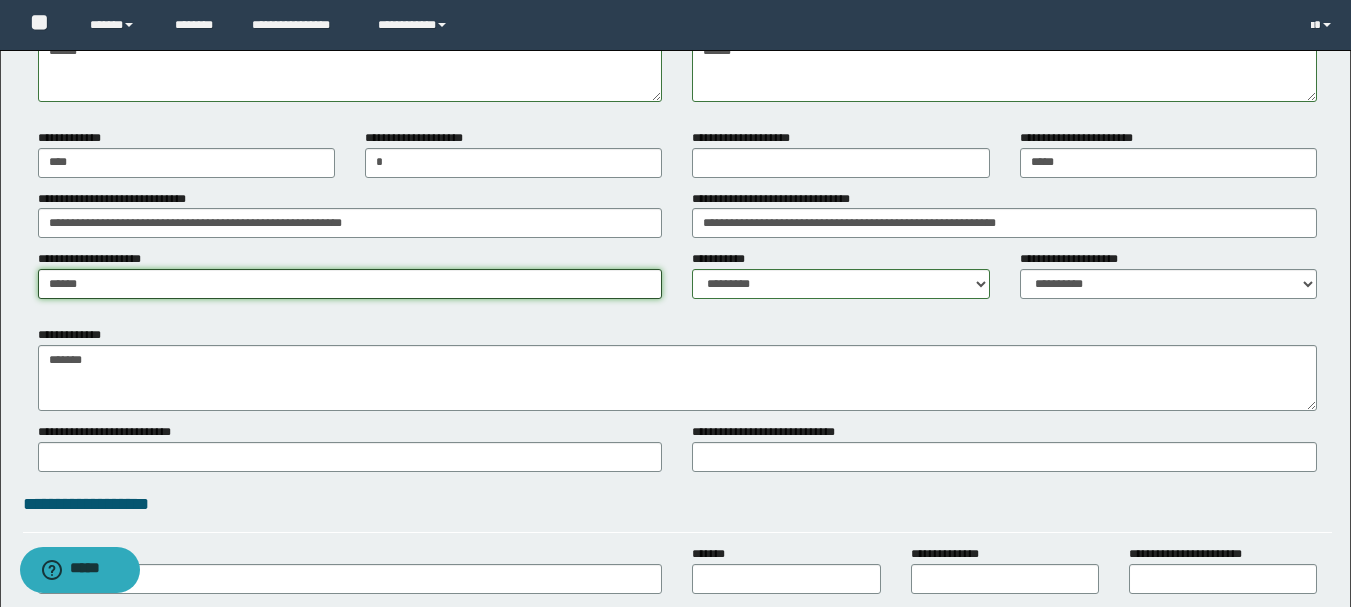 scroll, scrollTop: 1600, scrollLeft: 0, axis: vertical 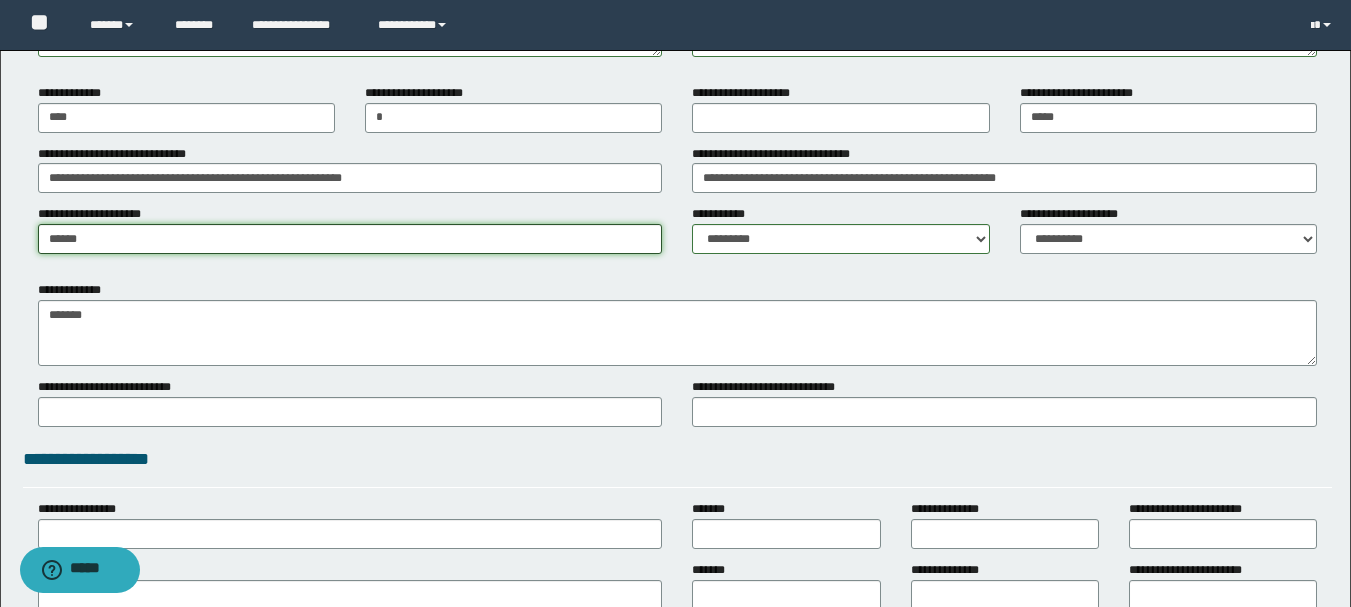 type on "******" 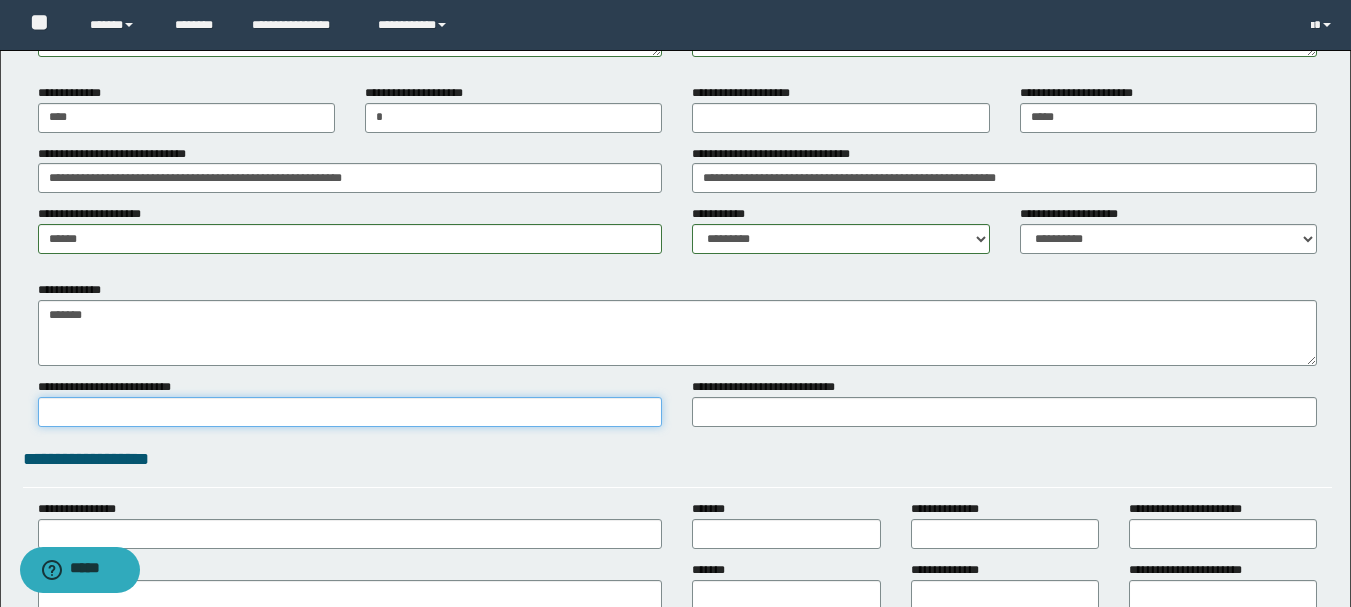 click on "**********" at bounding box center [350, 412] 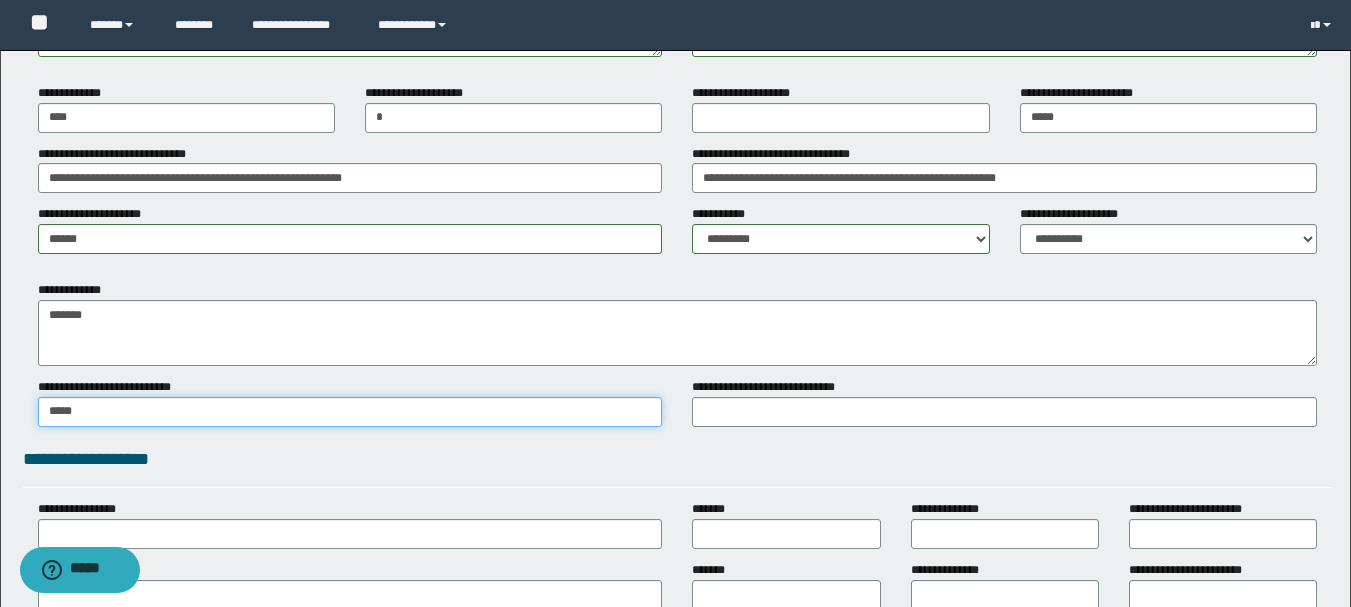 type on "*****" 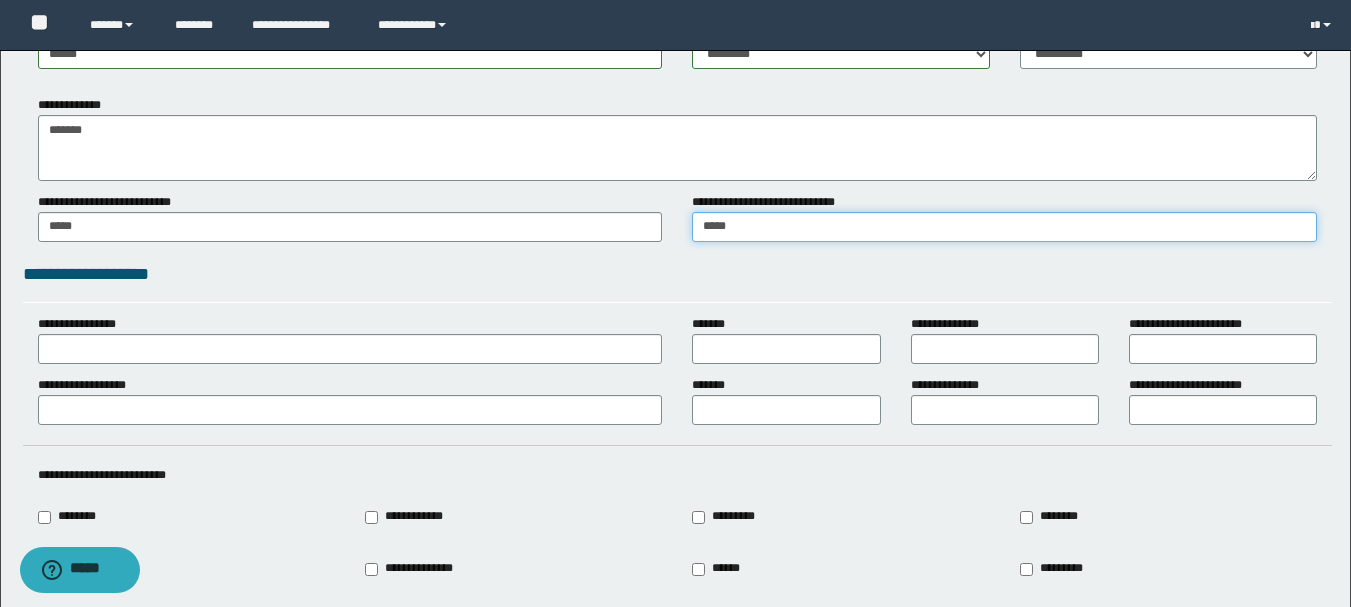 scroll, scrollTop: 1800, scrollLeft: 0, axis: vertical 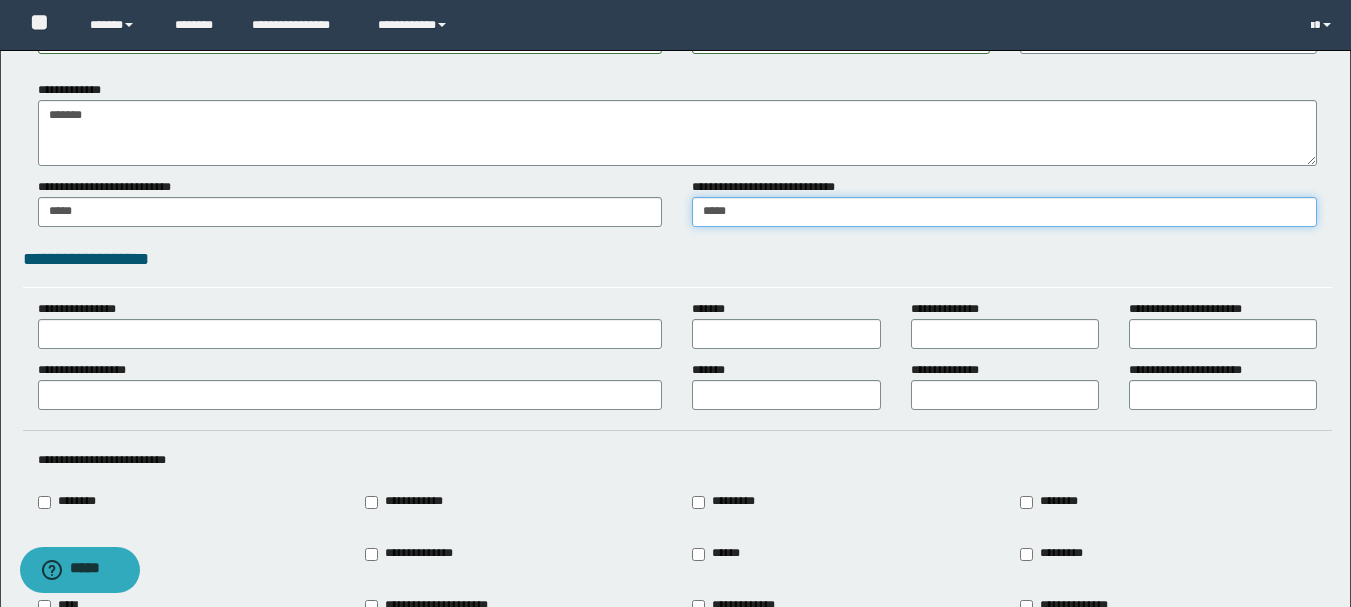 type on "*****" 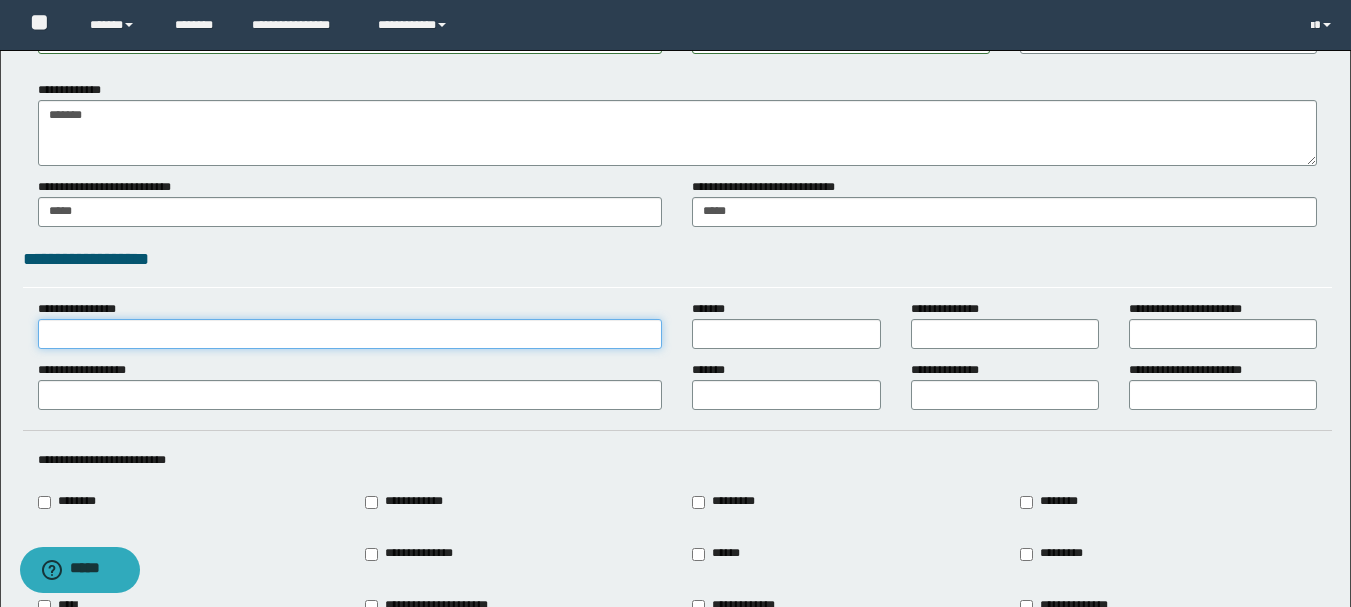 click on "**********" at bounding box center [350, 334] 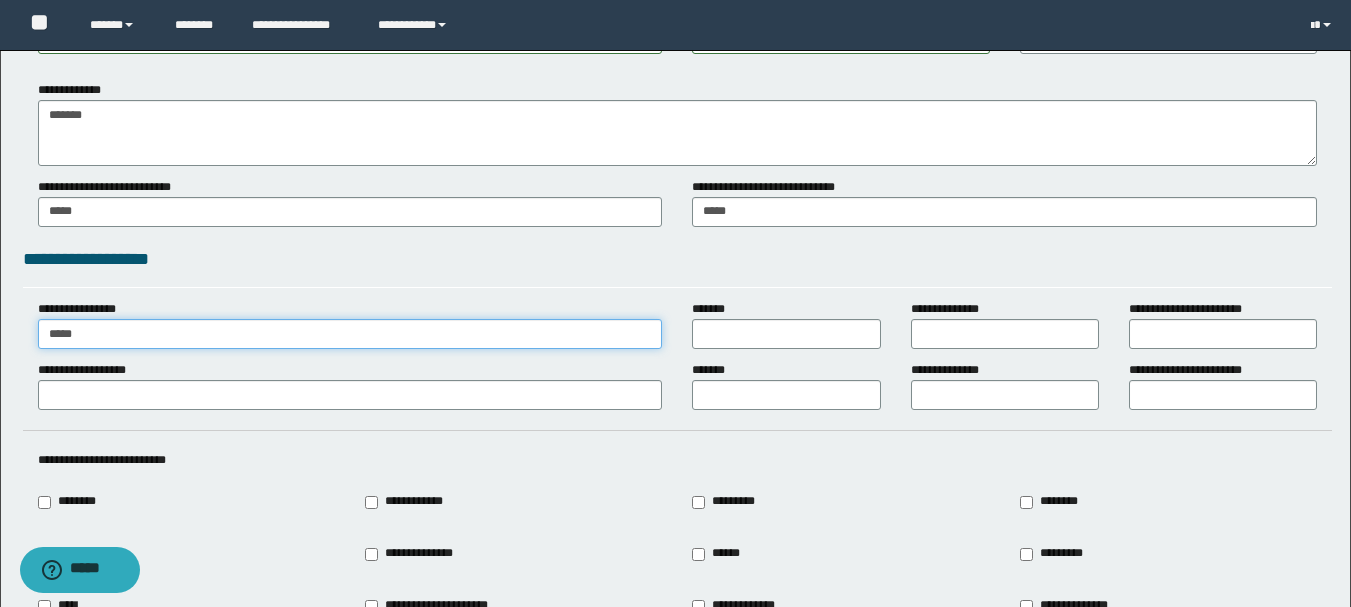 type on "*****" 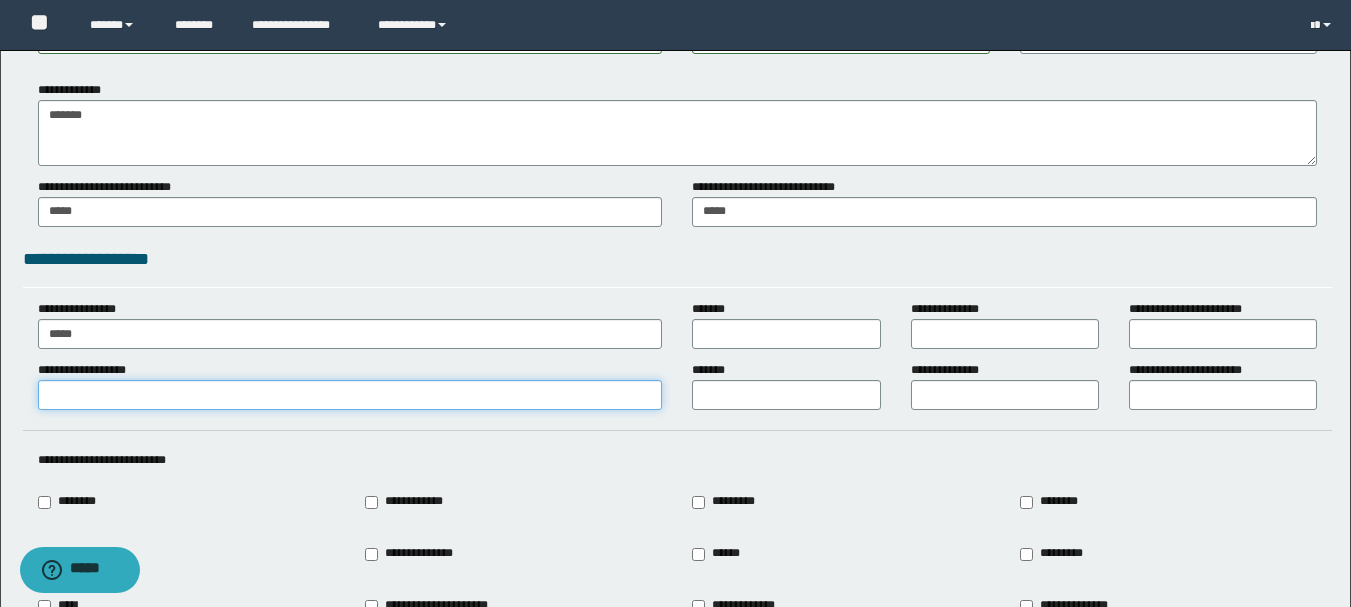 click on "**********" at bounding box center (350, 395) 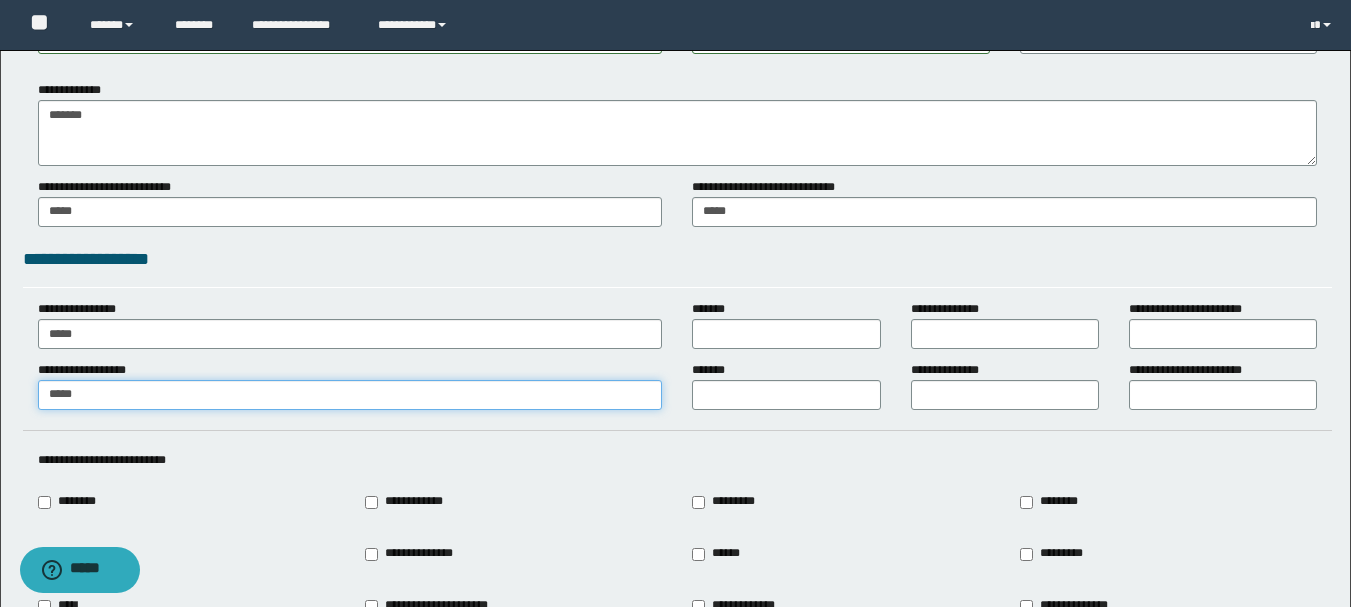 type on "*****" 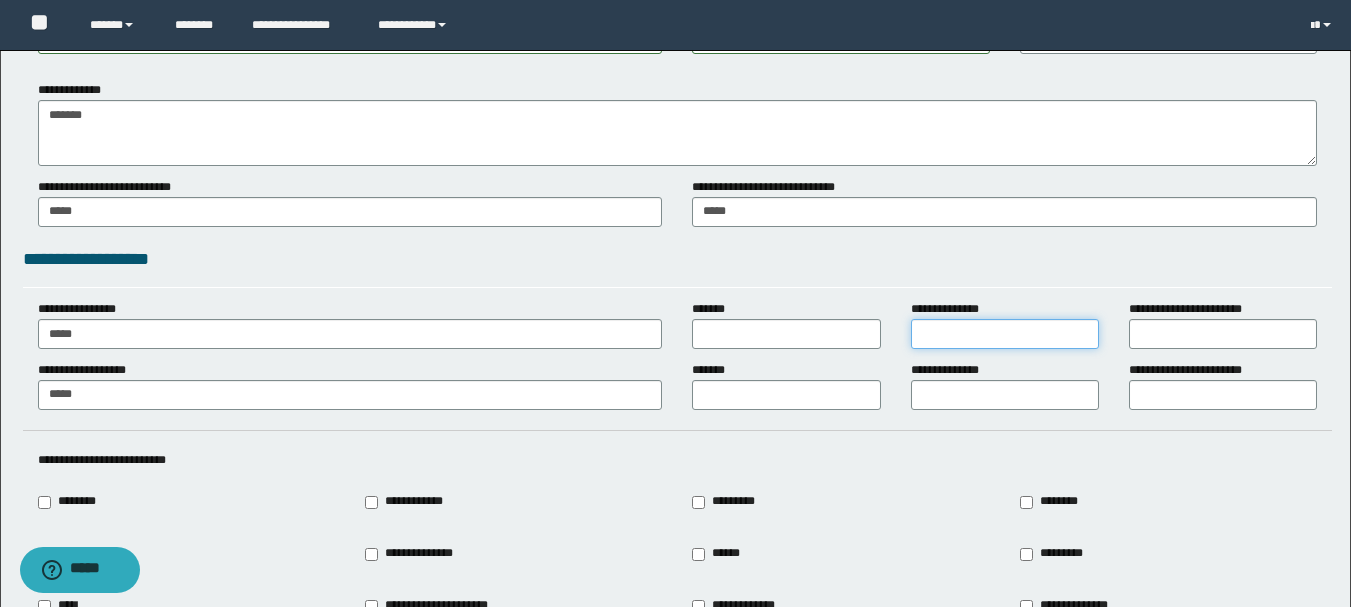 click on "**********" at bounding box center [1005, 334] 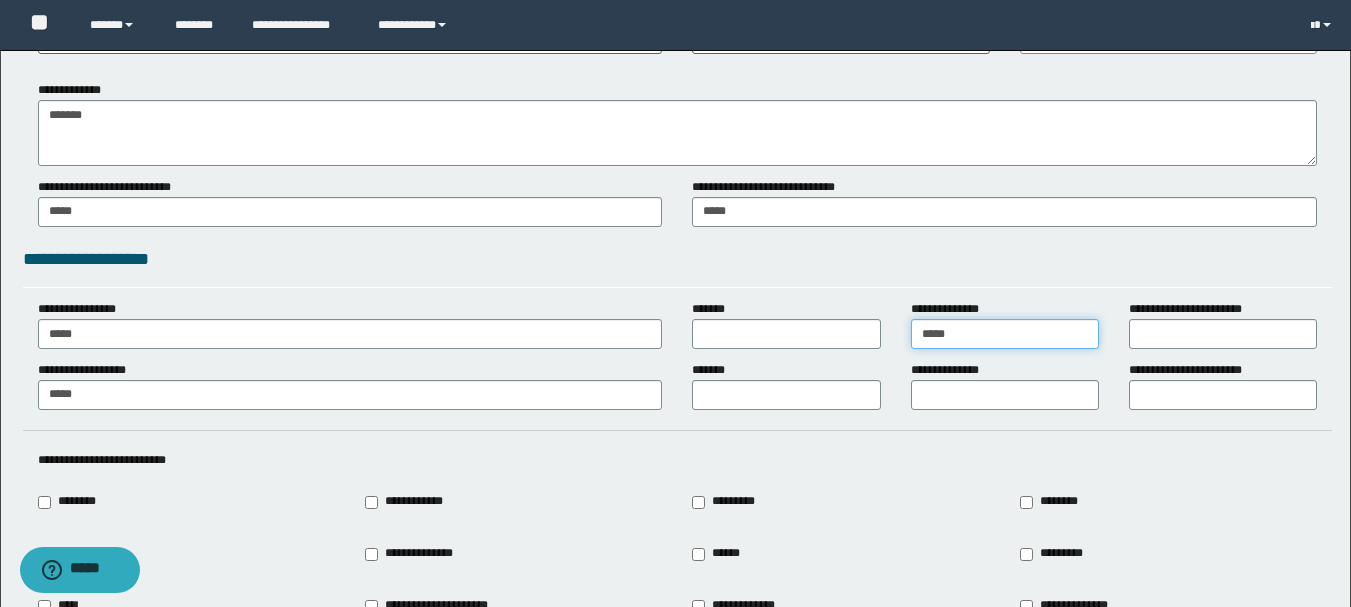 type on "*****" 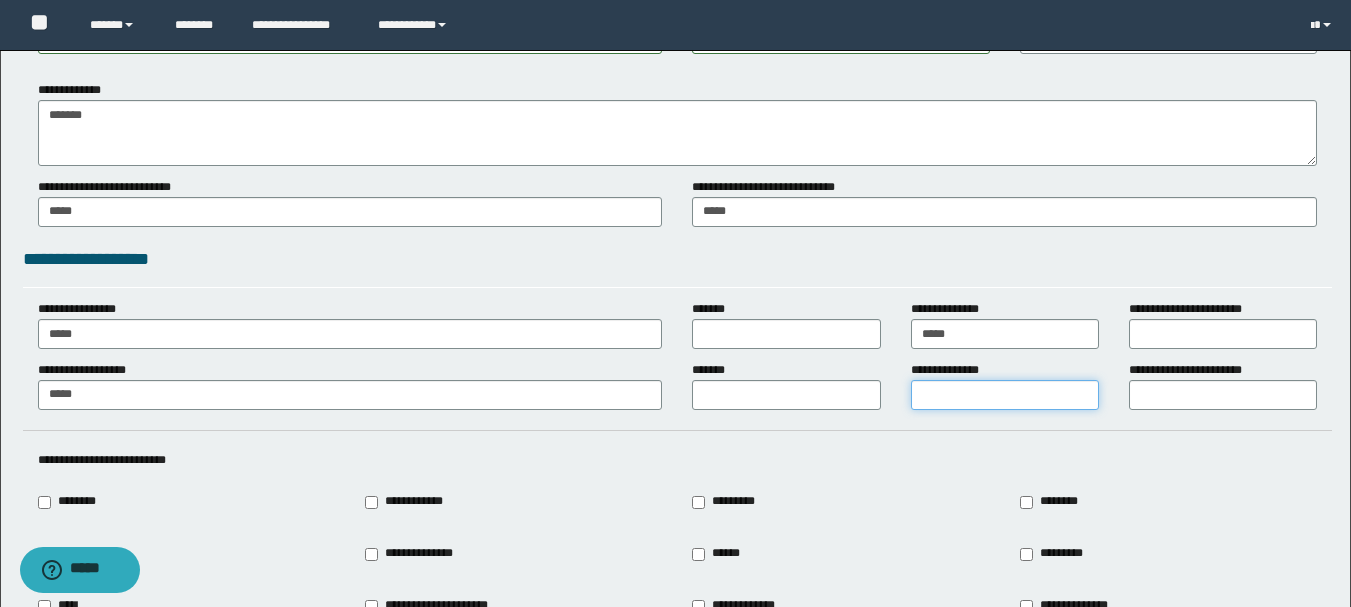 click on "**********" at bounding box center (1005, 395) 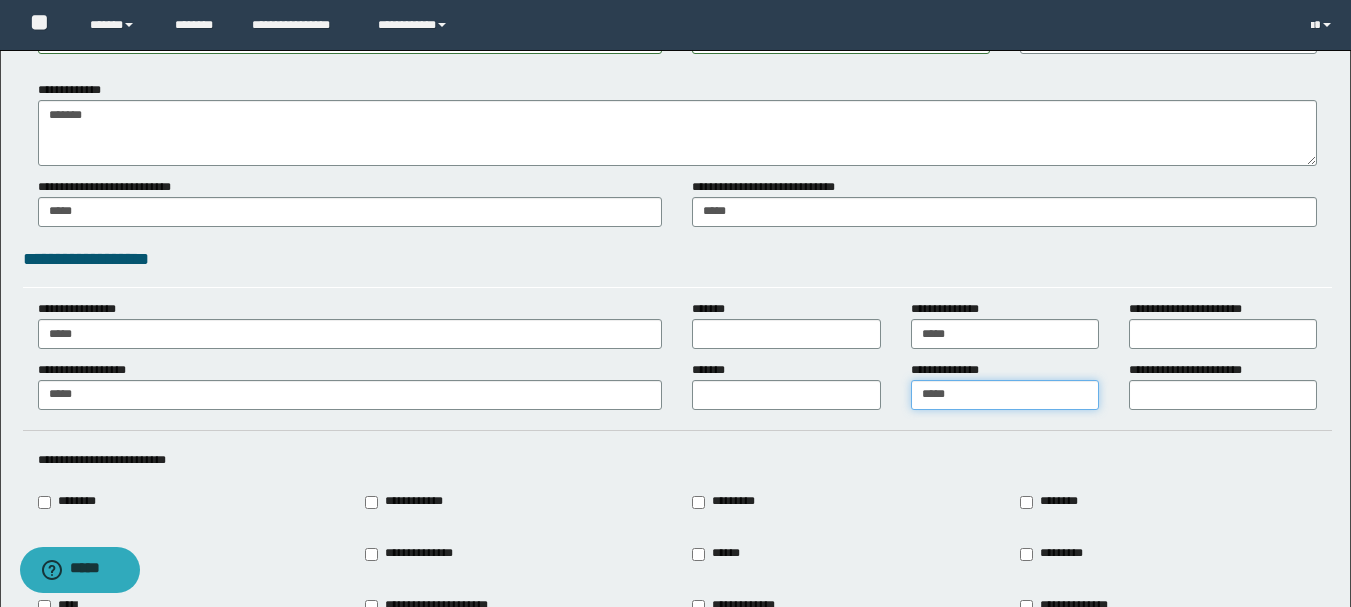 type on "*****" 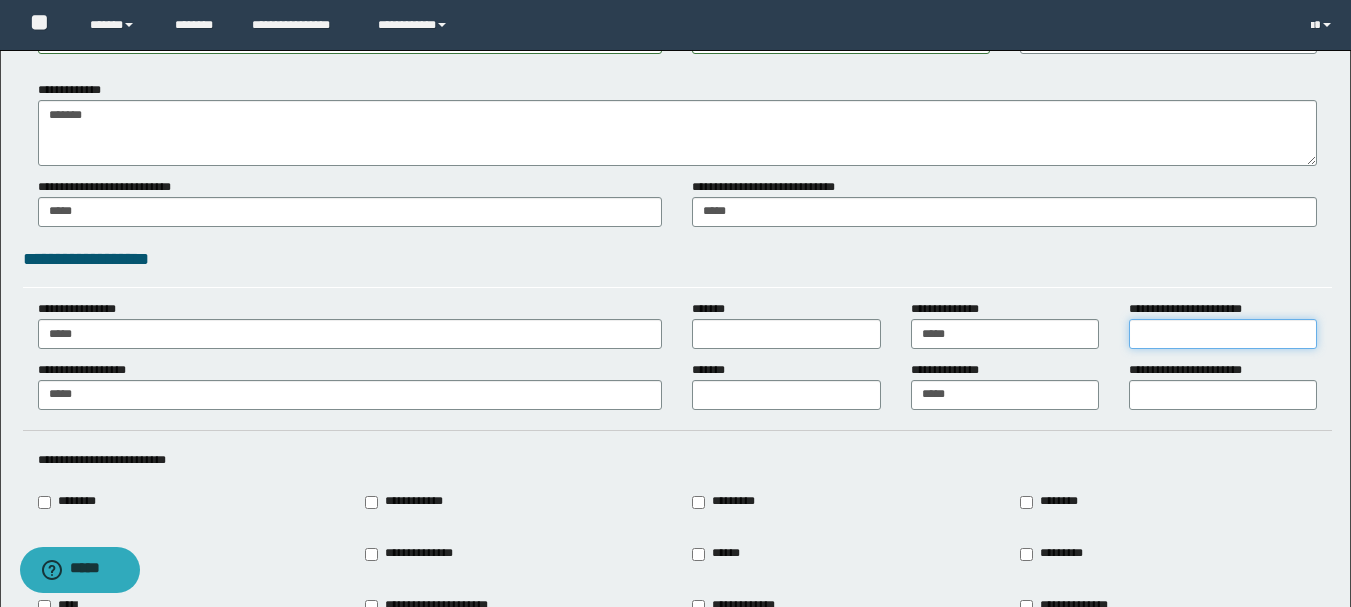 click on "**********" at bounding box center [1223, 334] 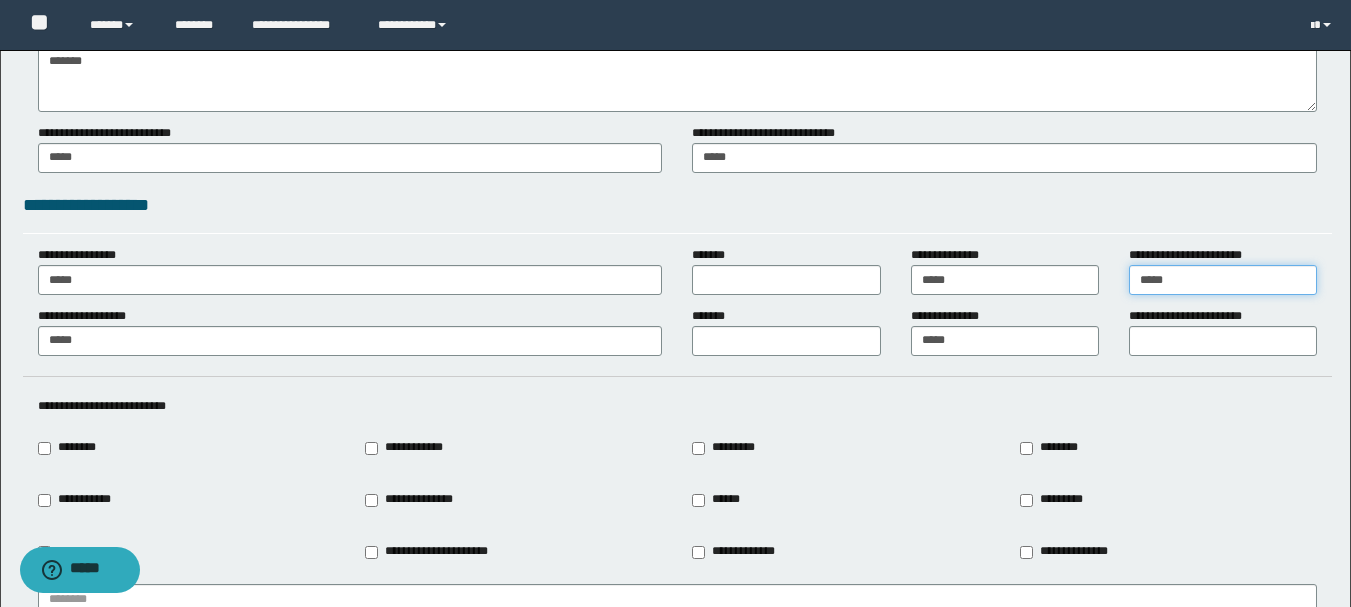 scroll, scrollTop: 1900, scrollLeft: 0, axis: vertical 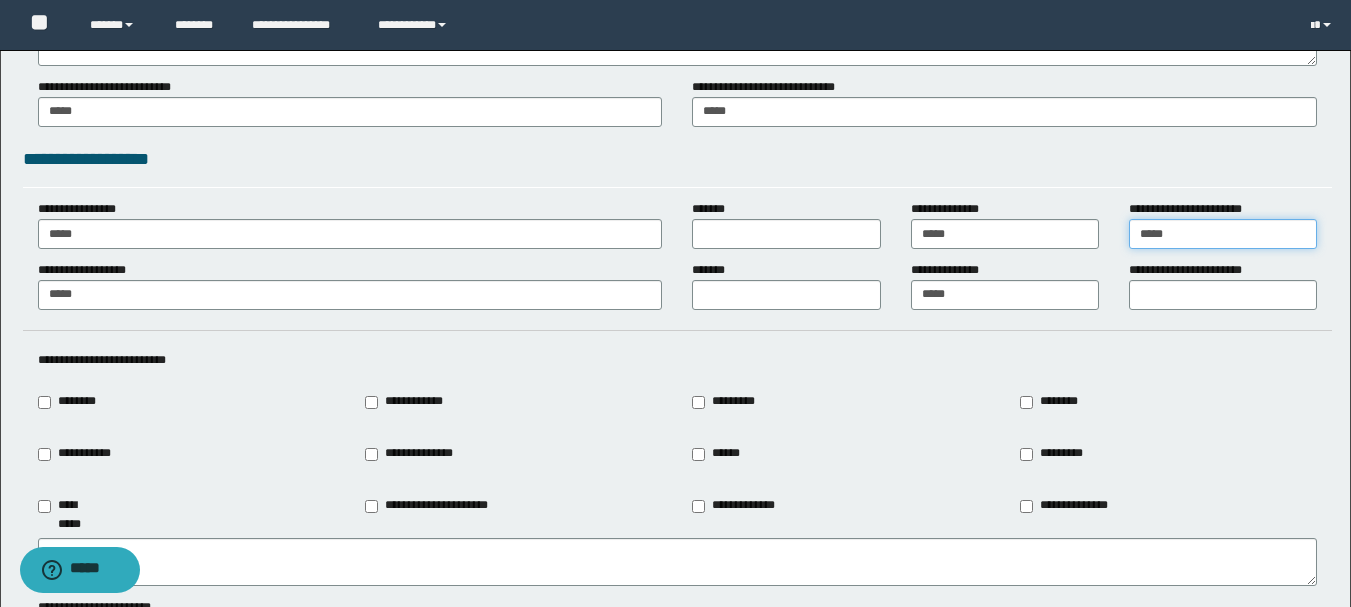 type on "*****" 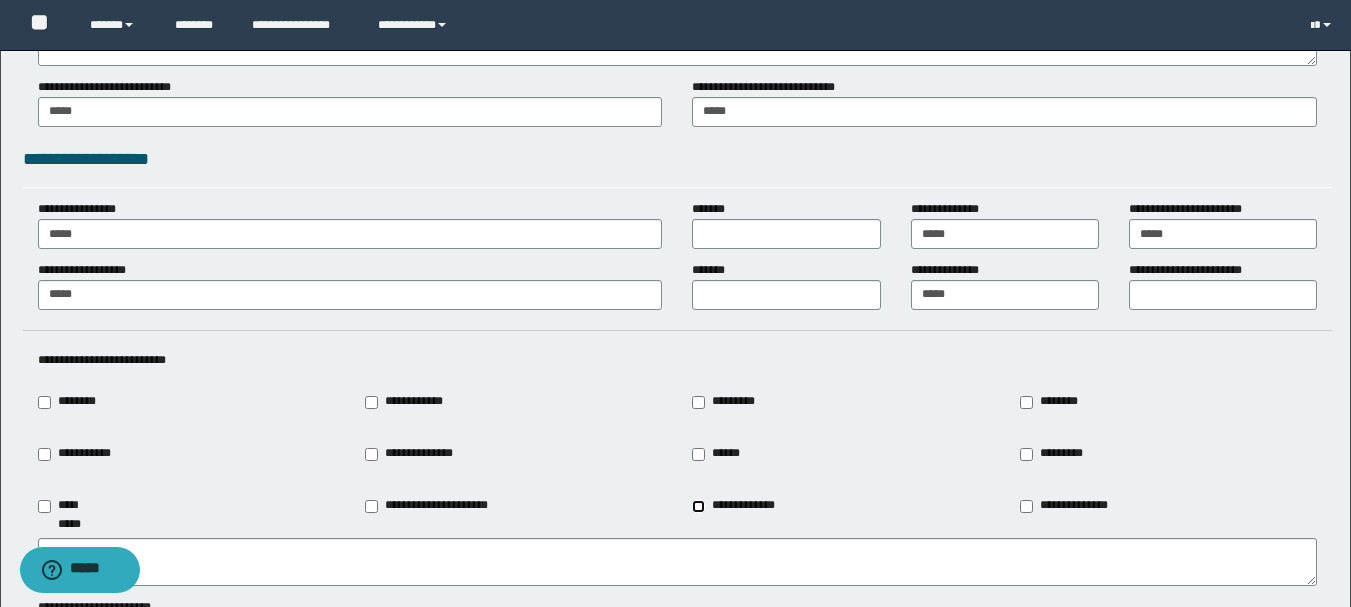 type on "**********" 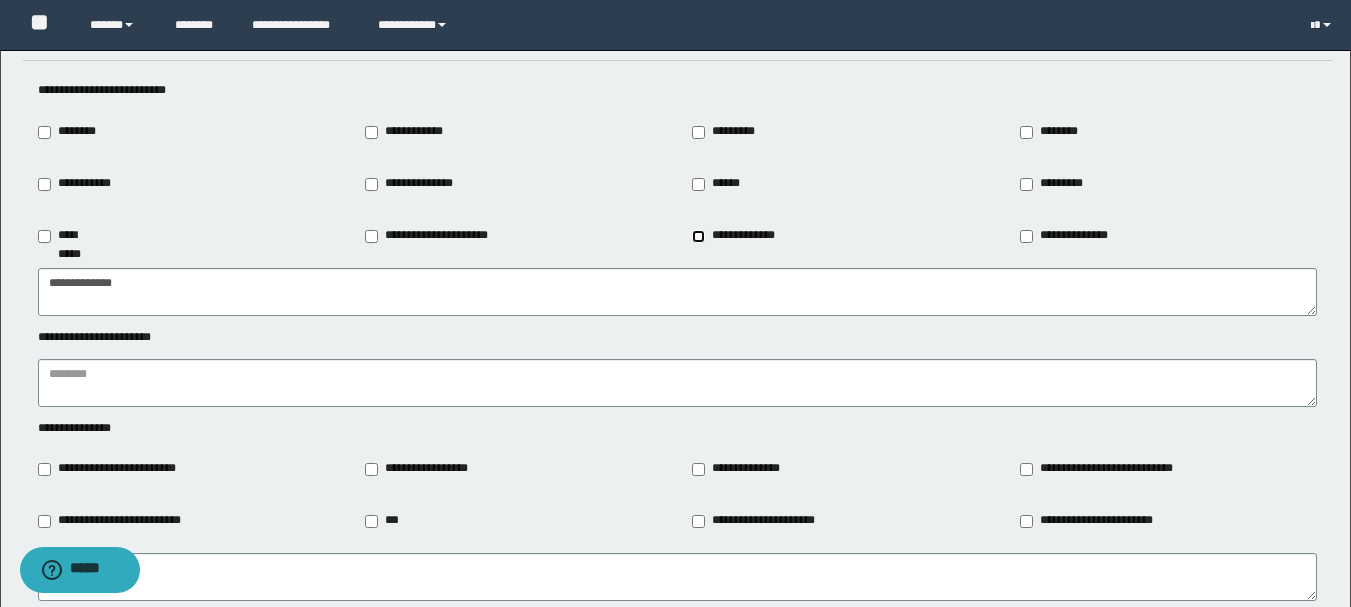 scroll, scrollTop: 2200, scrollLeft: 0, axis: vertical 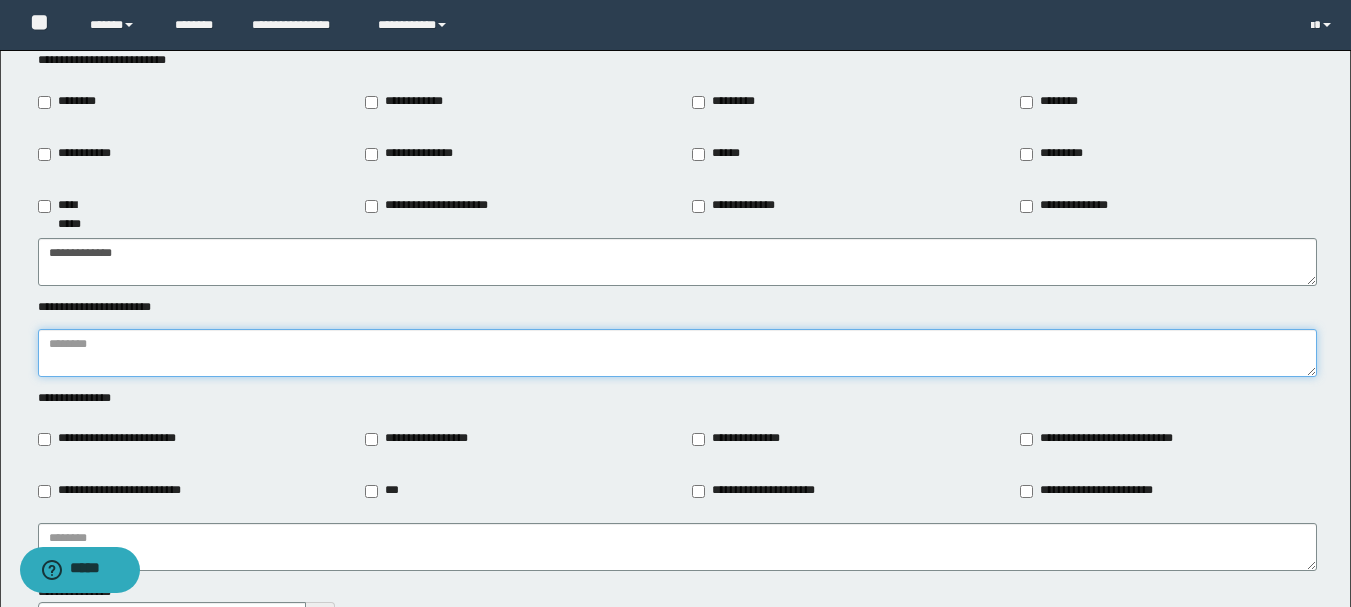 click at bounding box center [677, 353] 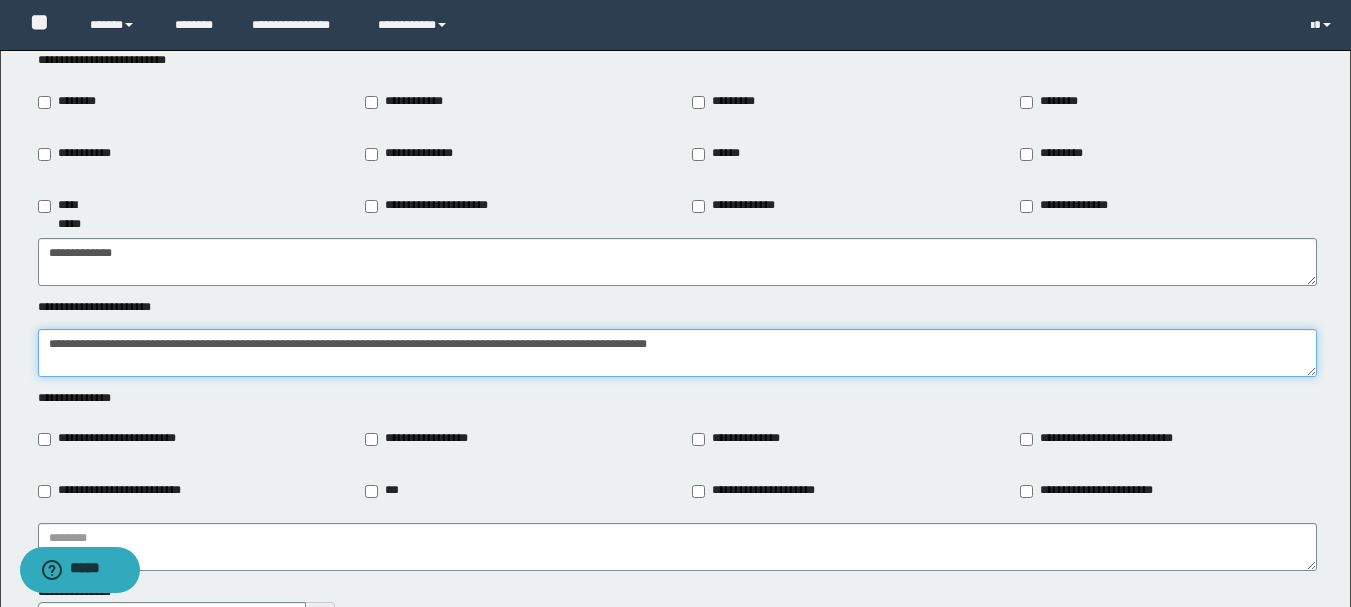 type on "**********" 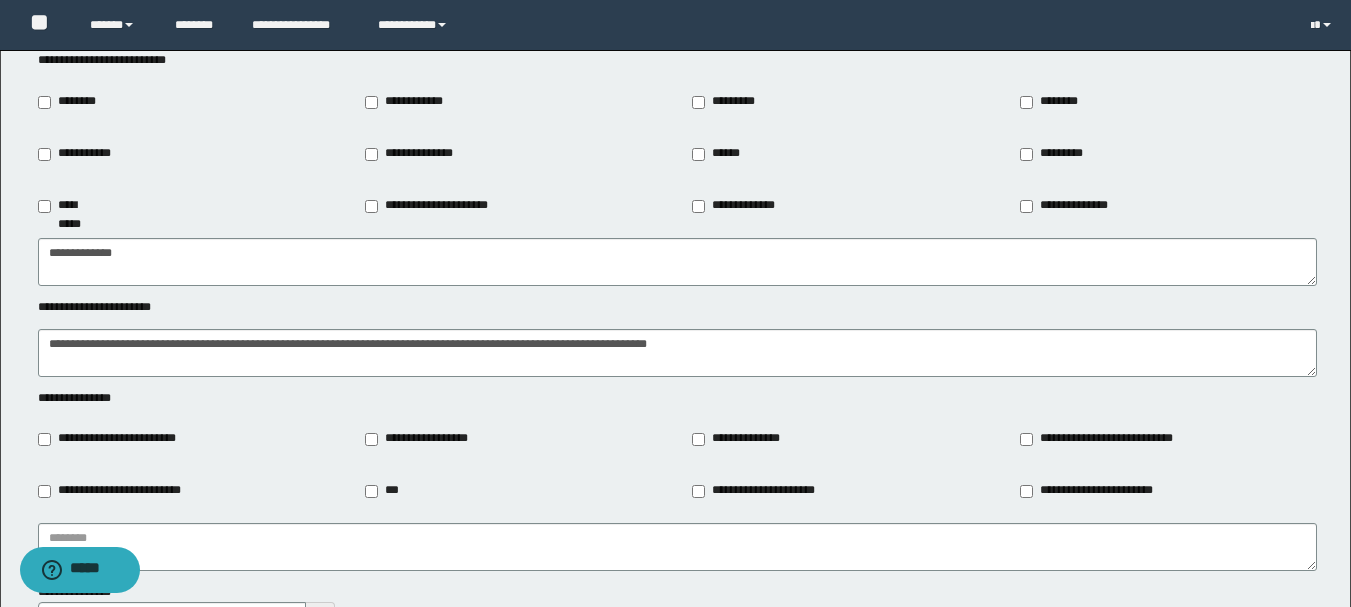 click on "**********" at bounding box center (116, 439) 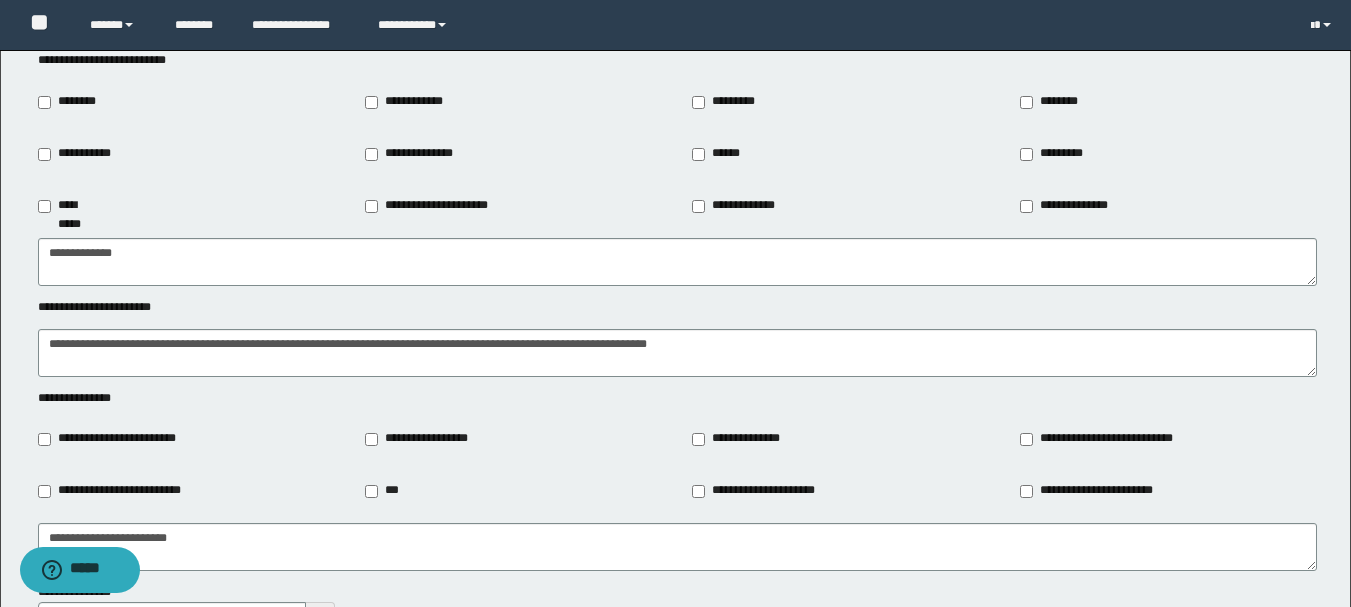 click on "**********" at bounding box center (420, 439) 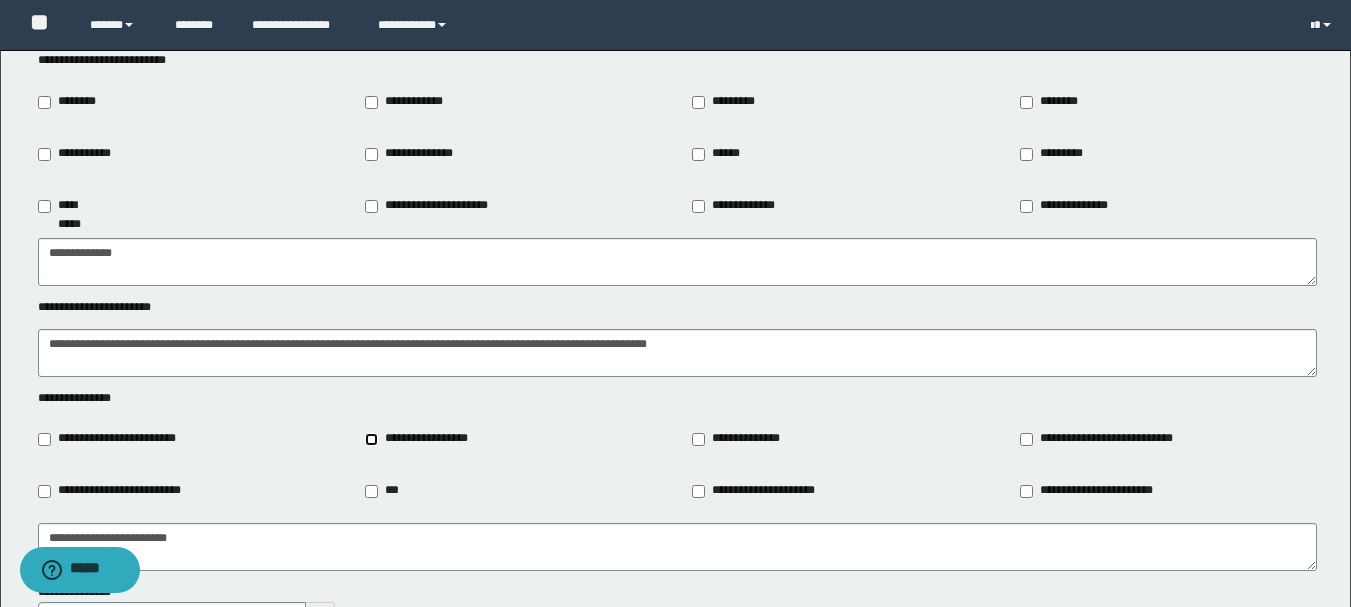 type on "**********" 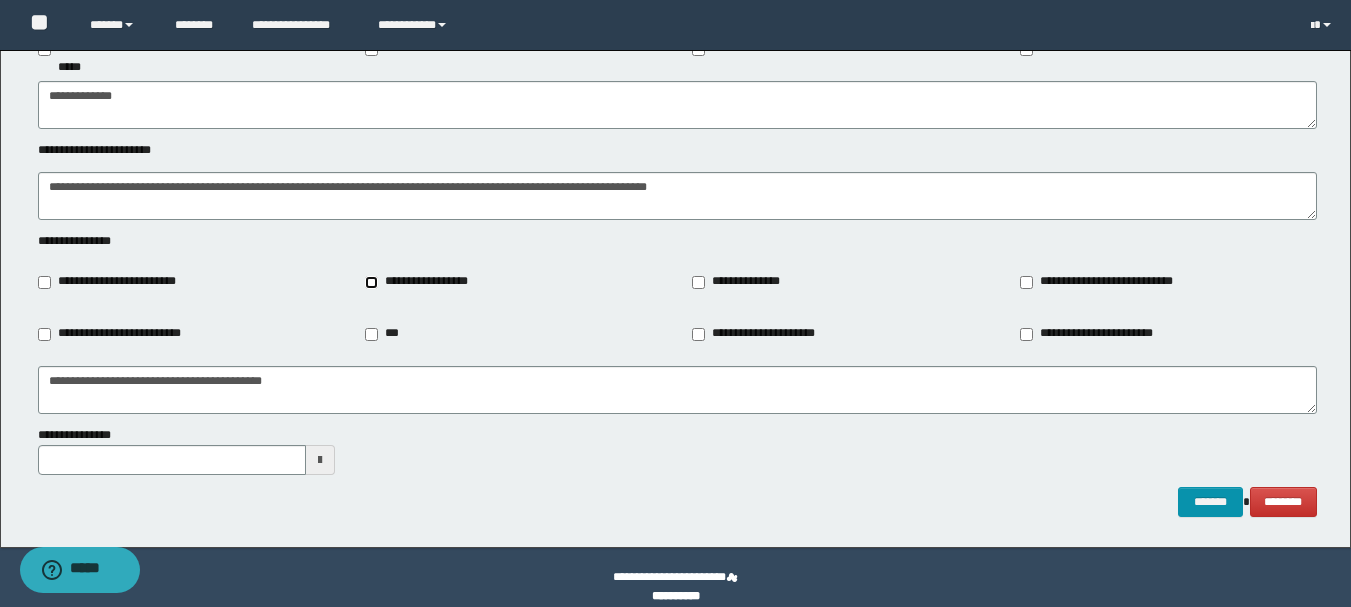 scroll, scrollTop: 2376, scrollLeft: 0, axis: vertical 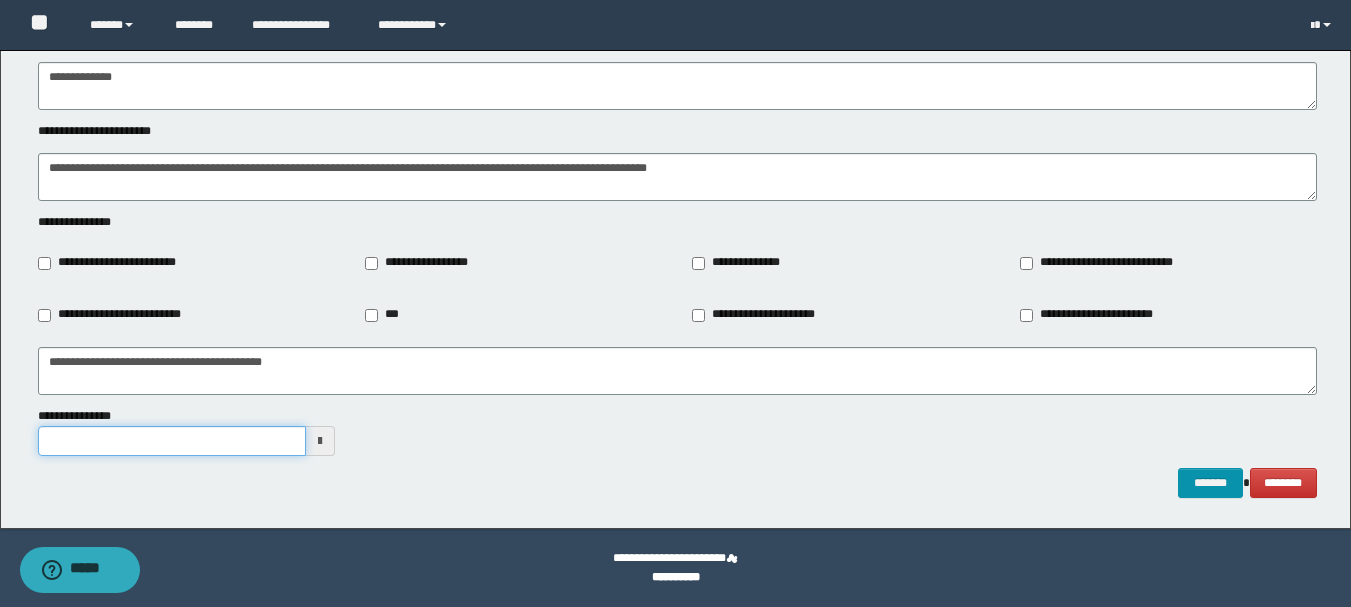 click on "**********" at bounding box center [172, 441] 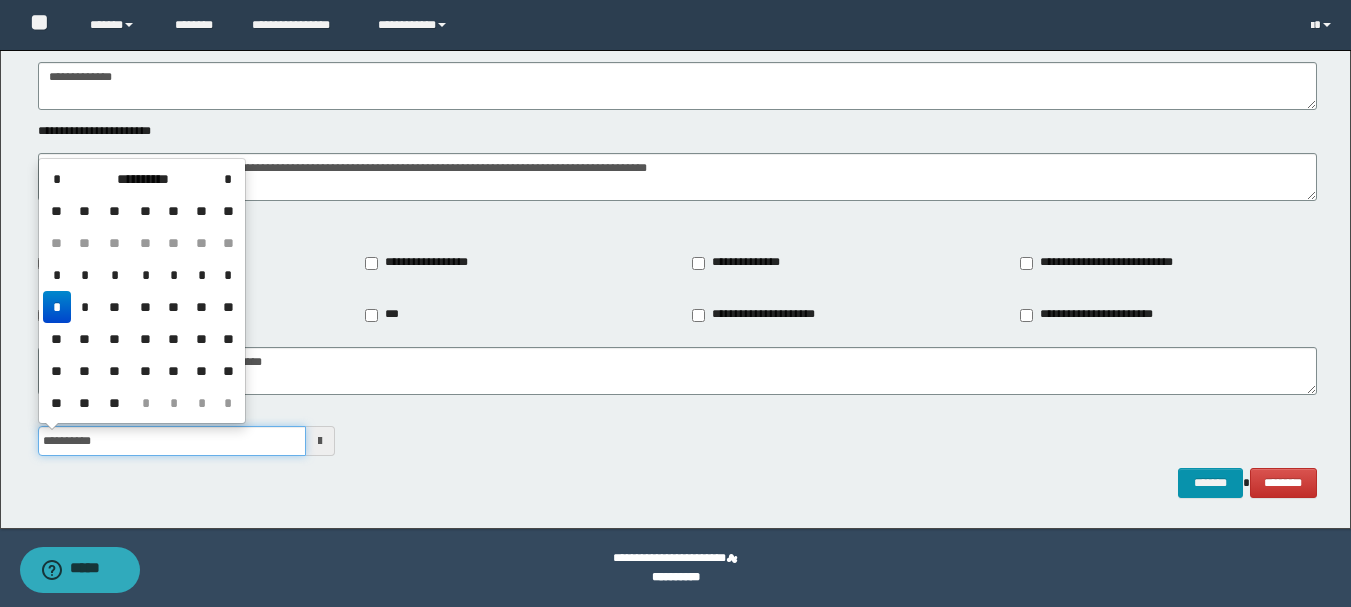 type on "**********" 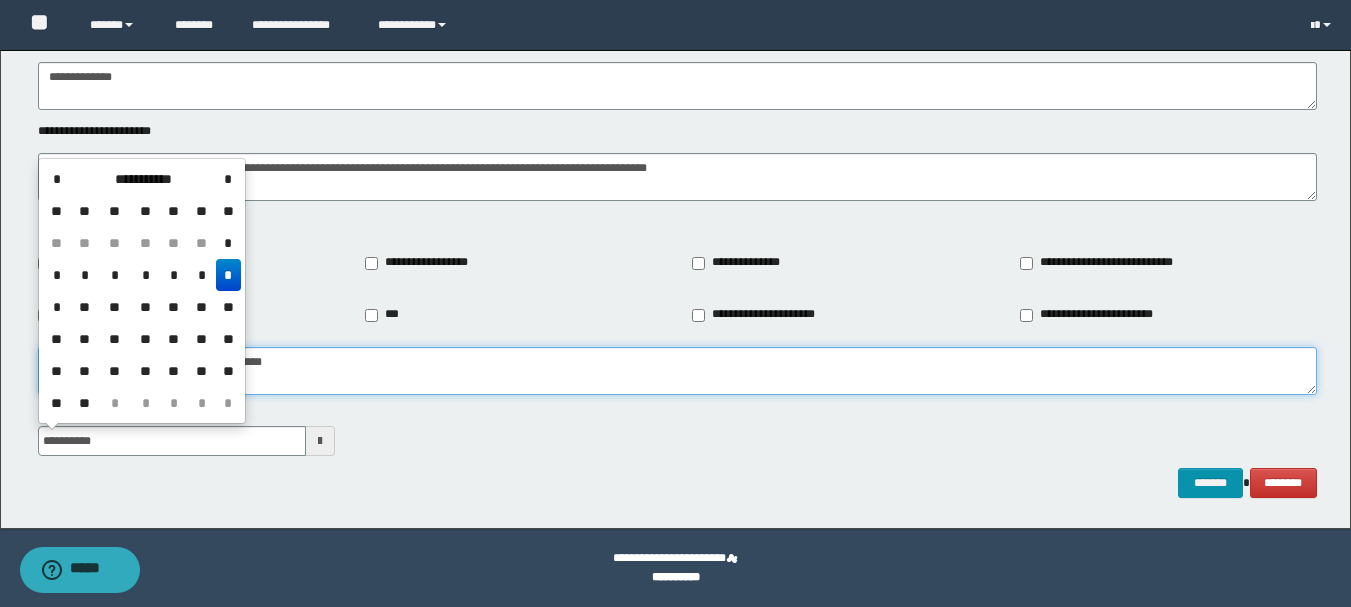 click on "**********" at bounding box center [677, 371] 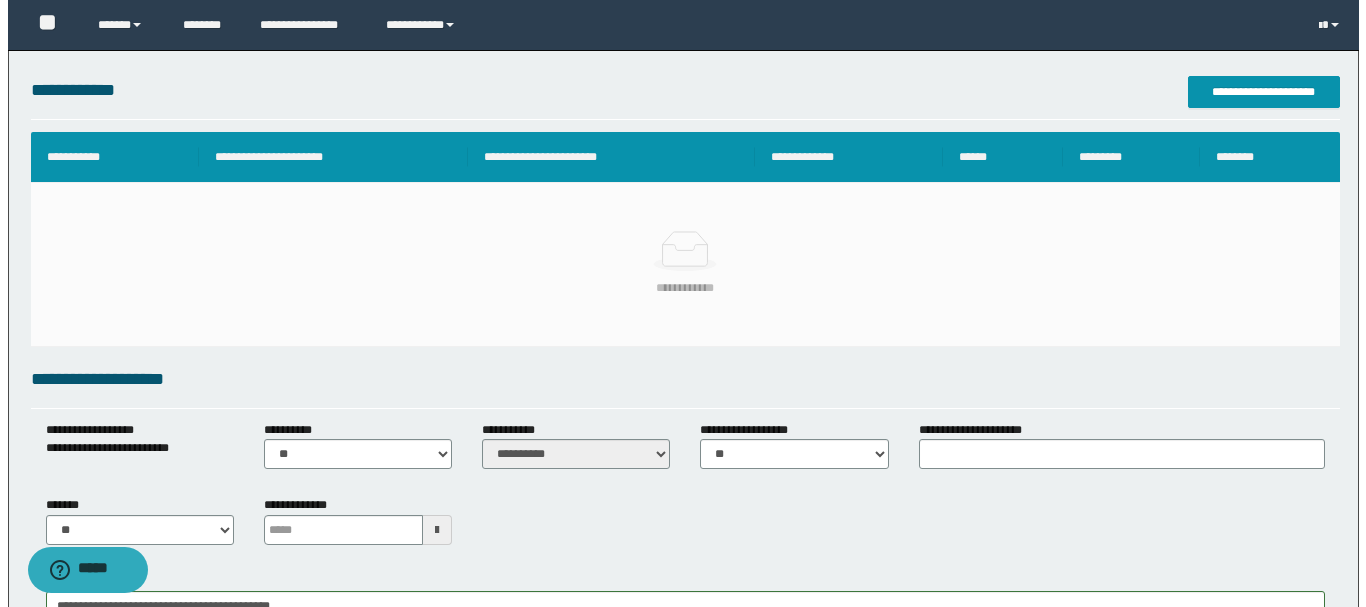 scroll, scrollTop: 0, scrollLeft: 0, axis: both 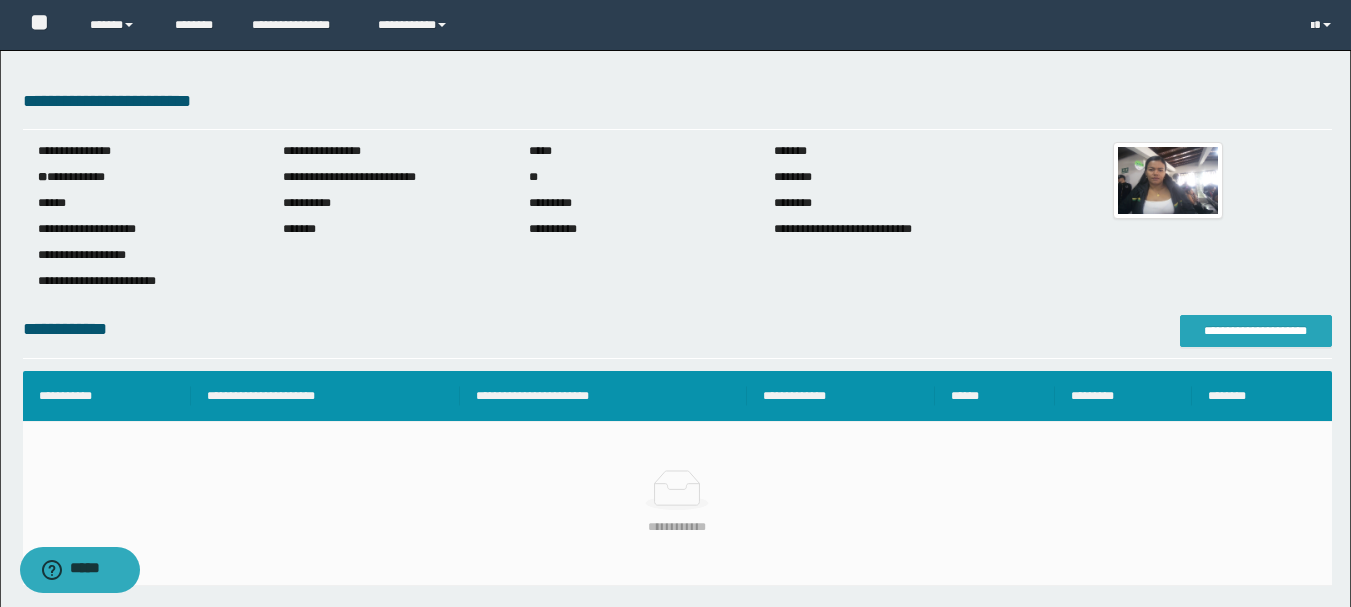 click on "**********" at bounding box center (1256, 331) 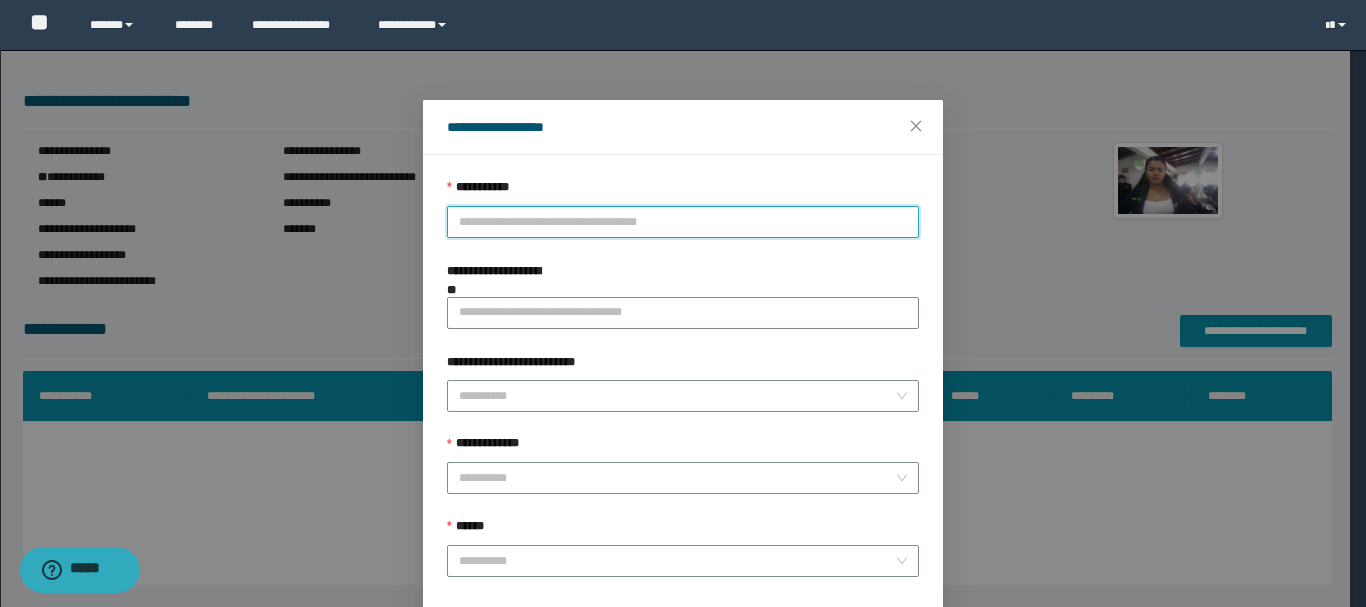click on "**********" at bounding box center [683, 222] 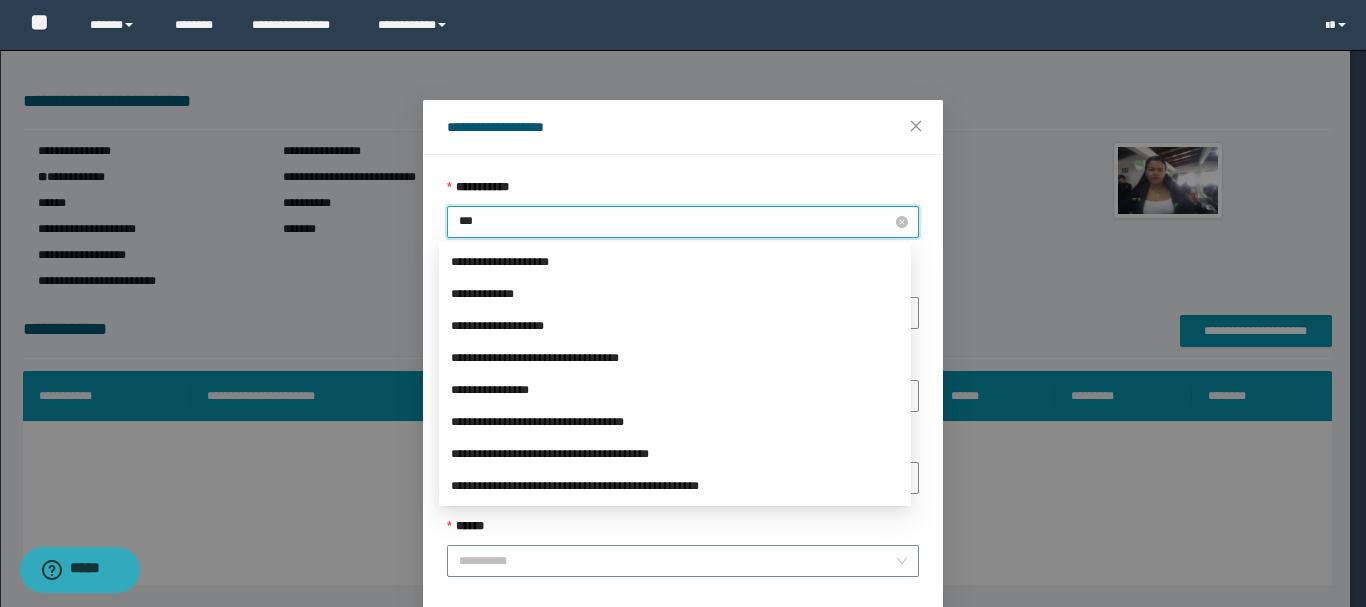 type on "****" 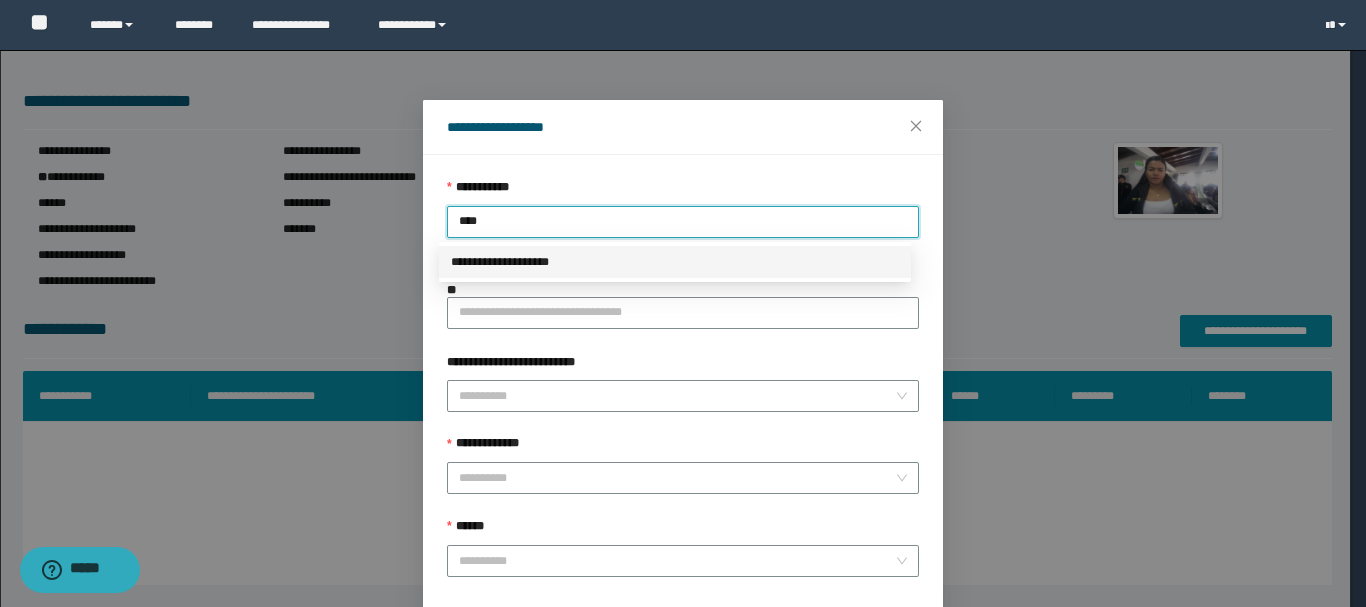 click on "**********" at bounding box center (675, 262) 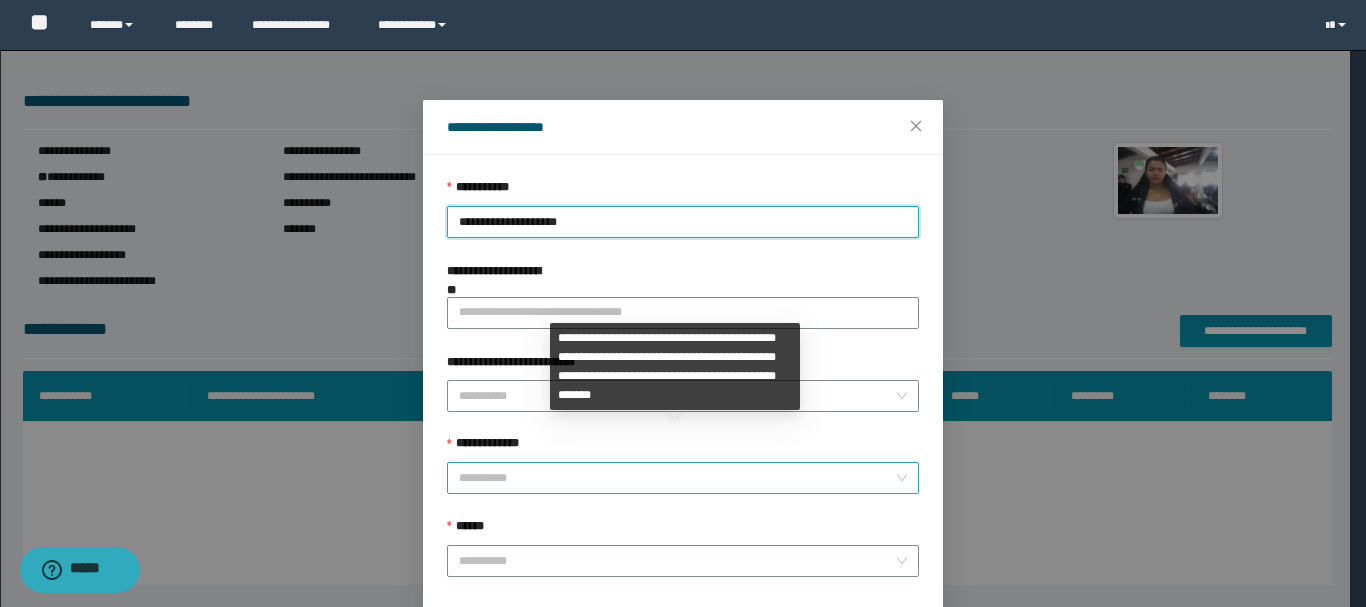 click on "**********" at bounding box center [677, 478] 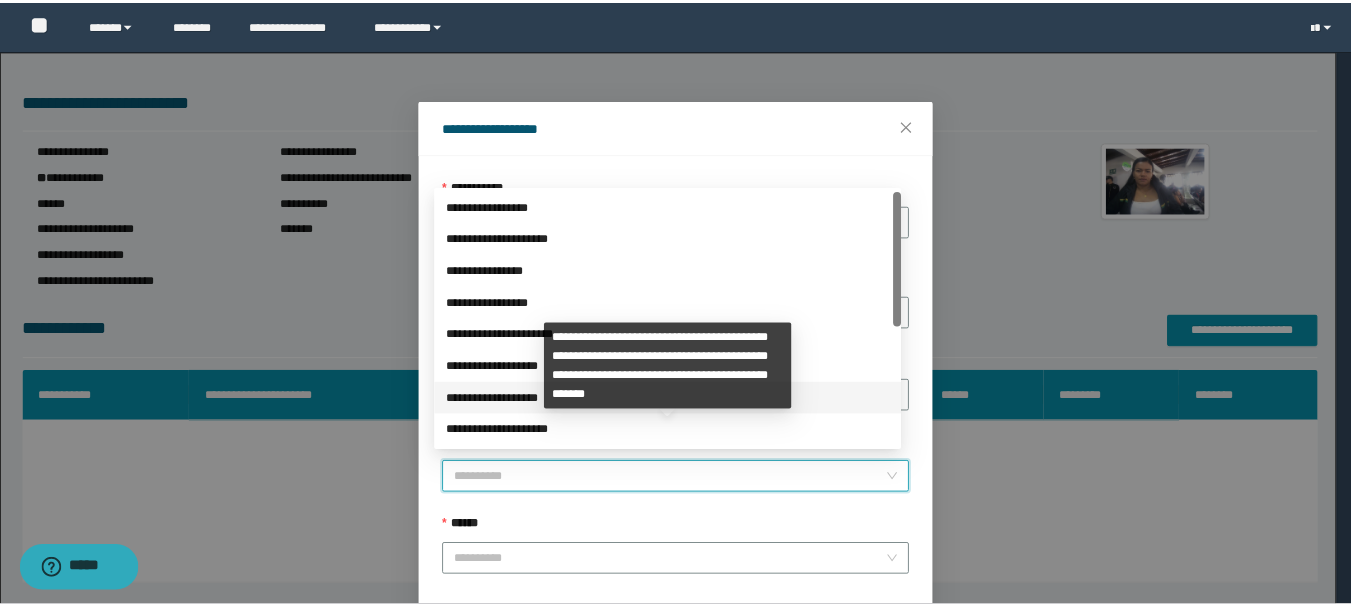 scroll, scrollTop: 200, scrollLeft: 0, axis: vertical 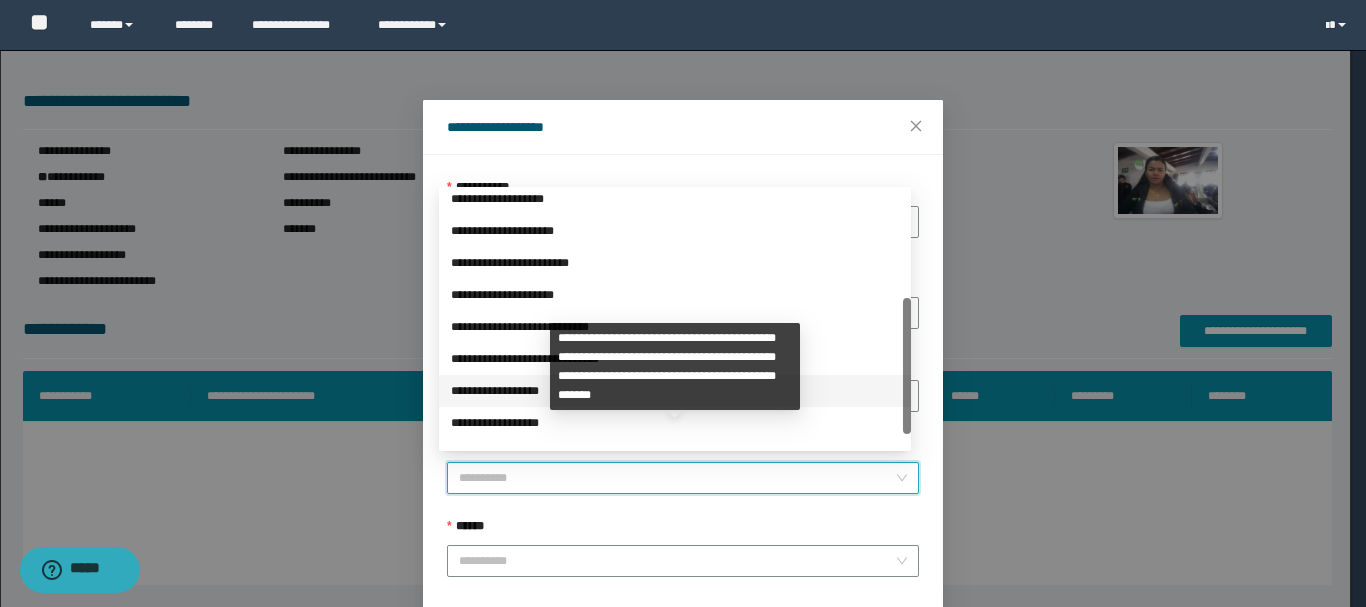 click on "**********" at bounding box center [675, 391] 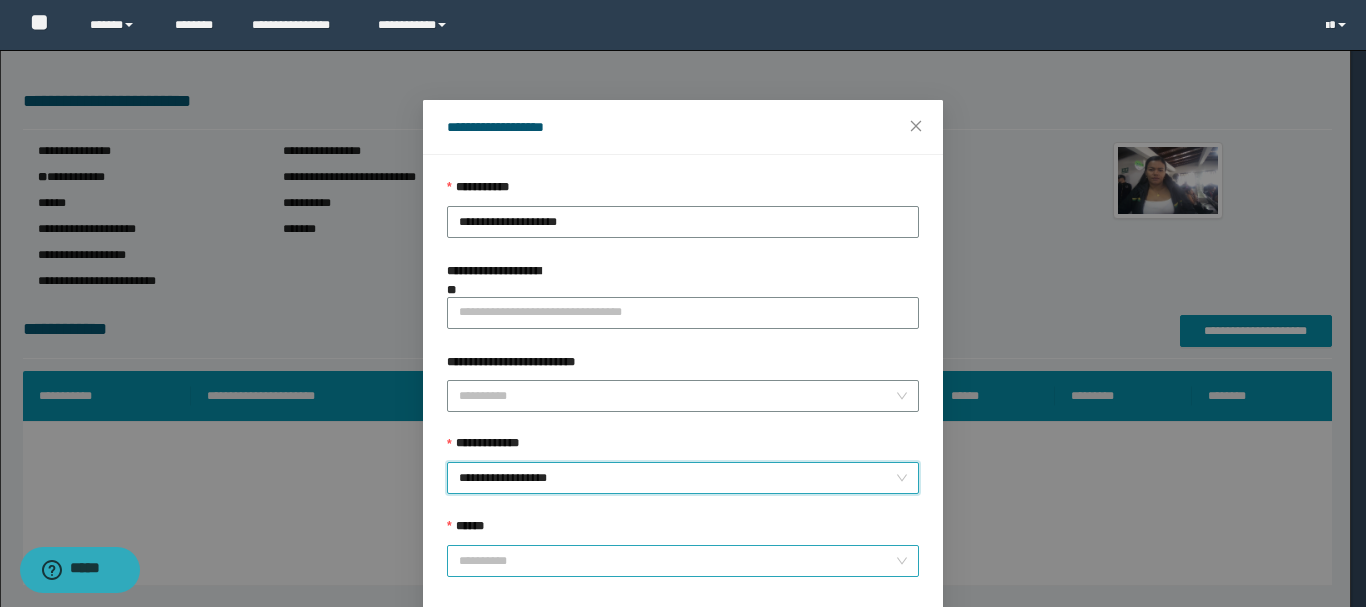 click on "******" at bounding box center [677, 561] 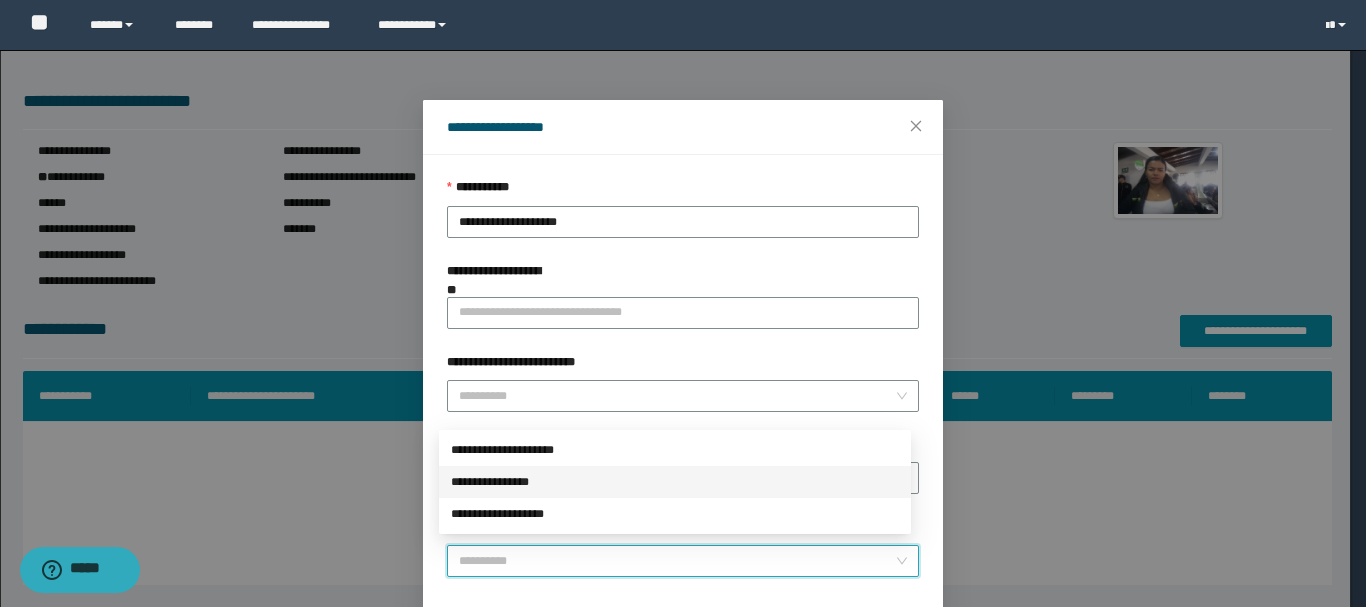 click on "**********" at bounding box center (675, 482) 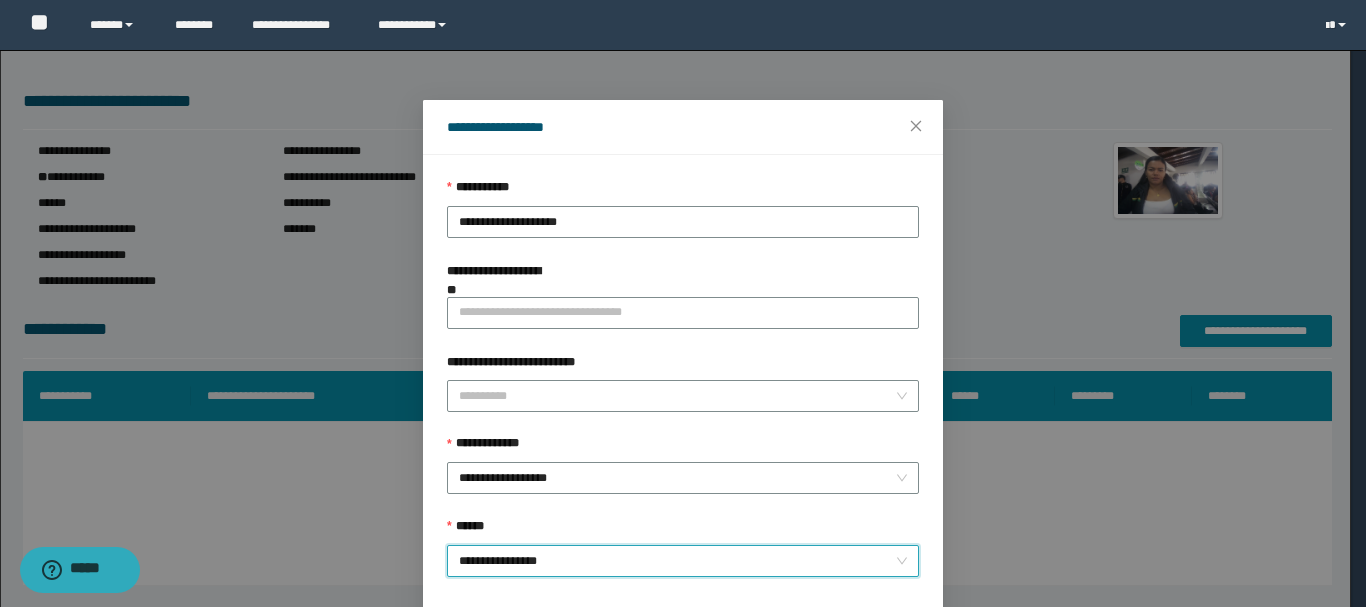 click on "**********" at bounding box center [683, 303] 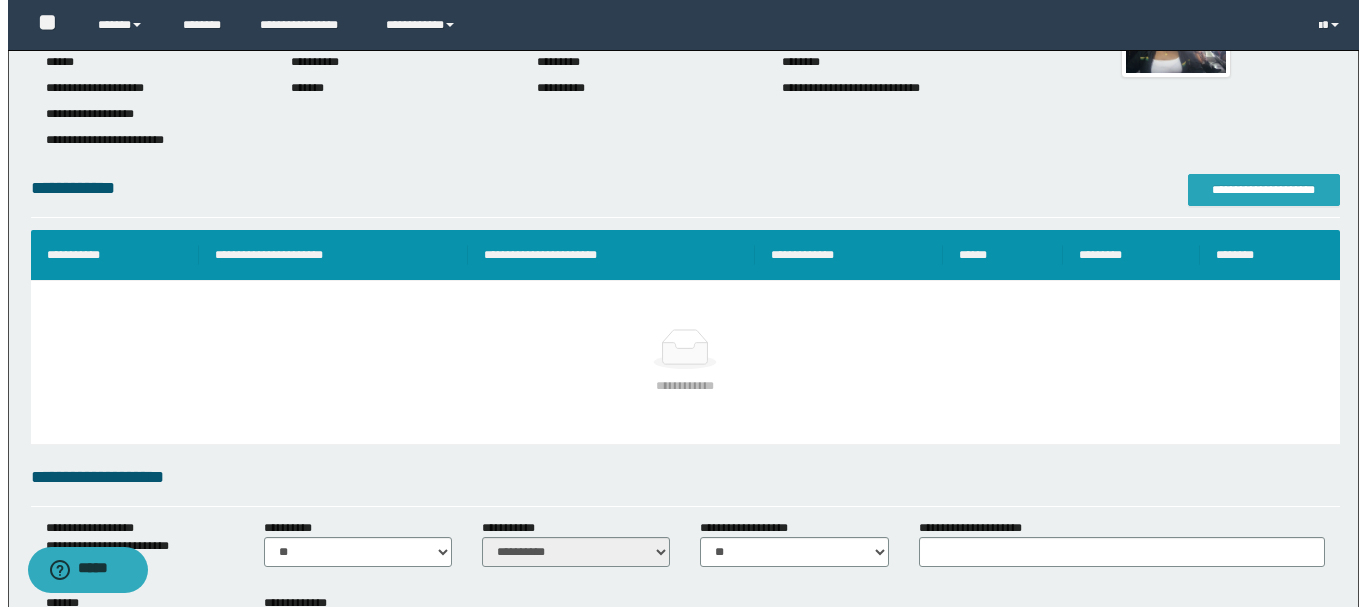 scroll, scrollTop: 0, scrollLeft: 0, axis: both 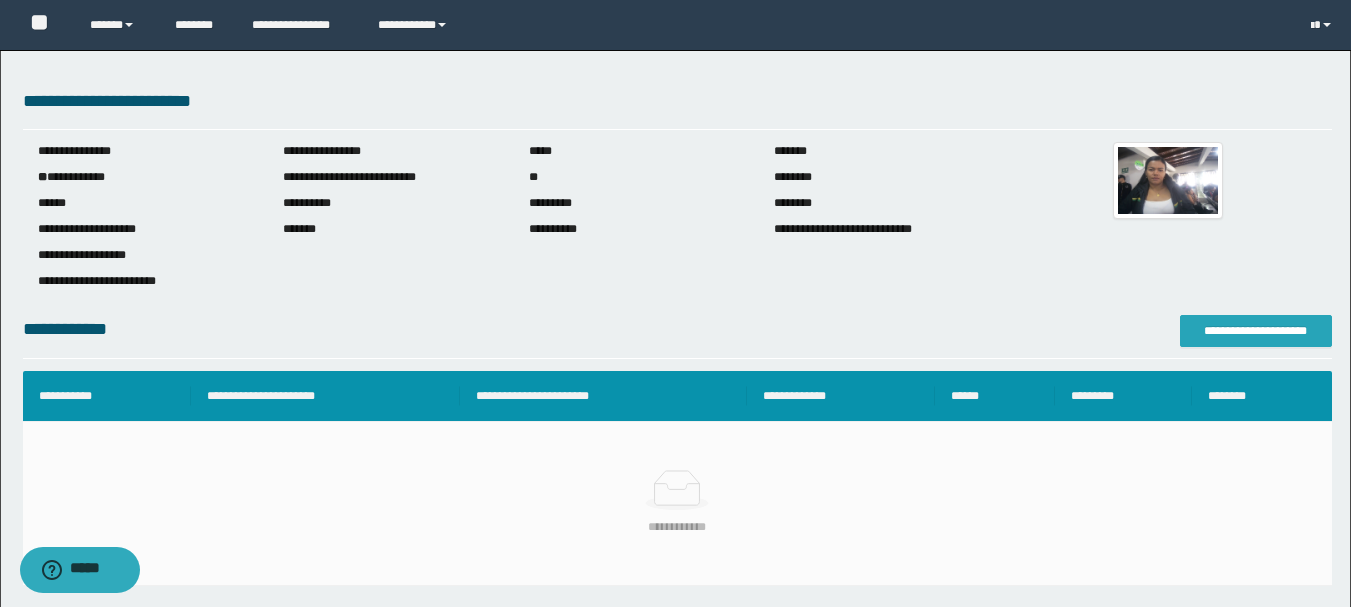 click on "**********" at bounding box center [1256, 331] 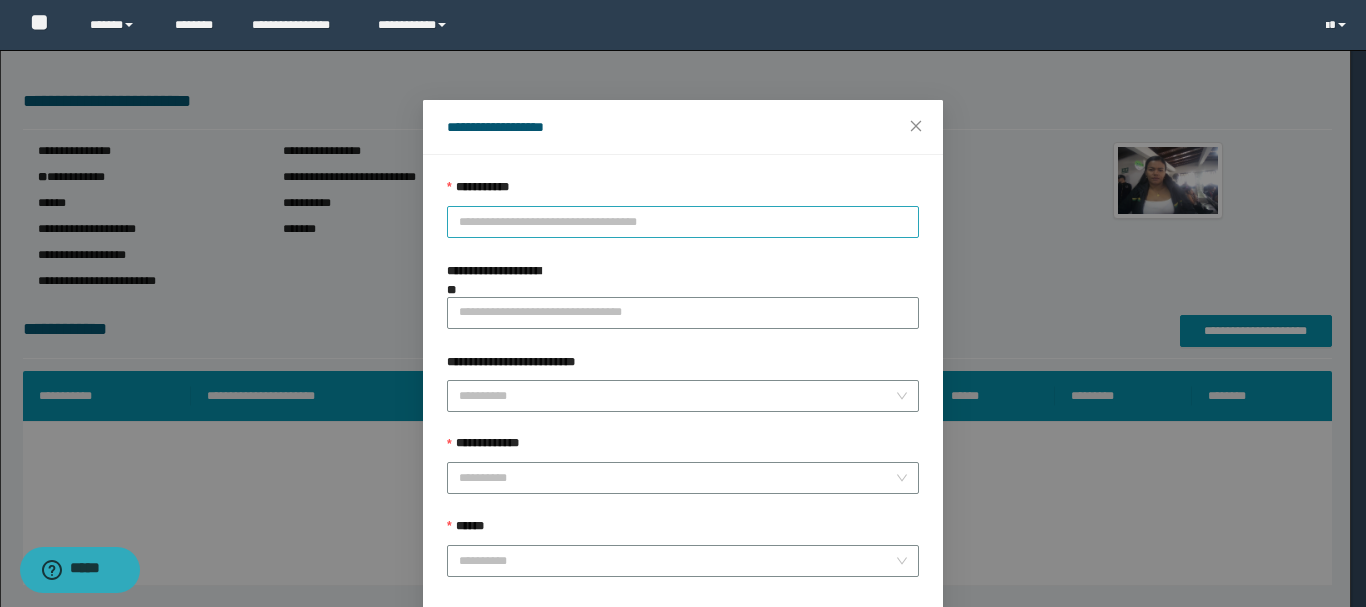click on "**********" at bounding box center [683, 222] 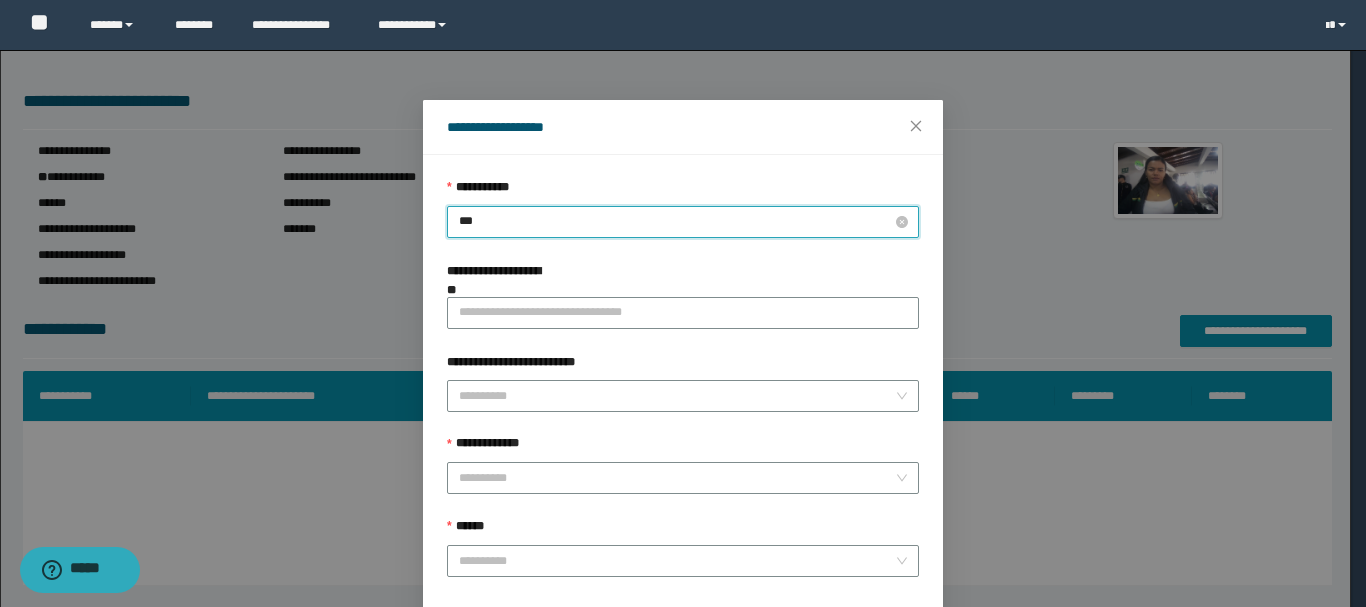 type on "****" 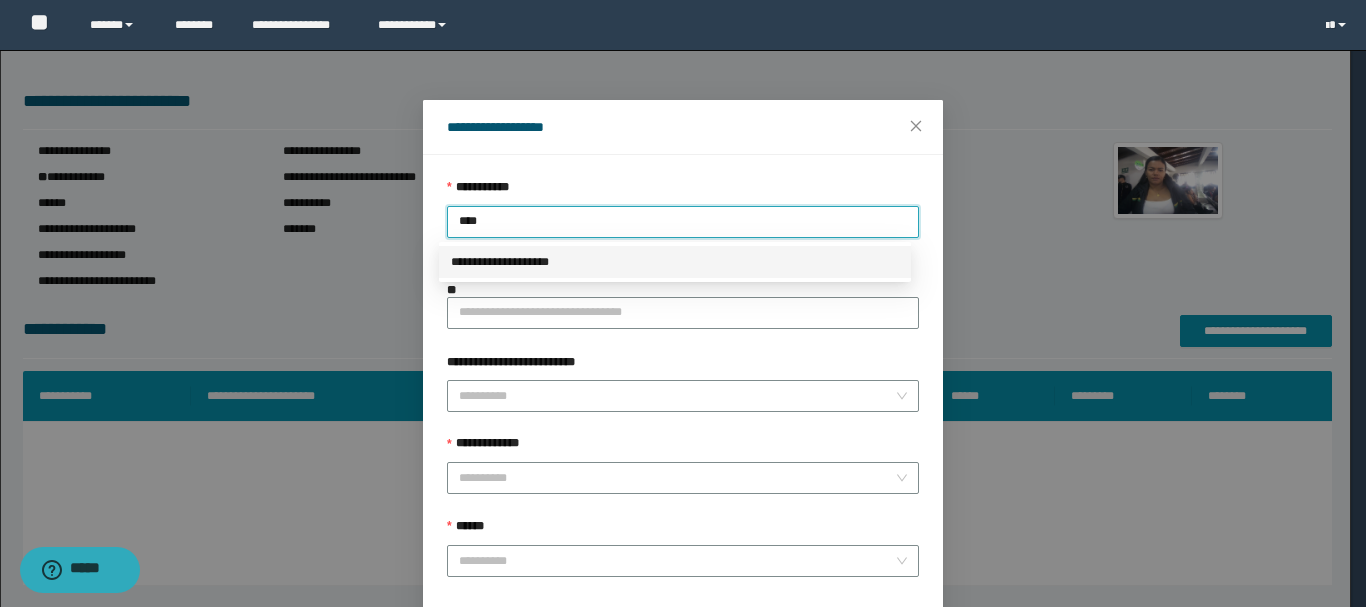 click on "**********" at bounding box center (675, 262) 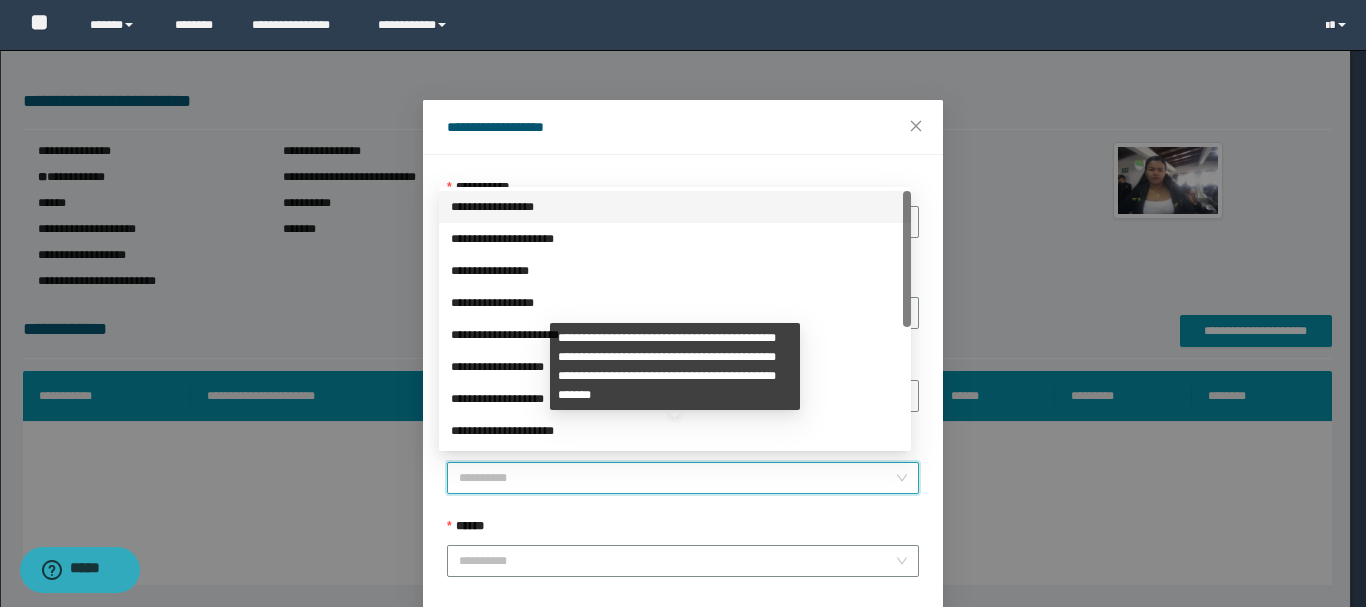 click on "**********" at bounding box center (677, 478) 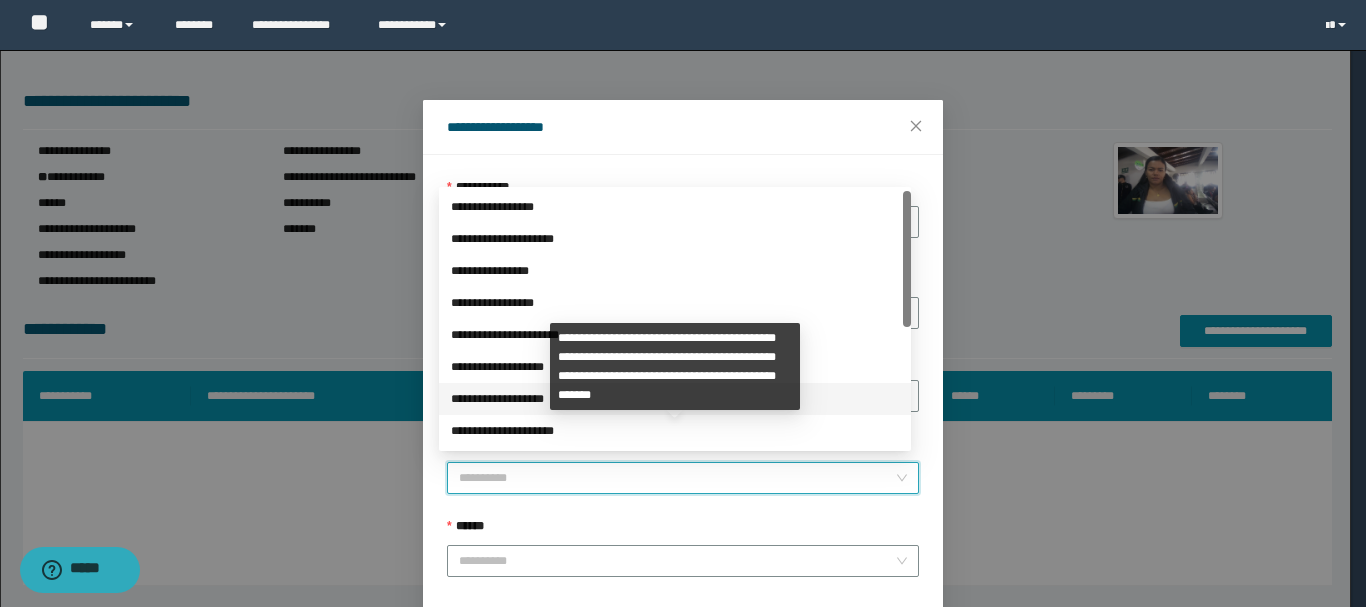 scroll, scrollTop: 200, scrollLeft: 0, axis: vertical 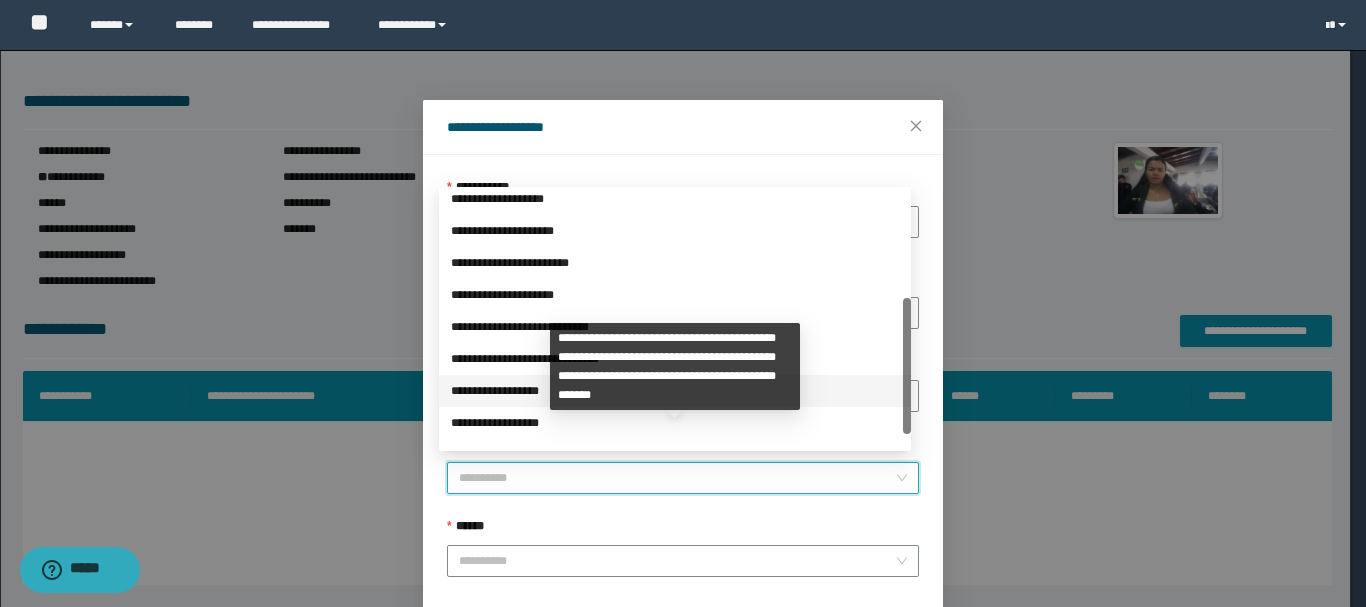 click on "**********" at bounding box center [675, 391] 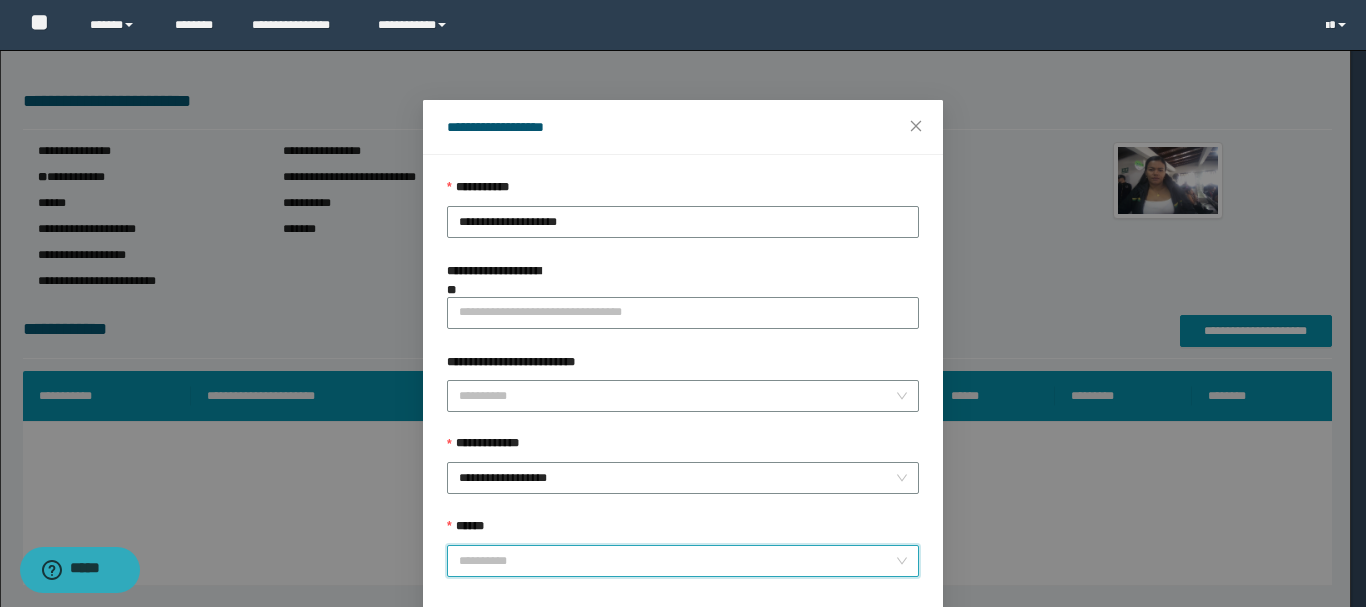 click on "******" at bounding box center (677, 561) 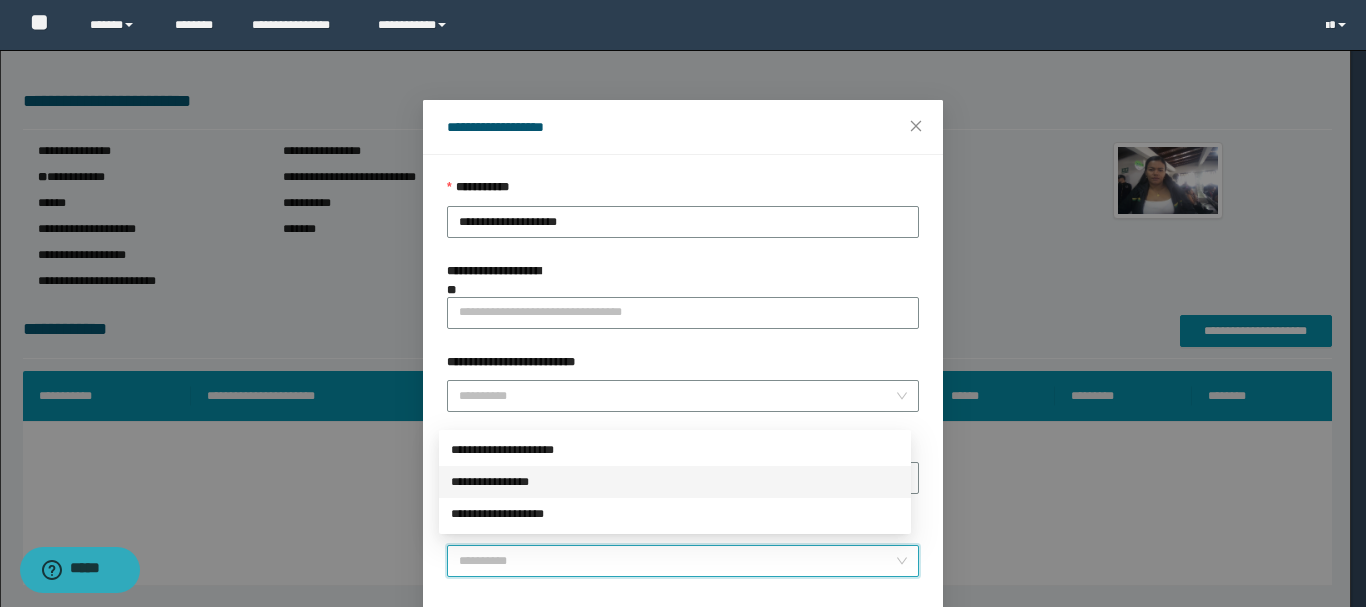 click on "**********" at bounding box center (675, 482) 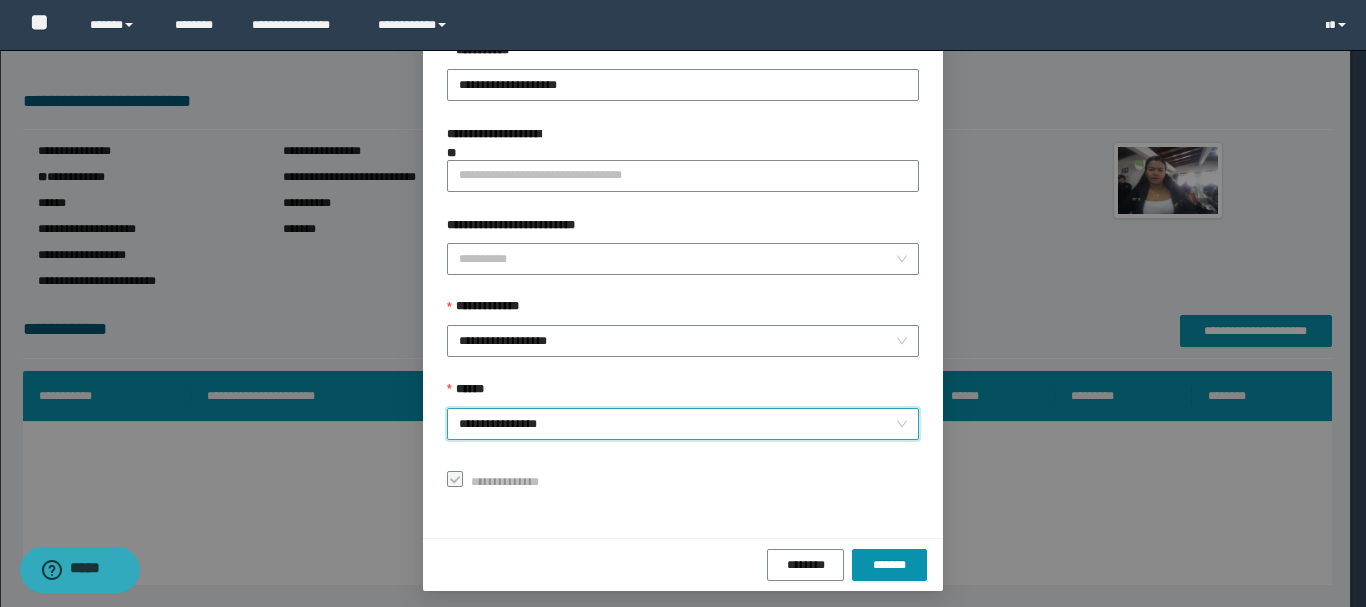 scroll, scrollTop: 145, scrollLeft: 0, axis: vertical 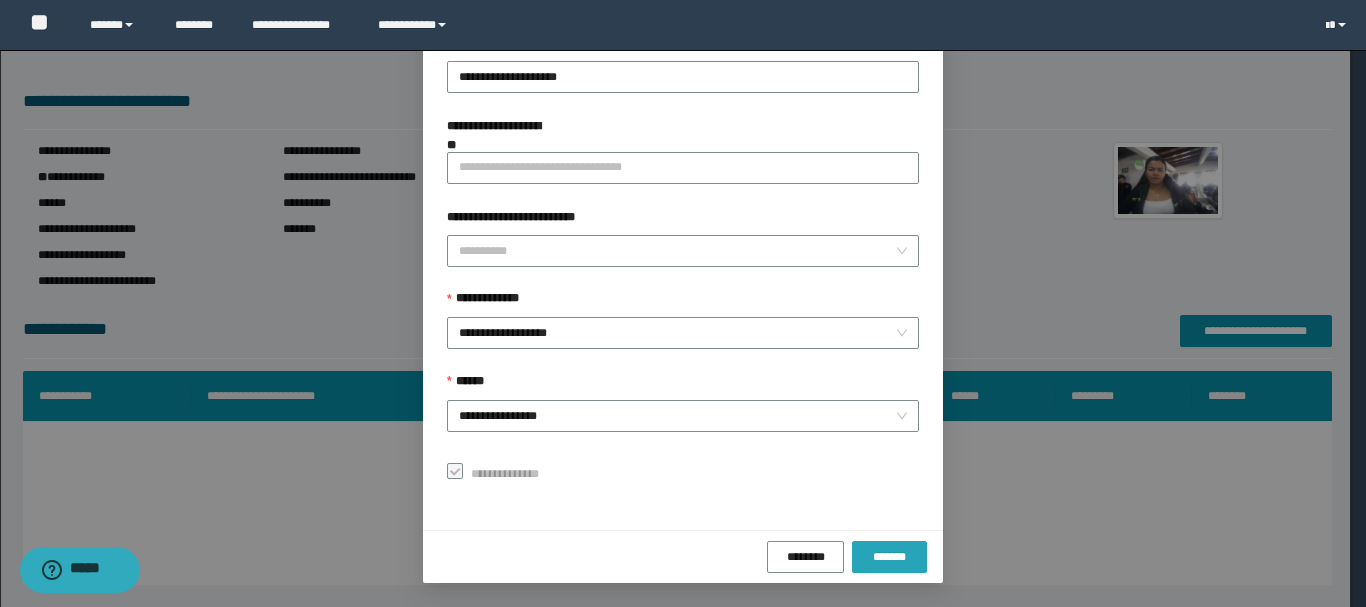 click on "*******" at bounding box center [889, 557] 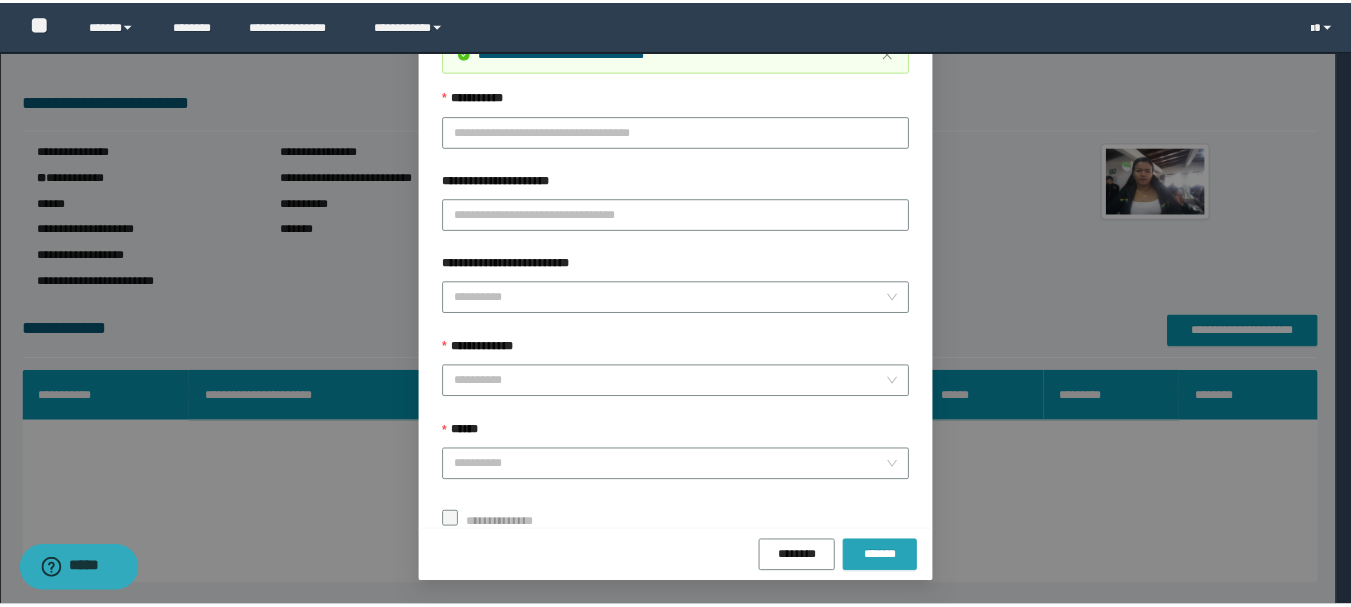 scroll, scrollTop: 98, scrollLeft: 0, axis: vertical 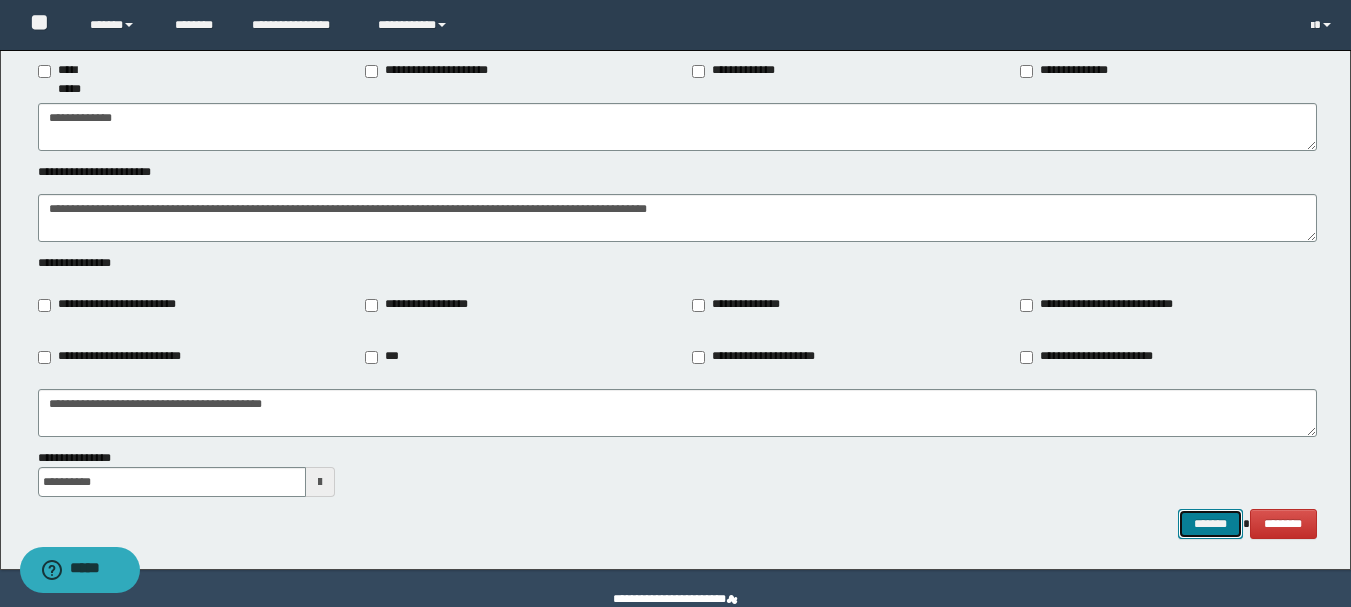 click on "*******" at bounding box center [1210, 524] 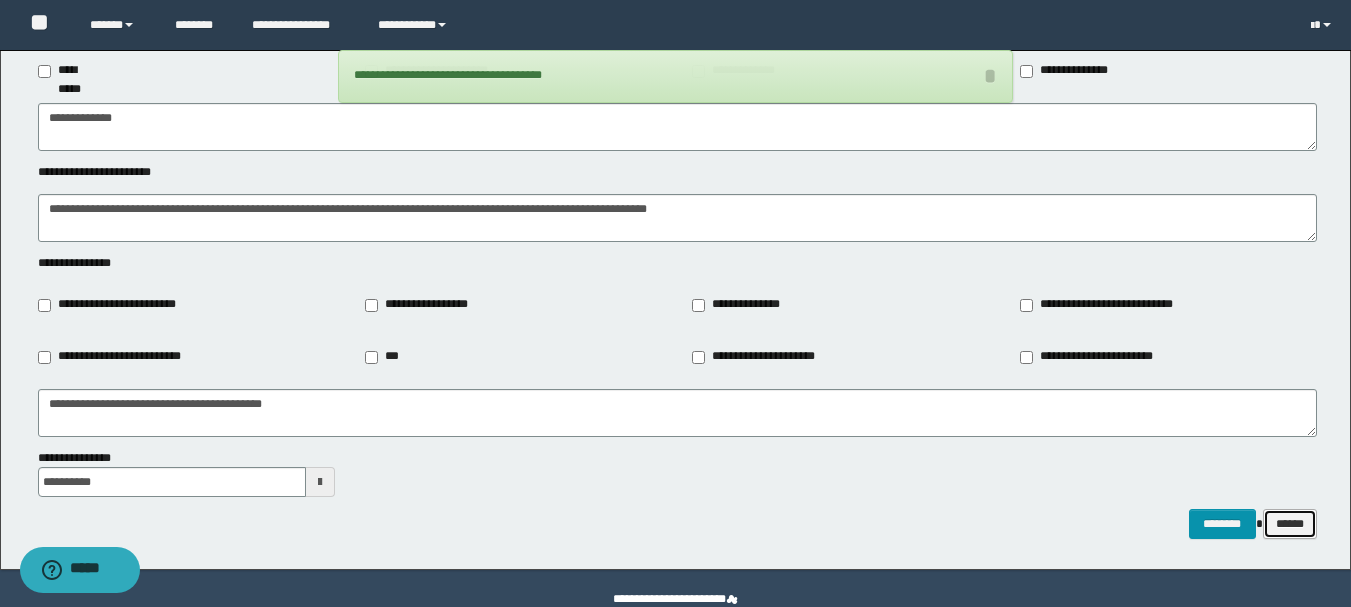 click on "******" at bounding box center [1290, 524] 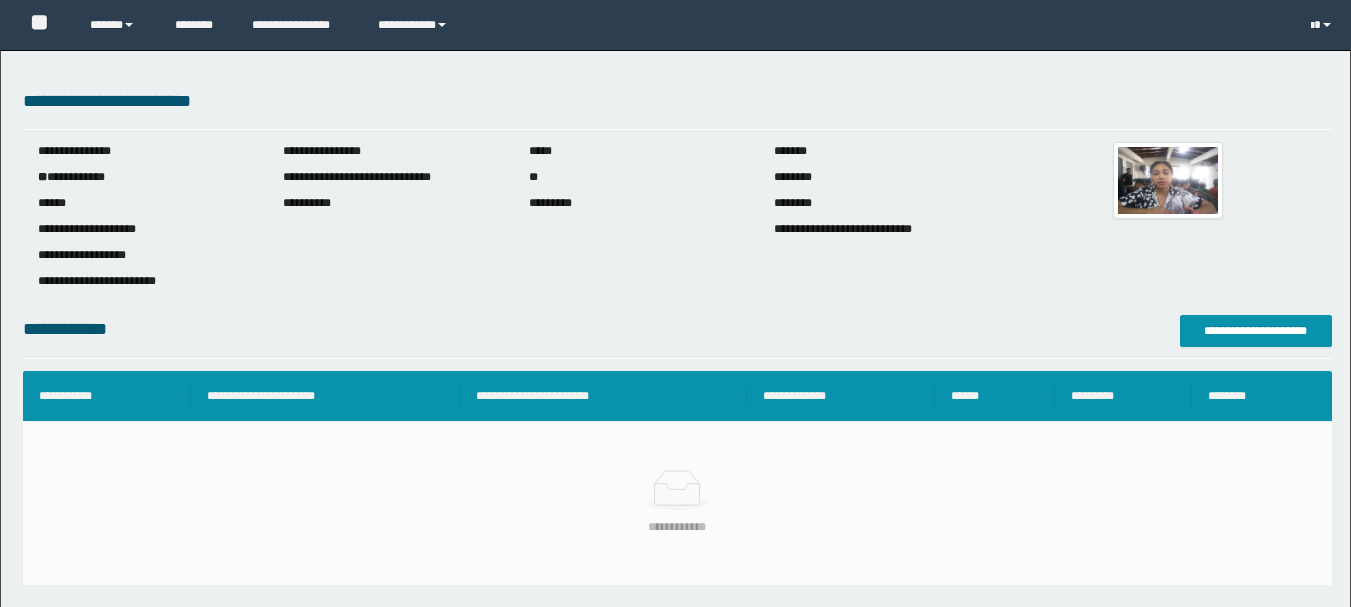 scroll, scrollTop: 0, scrollLeft: 0, axis: both 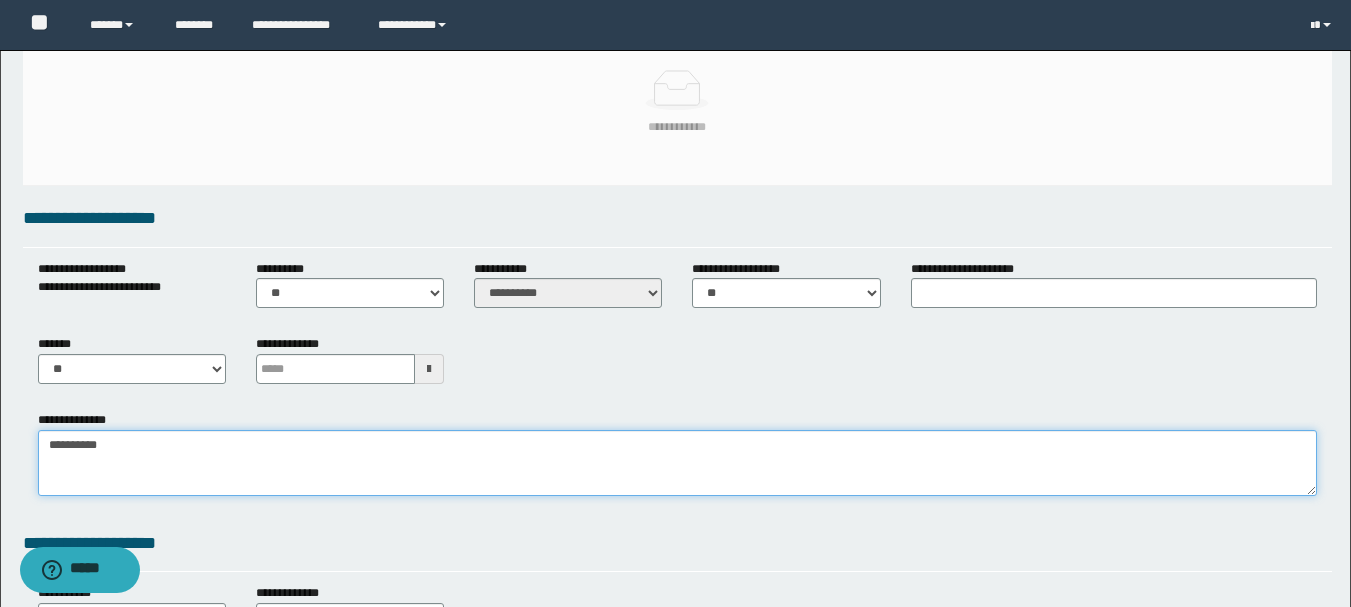 click on "**********" at bounding box center [677, 463] 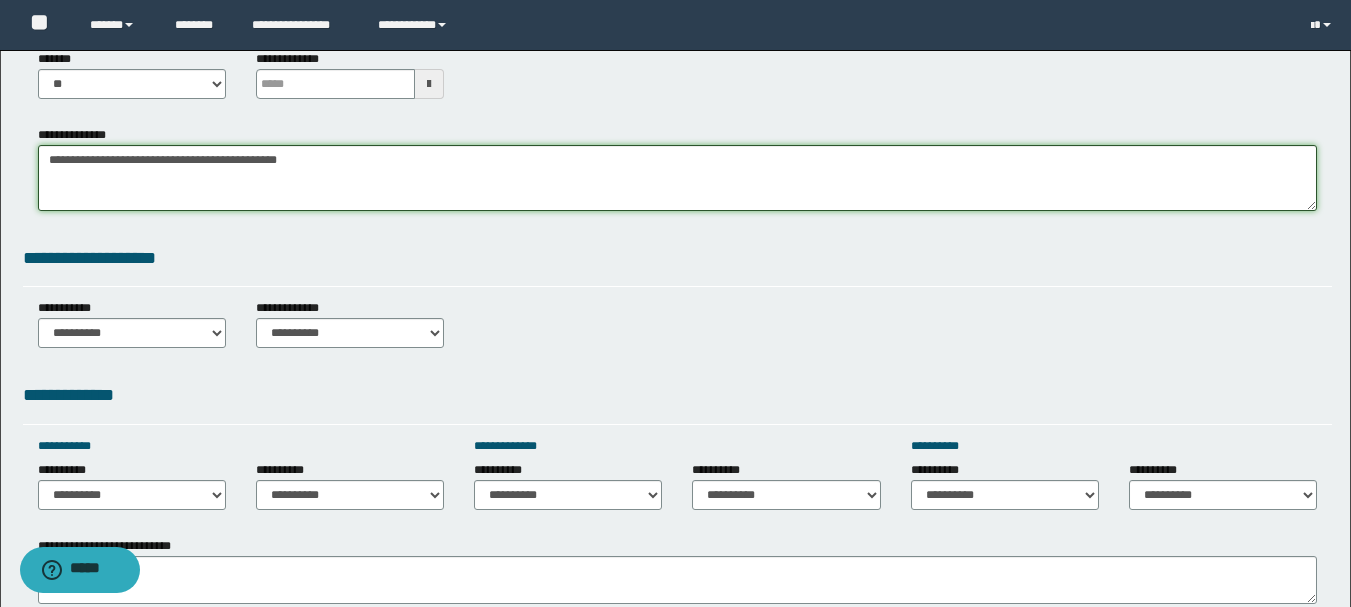 scroll, scrollTop: 700, scrollLeft: 0, axis: vertical 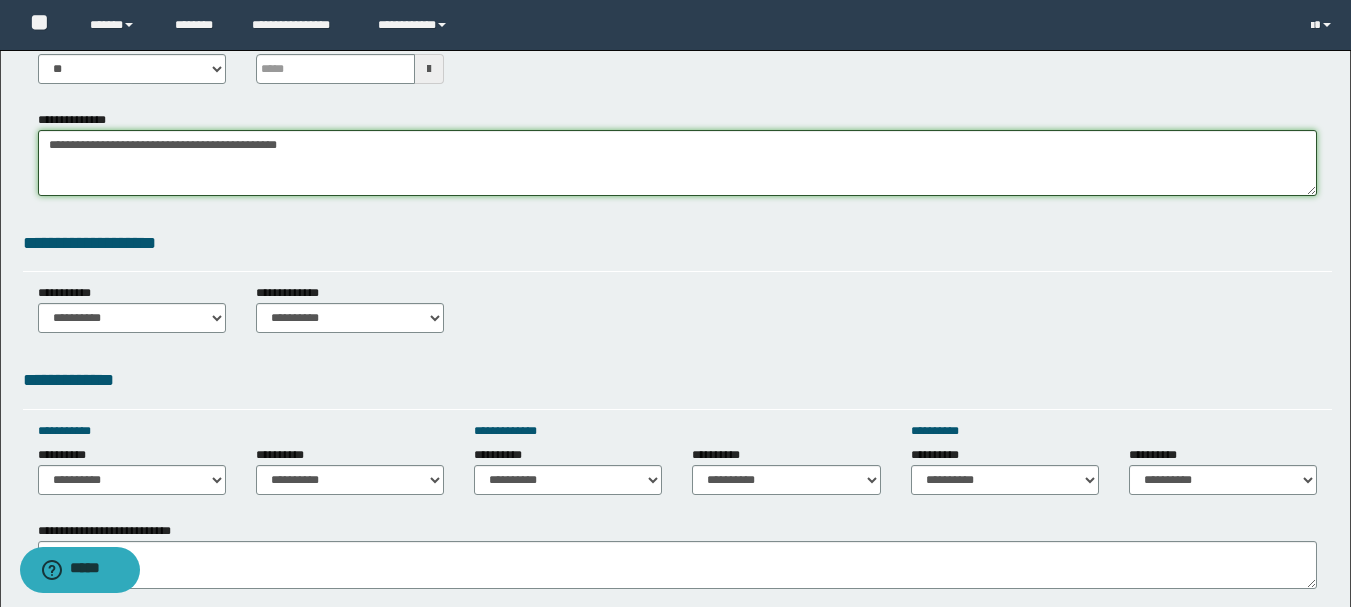 type on "**********" 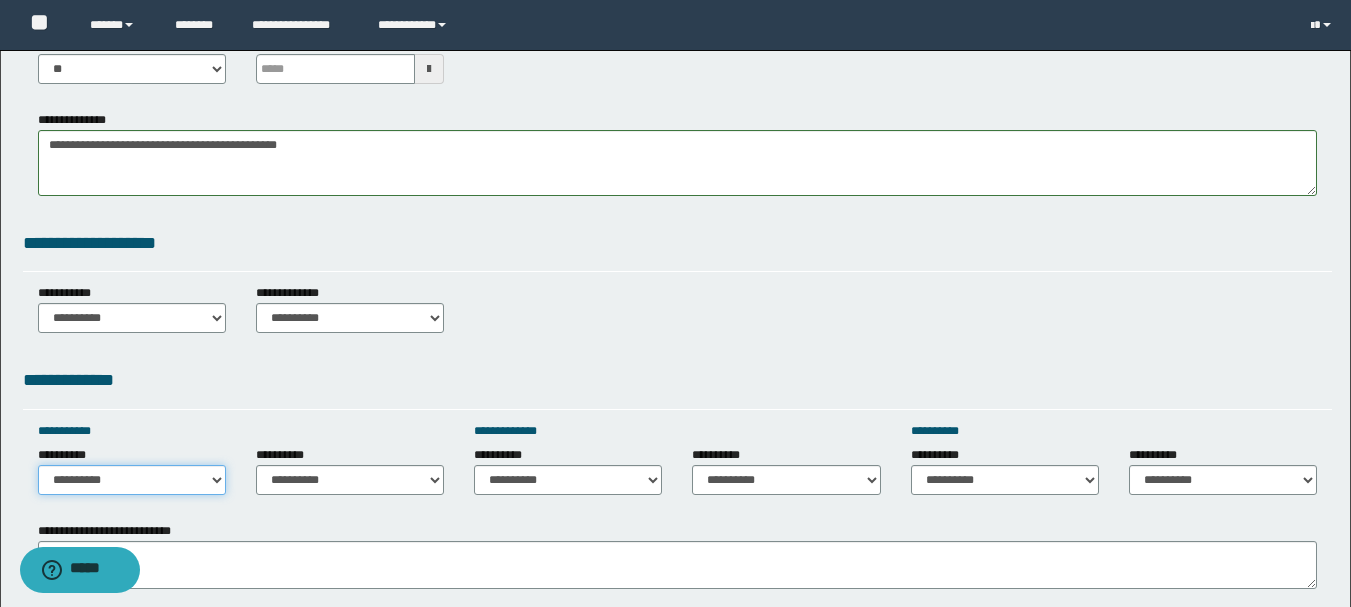 click on "**********" at bounding box center [132, 480] 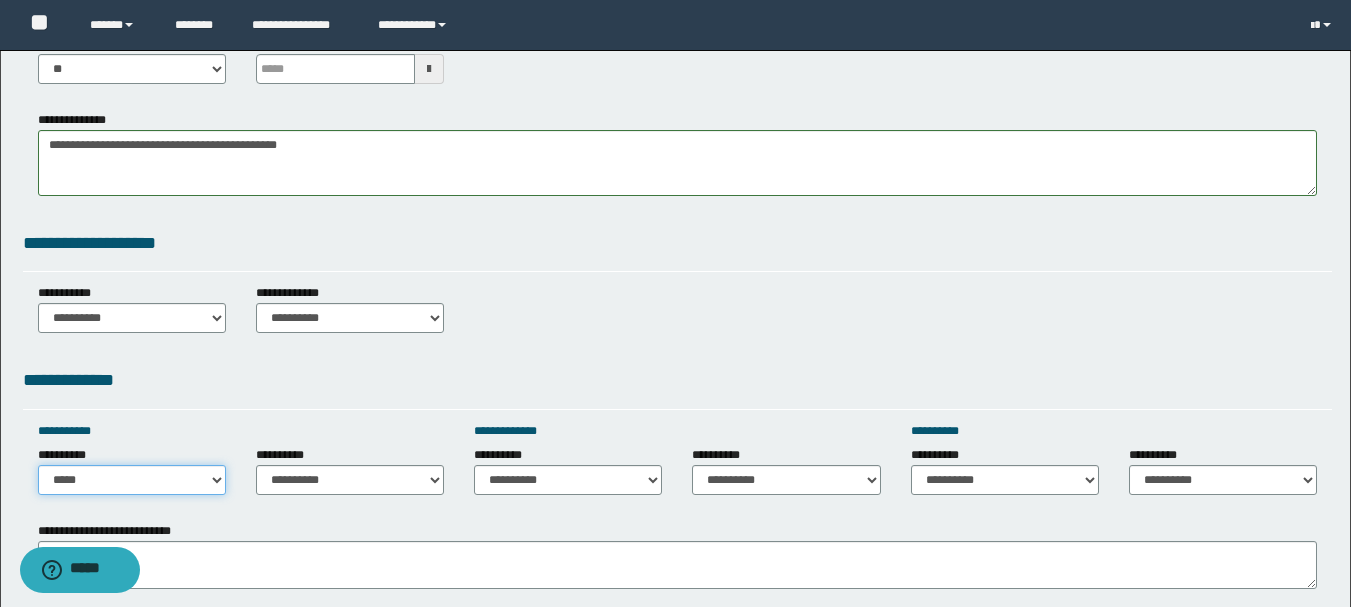 click on "**********" at bounding box center [132, 480] 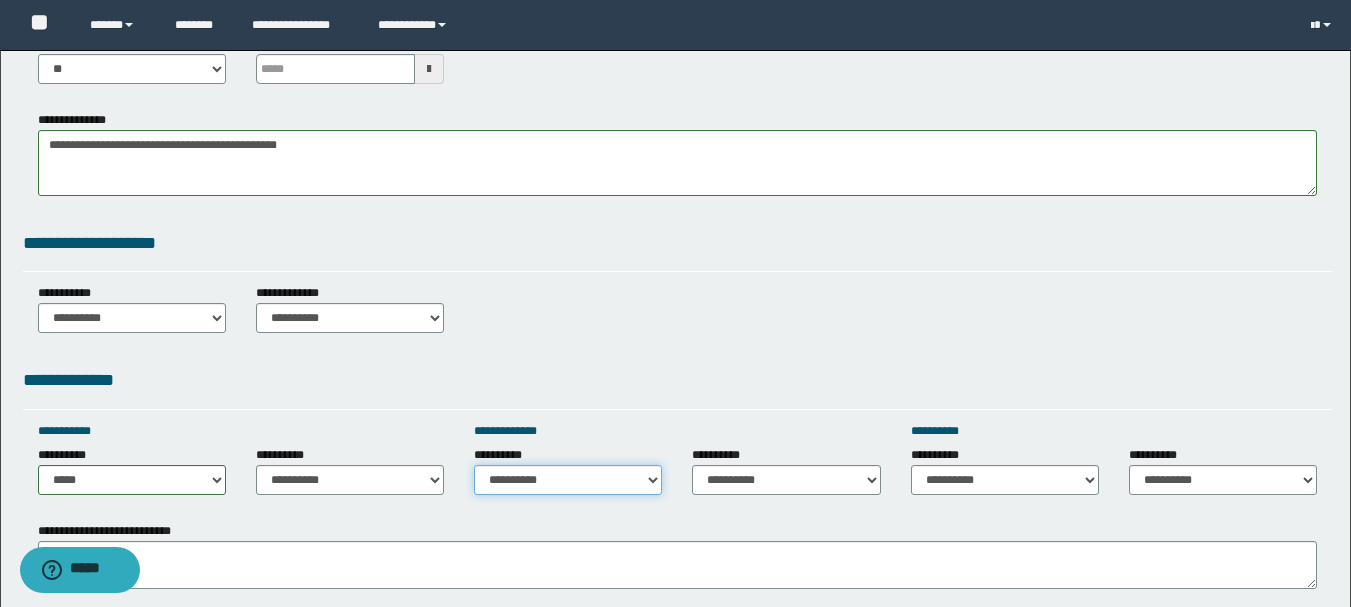 click on "**********" at bounding box center (568, 480) 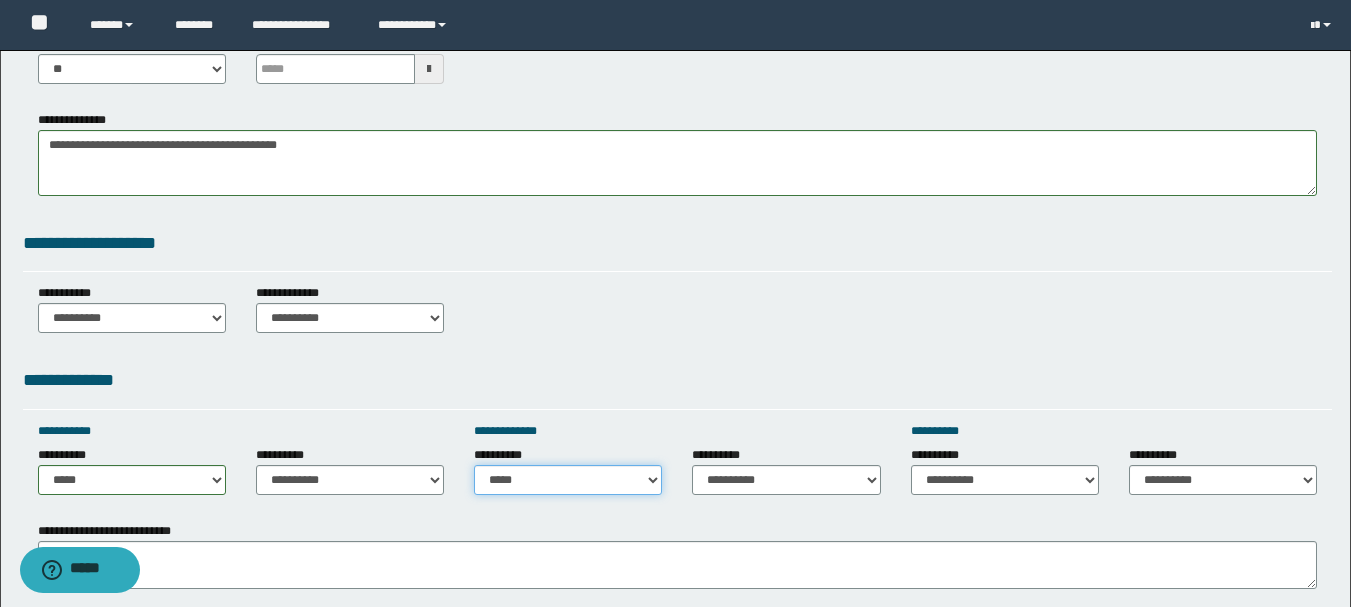 click on "**********" at bounding box center [568, 480] 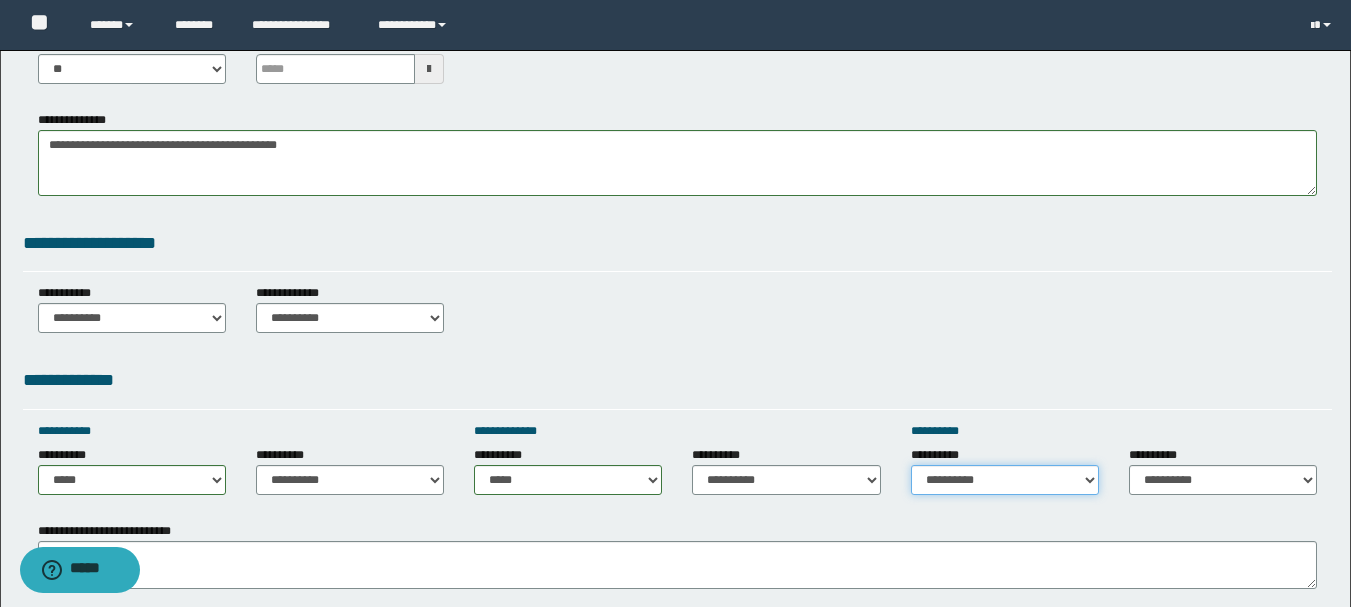 click on "**********" at bounding box center [1005, 480] 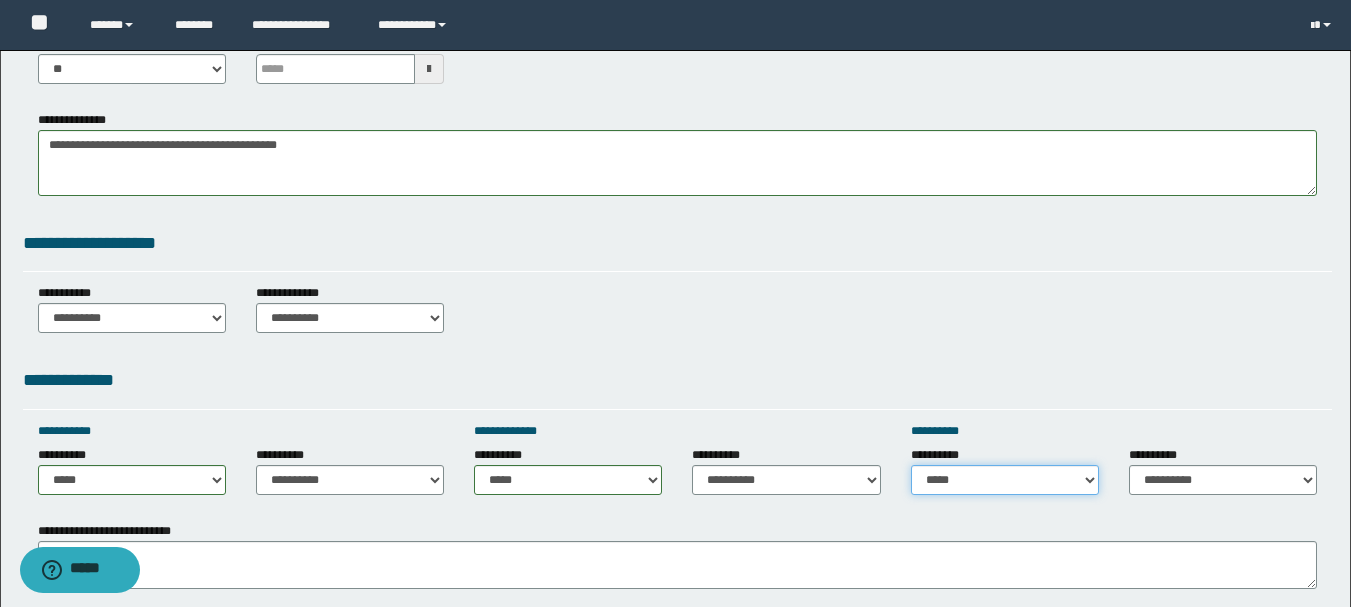 click on "**********" at bounding box center (1005, 480) 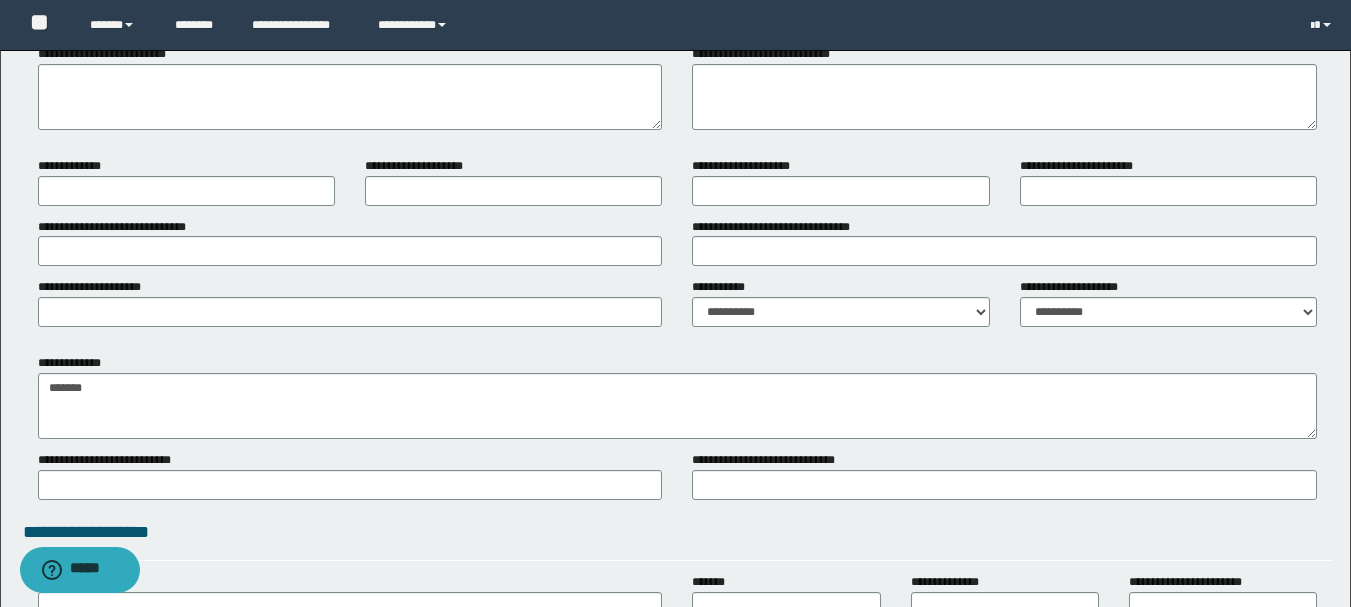scroll, scrollTop: 1800, scrollLeft: 0, axis: vertical 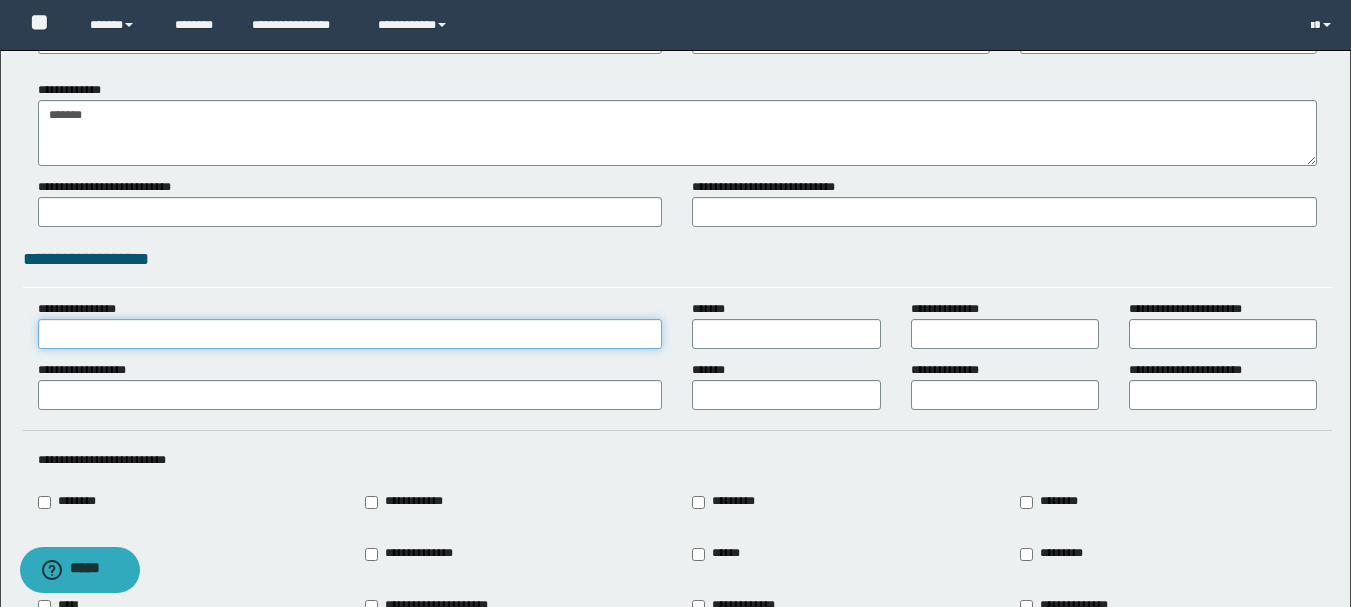 click on "**********" at bounding box center [350, 334] 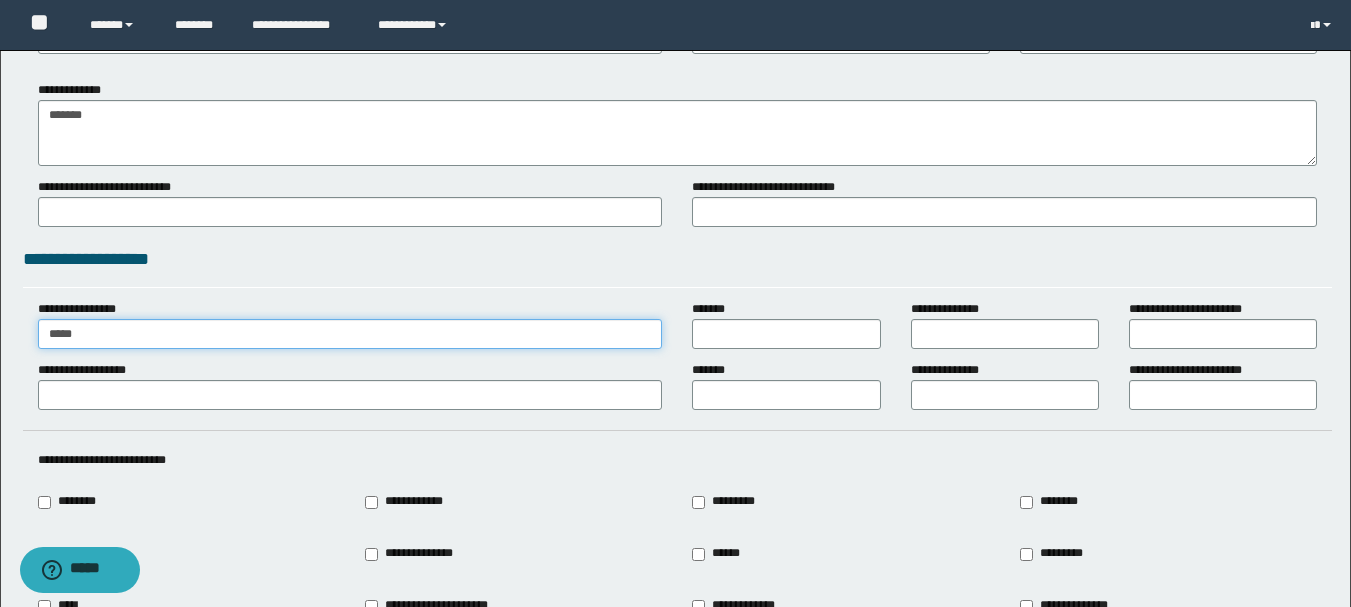 type on "*****" 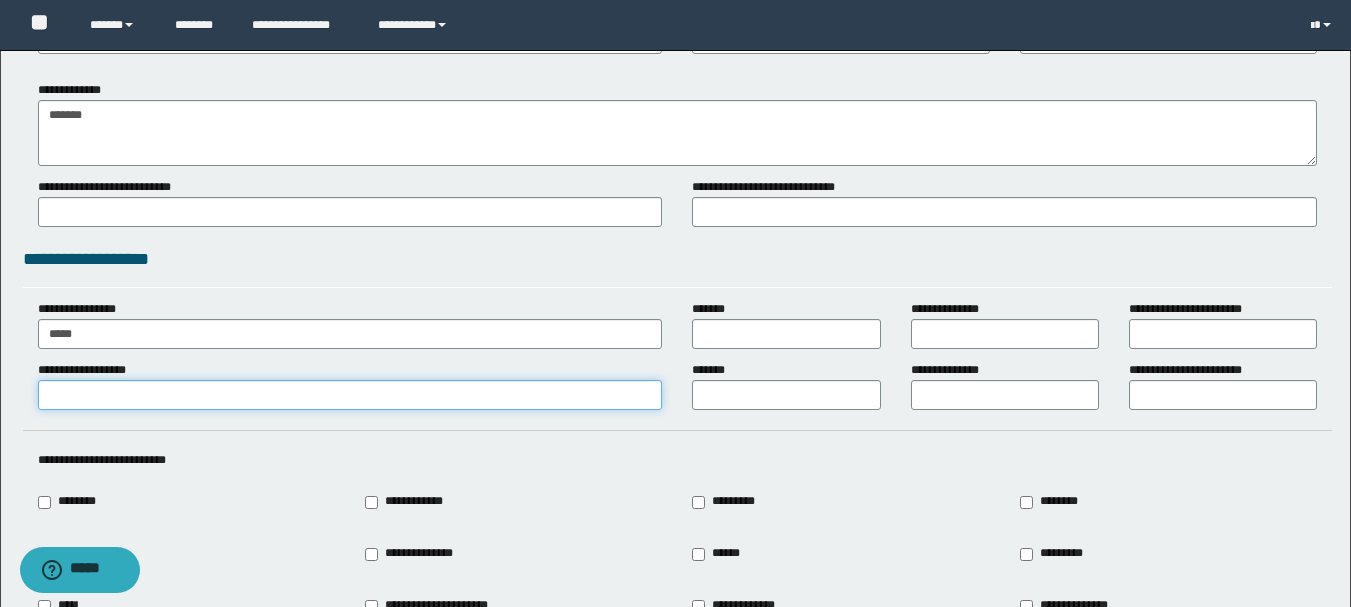 click on "**********" at bounding box center [350, 395] 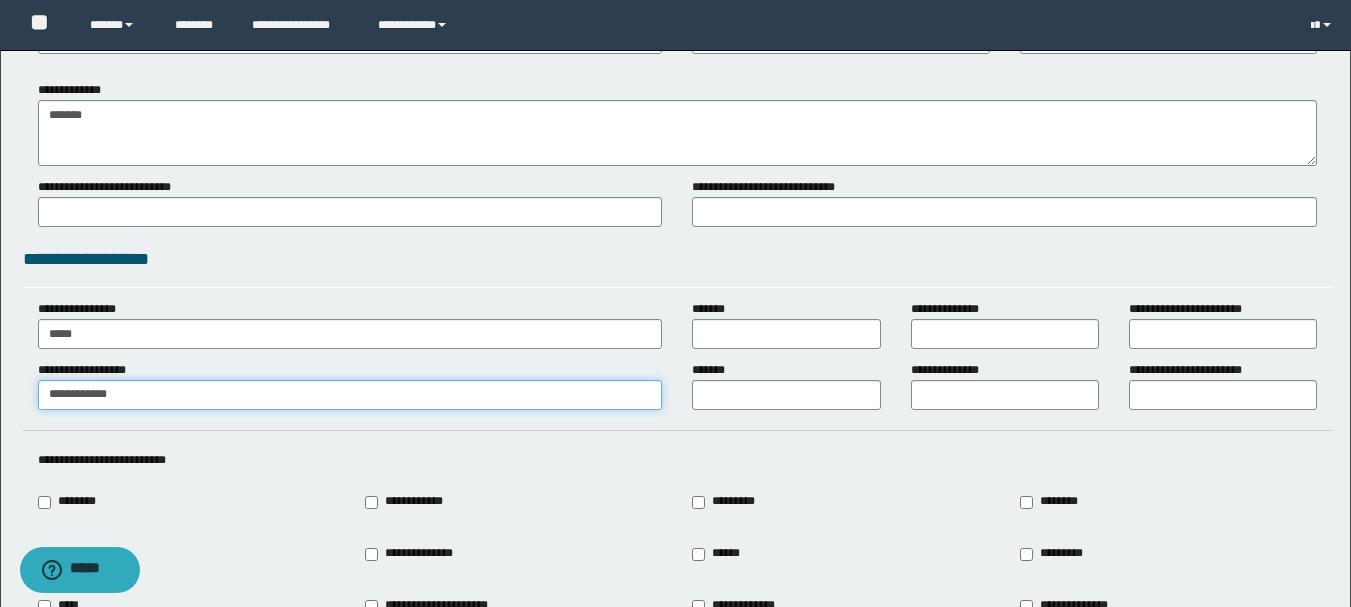 type on "**********" 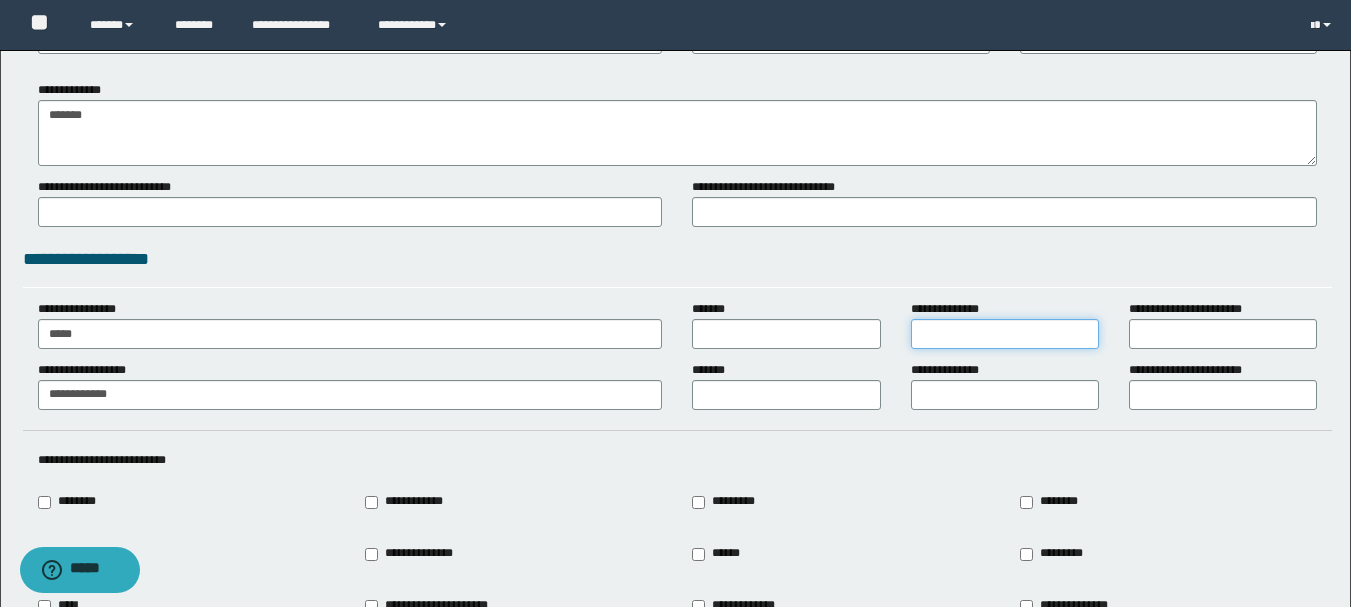 click on "**********" at bounding box center [1005, 334] 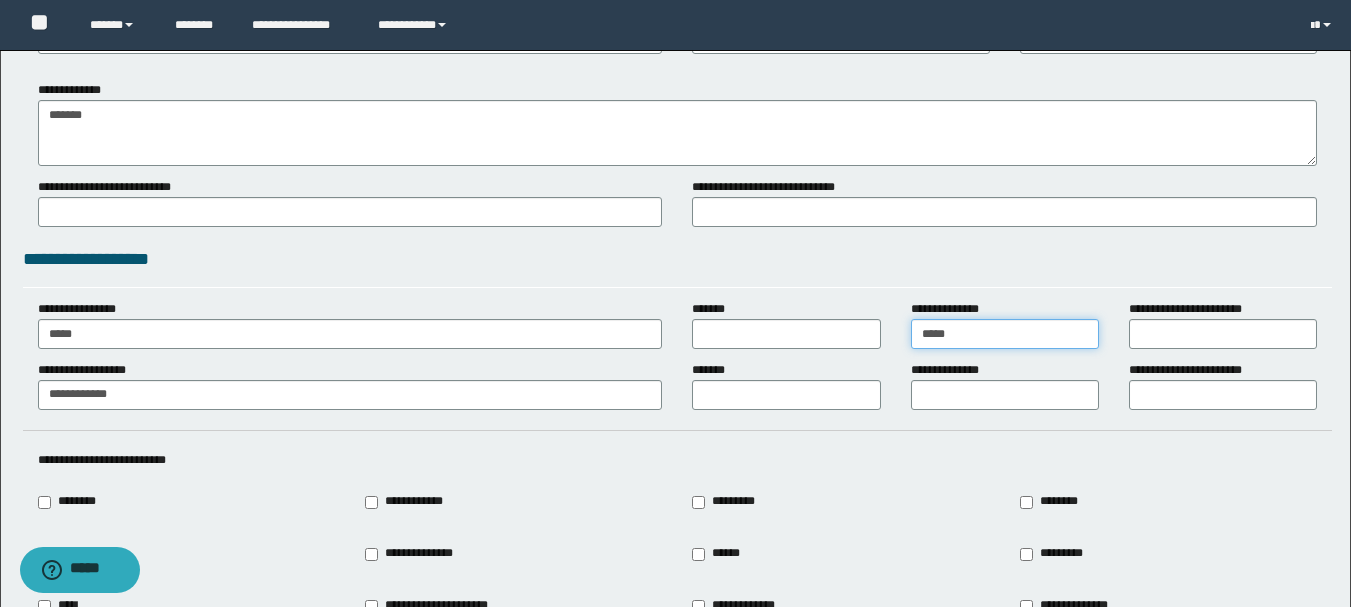 type on "*****" 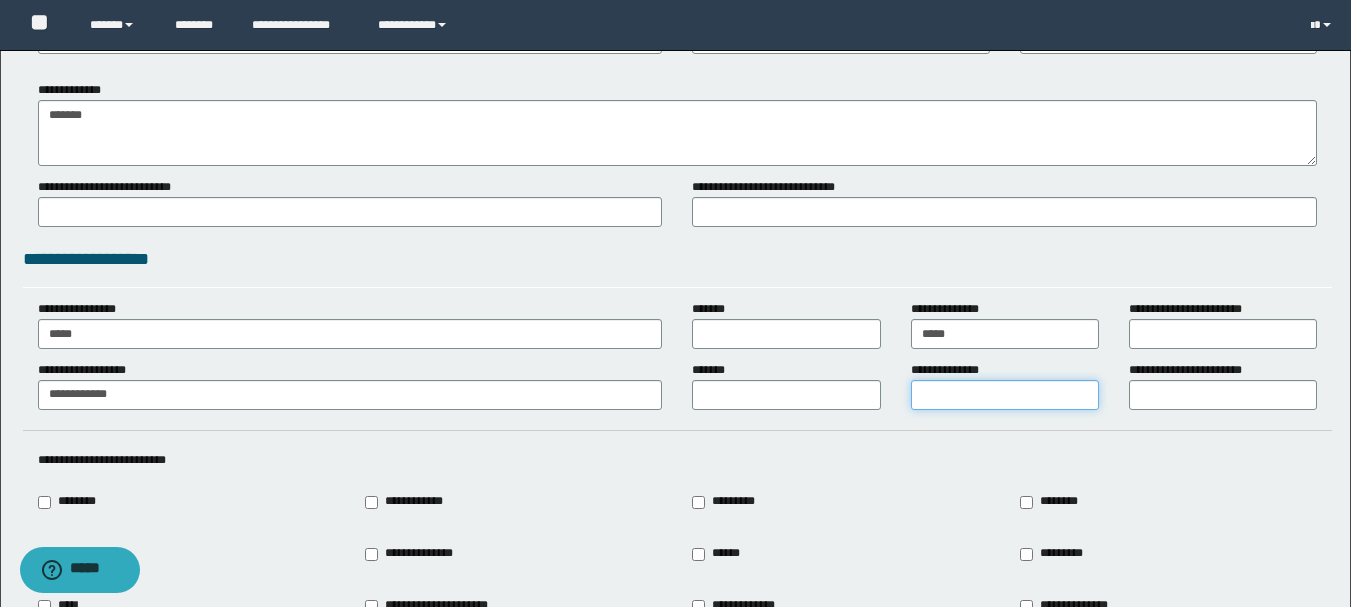 click on "**********" at bounding box center (1005, 395) 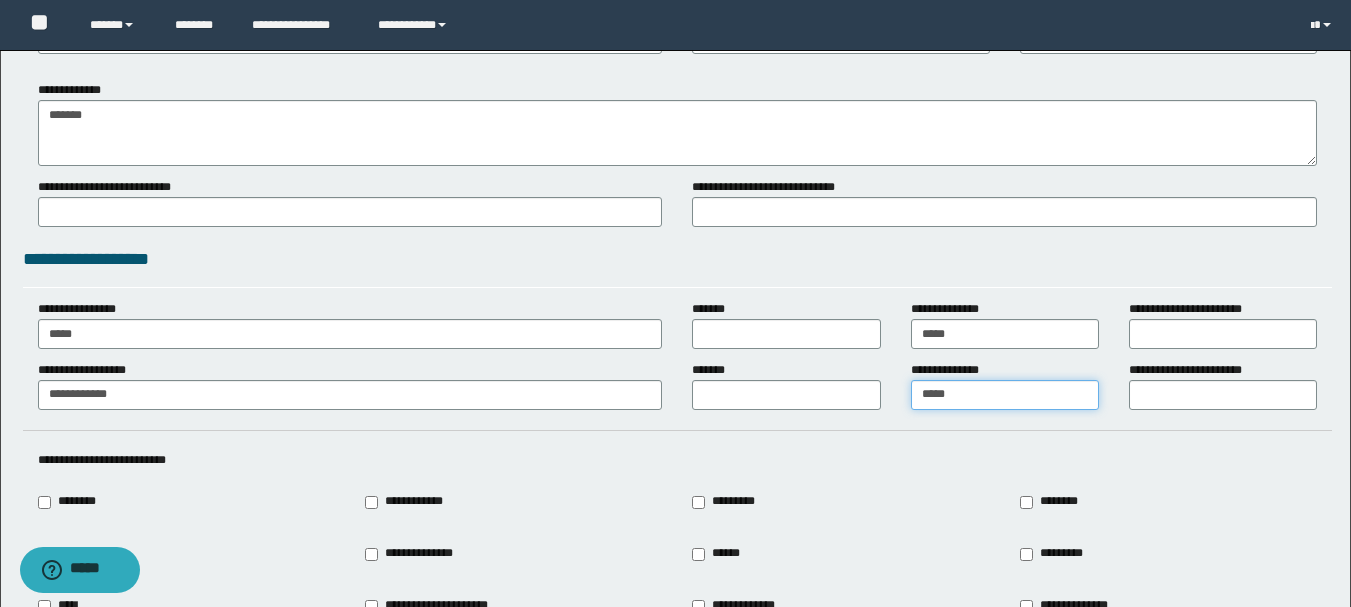 type on "*****" 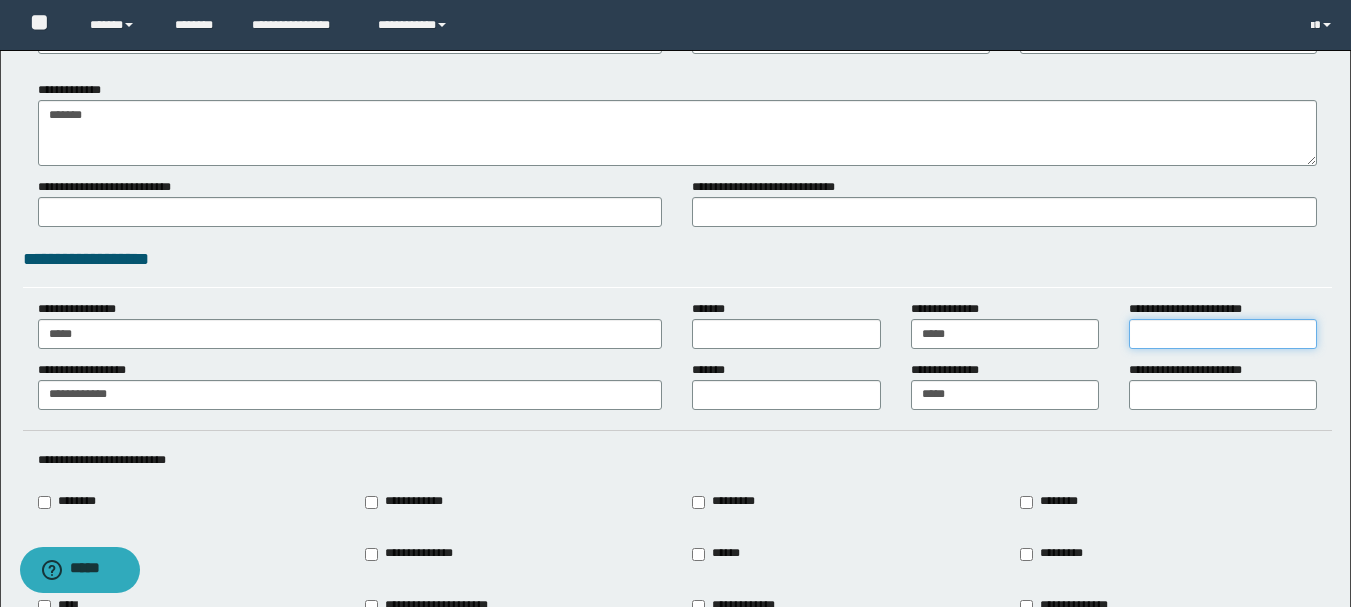 click on "**********" at bounding box center [1223, 334] 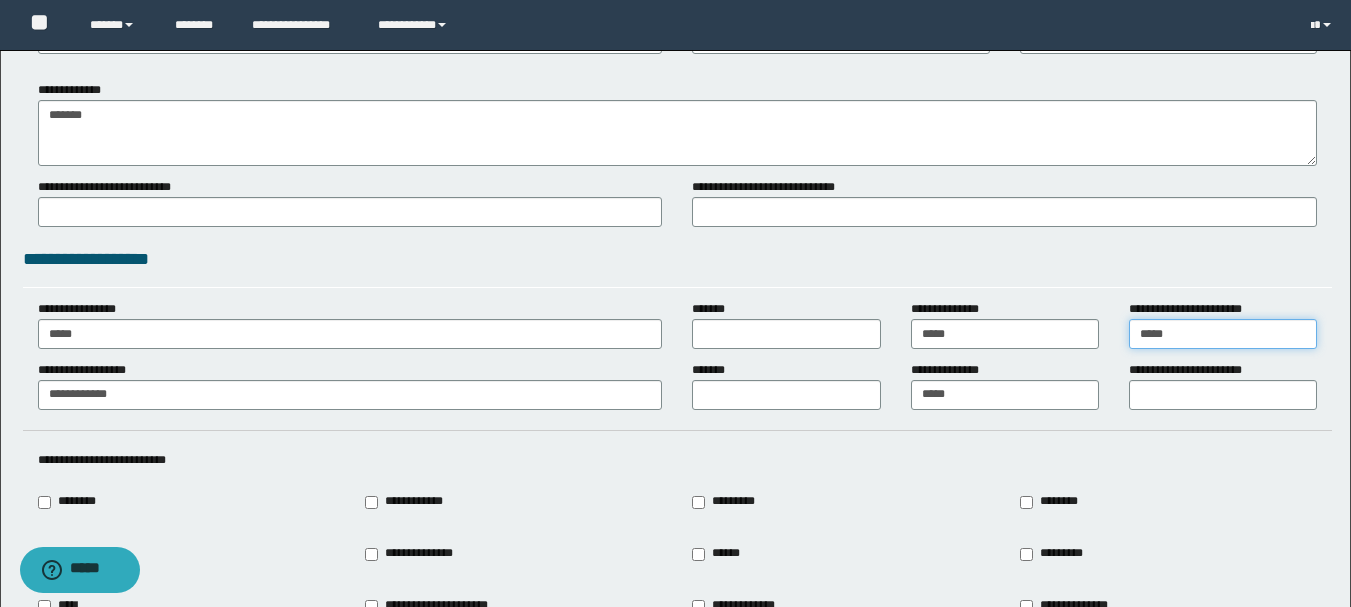 type on "*****" 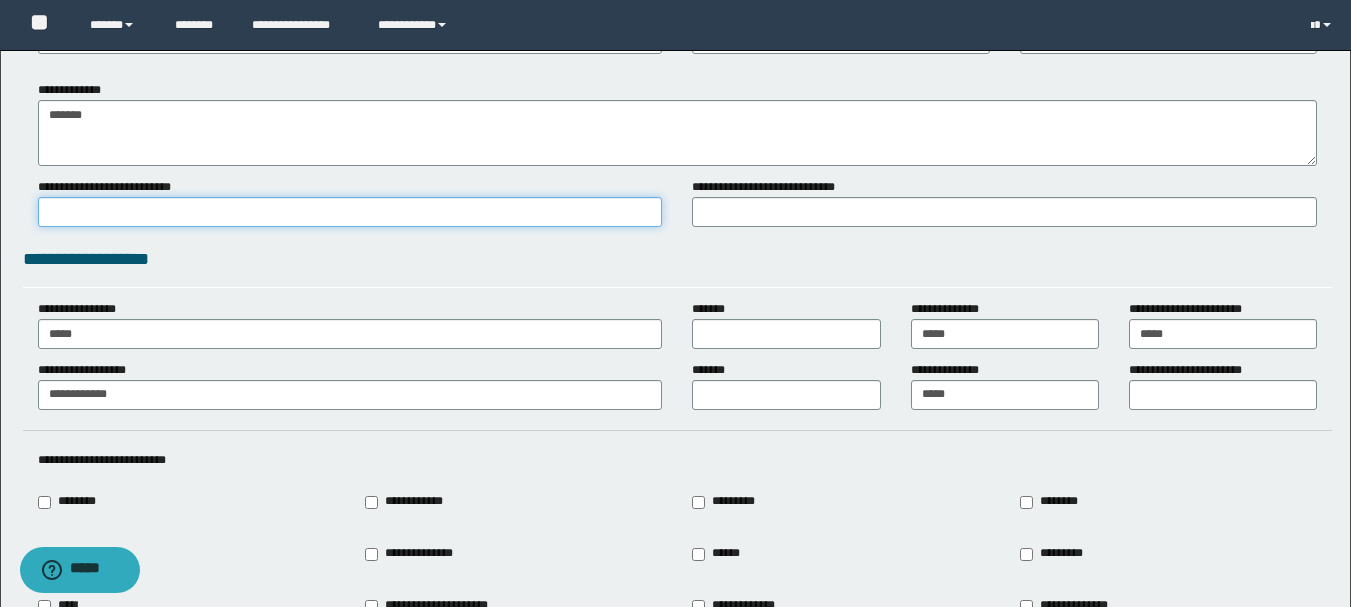 click on "**********" at bounding box center (350, 212) 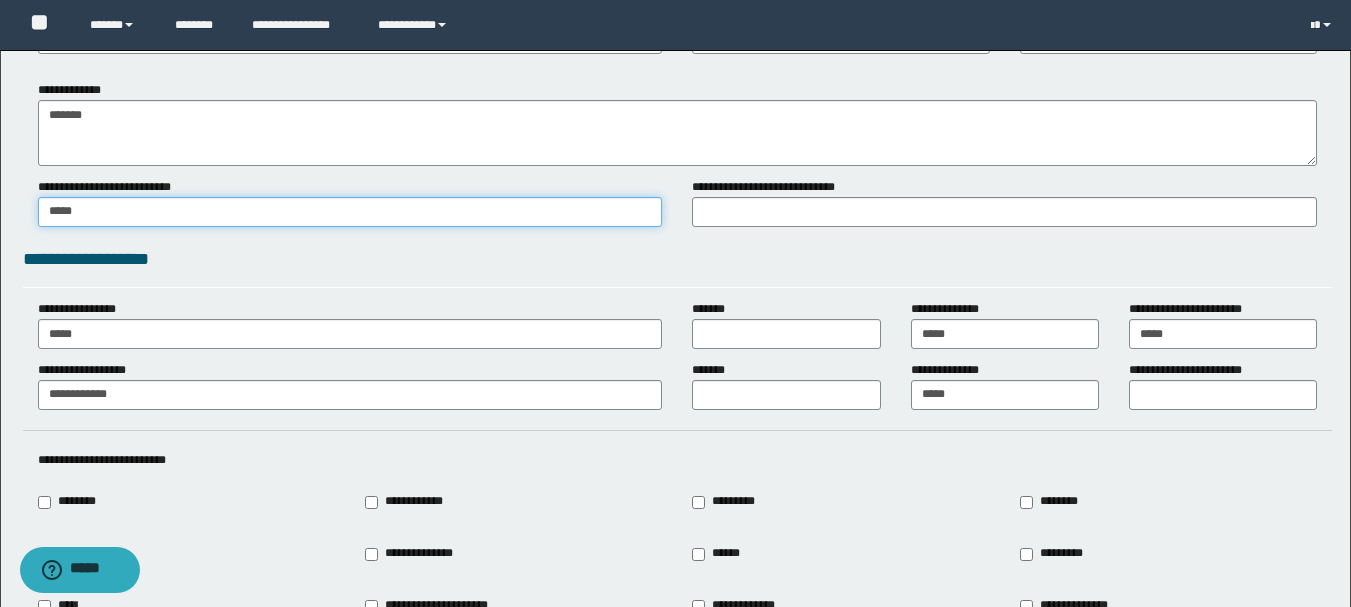 type on "*****" 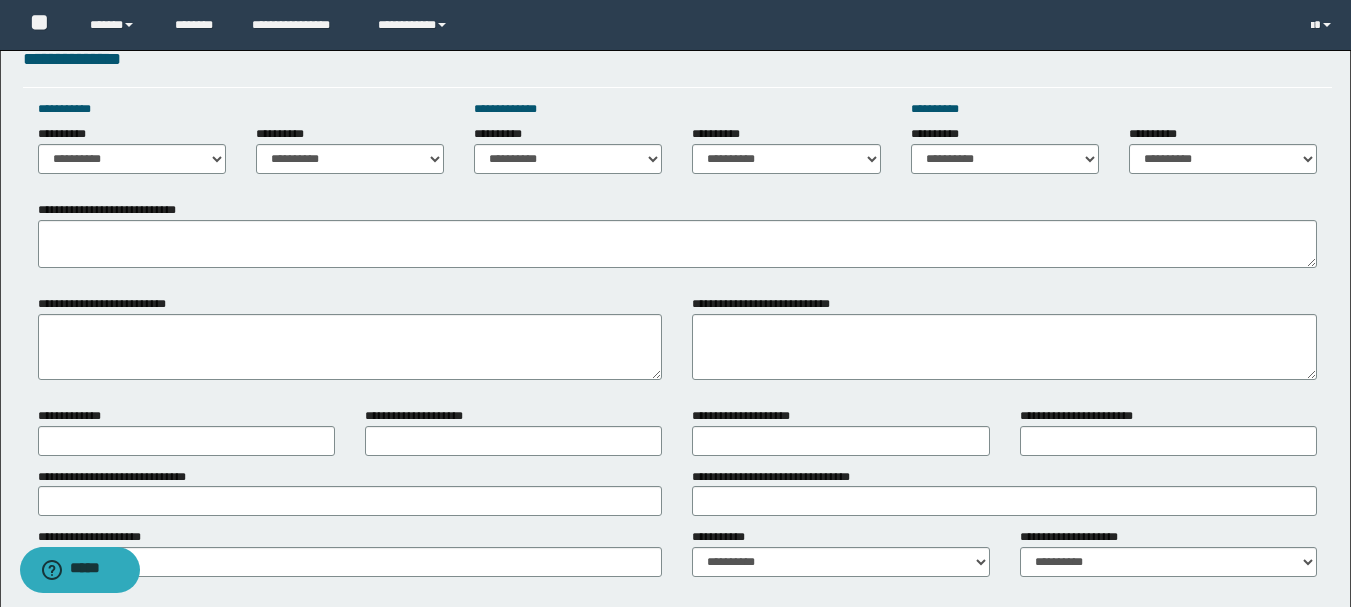 scroll, scrollTop: 1100, scrollLeft: 0, axis: vertical 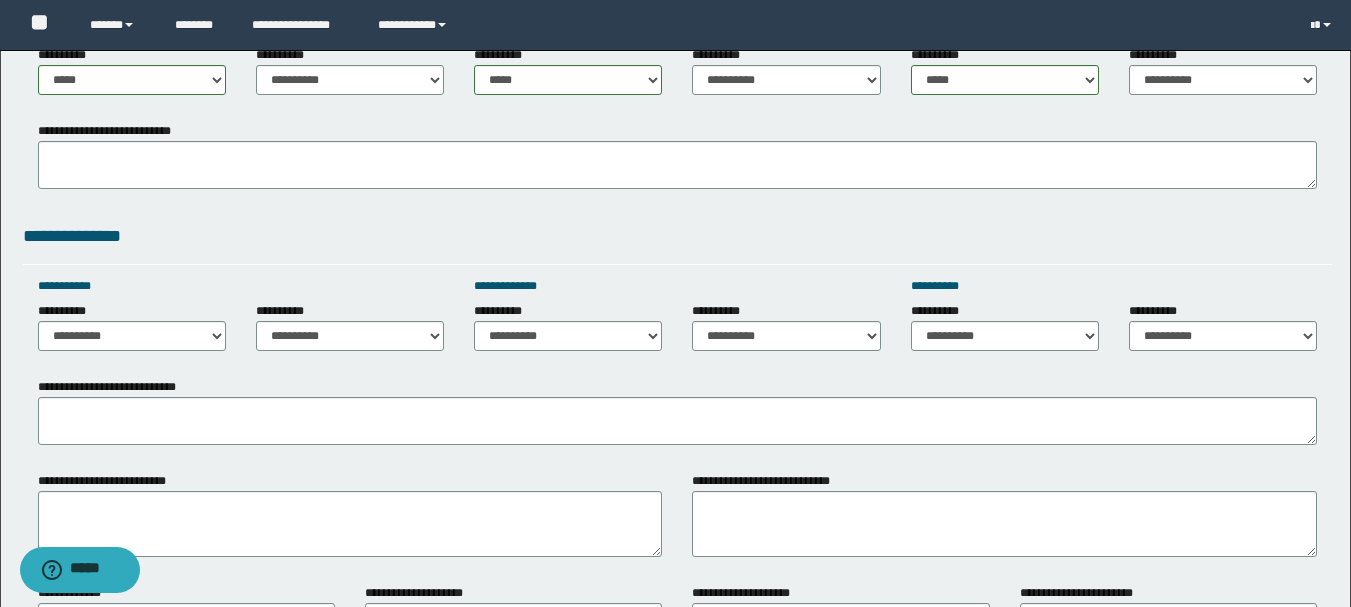 type on "**********" 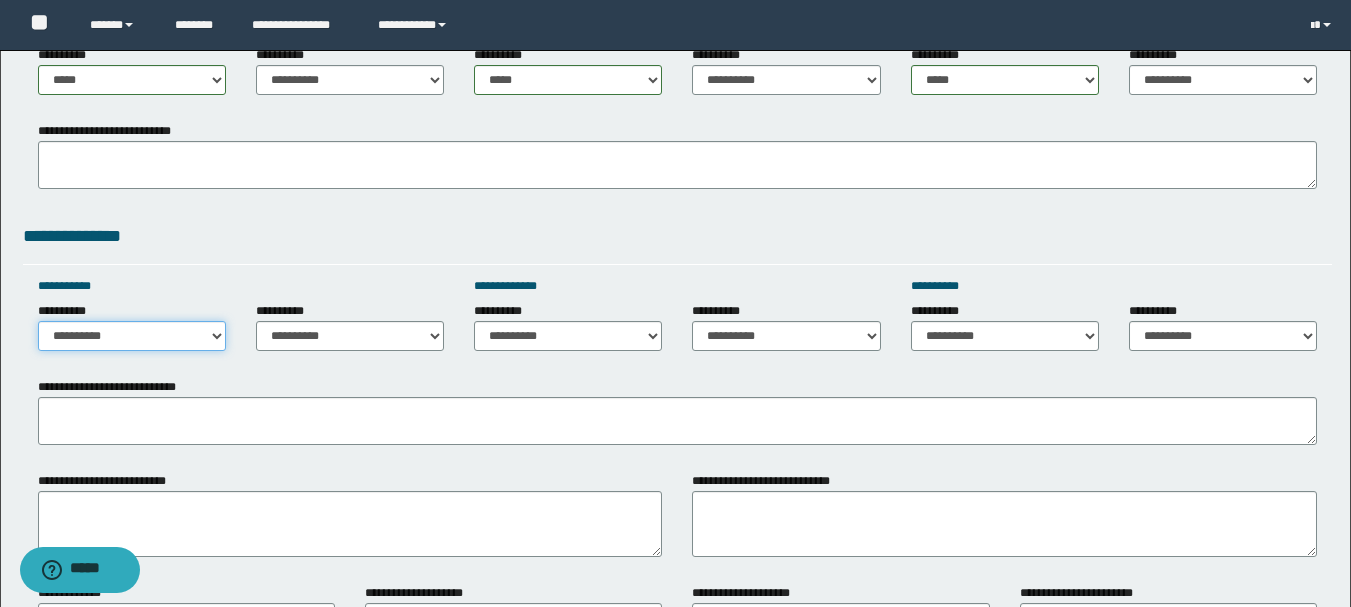 click on "**********" at bounding box center (132, 336) 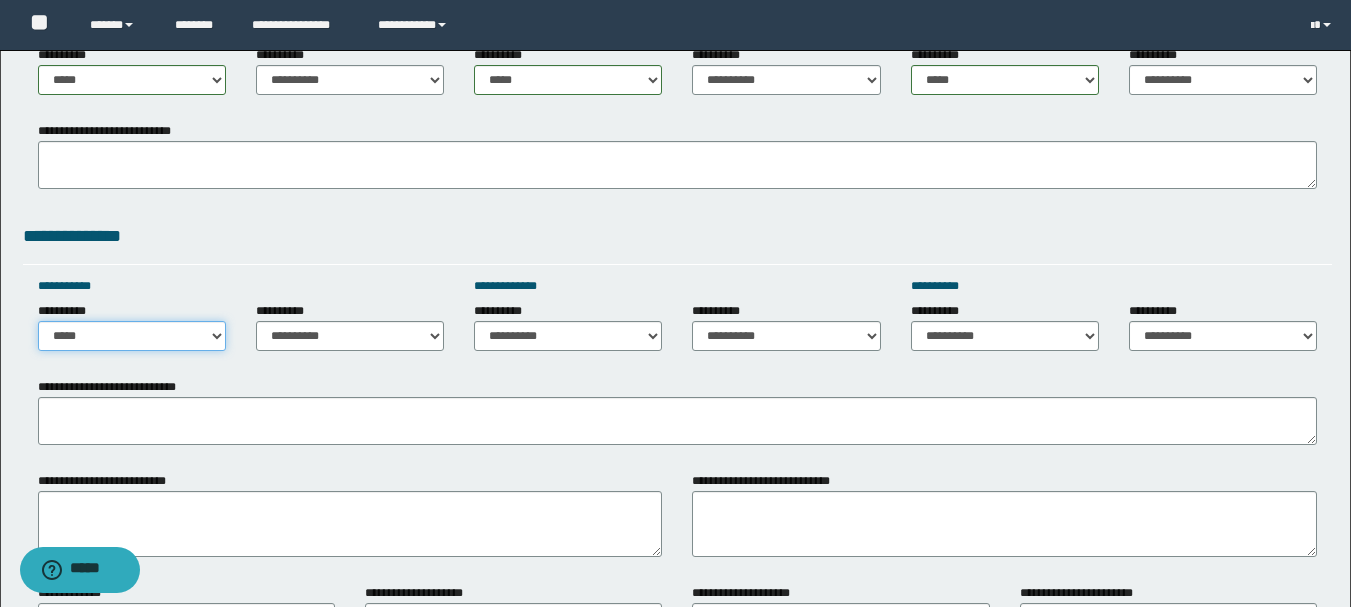 click on "**********" at bounding box center (132, 336) 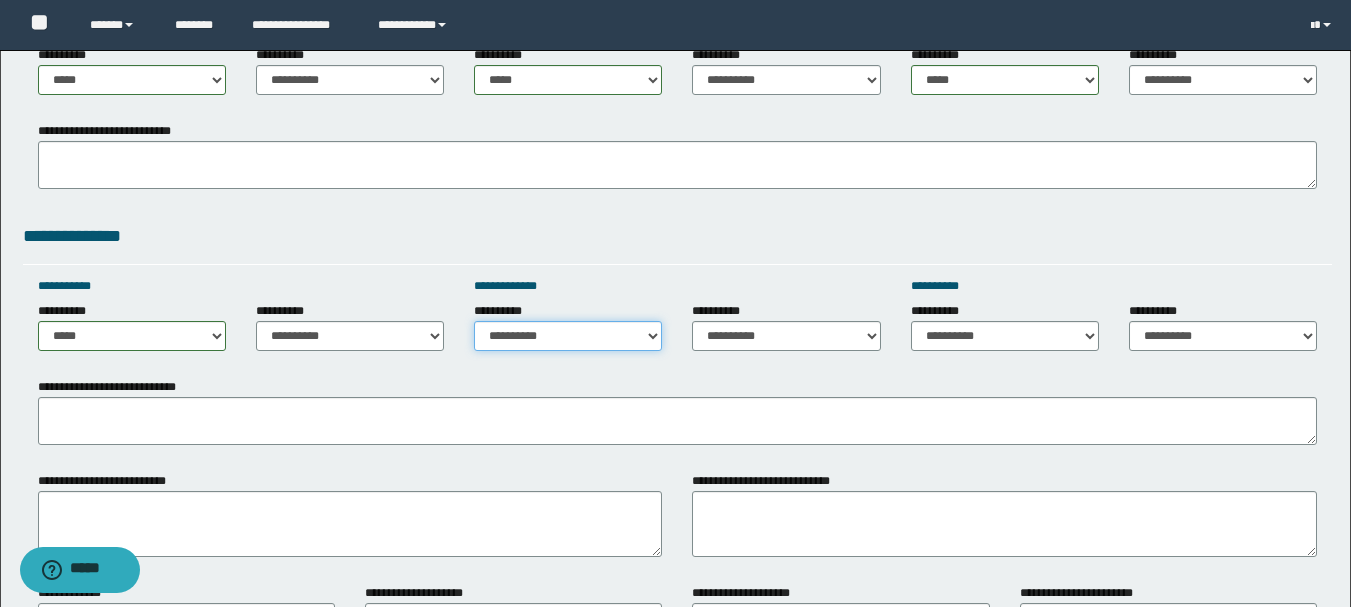 click on "**********" at bounding box center [568, 336] 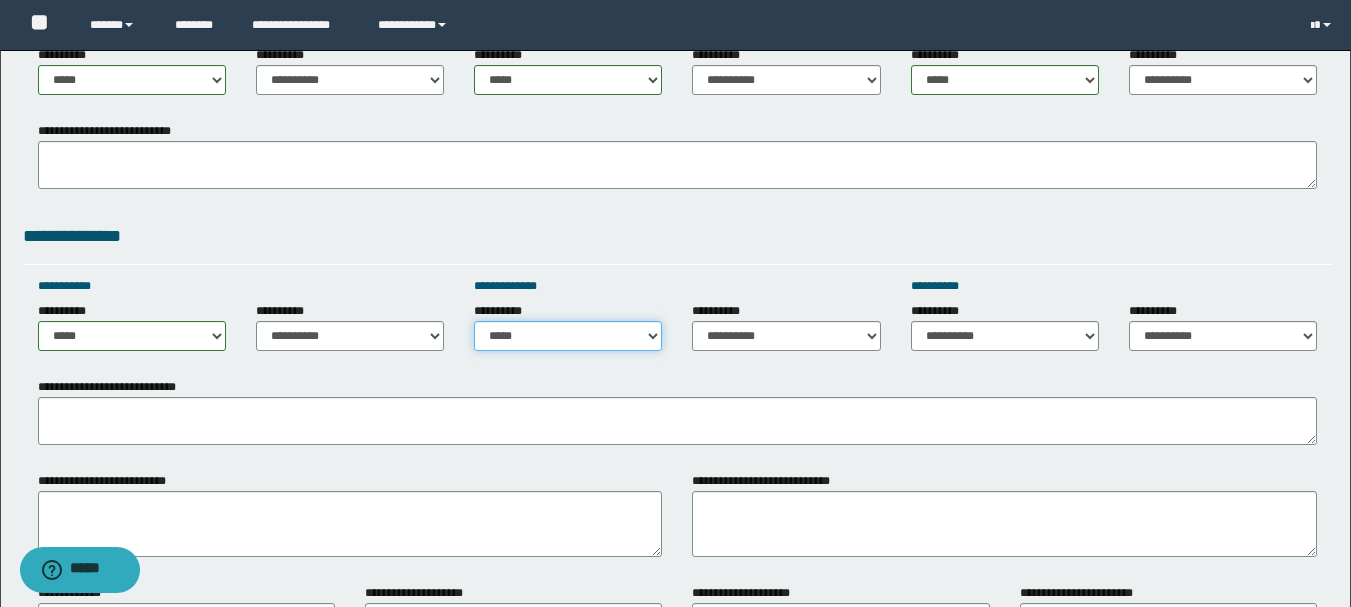 click on "**********" at bounding box center (568, 336) 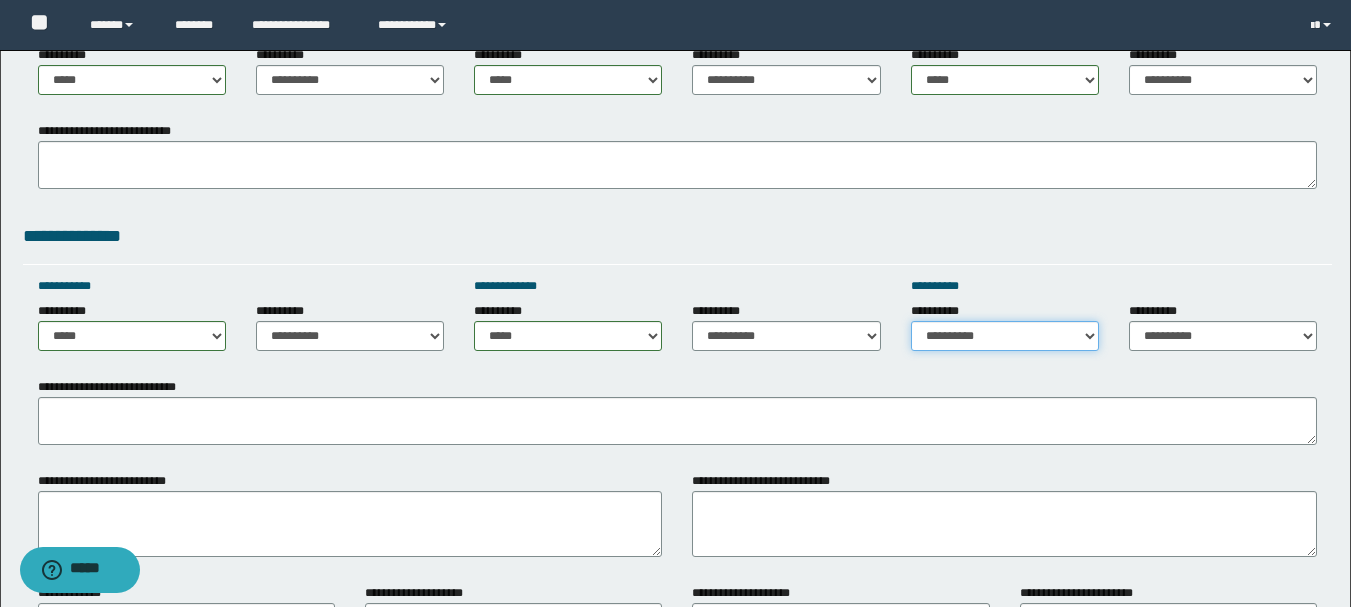 drag, startPoint x: 975, startPoint y: 341, endPoint x: 975, endPoint y: 329, distance: 12 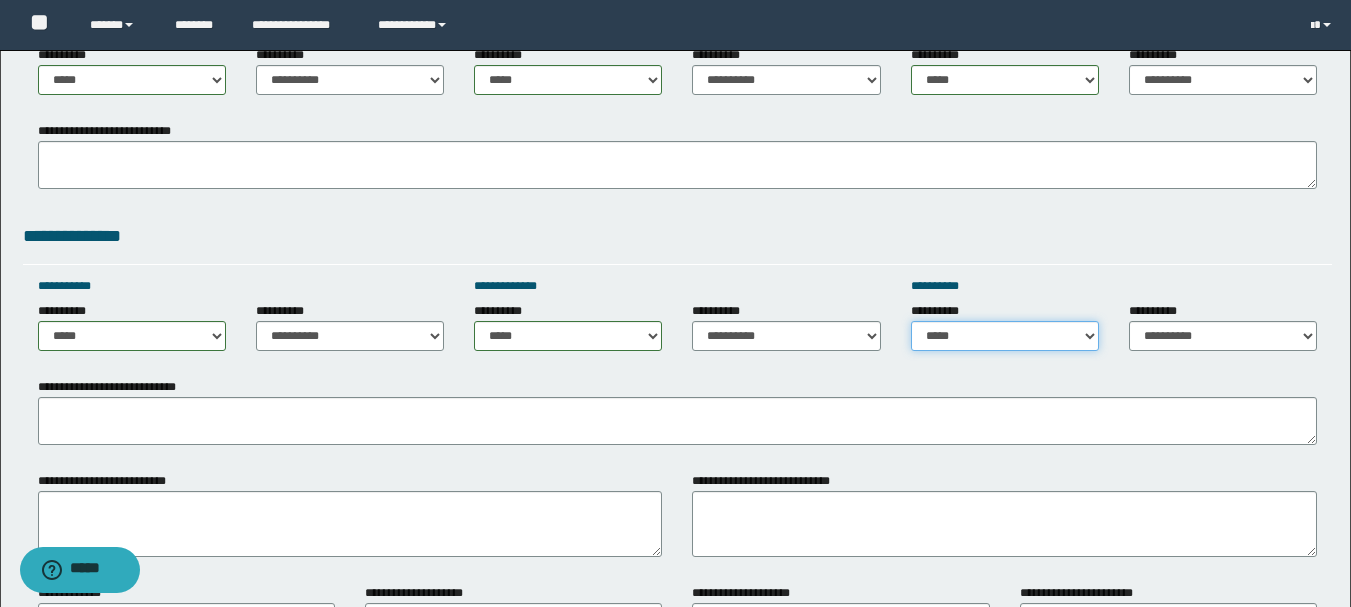 click on "**********" at bounding box center [1005, 336] 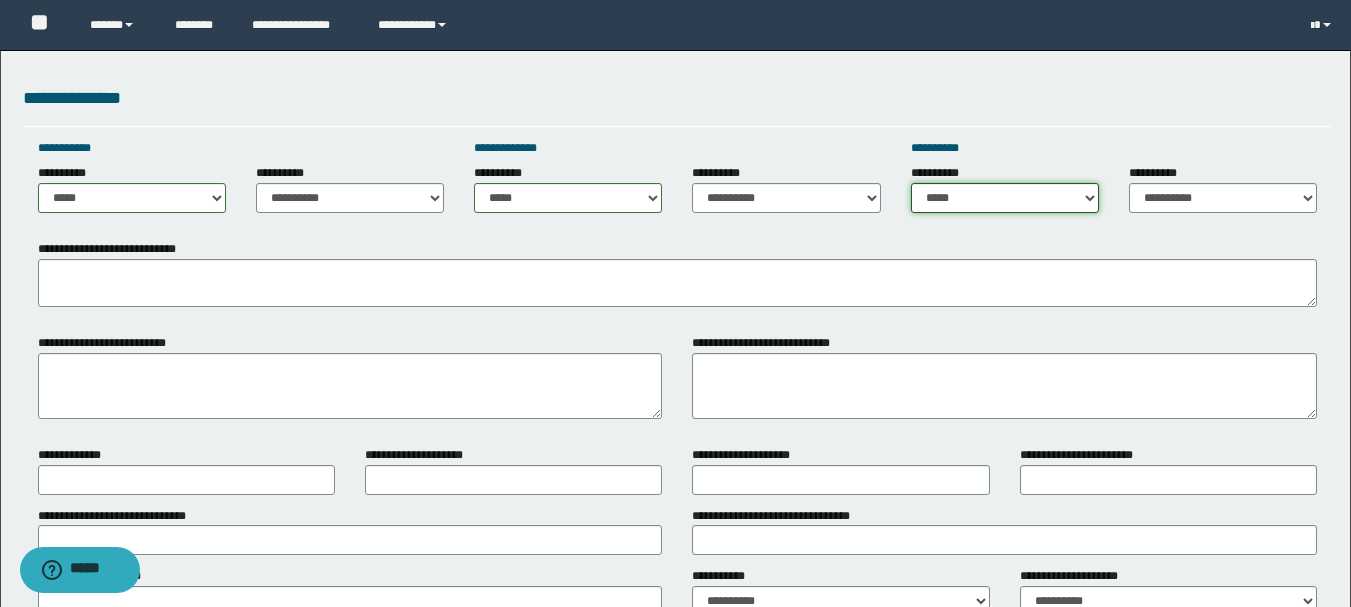 scroll, scrollTop: 1300, scrollLeft: 0, axis: vertical 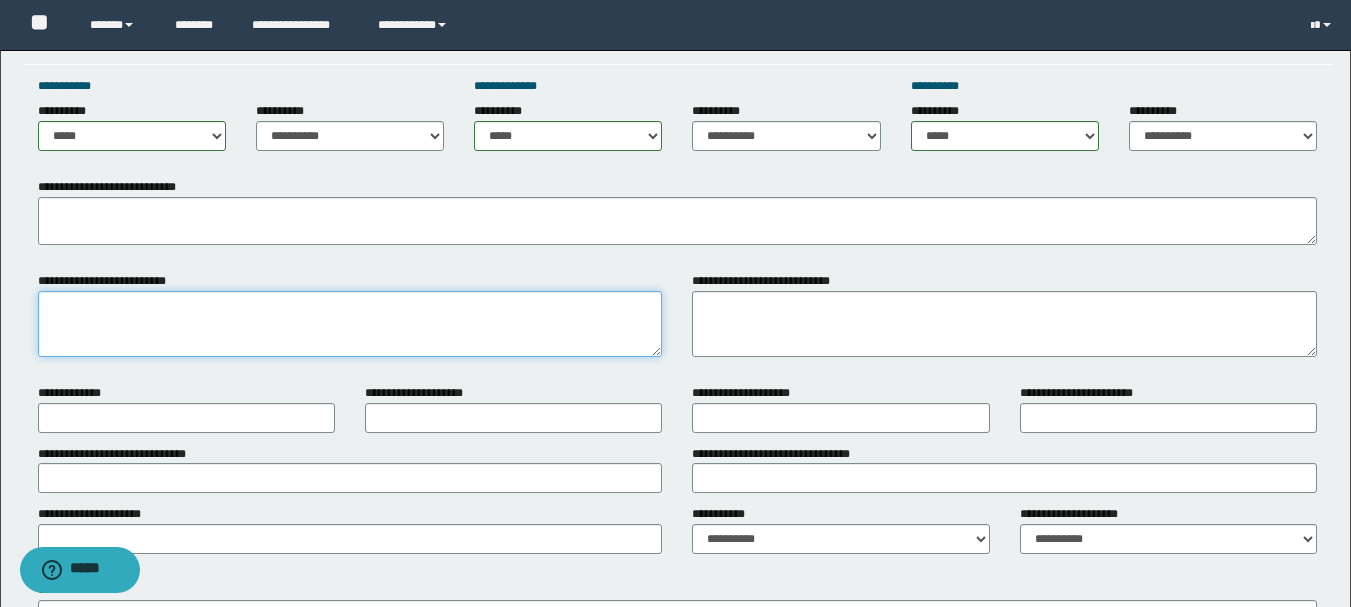 click on "**********" at bounding box center (350, 324) 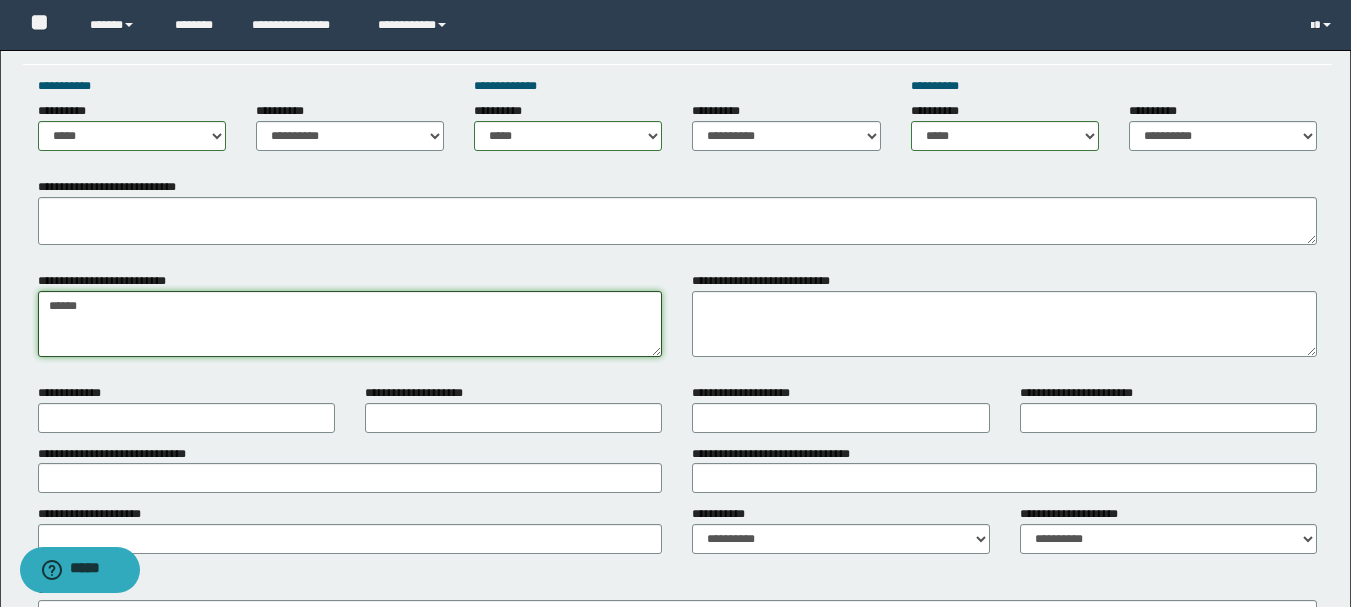type on "******" 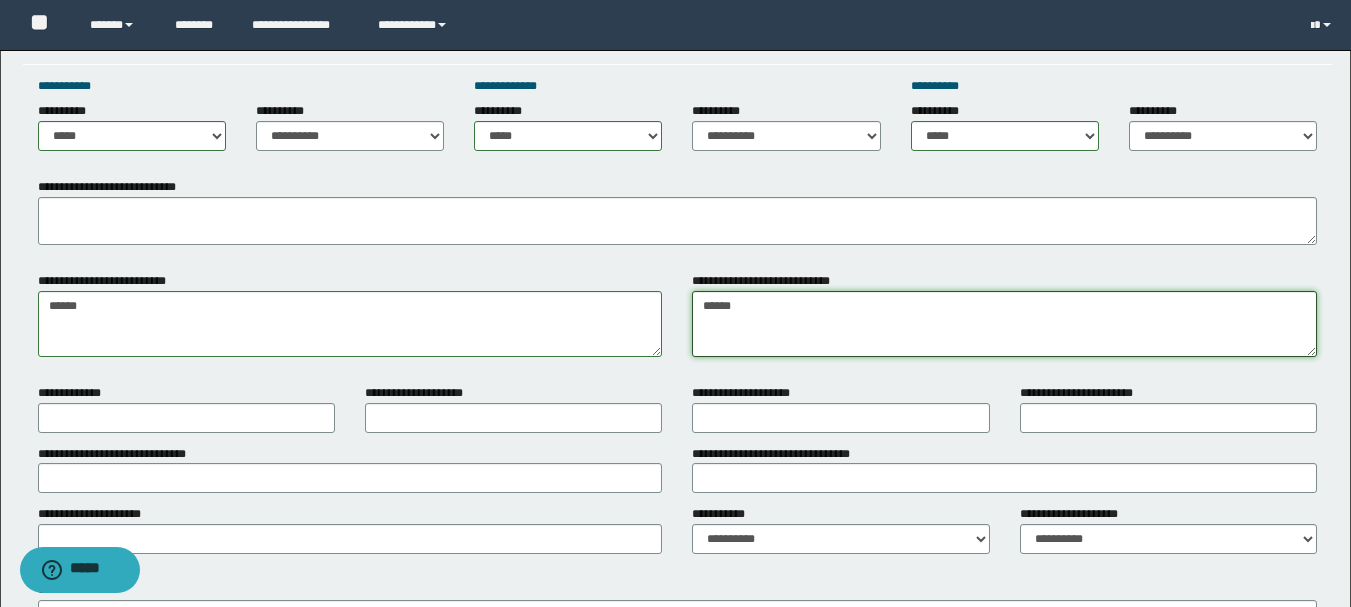type on "******" 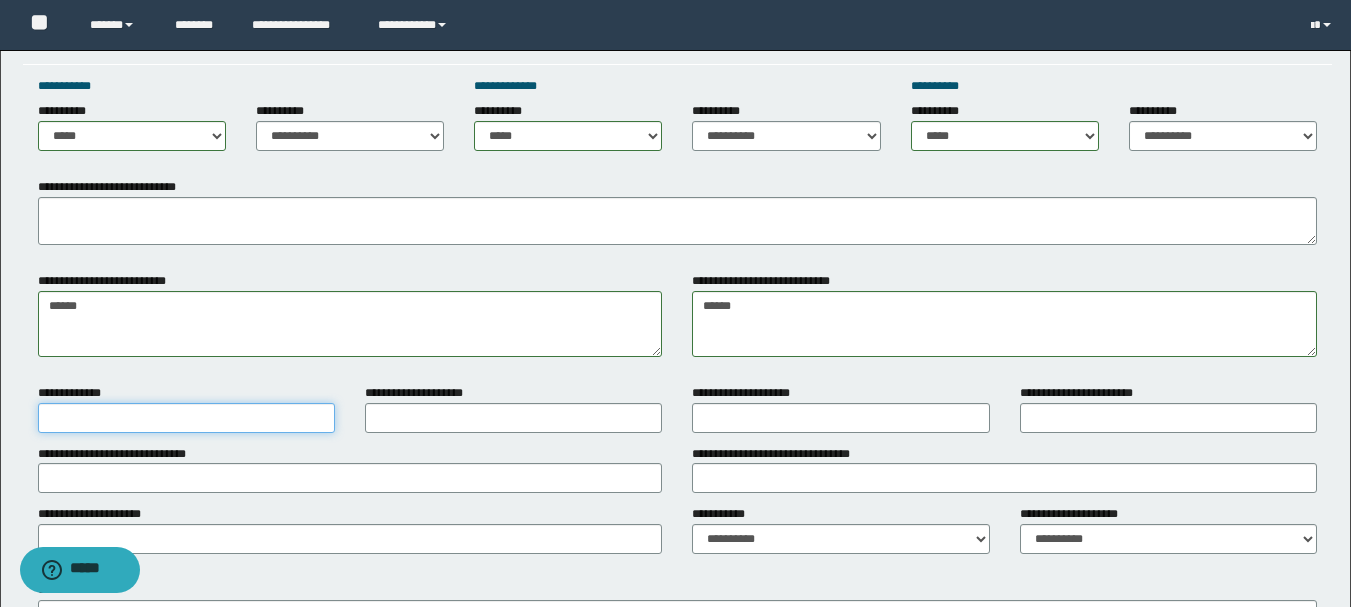 click on "**********" at bounding box center [186, 418] 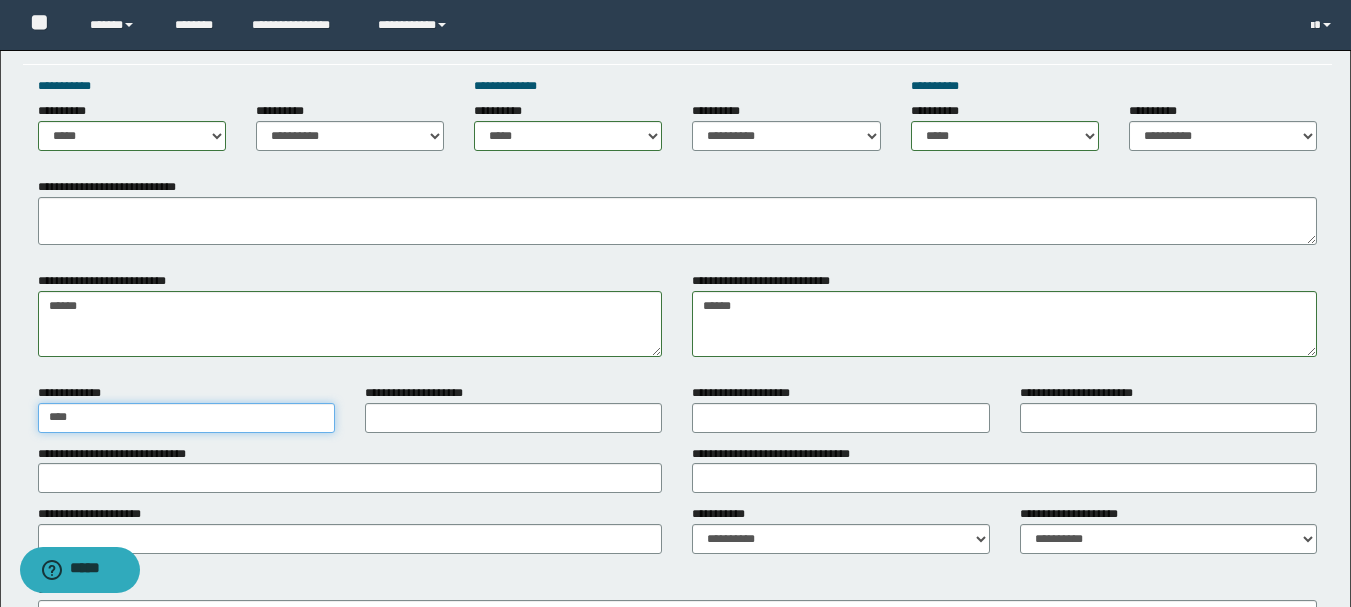 type on "****" 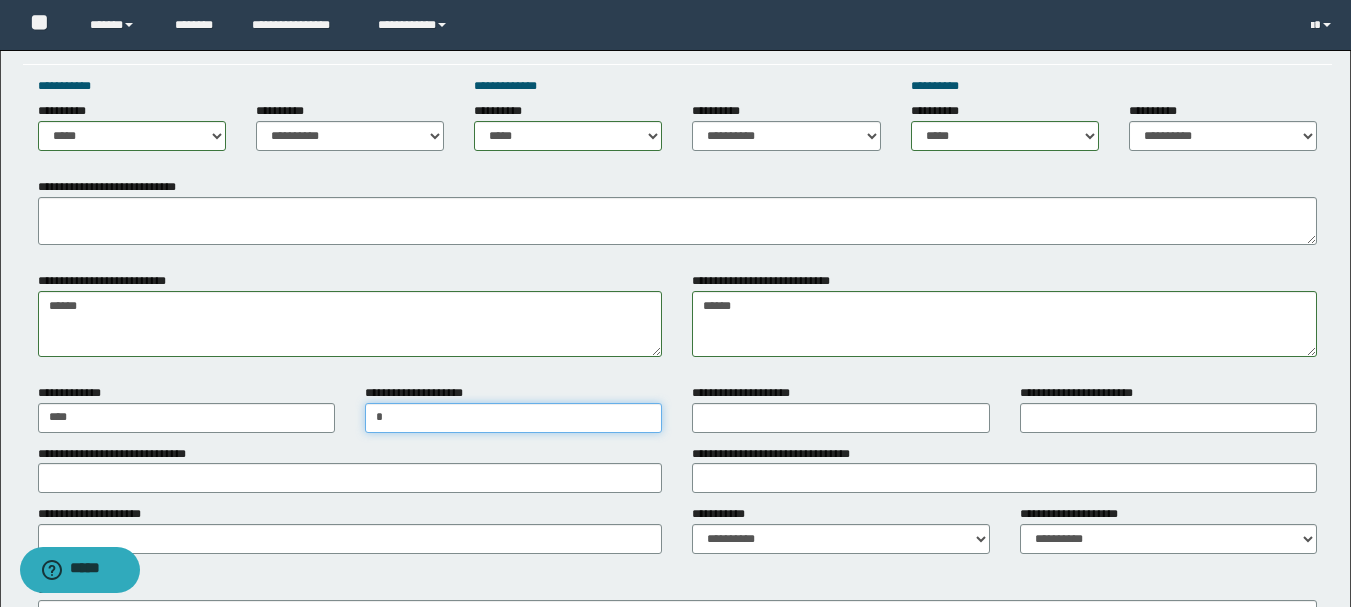 type on "*" 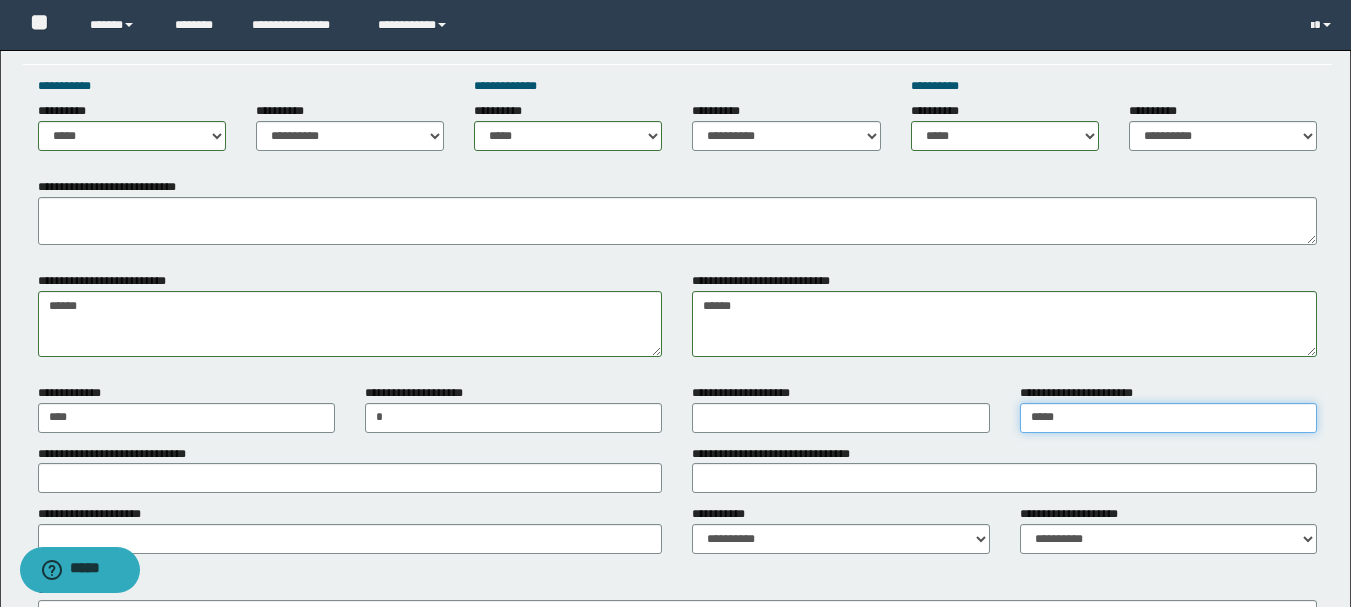 type on "*****" 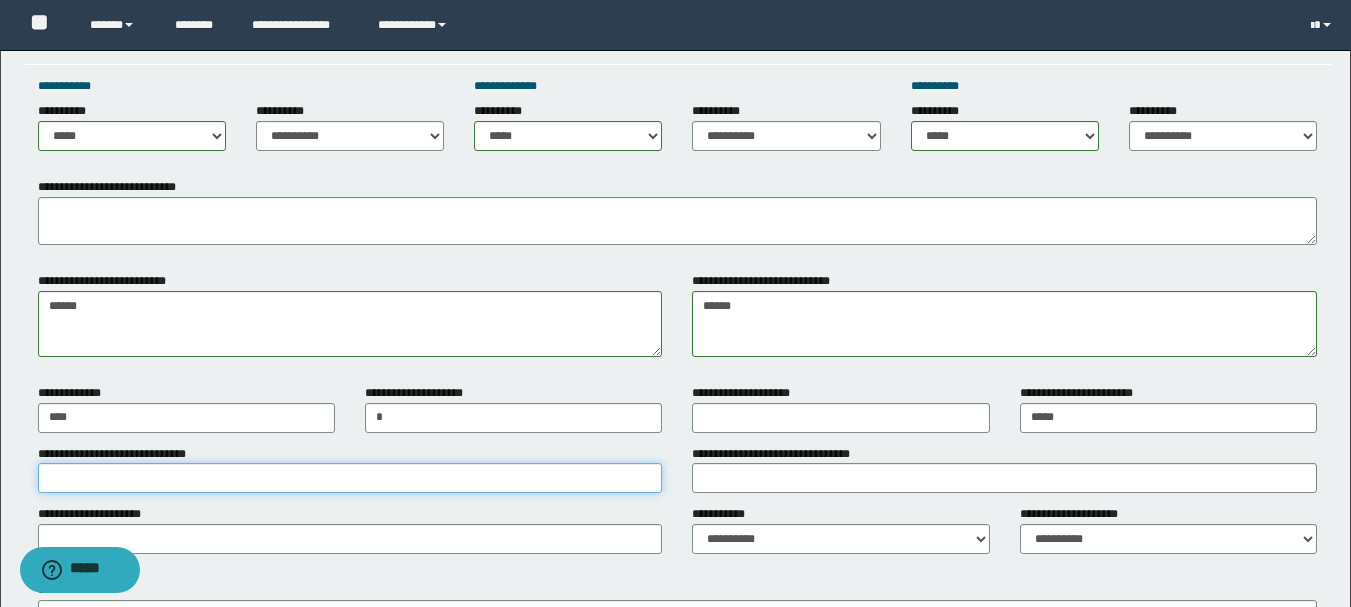 click on "**********" at bounding box center (350, 478) 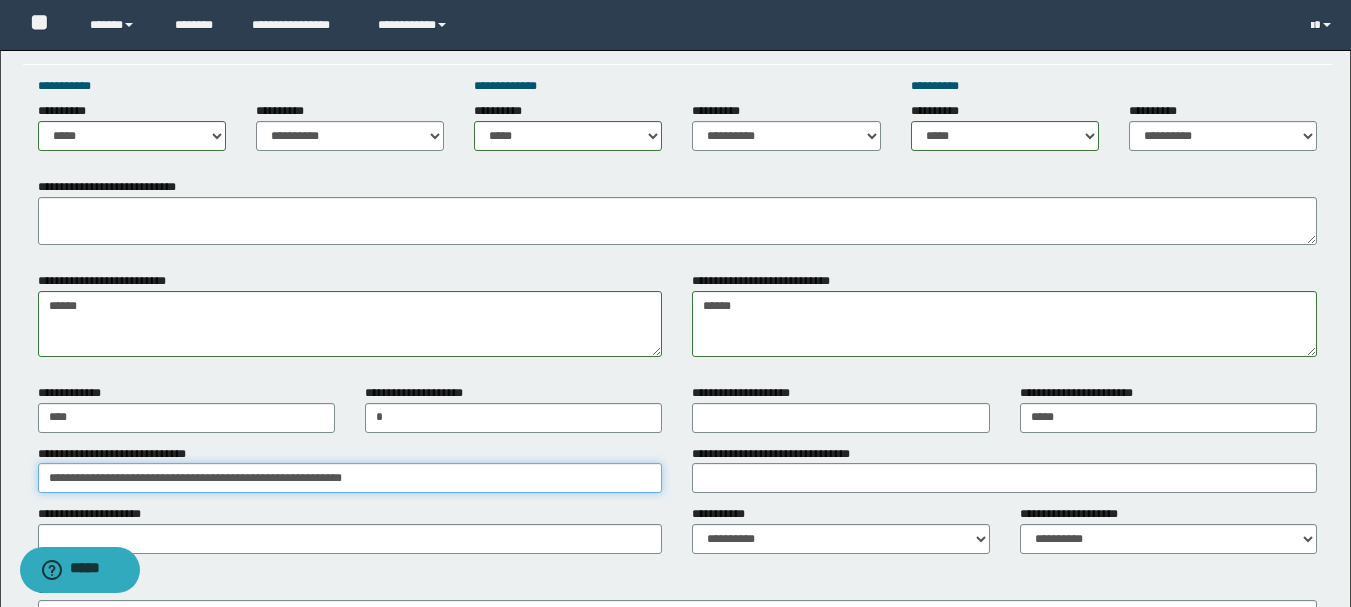 type on "**********" 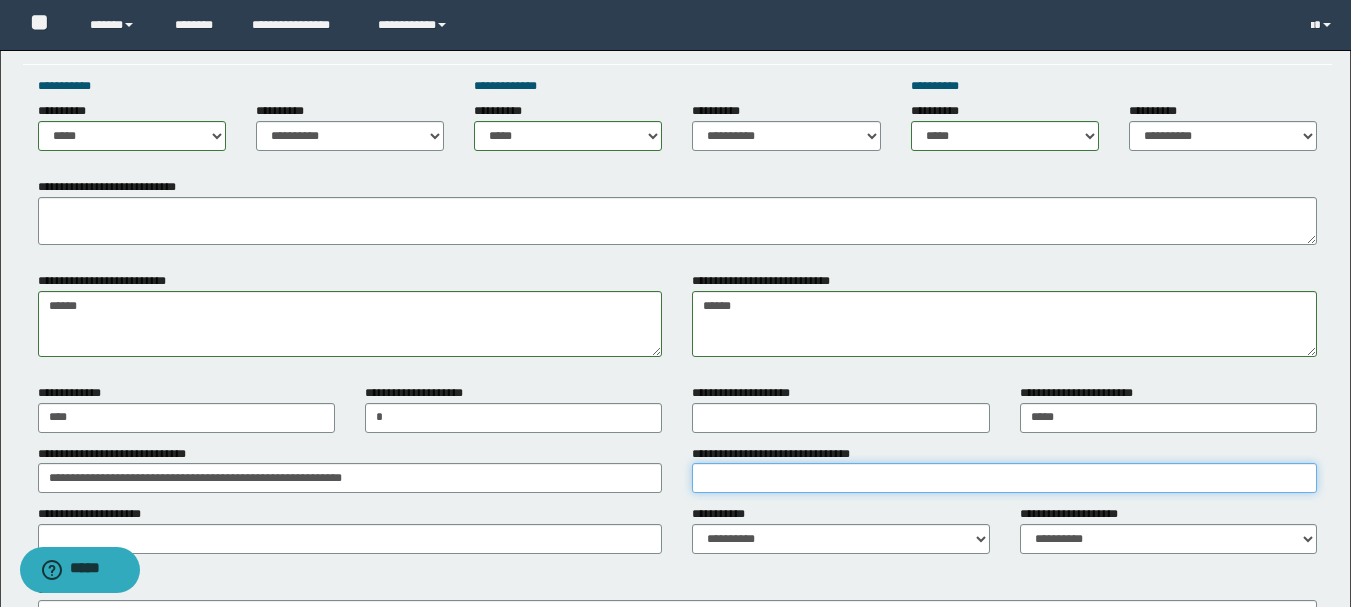 click on "**********" at bounding box center (1004, 478) 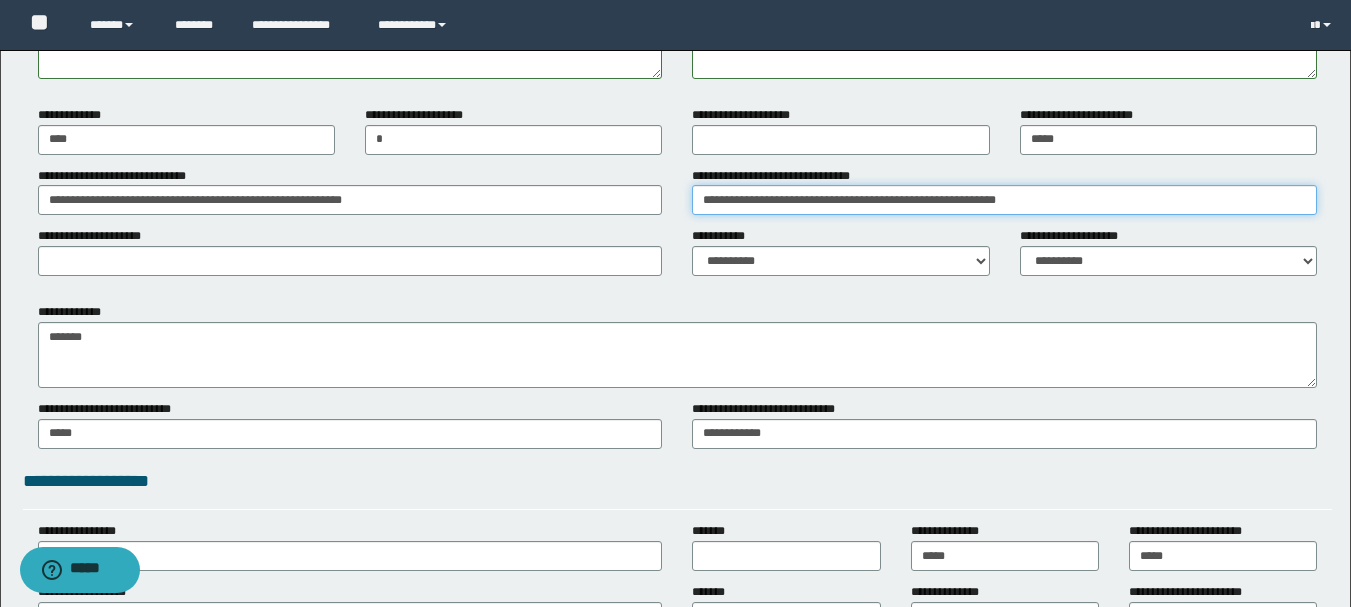 scroll, scrollTop: 1600, scrollLeft: 0, axis: vertical 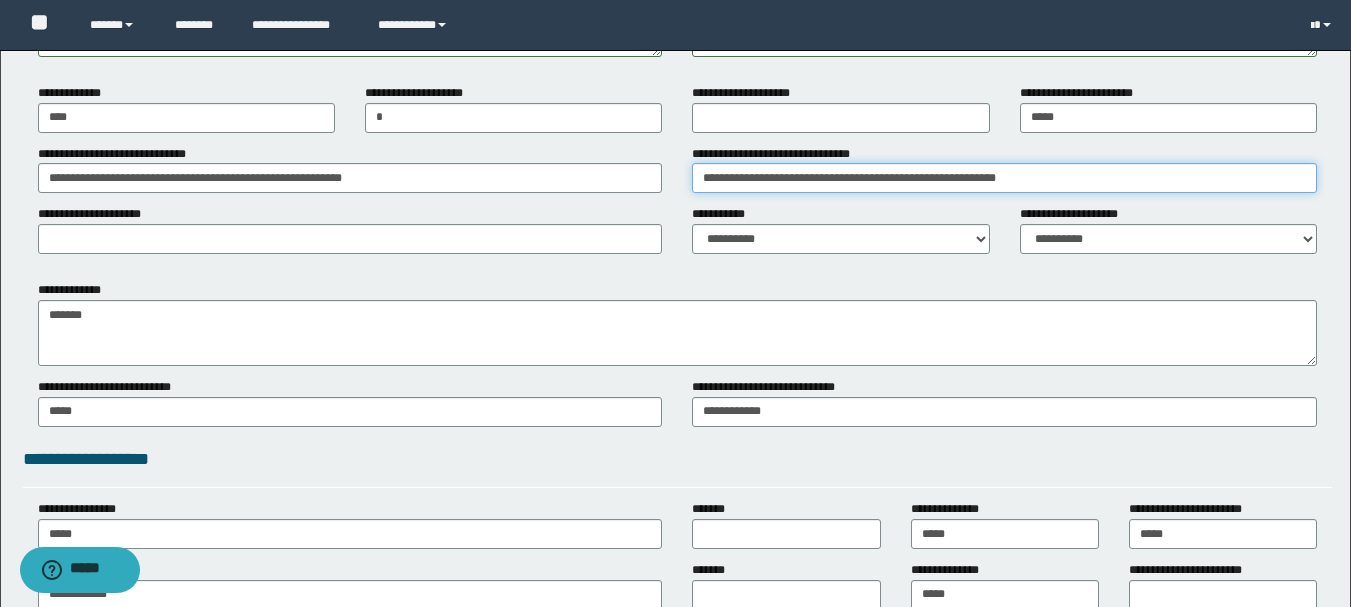 type on "**********" 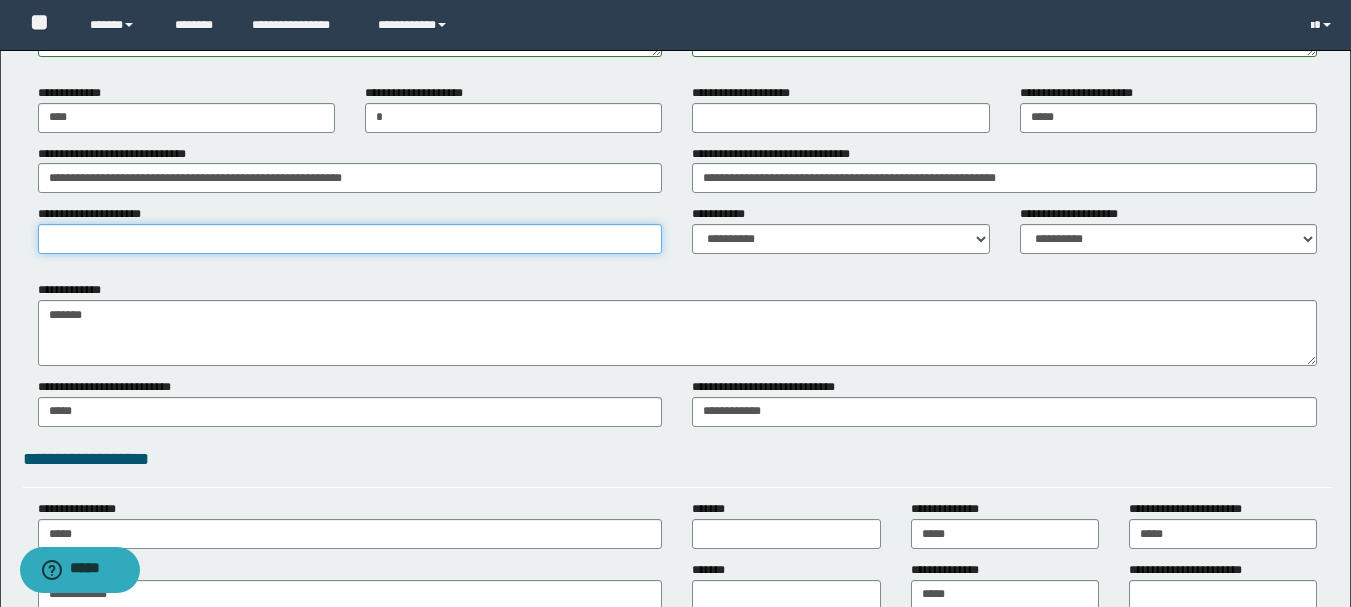 click on "**********" at bounding box center (350, 239) 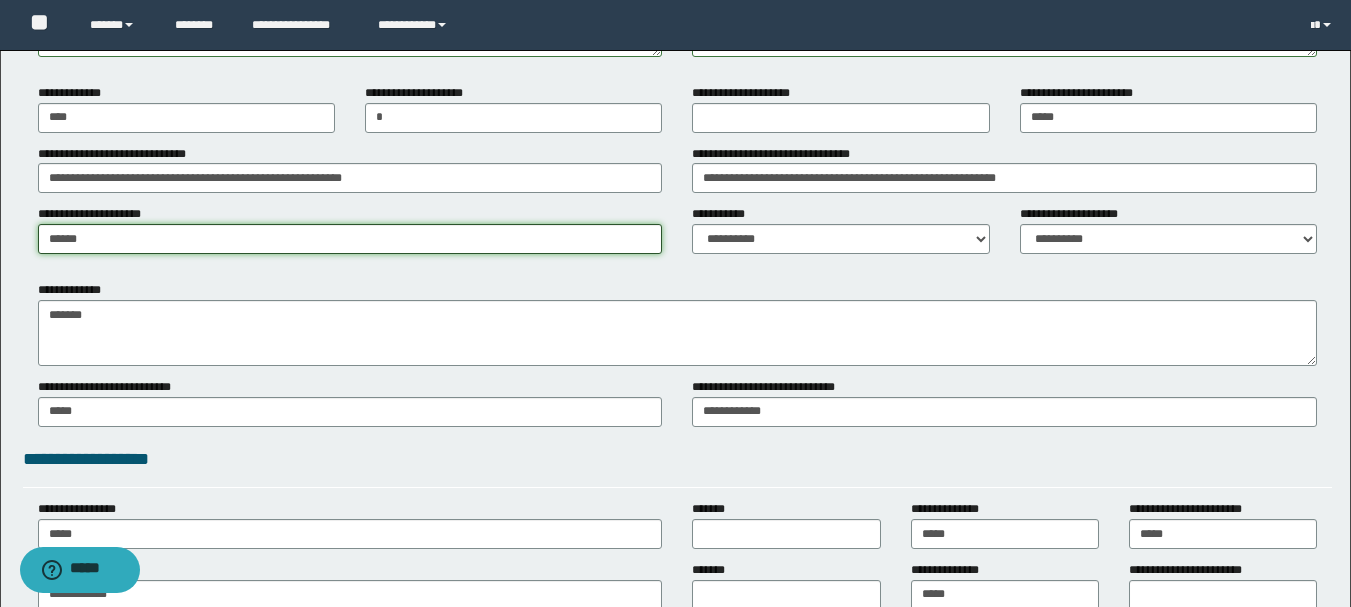 type on "******" 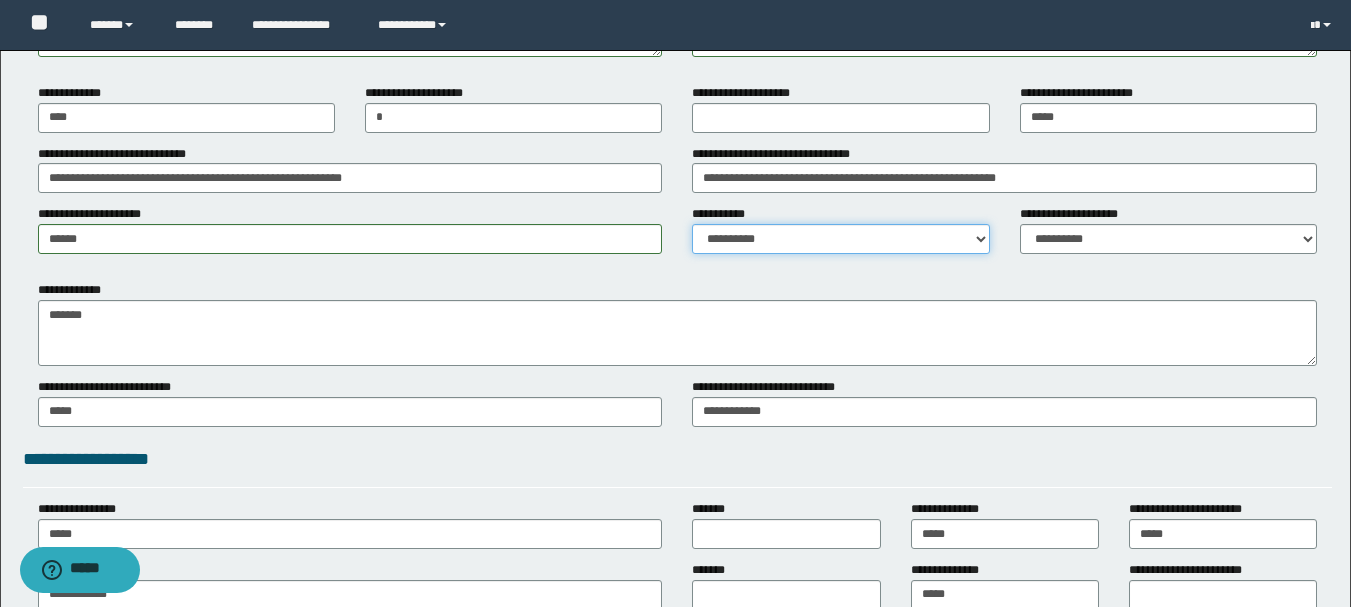 click on "**********" at bounding box center (840, 239) 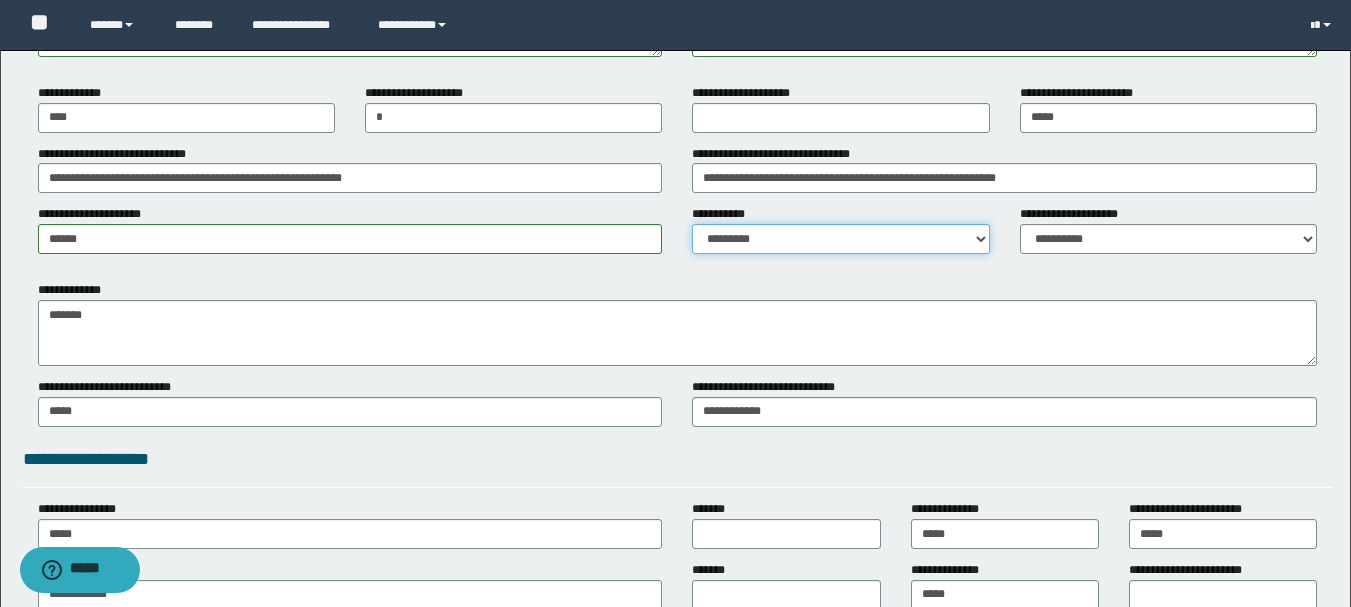 click on "**********" at bounding box center [840, 239] 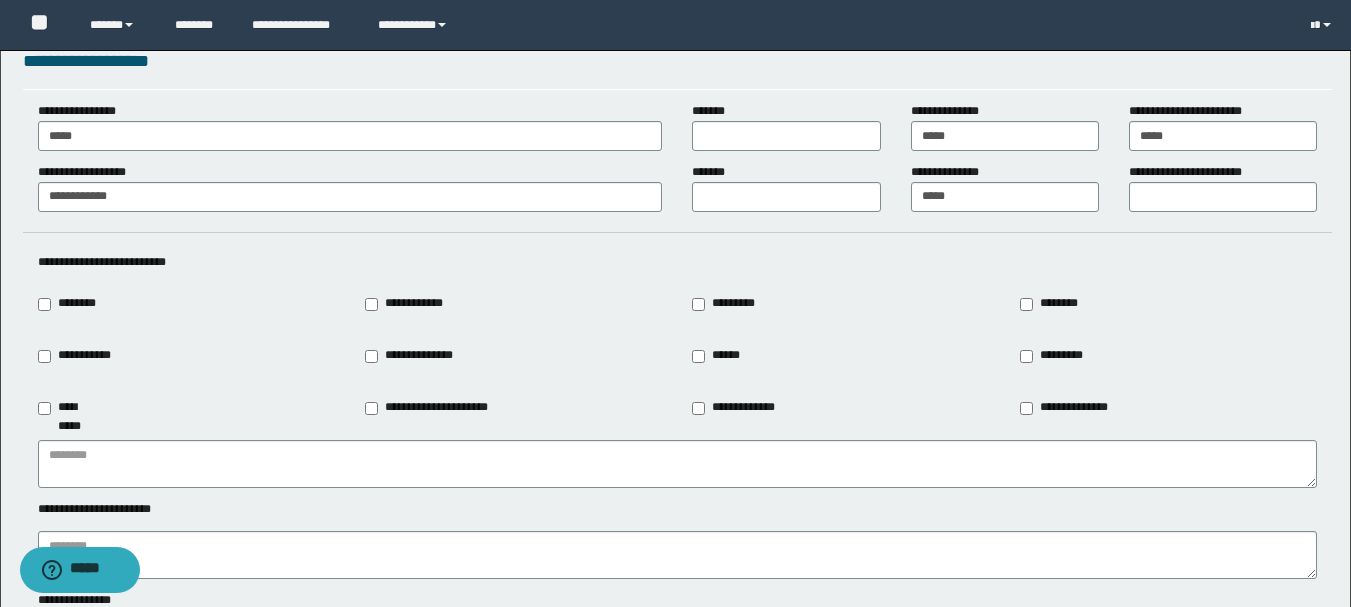 scroll, scrollTop: 2000, scrollLeft: 0, axis: vertical 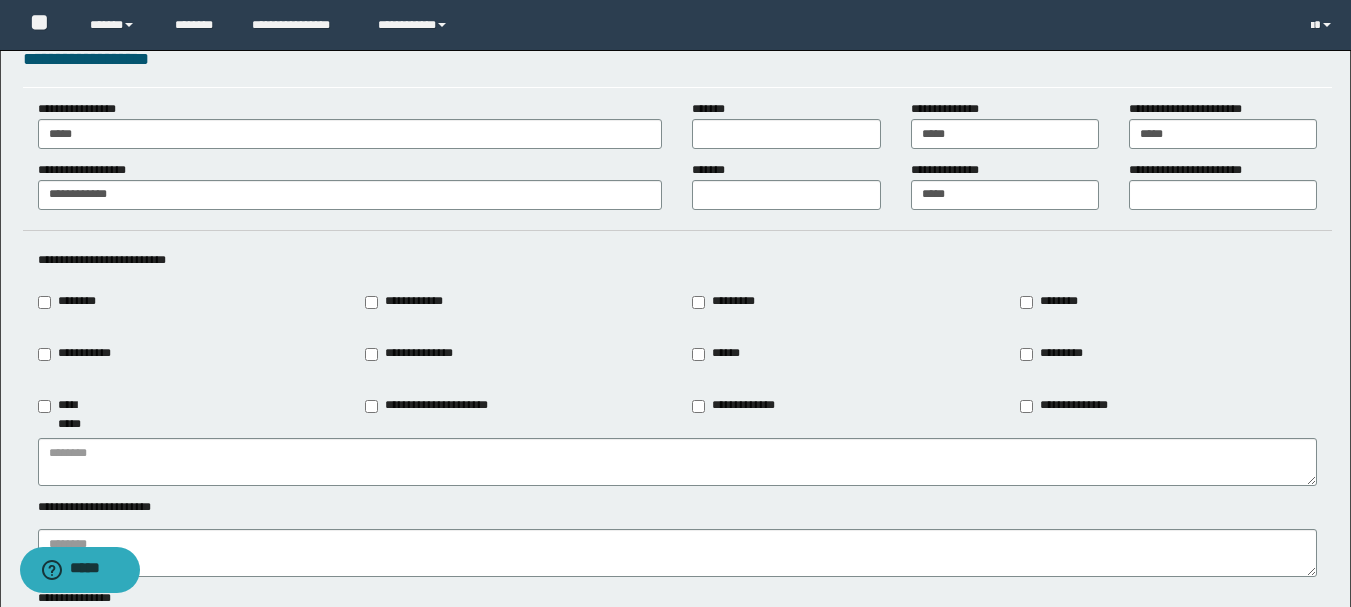 click on "******" at bounding box center [720, 354] 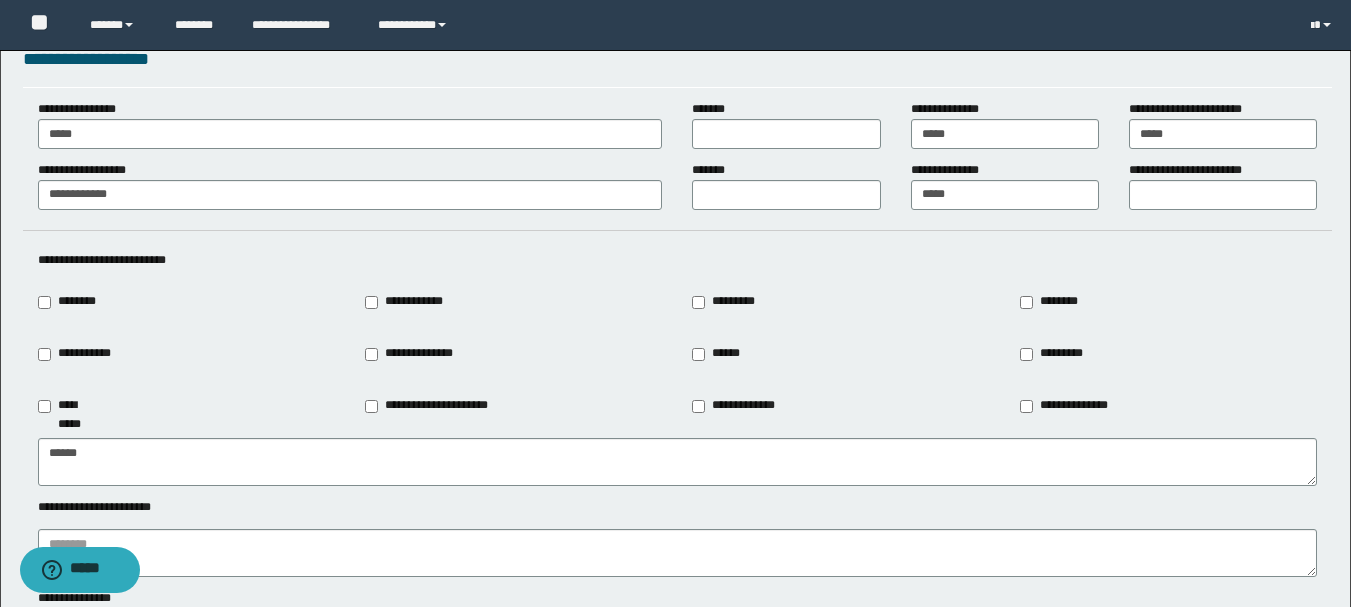 click on "**********" at bounding box center (413, 354) 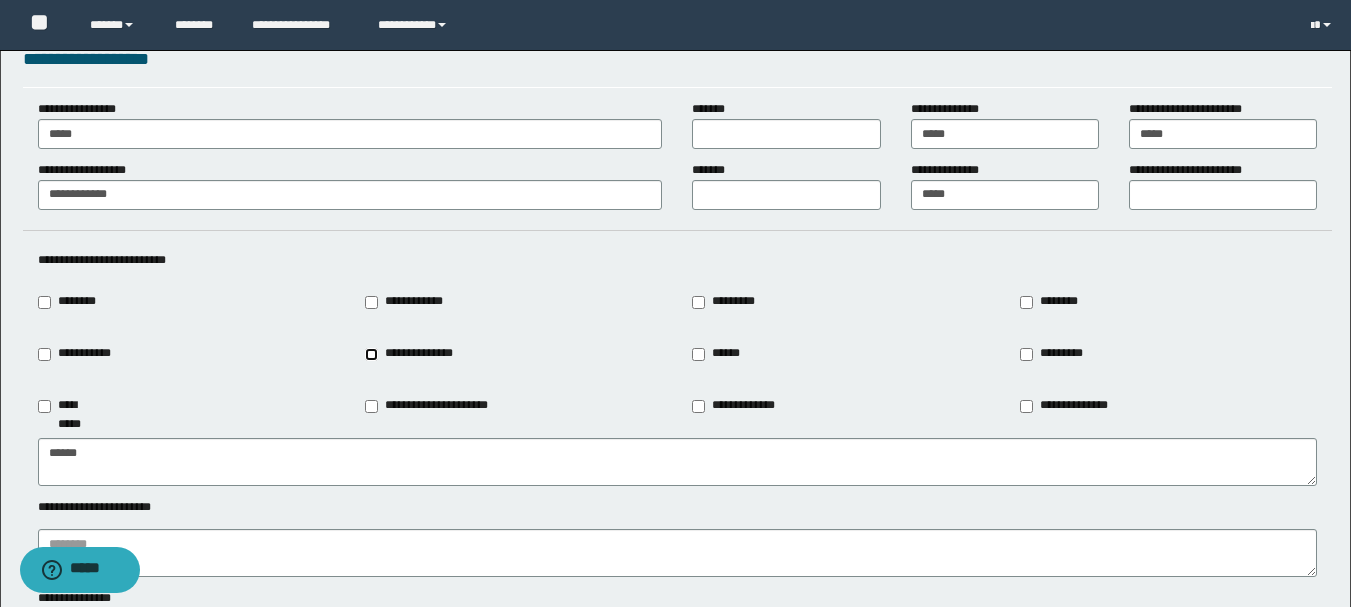 type on "**********" 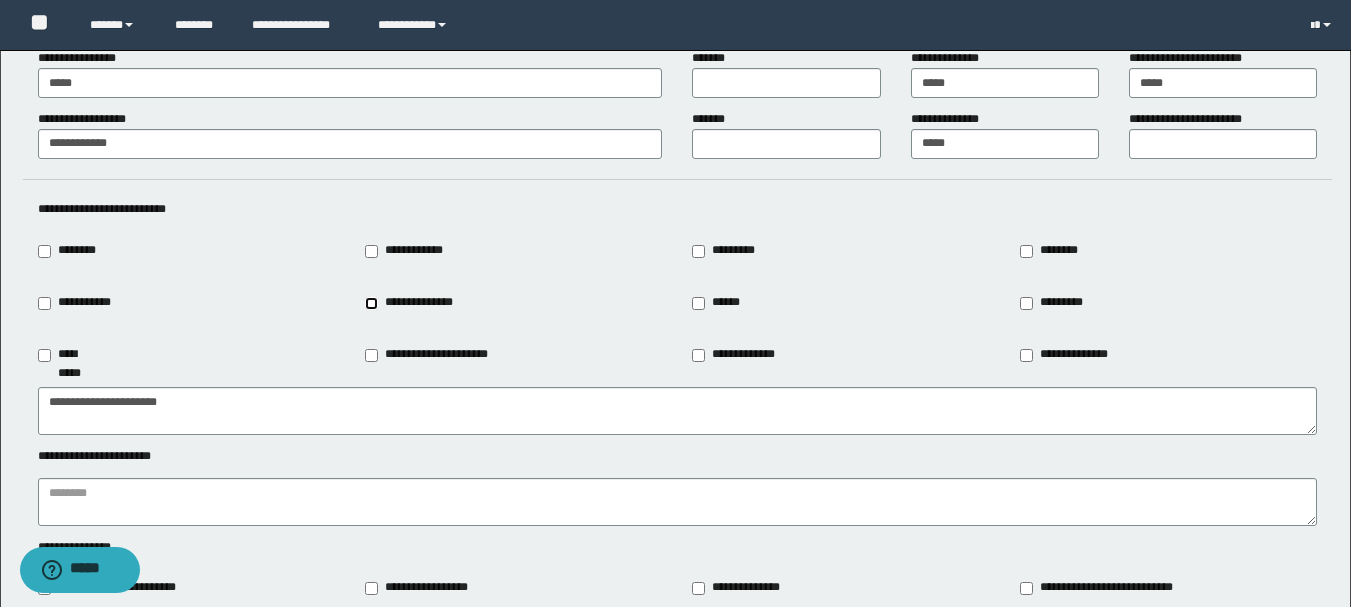 scroll, scrollTop: 2100, scrollLeft: 0, axis: vertical 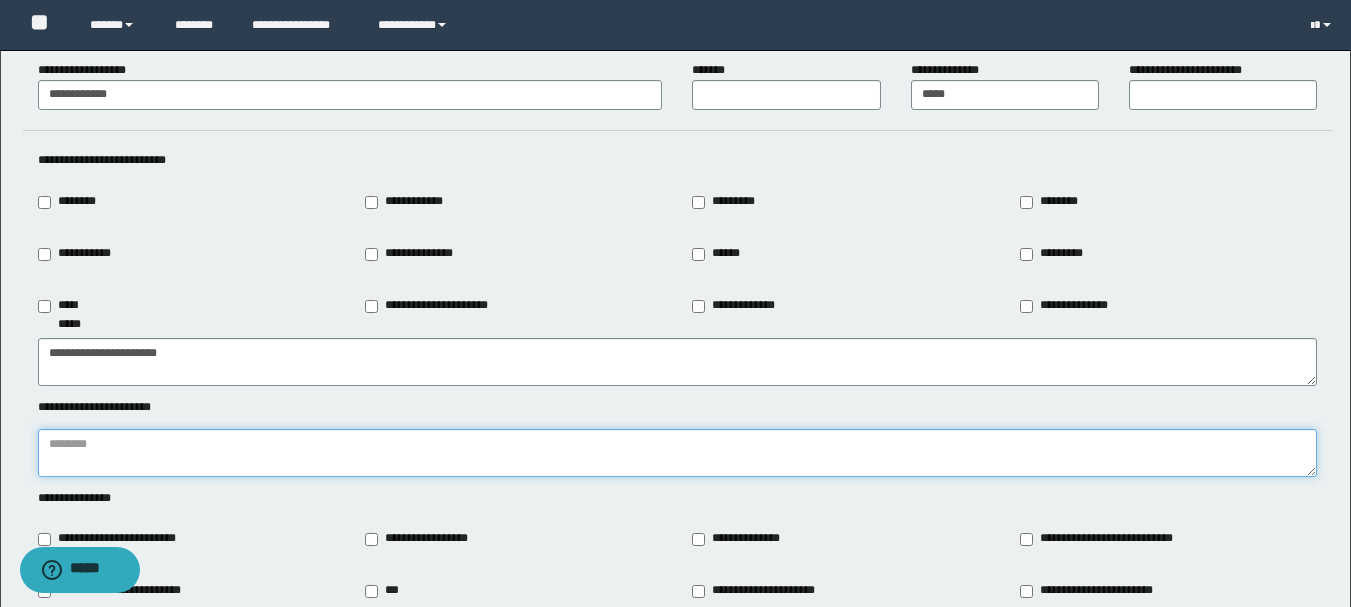 click at bounding box center (677, 453) 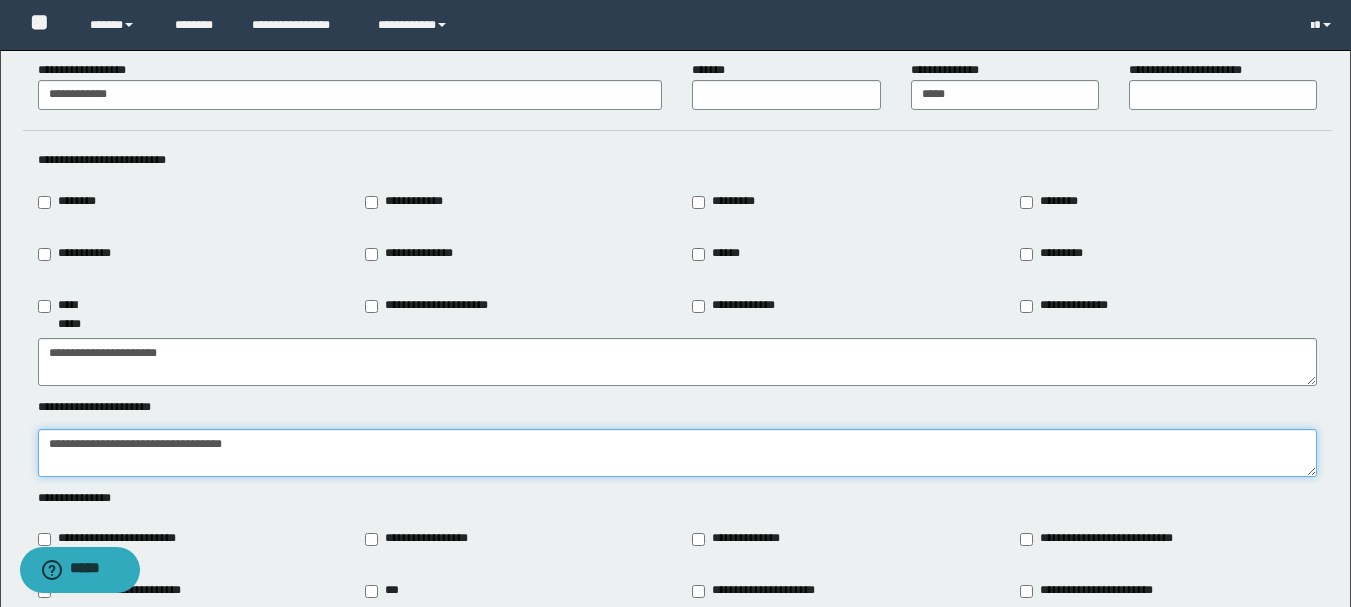 paste on "**********" 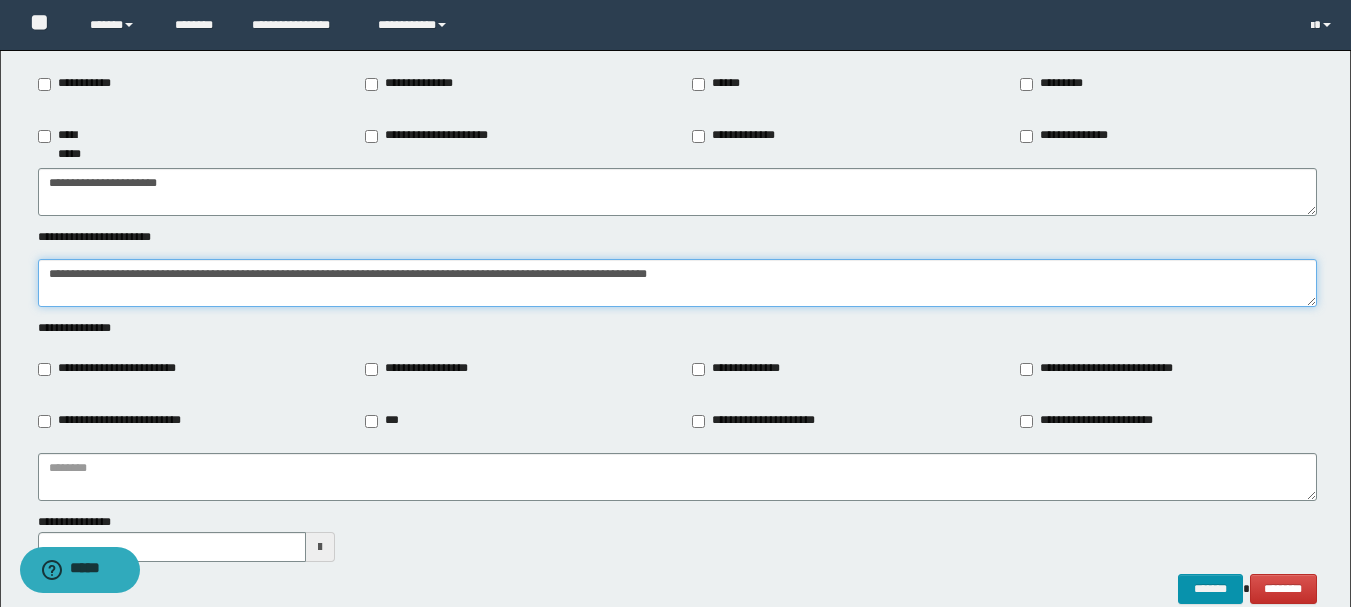 scroll, scrollTop: 2300, scrollLeft: 0, axis: vertical 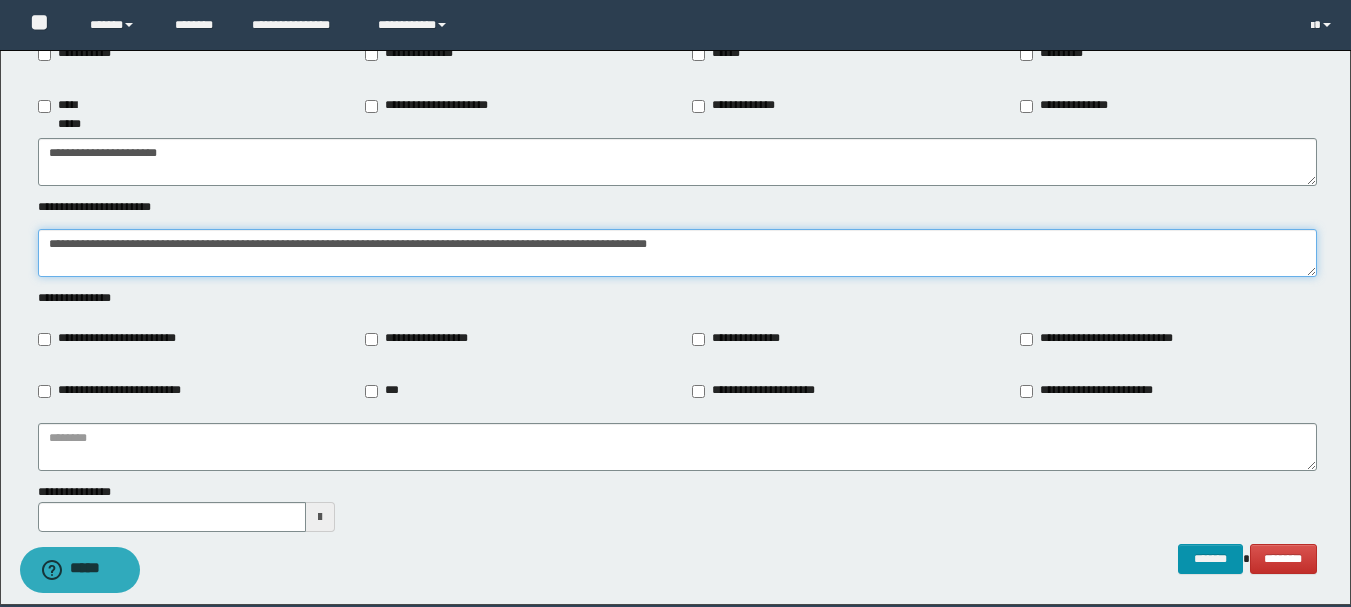 type on "**********" 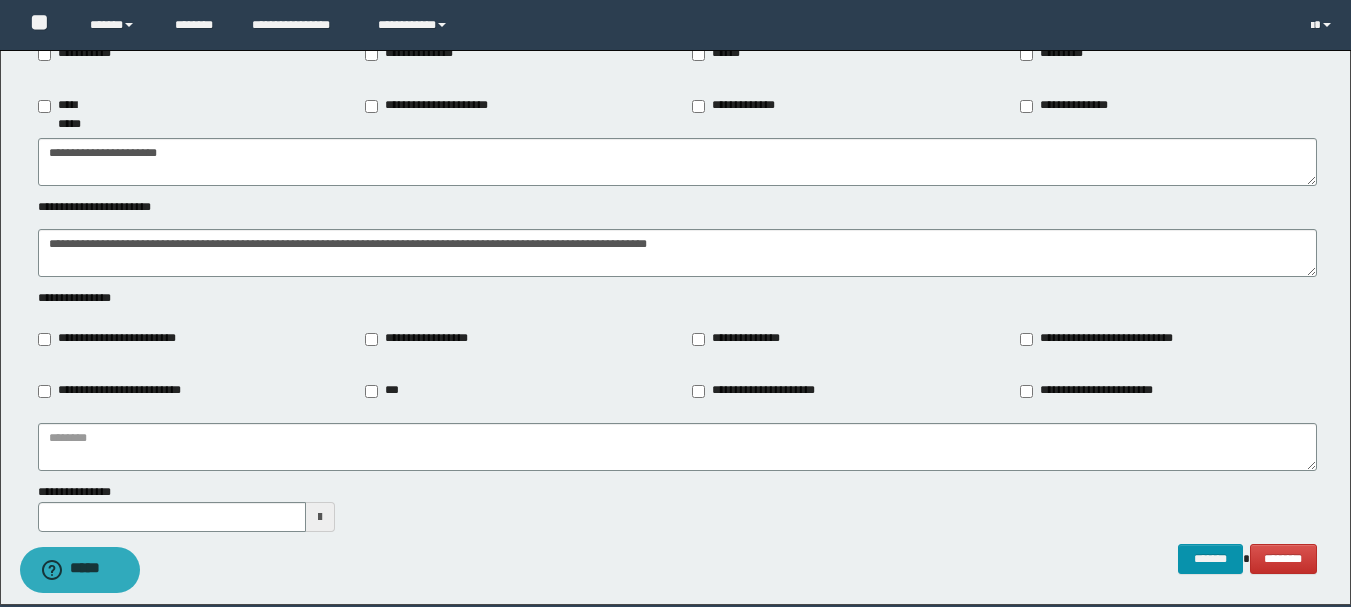 drag, startPoint x: 400, startPoint y: 341, endPoint x: 323, endPoint y: 353, distance: 77.92946 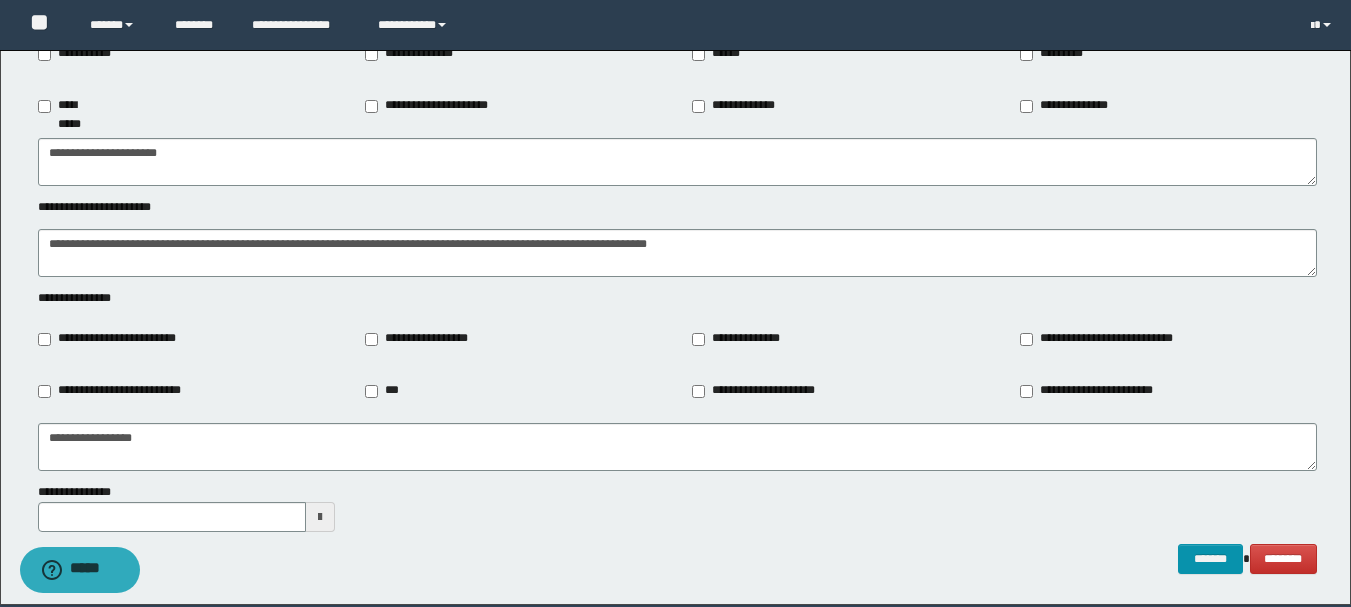 click on "**********" at bounding box center (116, 339) 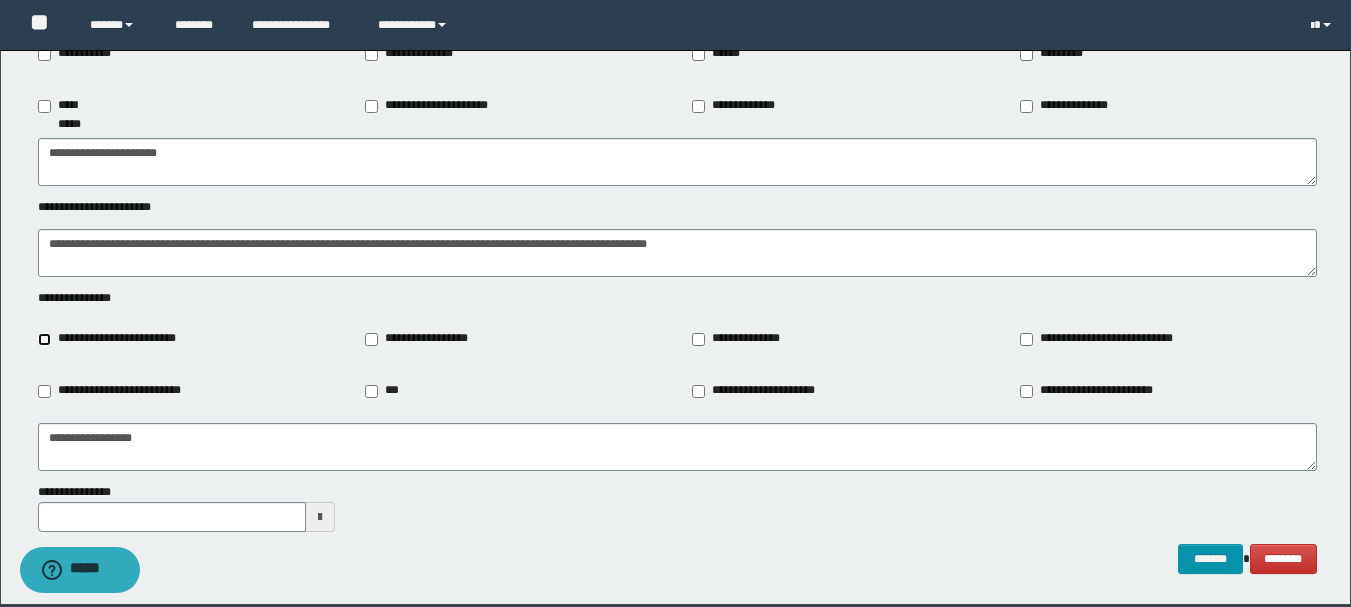 type on "**********" 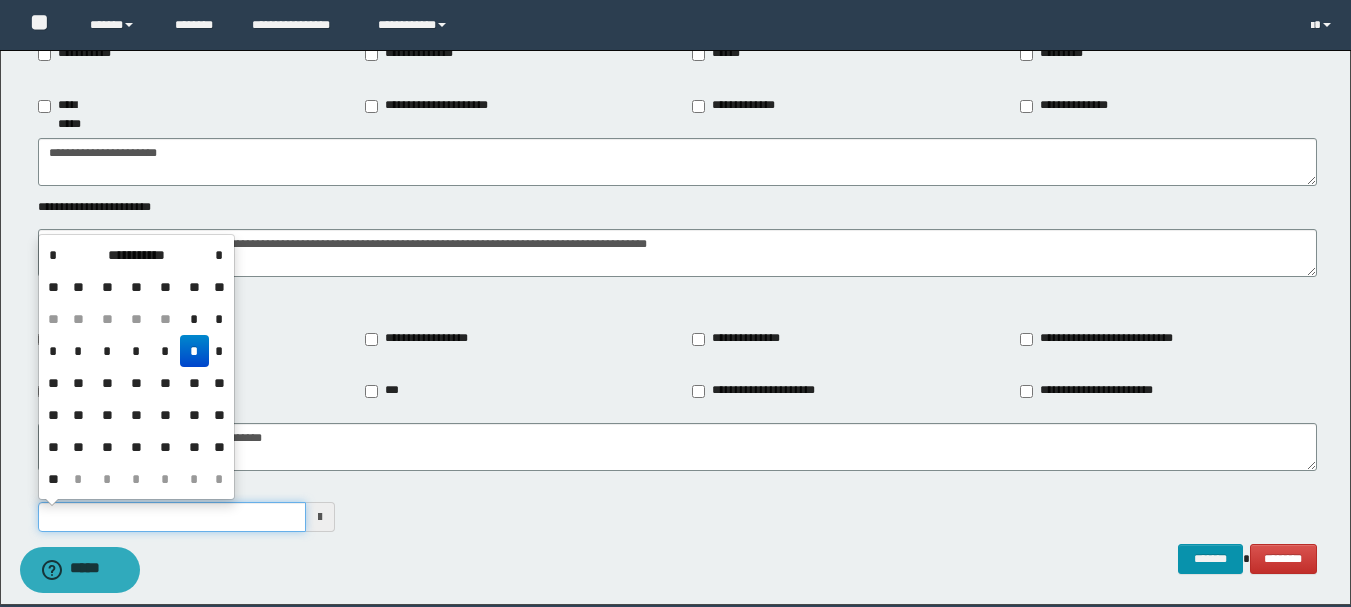 click on "**********" at bounding box center (172, 517) 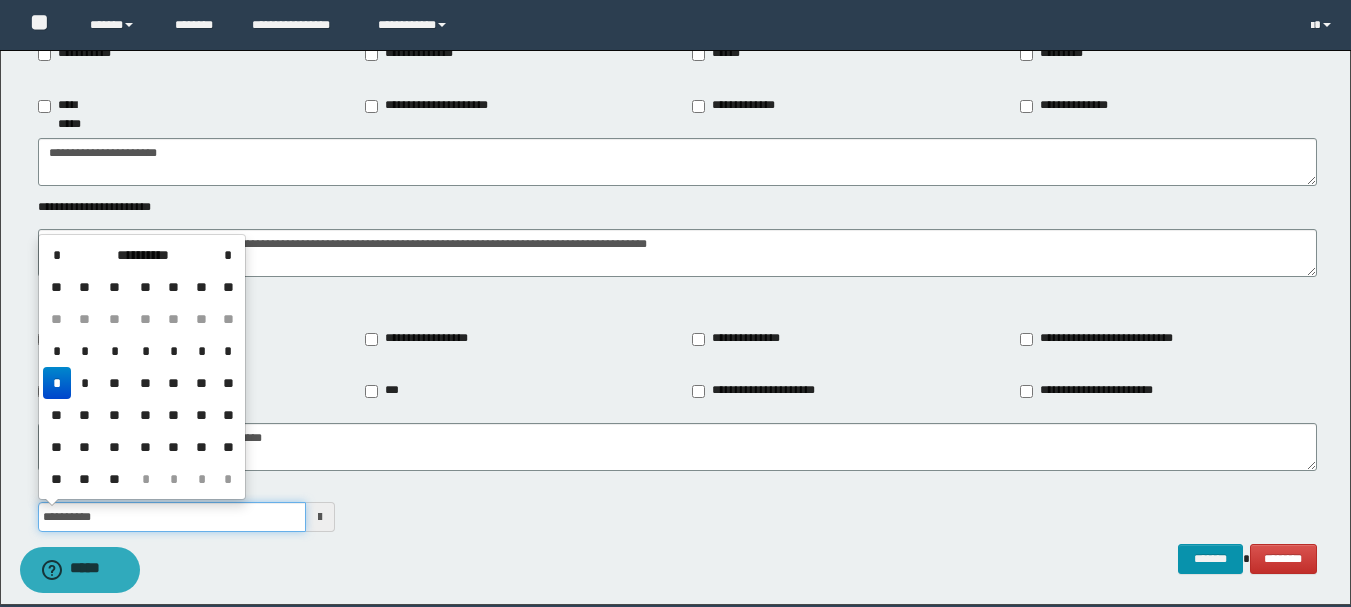 type on "**********" 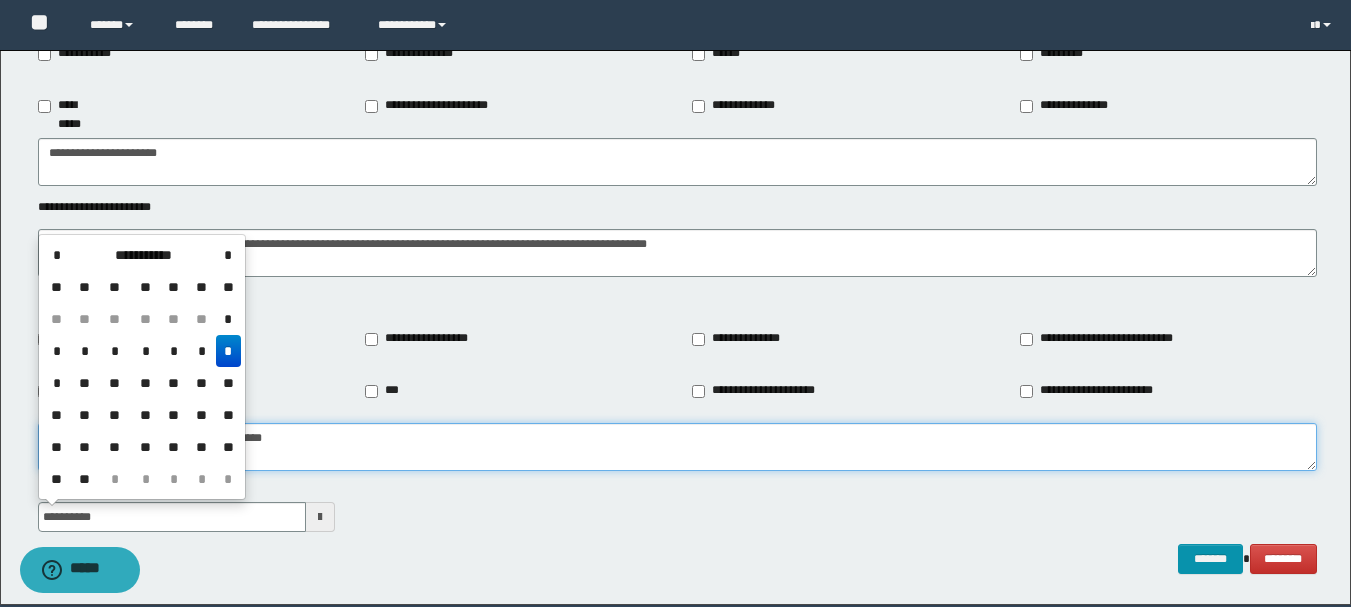 click on "**********" at bounding box center (677, 447) 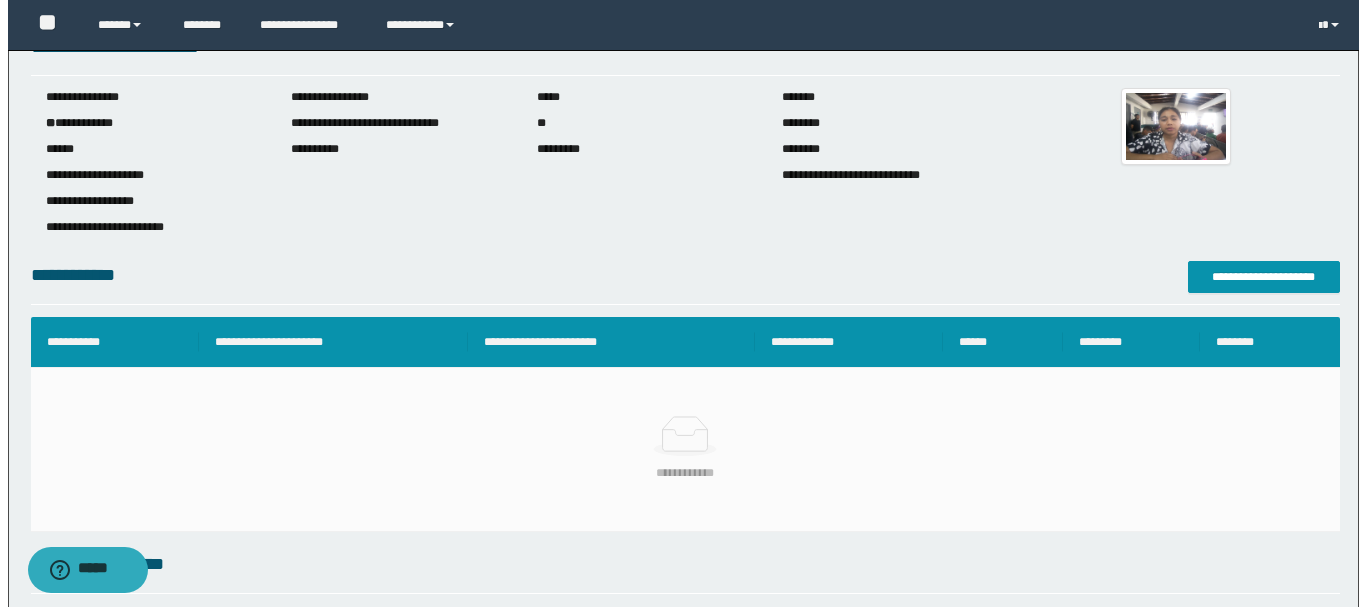 scroll, scrollTop: 100, scrollLeft: 0, axis: vertical 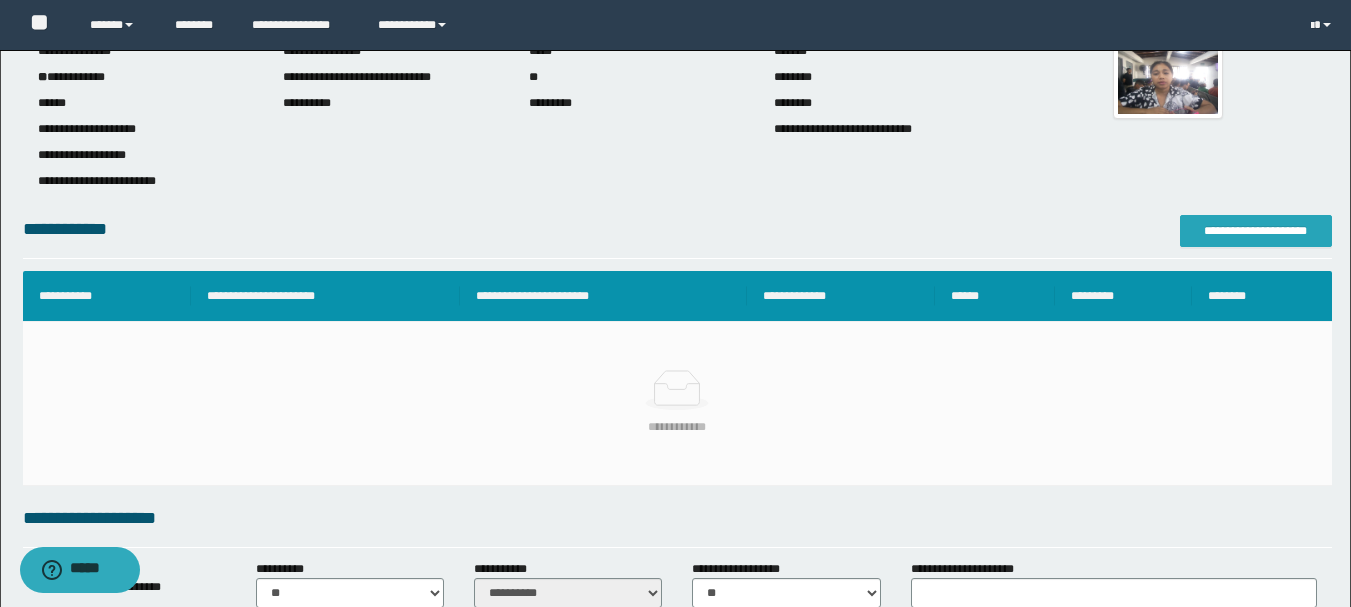 click on "**********" at bounding box center [1256, 231] 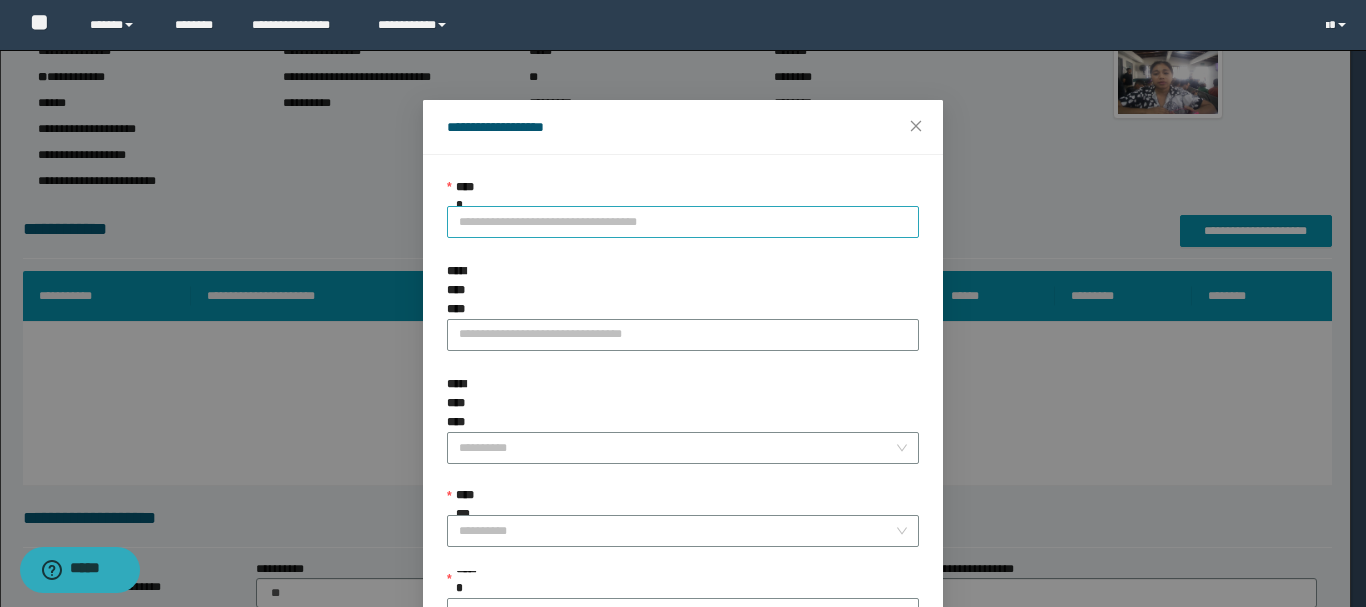 click on "**********" at bounding box center [683, 222] 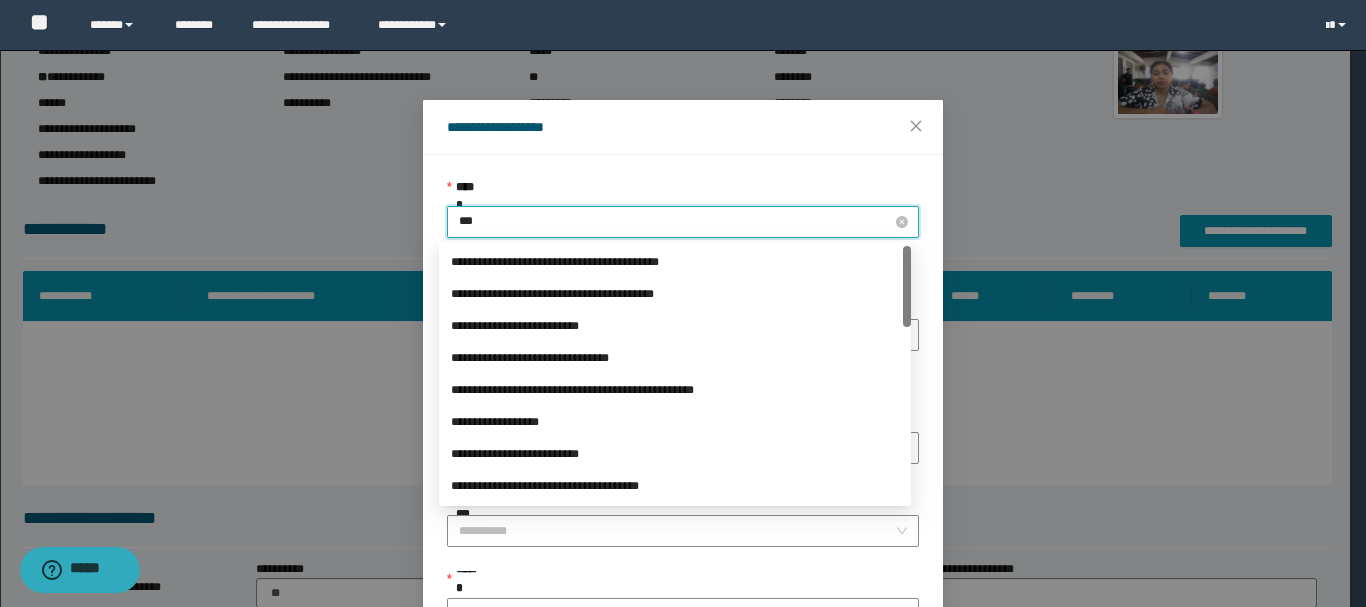 type on "****" 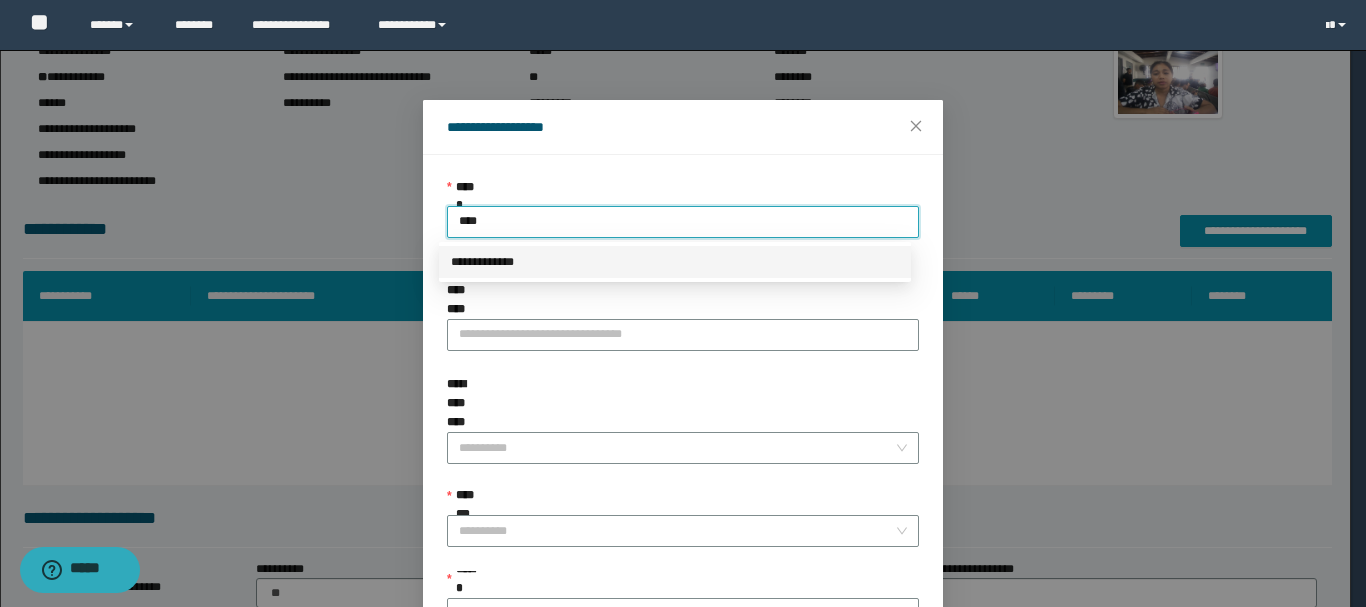 click on "**********" at bounding box center (675, 262) 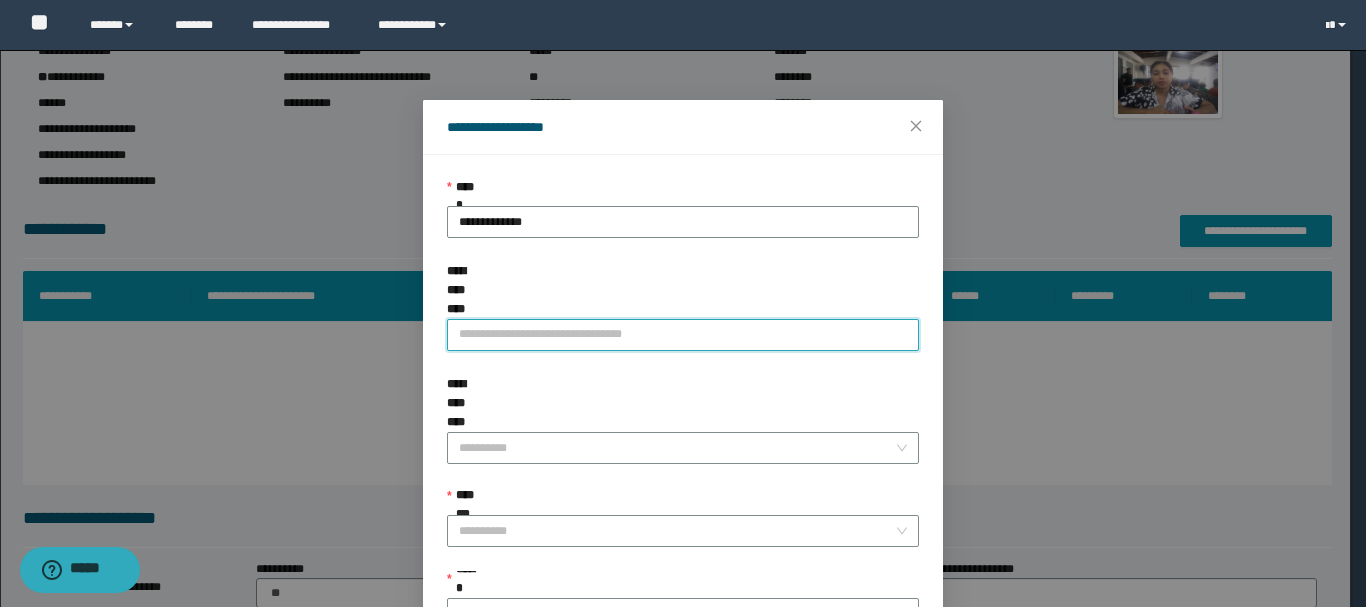 click on "**********" at bounding box center (683, 335) 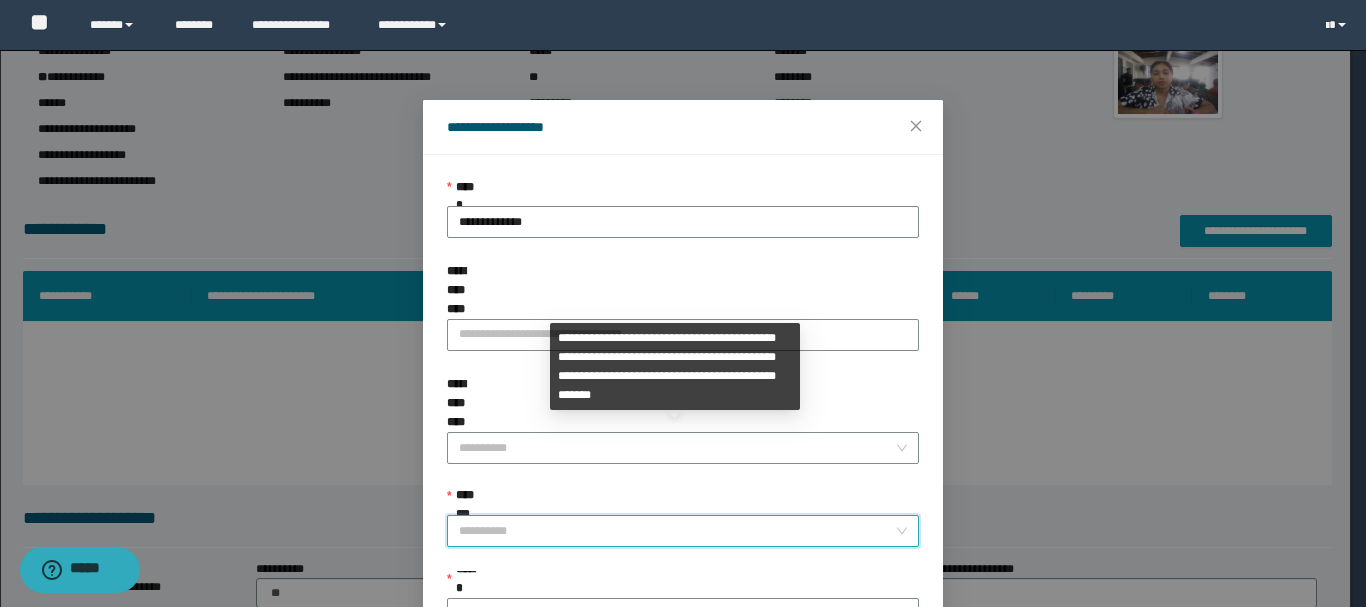 click on "**********" at bounding box center (677, 531) 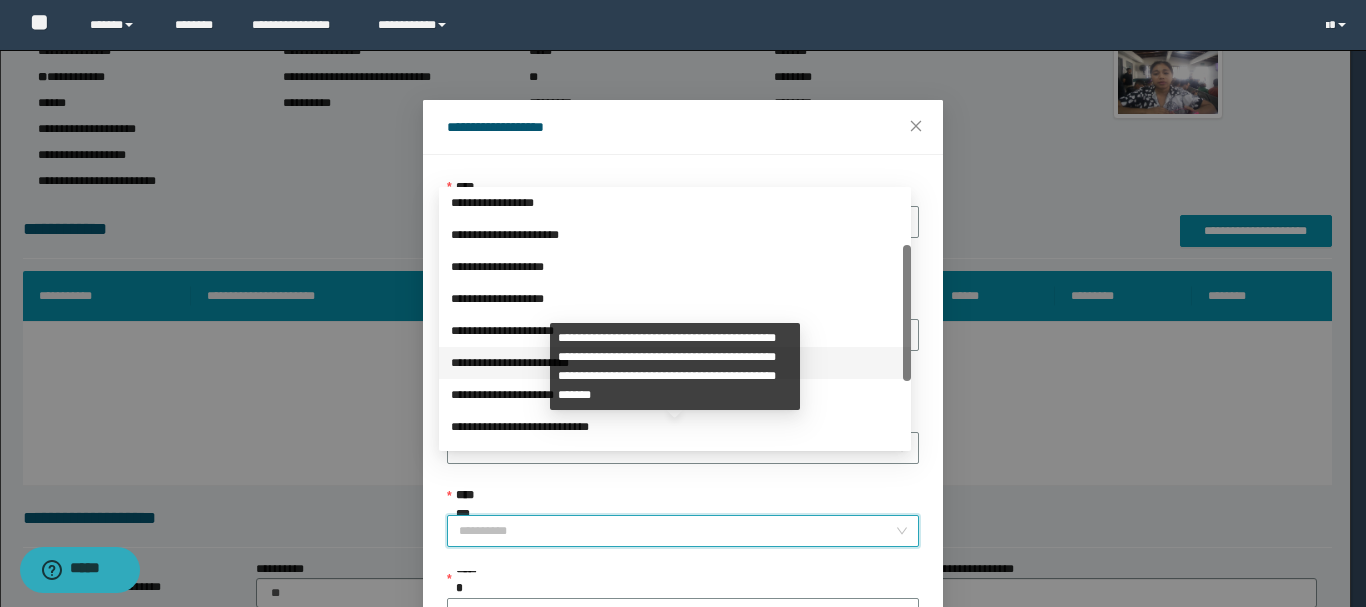 scroll, scrollTop: 224, scrollLeft: 0, axis: vertical 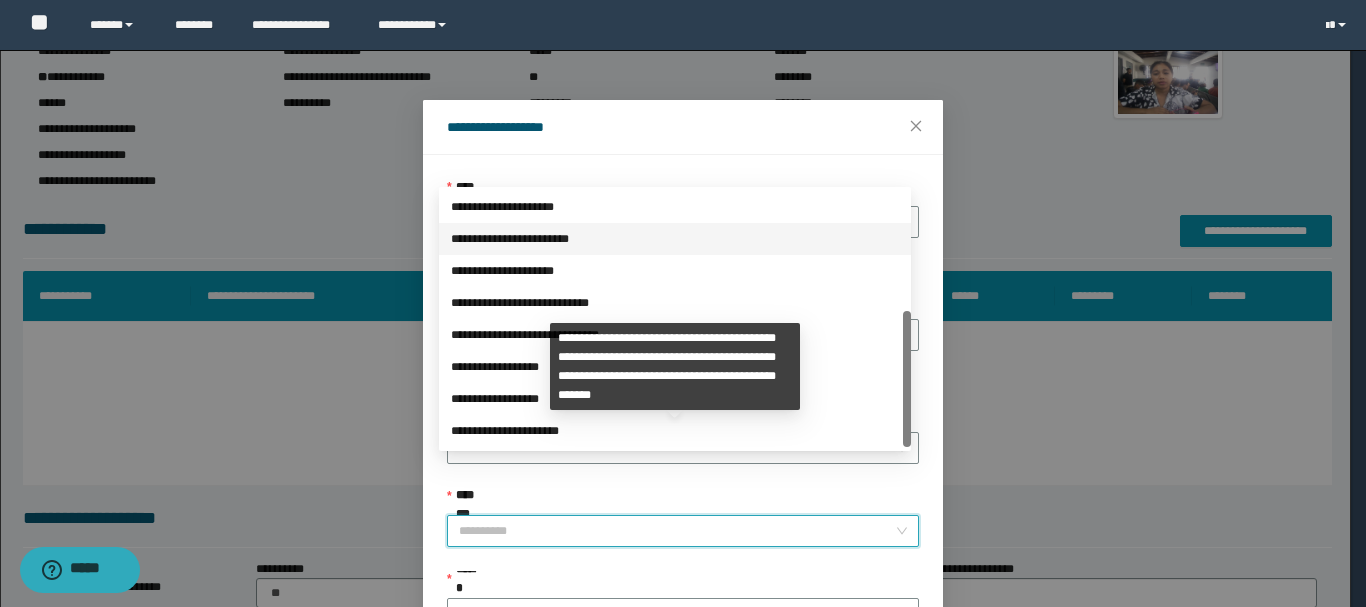 click on "**********" at bounding box center (675, 367) 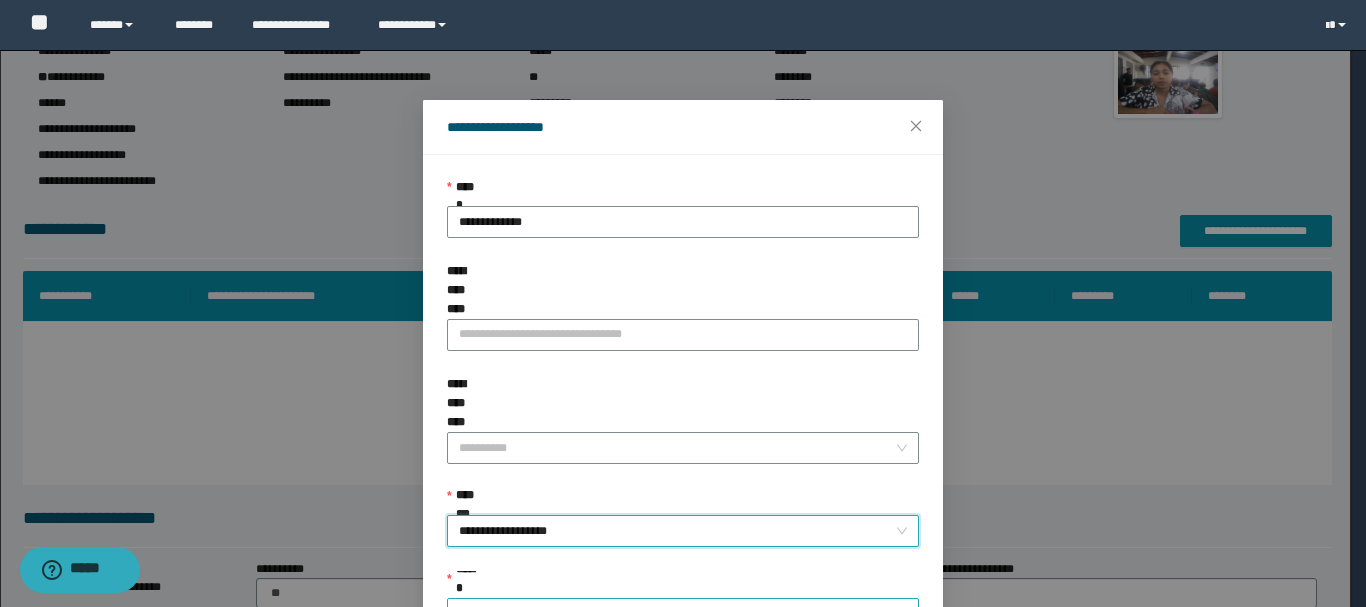 click on "******" at bounding box center [677, 614] 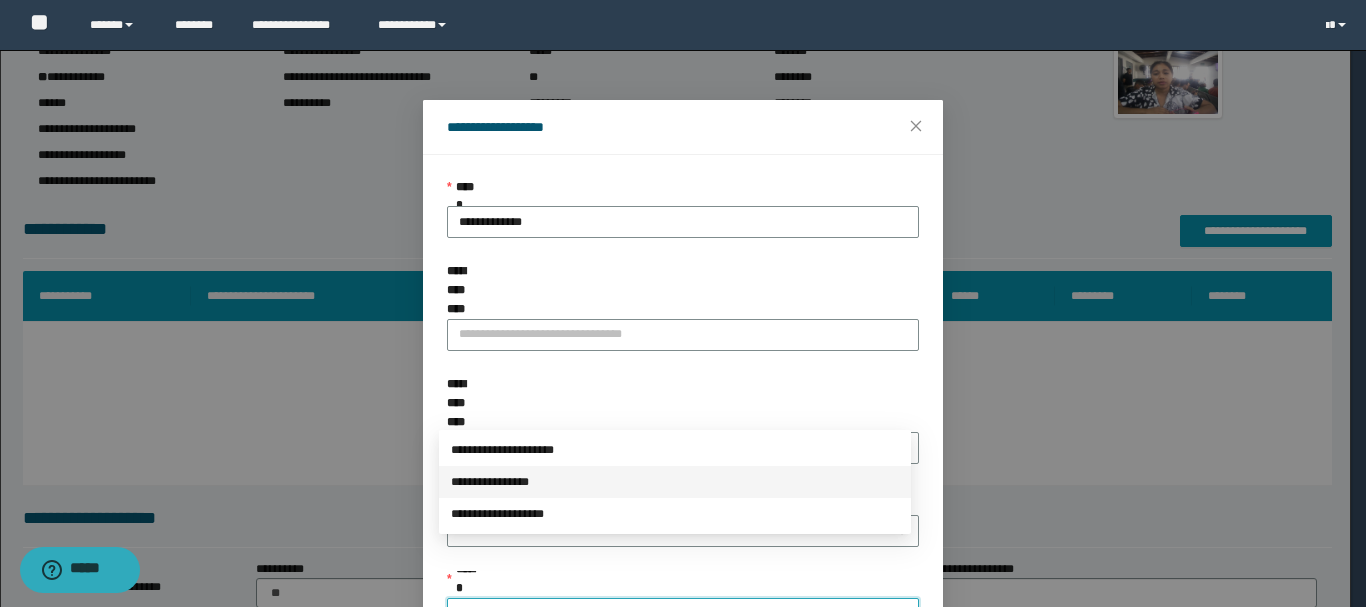 click on "**********" at bounding box center (675, 482) 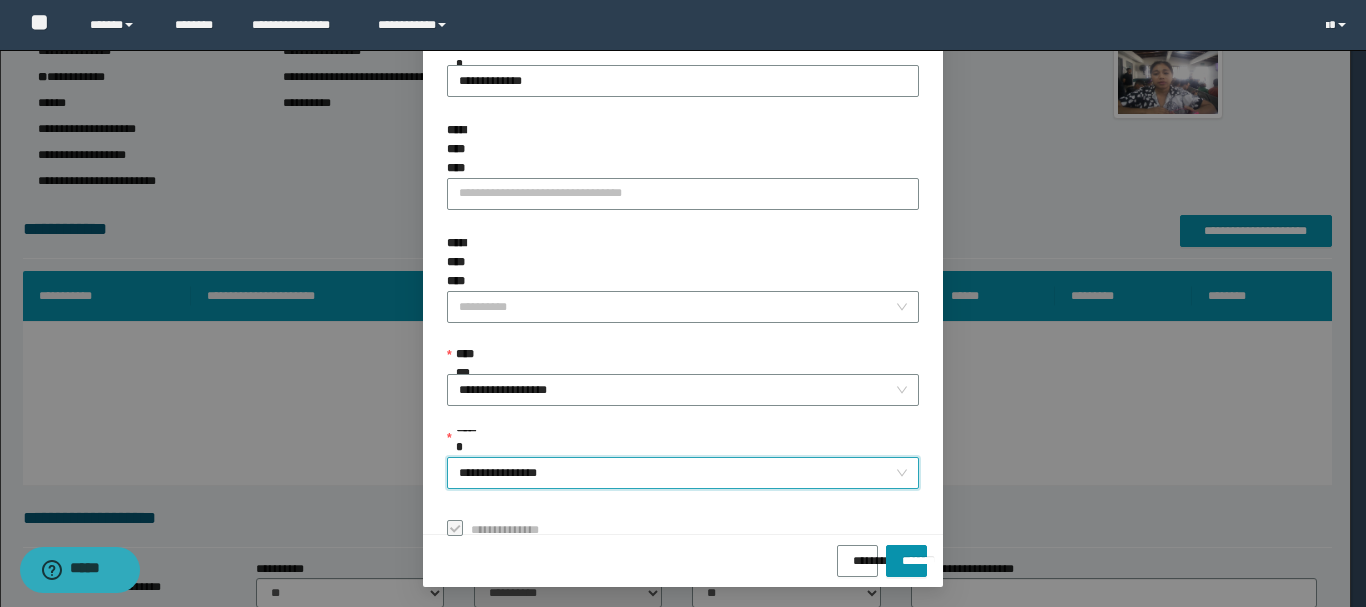 scroll, scrollTop: 145, scrollLeft: 0, axis: vertical 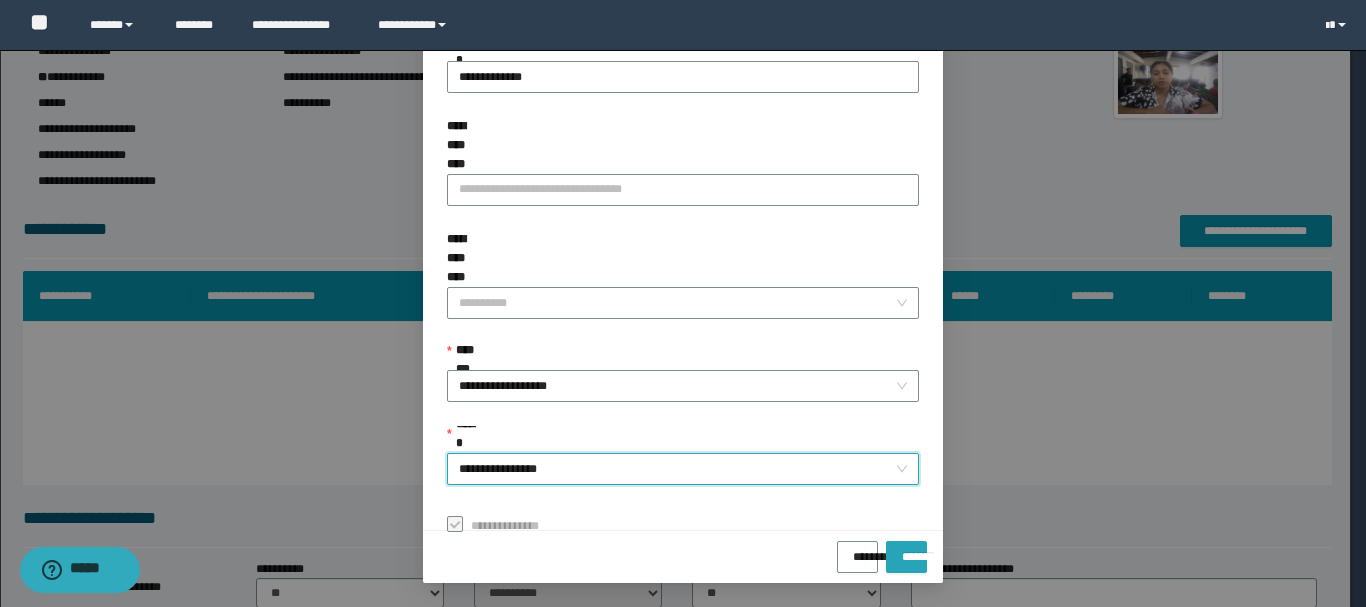click on "*******" at bounding box center [906, 550] 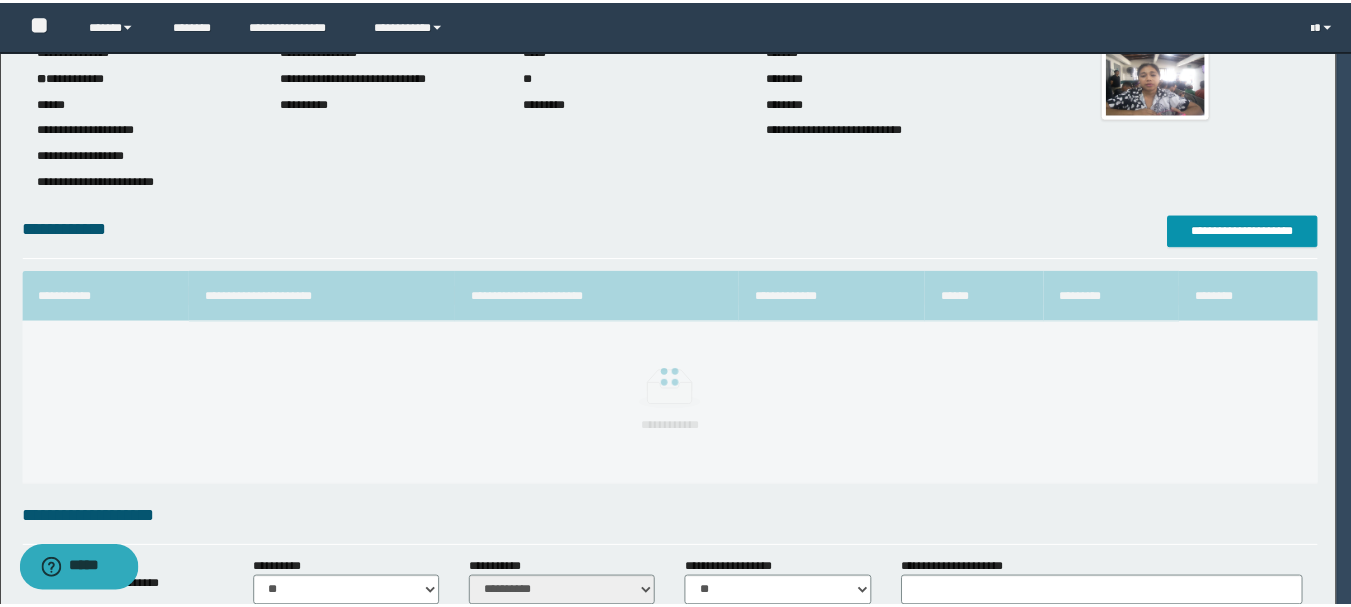 scroll, scrollTop: 98, scrollLeft: 0, axis: vertical 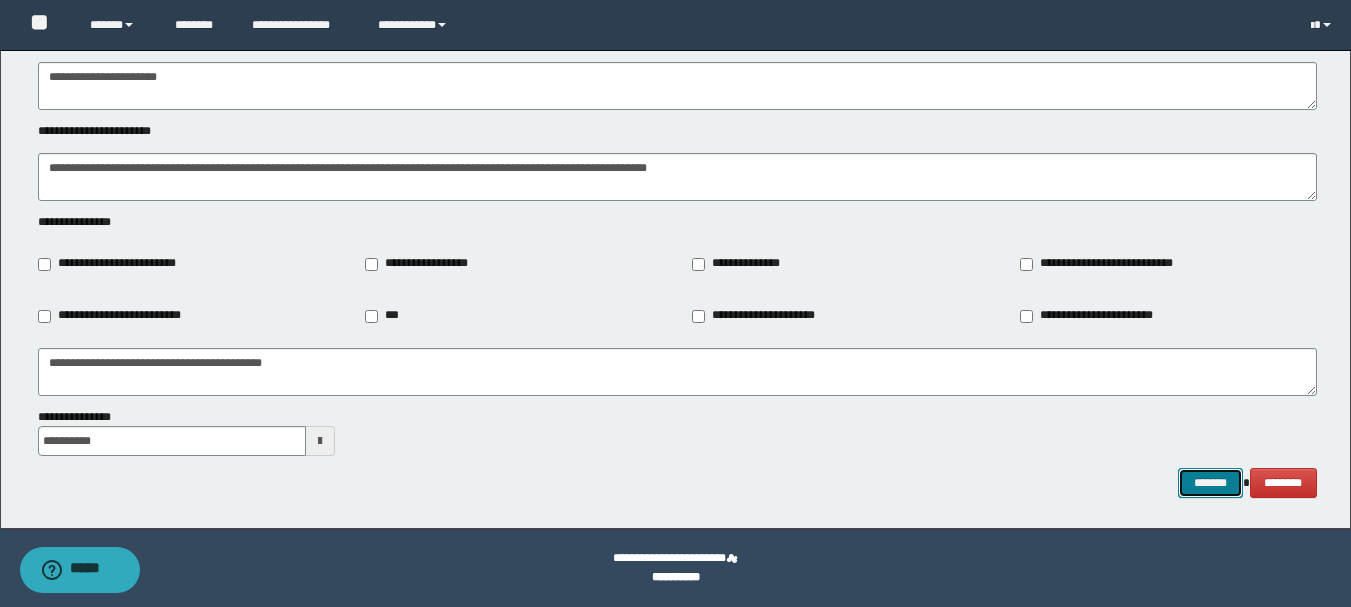 click on "*******" at bounding box center (1210, 483) 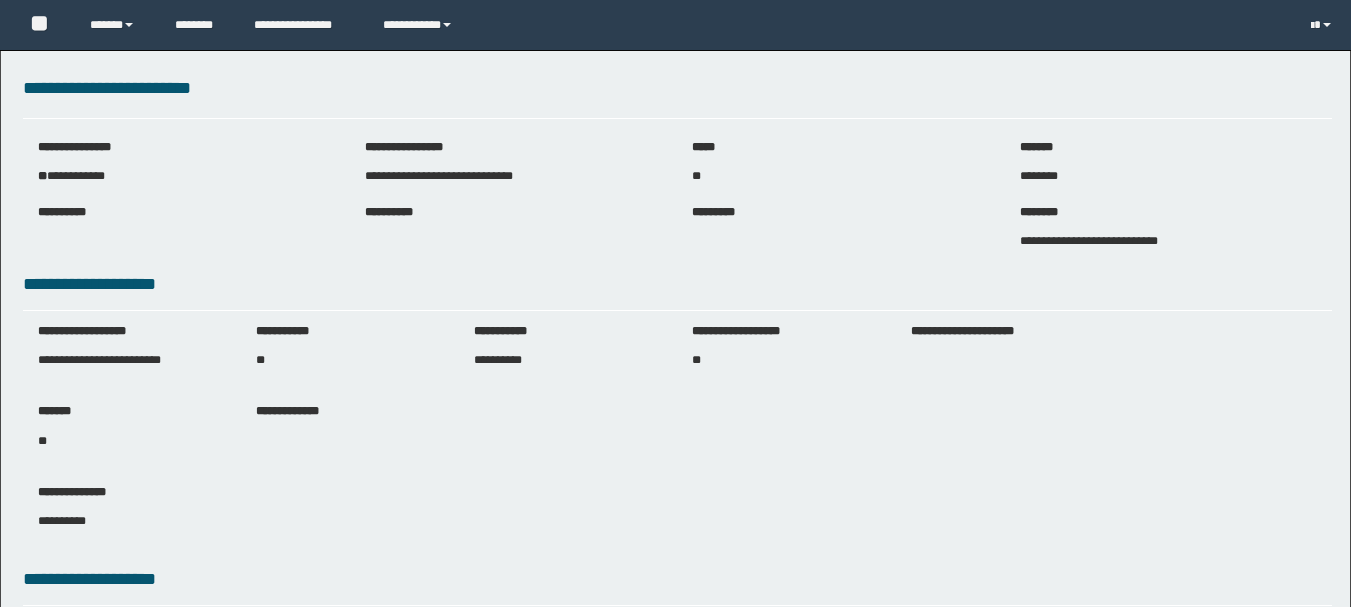 scroll, scrollTop: 0, scrollLeft: 0, axis: both 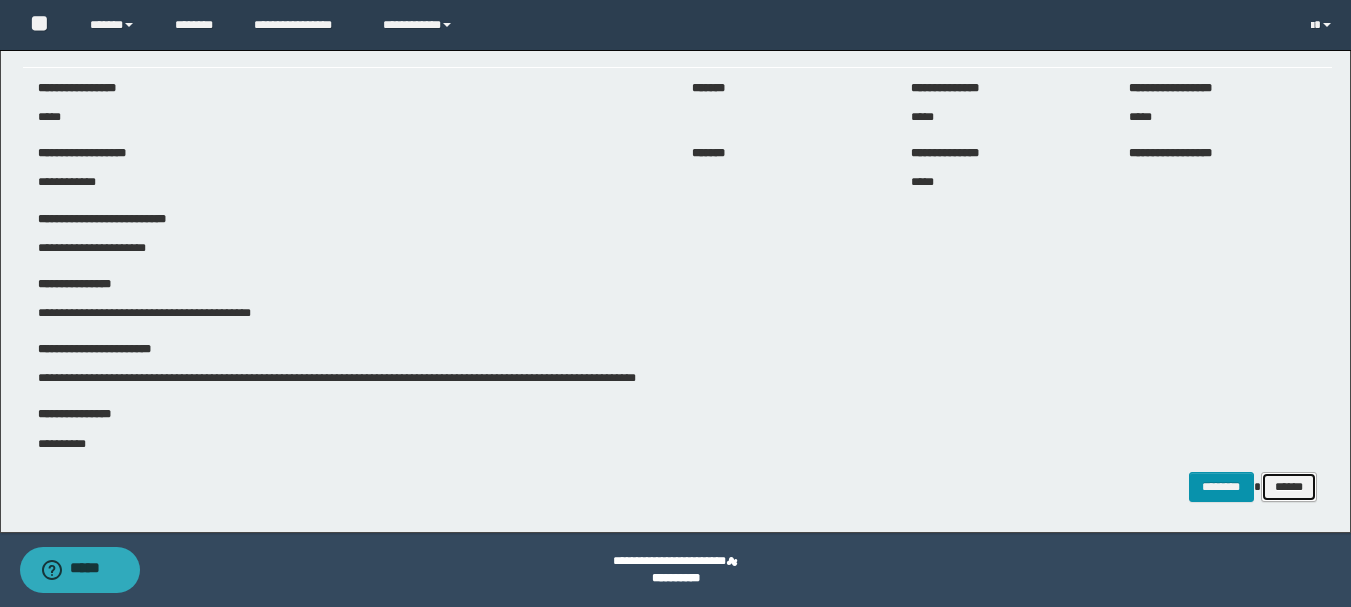 click on "******" at bounding box center [1289, 487] 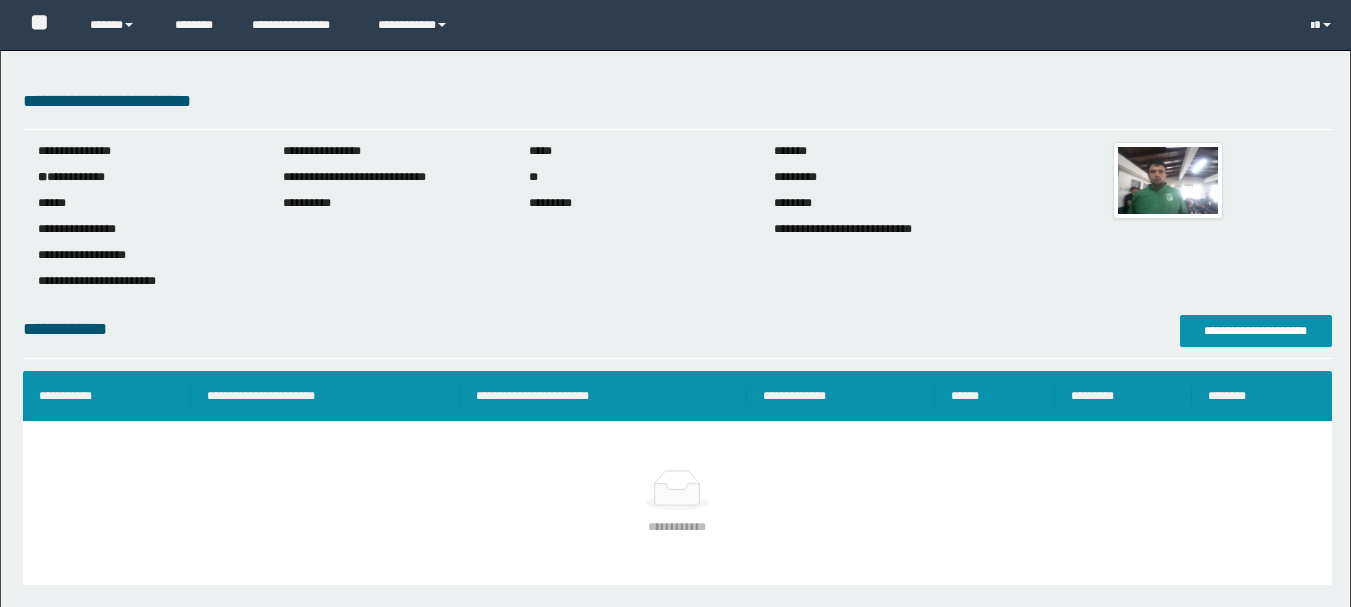 scroll, scrollTop: 0, scrollLeft: 0, axis: both 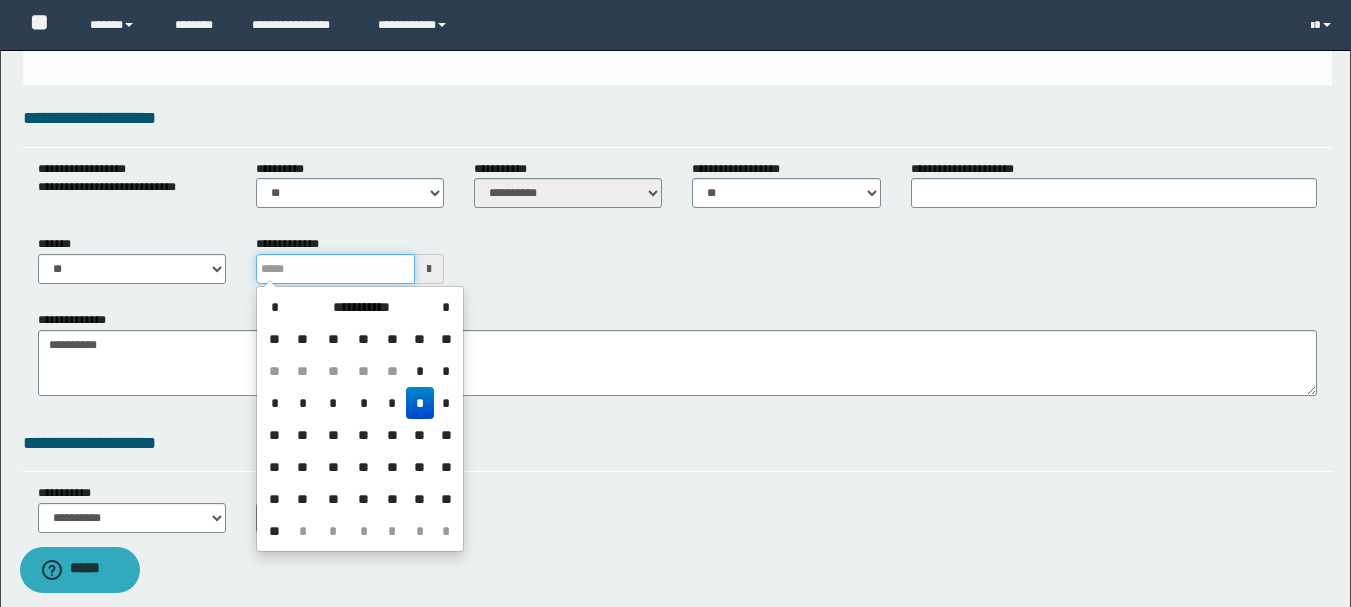 click at bounding box center (335, 269) 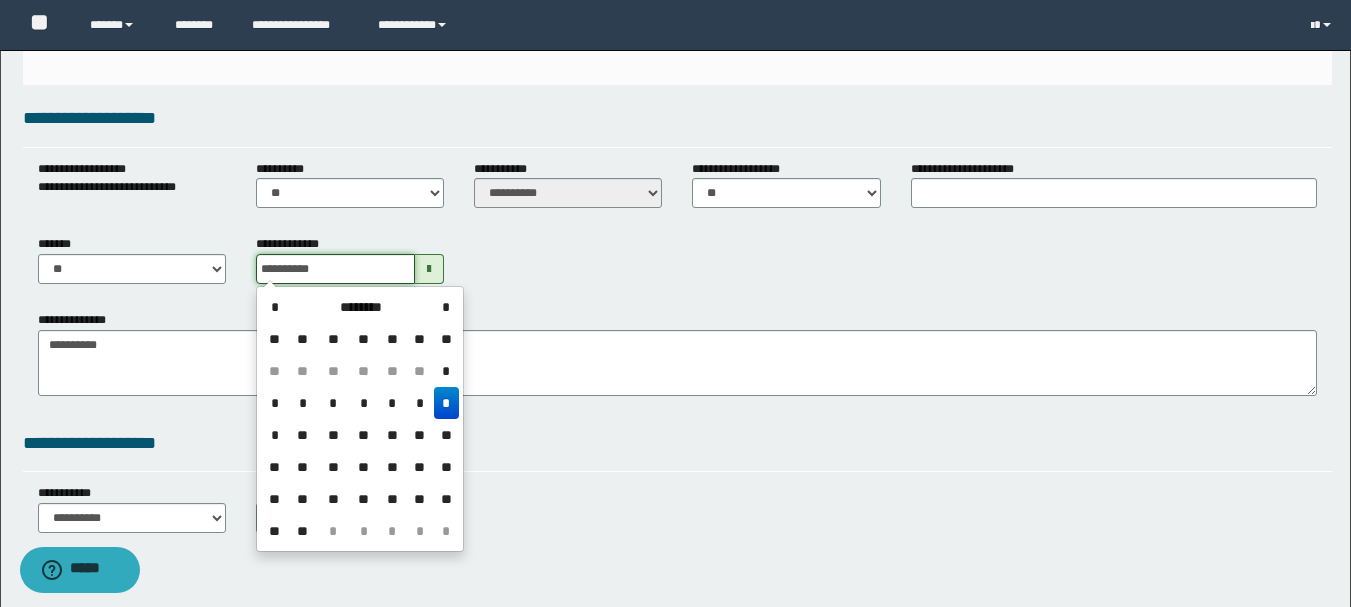 type on "**********" 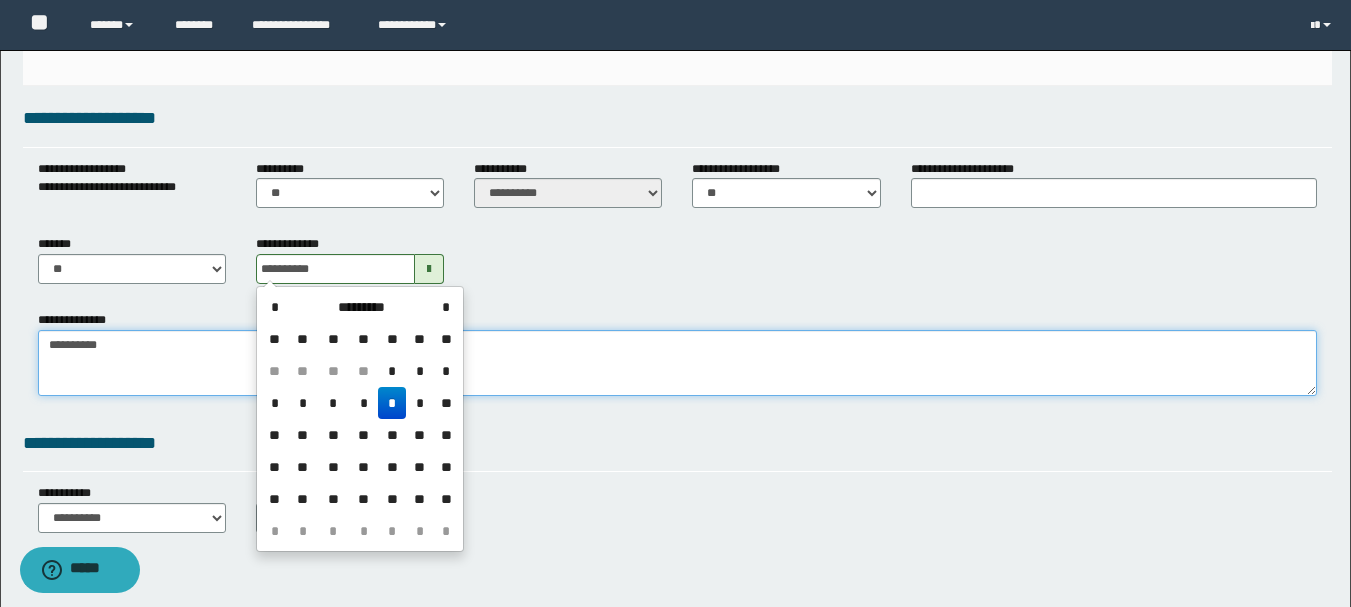 click on "**********" at bounding box center [677, 363] 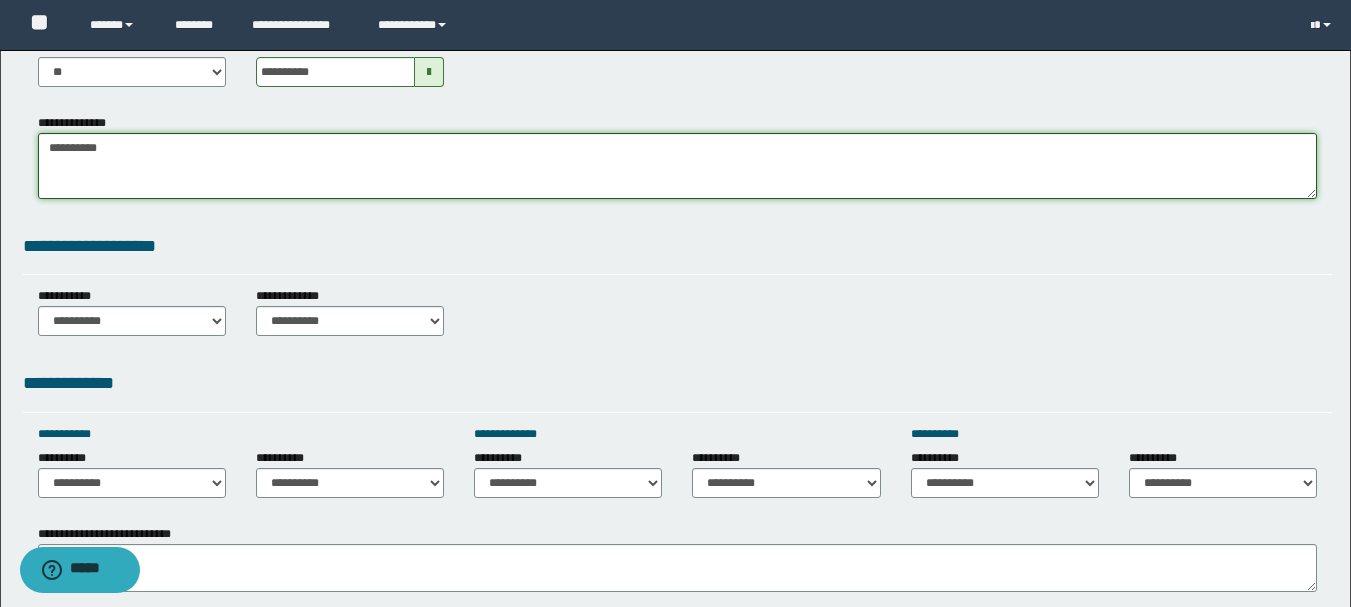scroll, scrollTop: 700, scrollLeft: 0, axis: vertical 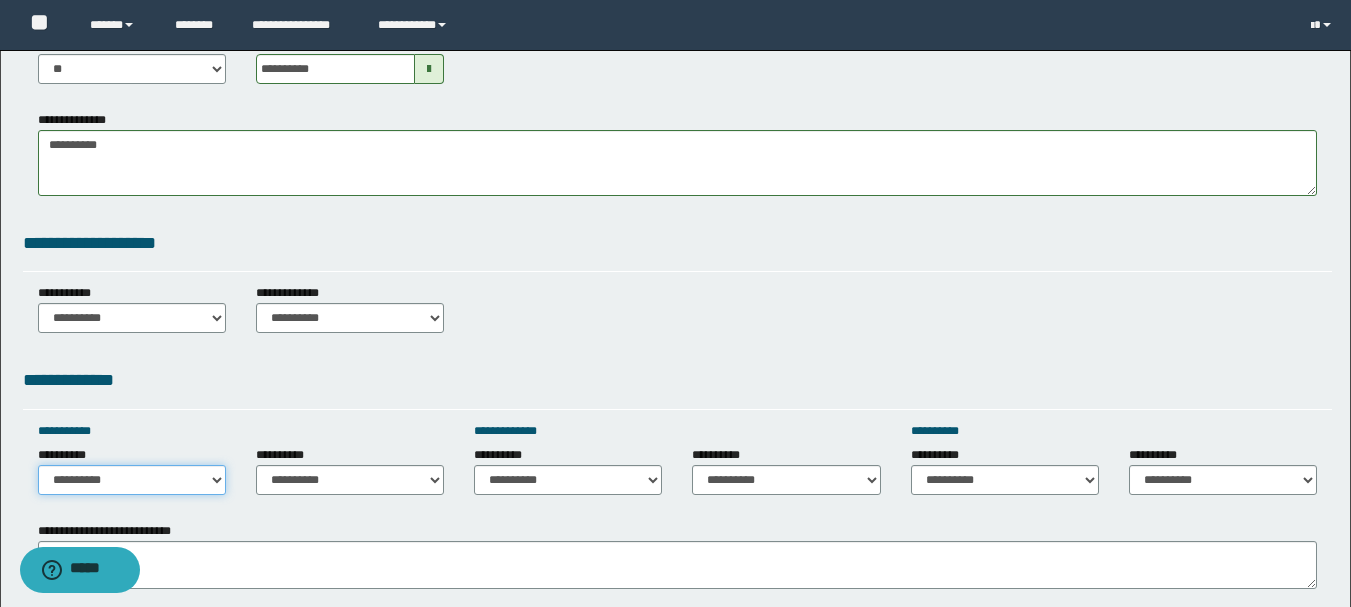 click on "**********" at bounding box center [132, 480] 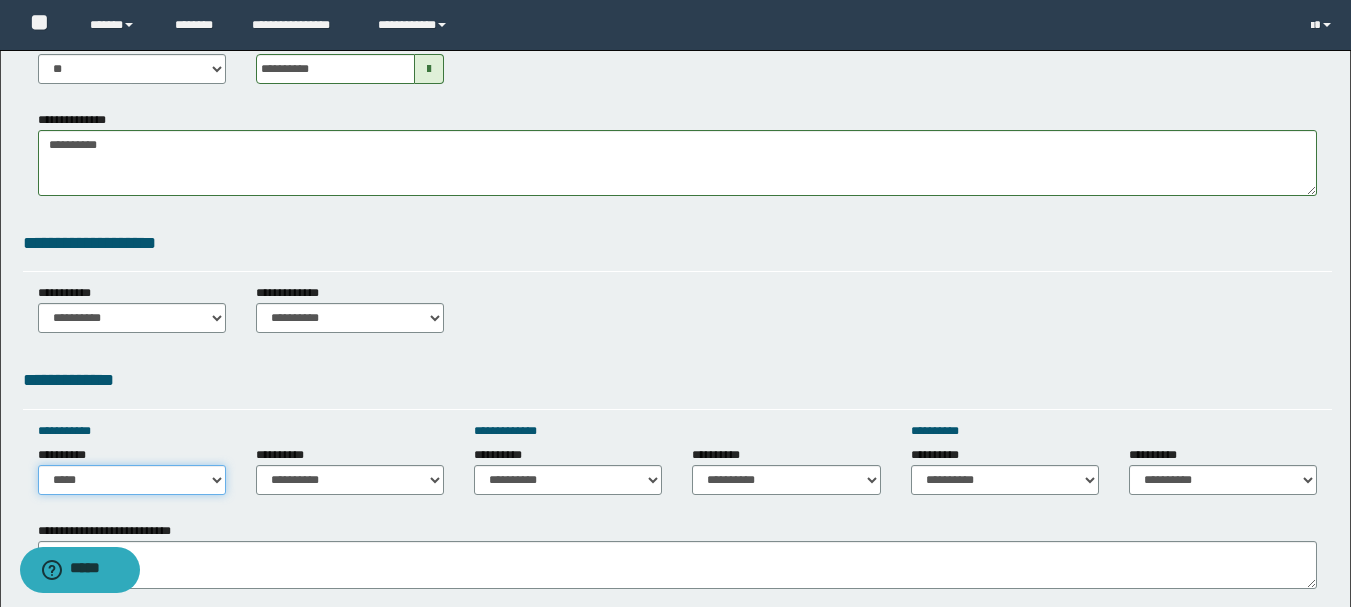 click on "**********" at bounding box center (132, 480) 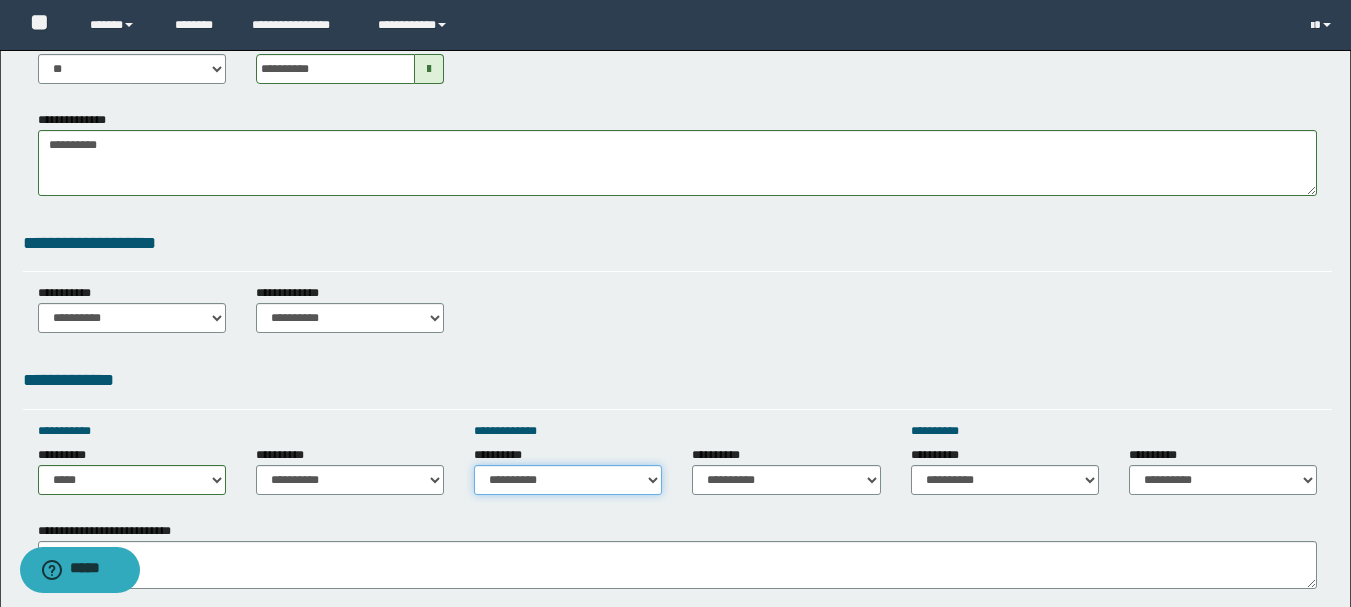 click on "**********" at bounding box center (568, 480) 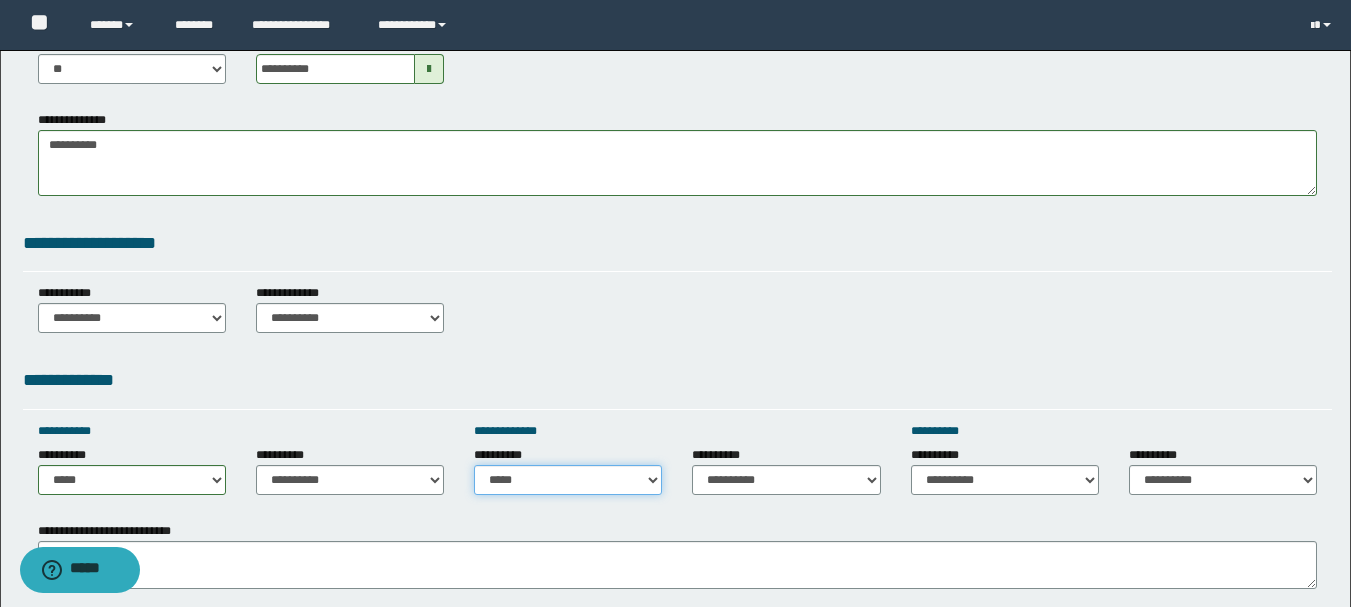 click on "**********" at bounding box center (568, 480) 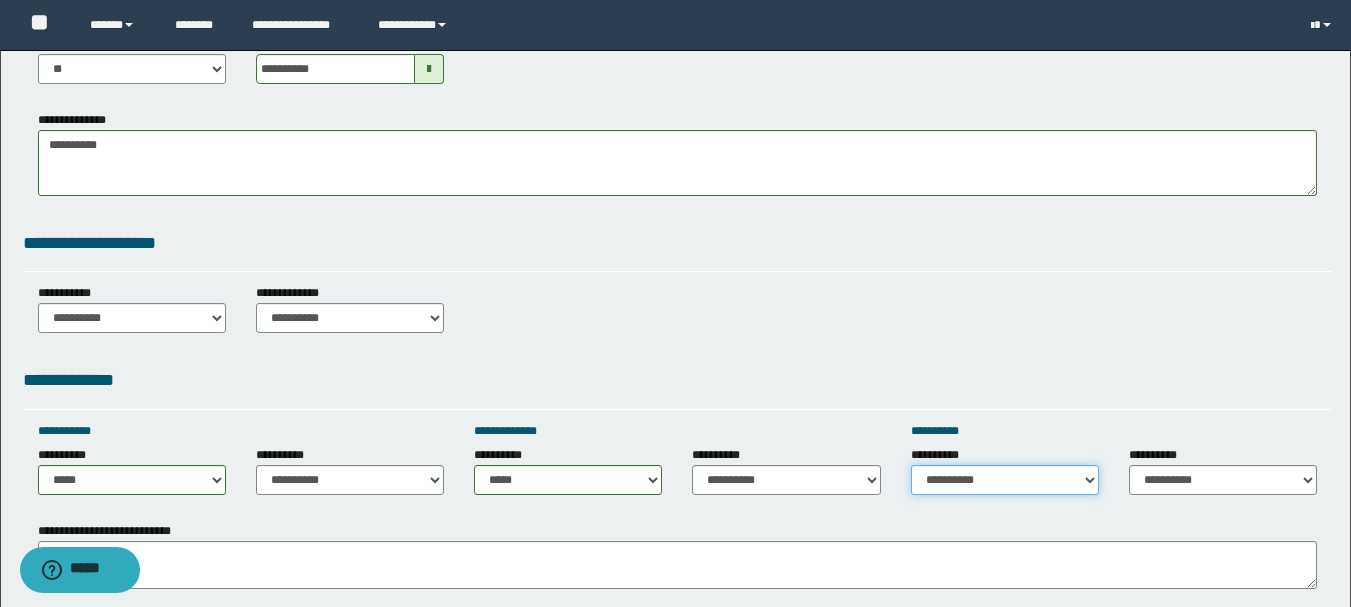 click on "**********" at bounding box center (1005, 480) 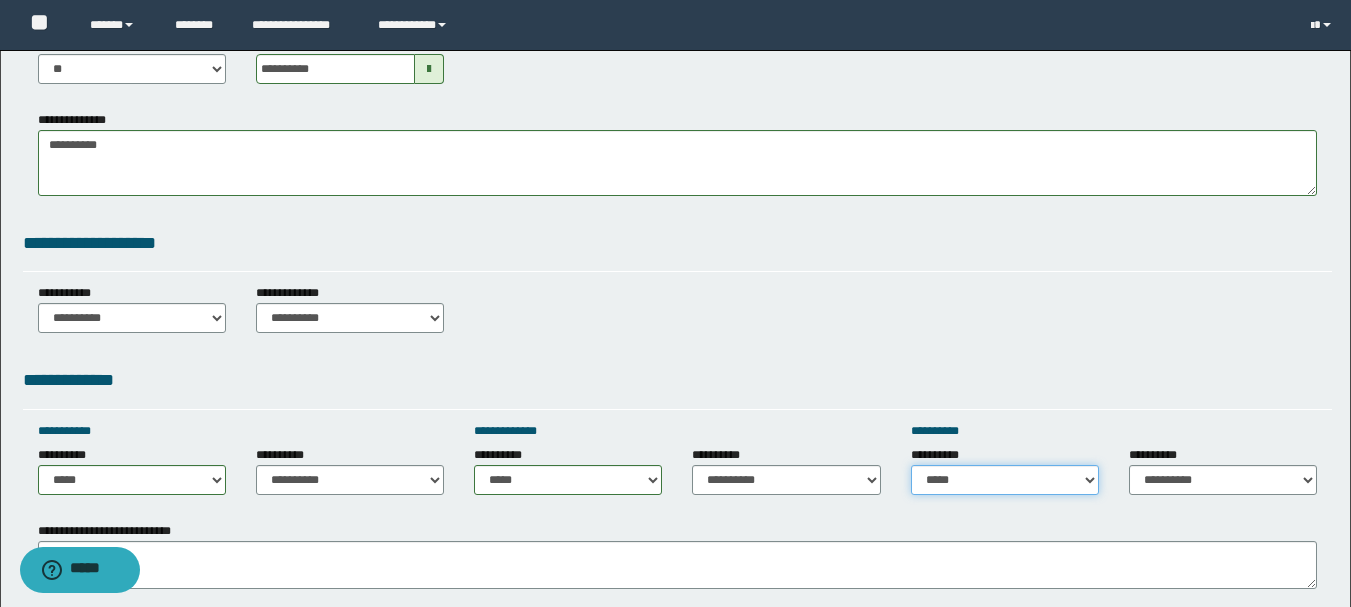 click on "**********" at bounding box center [1005, 480] 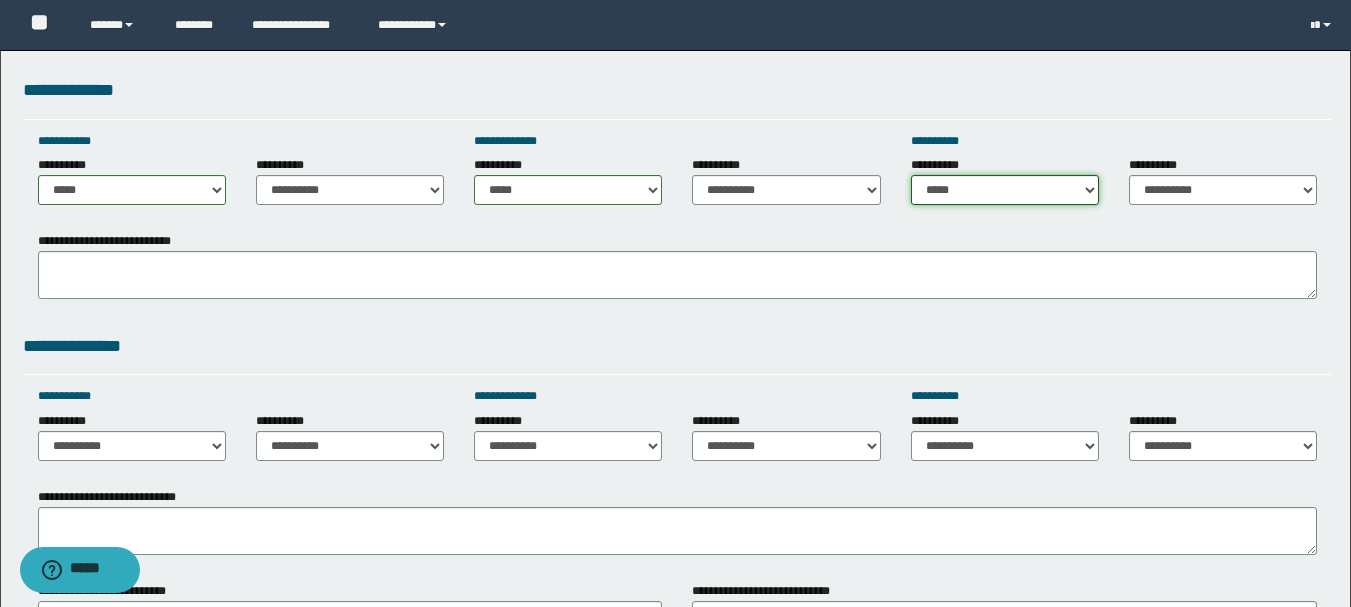 scroll, scrollTop: 1000, scrollLeft: 0, axis: vertical 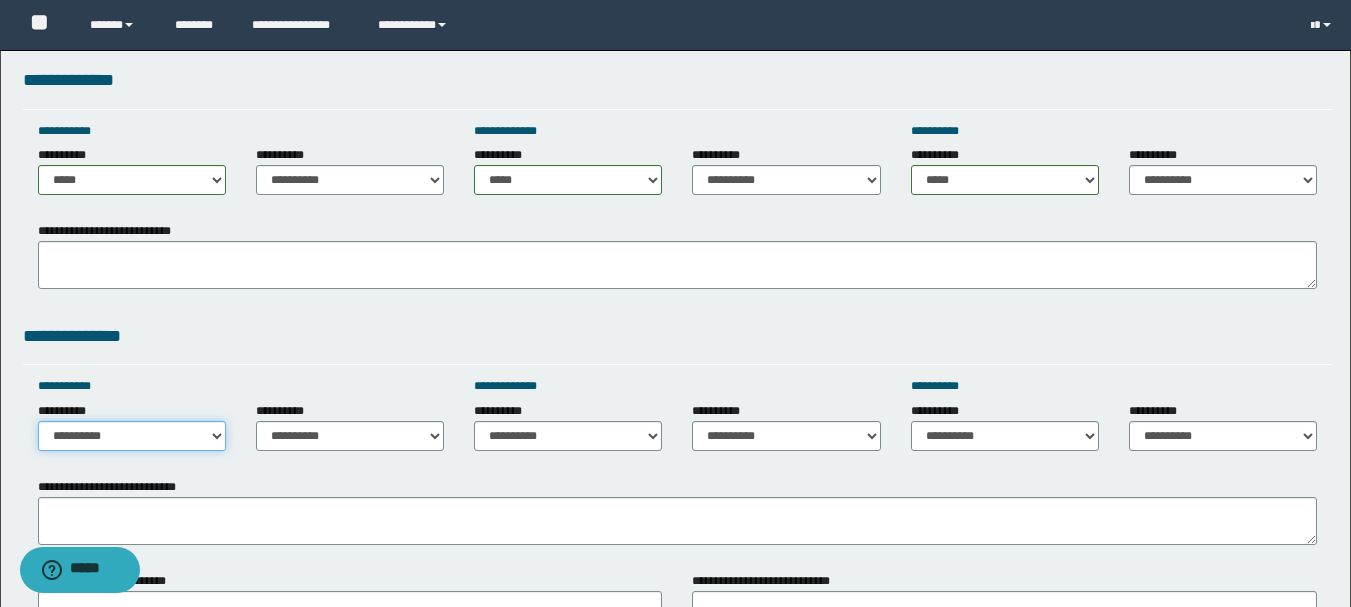 click on "**********" at bounding box center [132, 436] 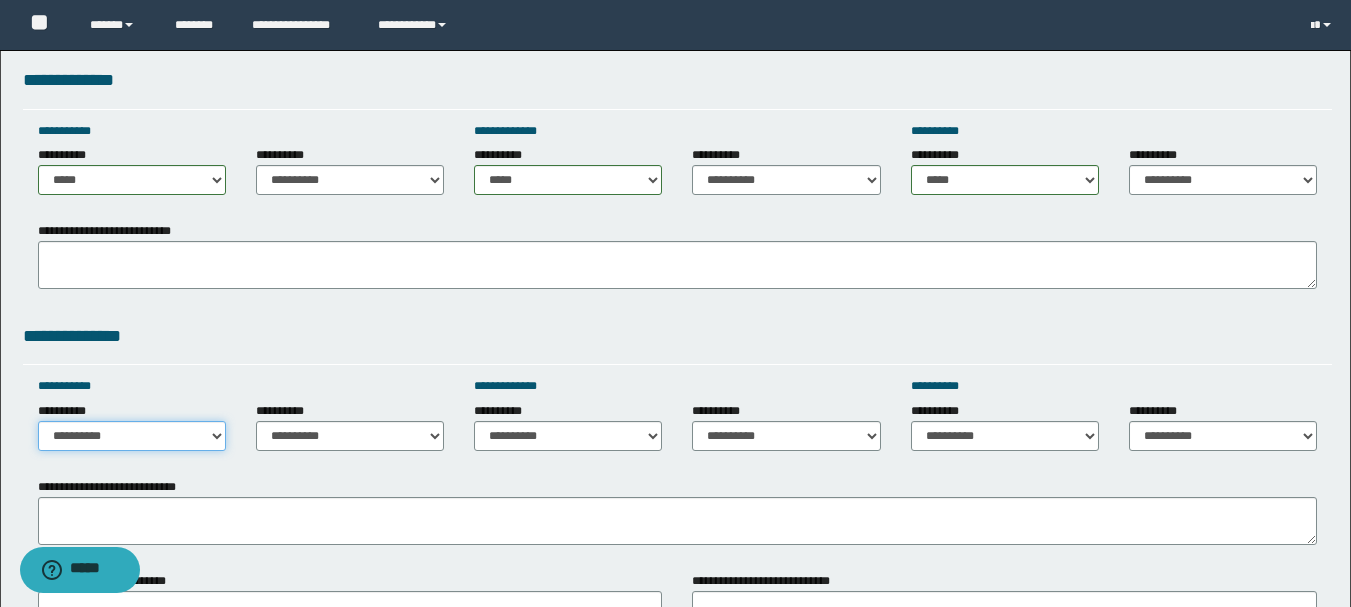 select on "*****" 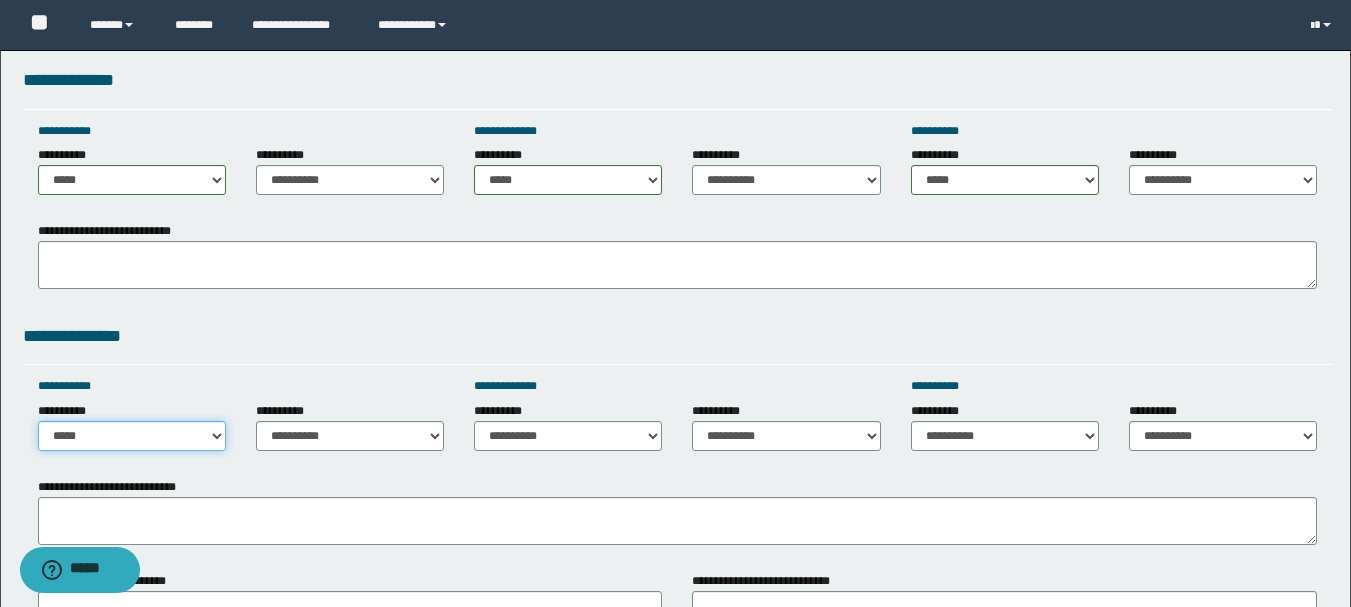 click on "**********" at bounding box center [132, 436] 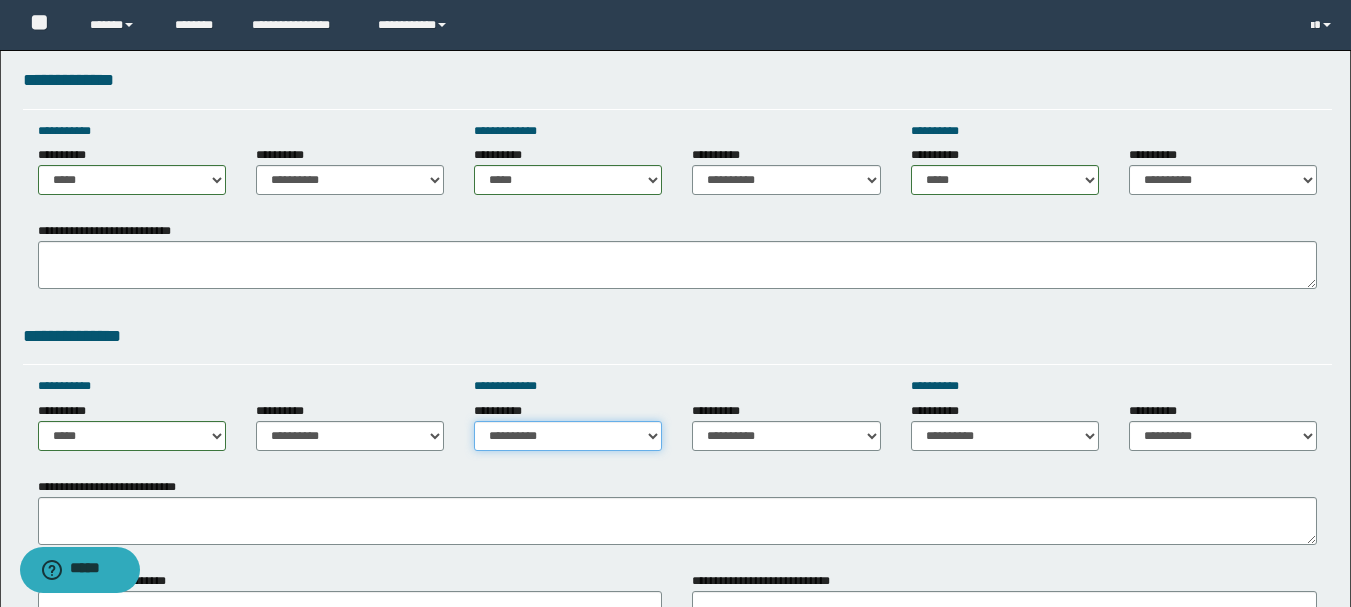 drag, startPoint x: 522, startPoint y: 435, endPoint x: 531, endPoint y: 428, distance: 11.401754 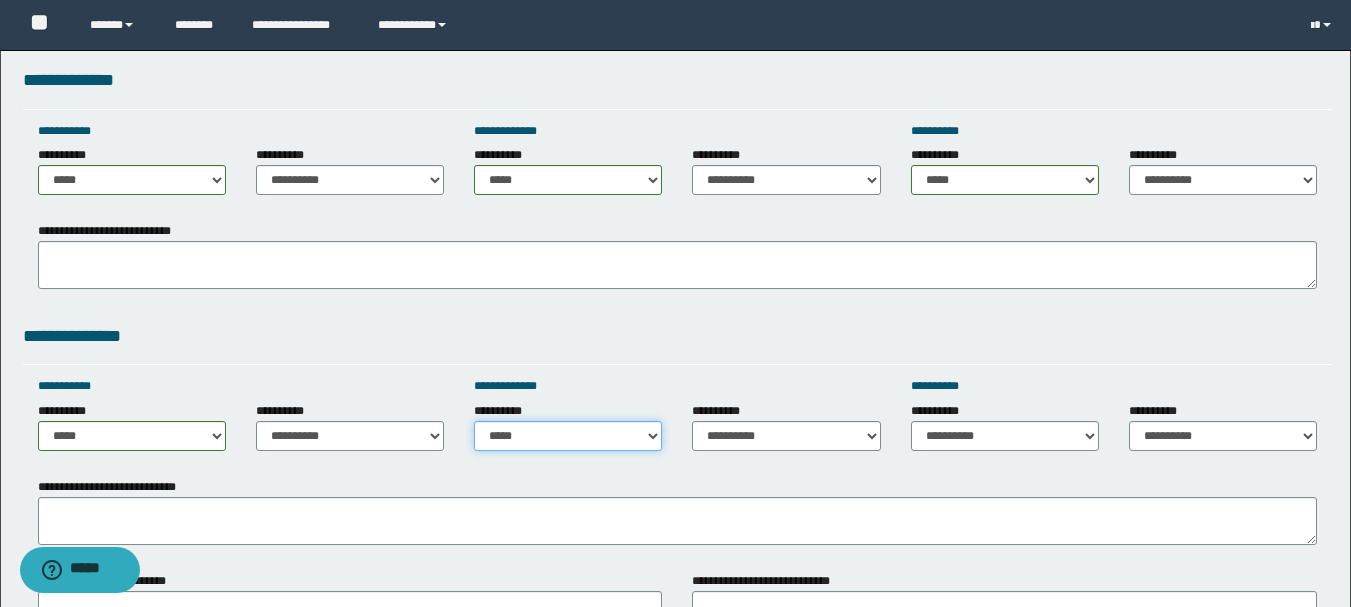 click on "**********" at bounding box center (568, 436) 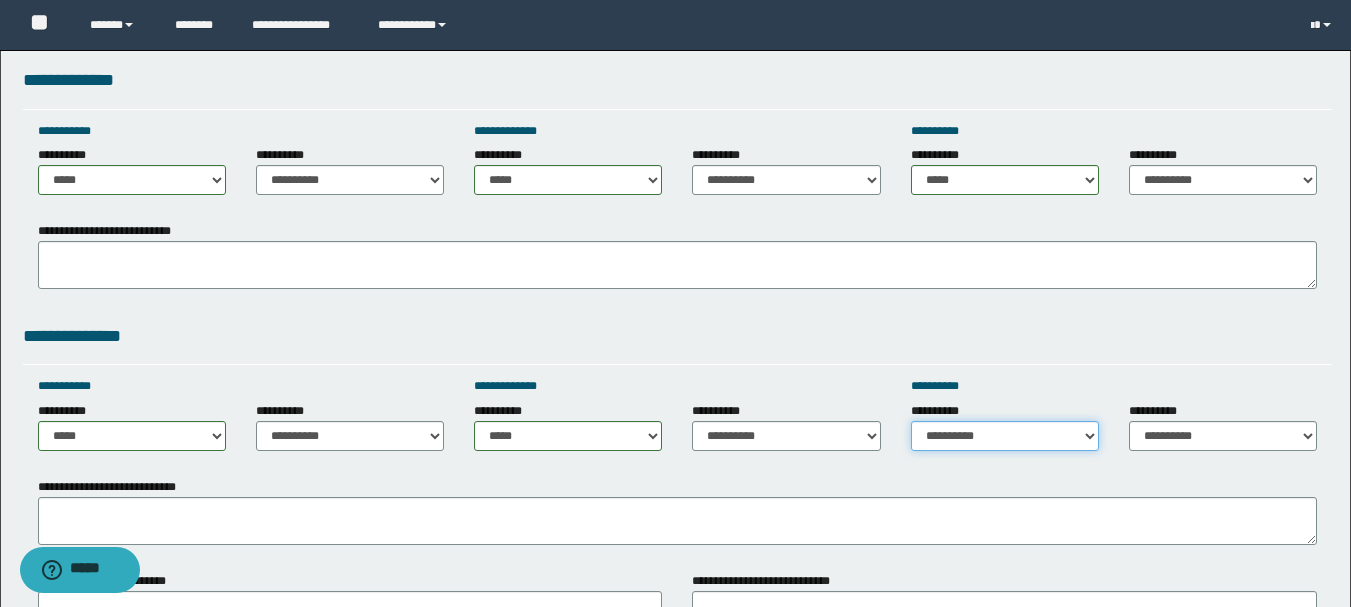 drag, startPoint x: 954, startPoint y: 439, endPoint x: 962, endPoint y: 421, distance: 19.697716 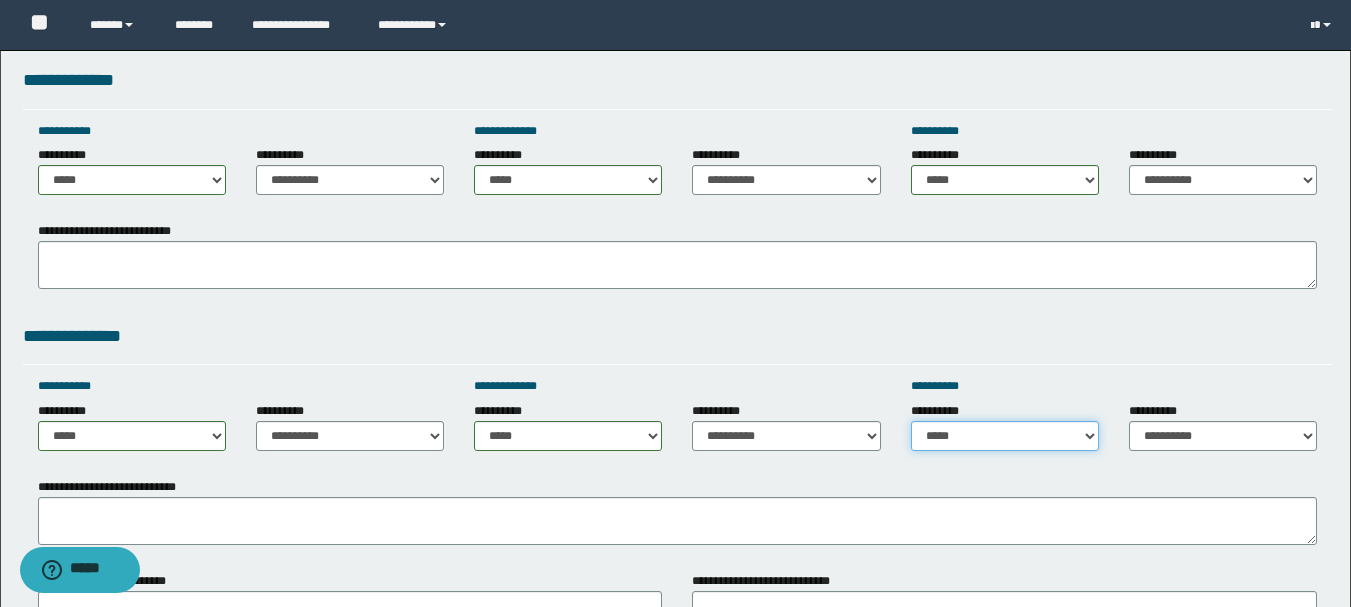 click on "**********" at bounding box center [1005, 436] 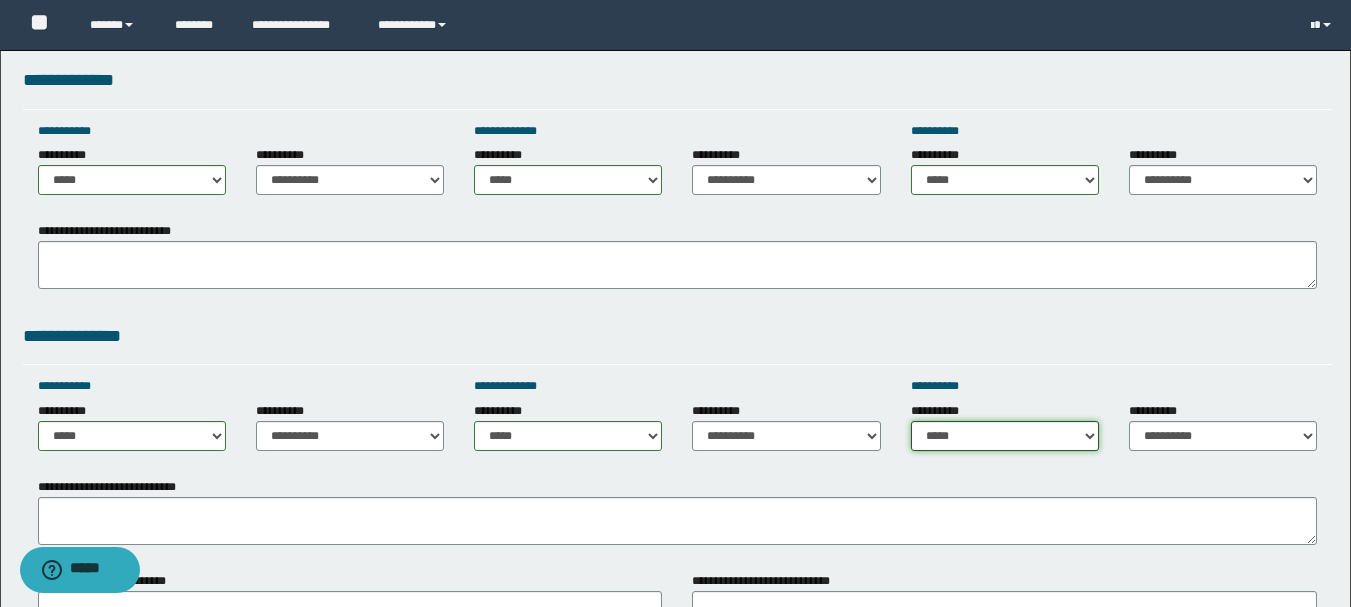click on "**********" at bounding box center [1005, 436] 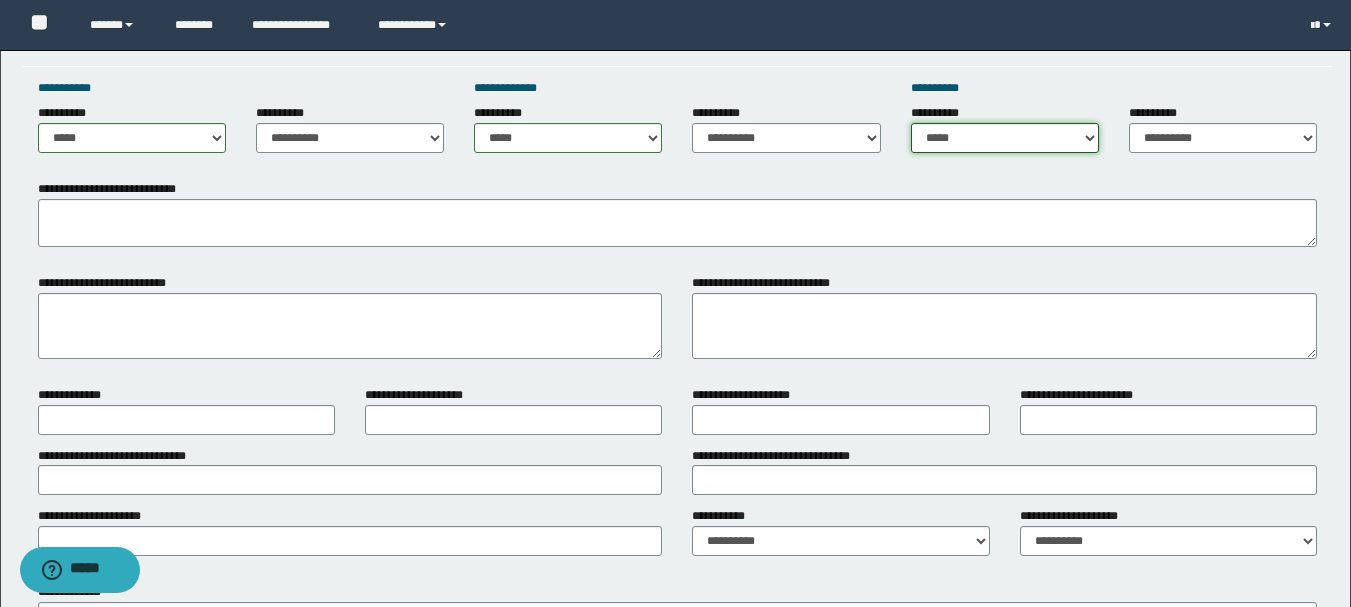 scroll, scrollTop: 1300, scrollLeft: 0, axis: vertical 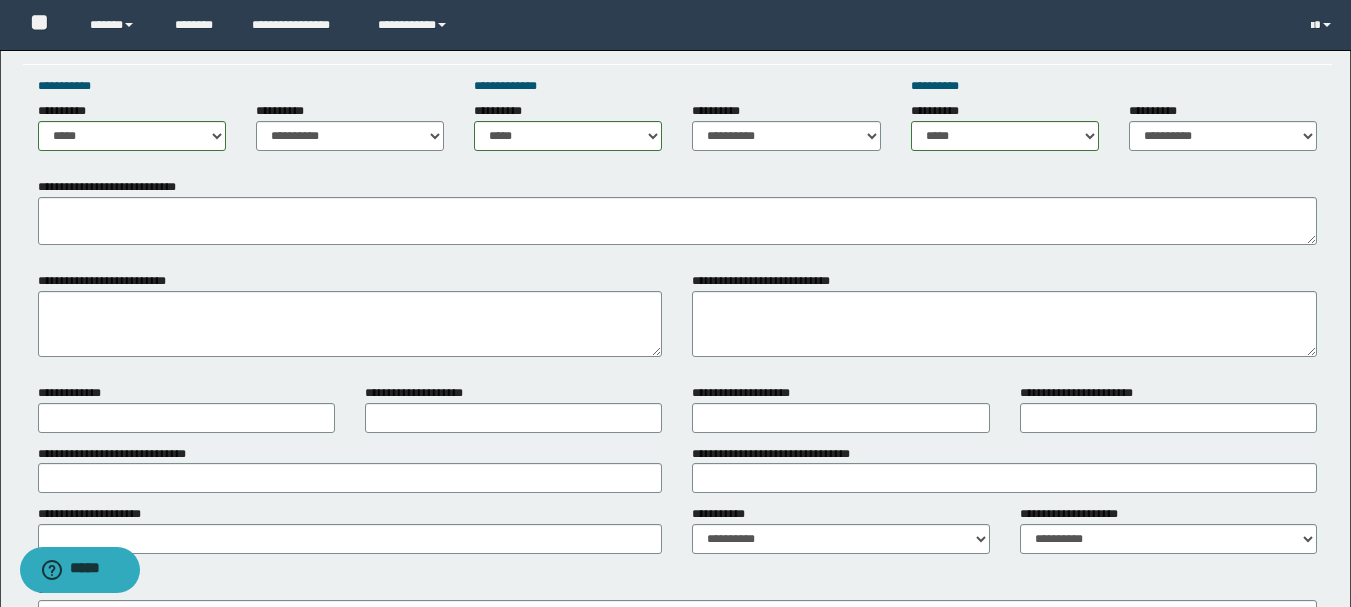 click on "**********" at bounding box center [350, 322] 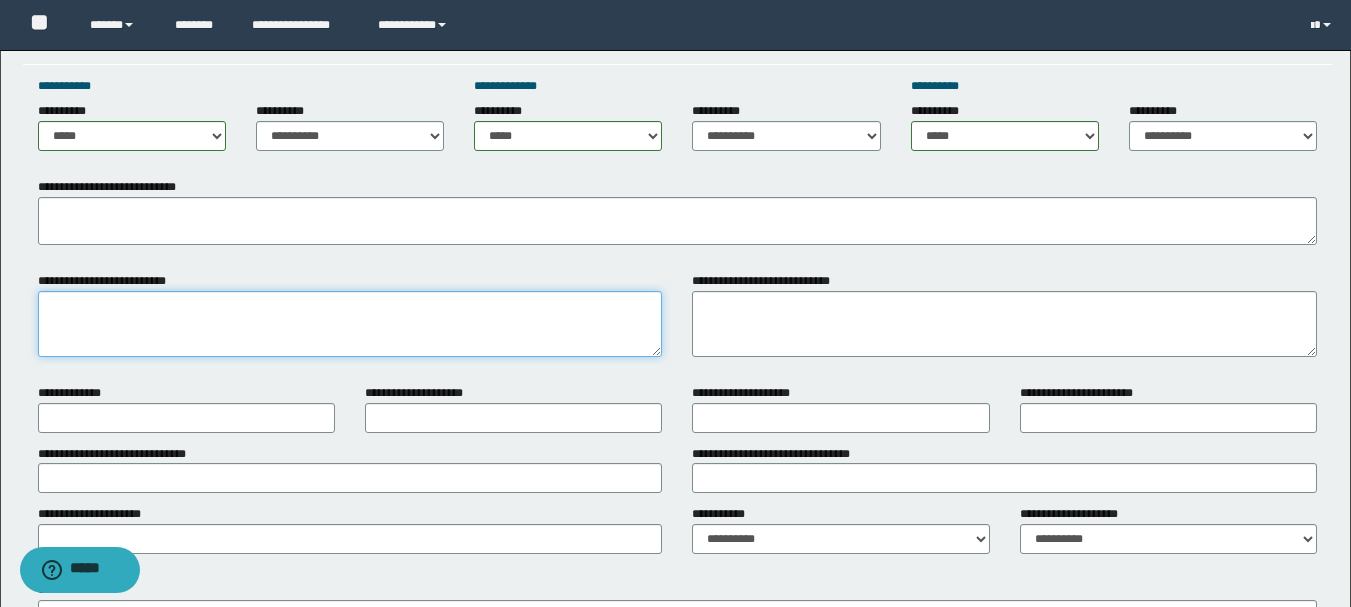click on "**********" at bounding box center (350, 324) 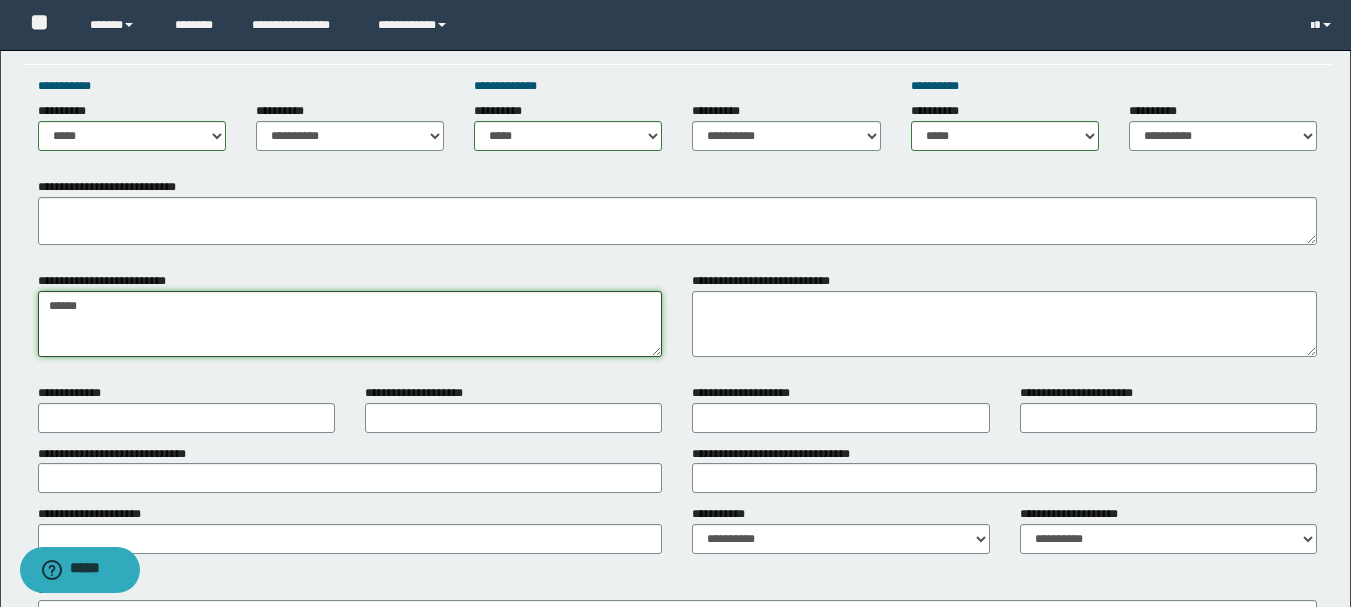 type on "******" 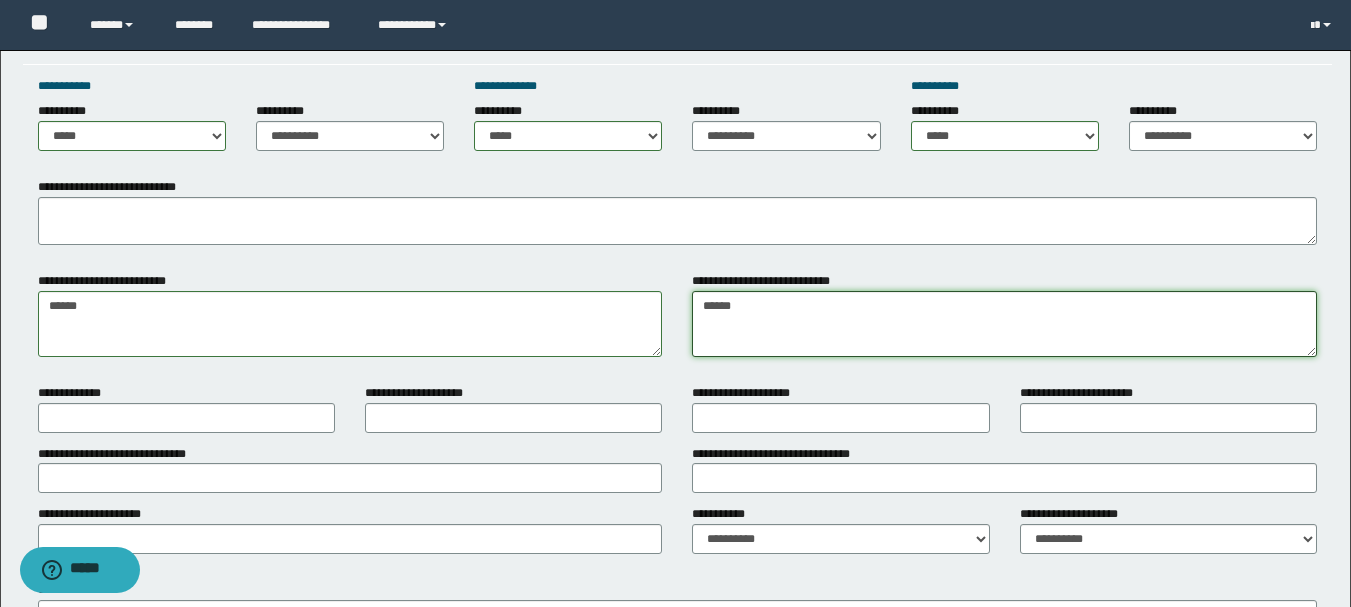 type on "******" 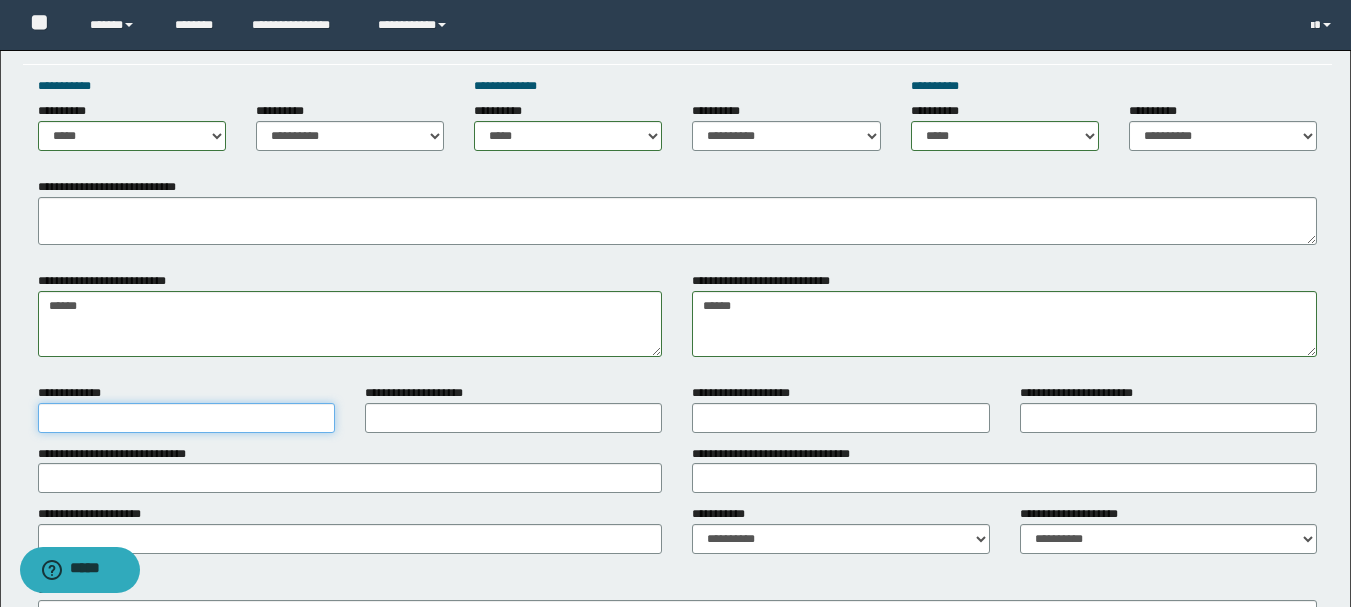 click on "**********" at bounding box center [186, 418] 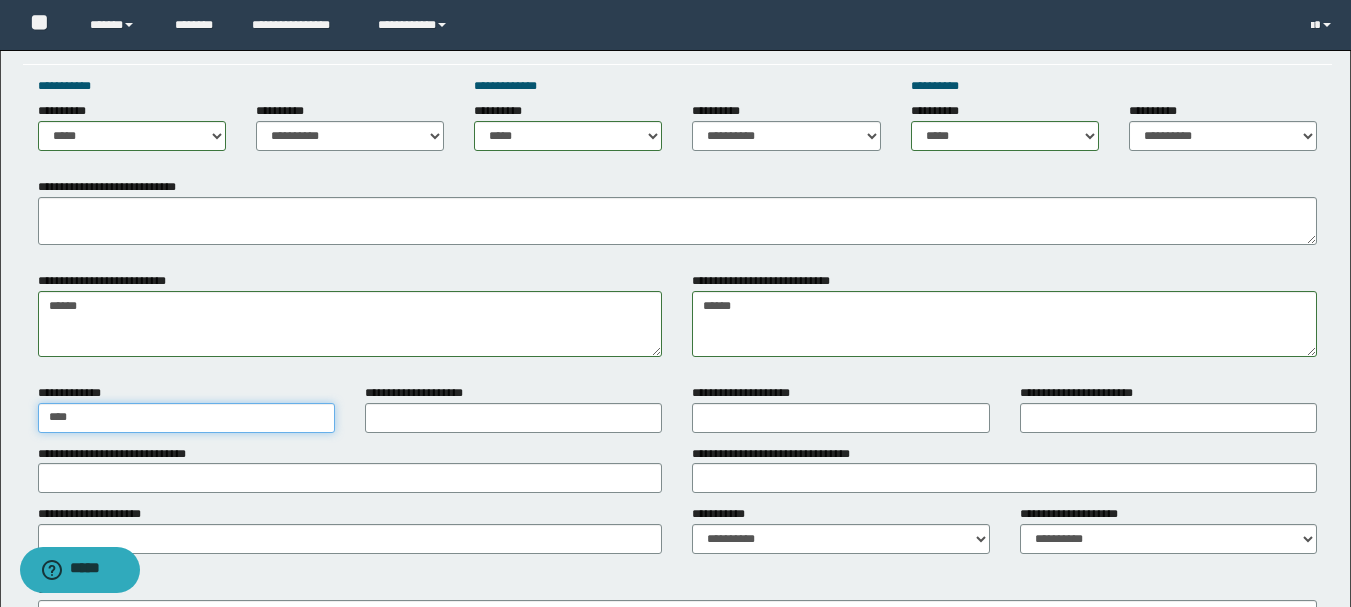type on "****" 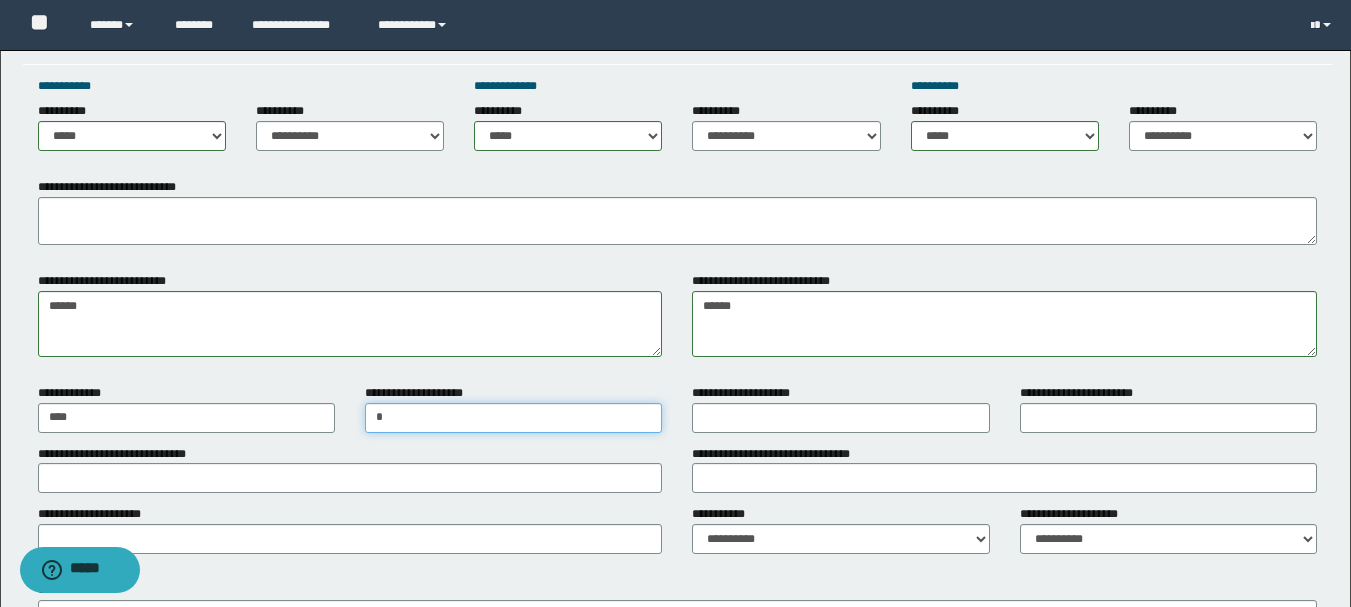 type on "*" 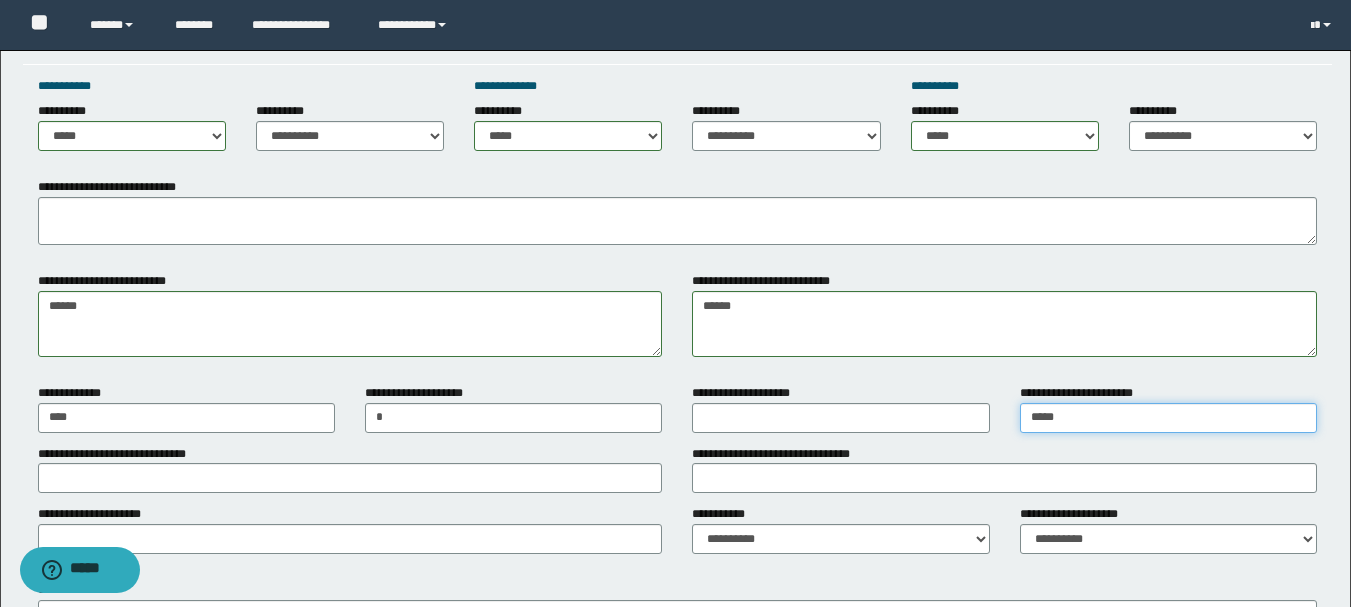type on "*****" 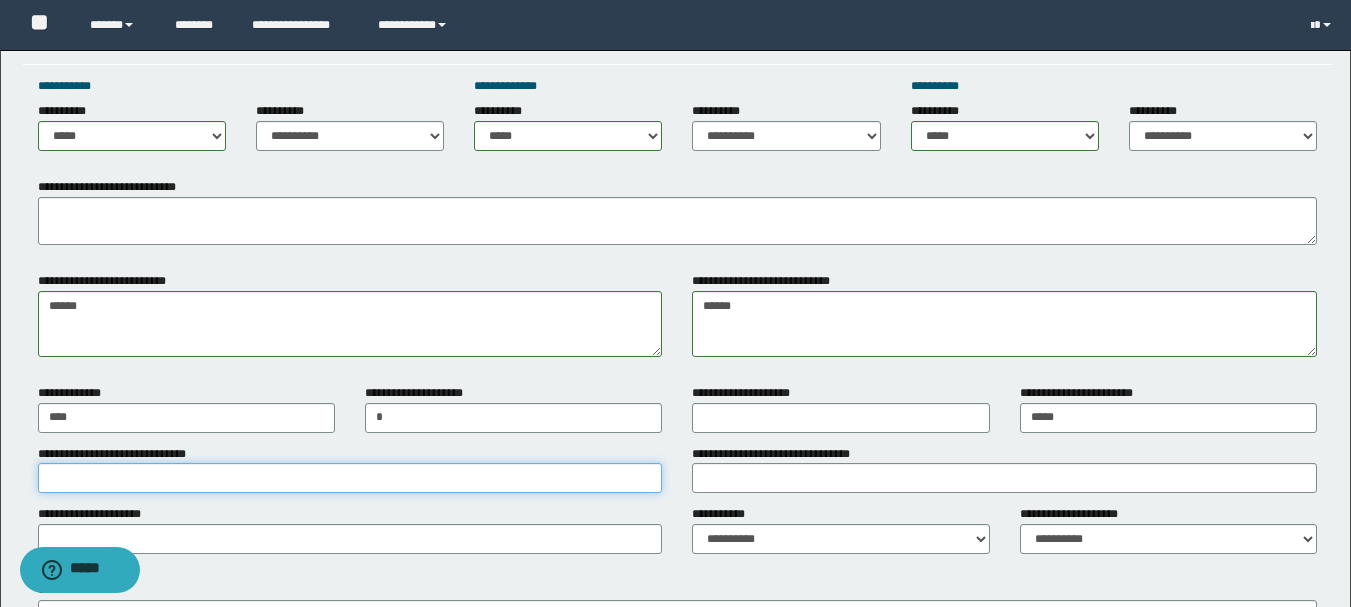 click on "**********" at bounding box center [350, 478] 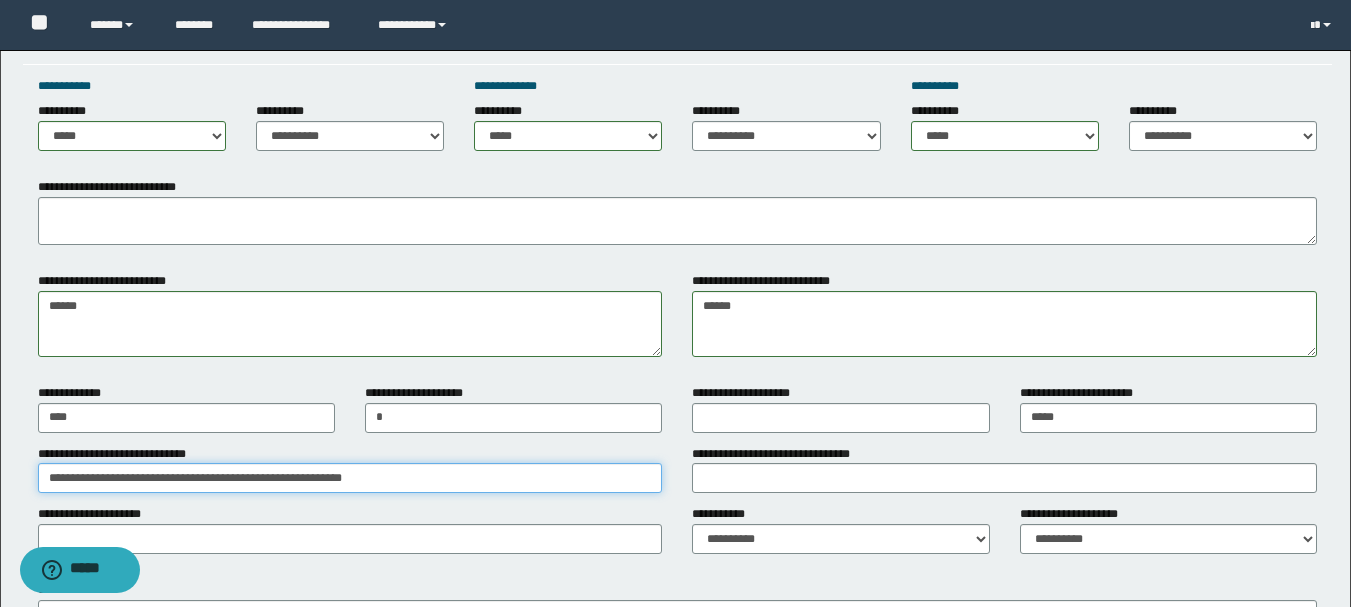 type on "**********" 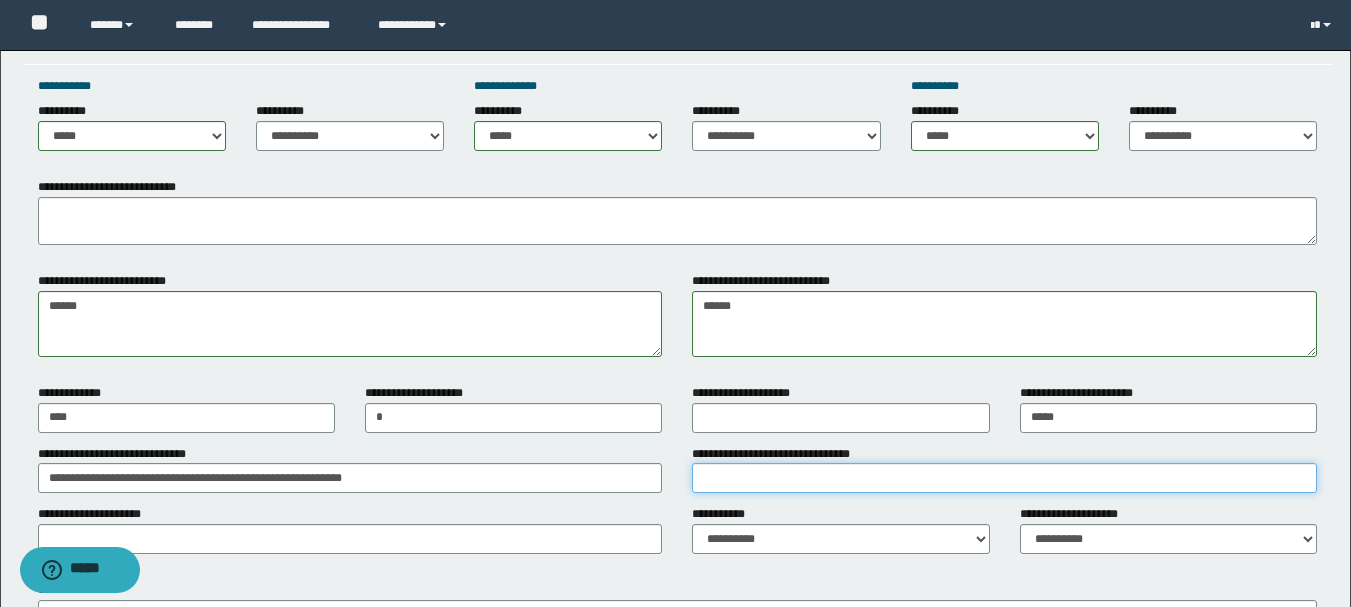 click on "**********" at bounding box center (1004, 478) 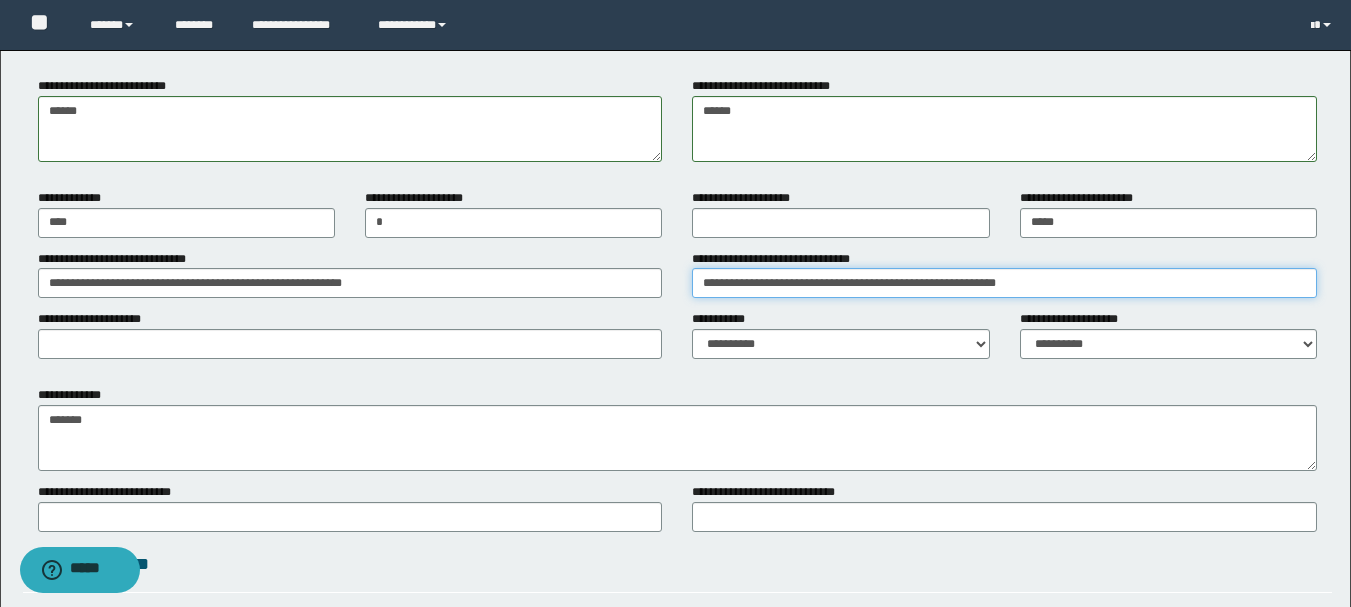 scroll, scrollTop: 1500, scrollLeft: 0, axis: vertical 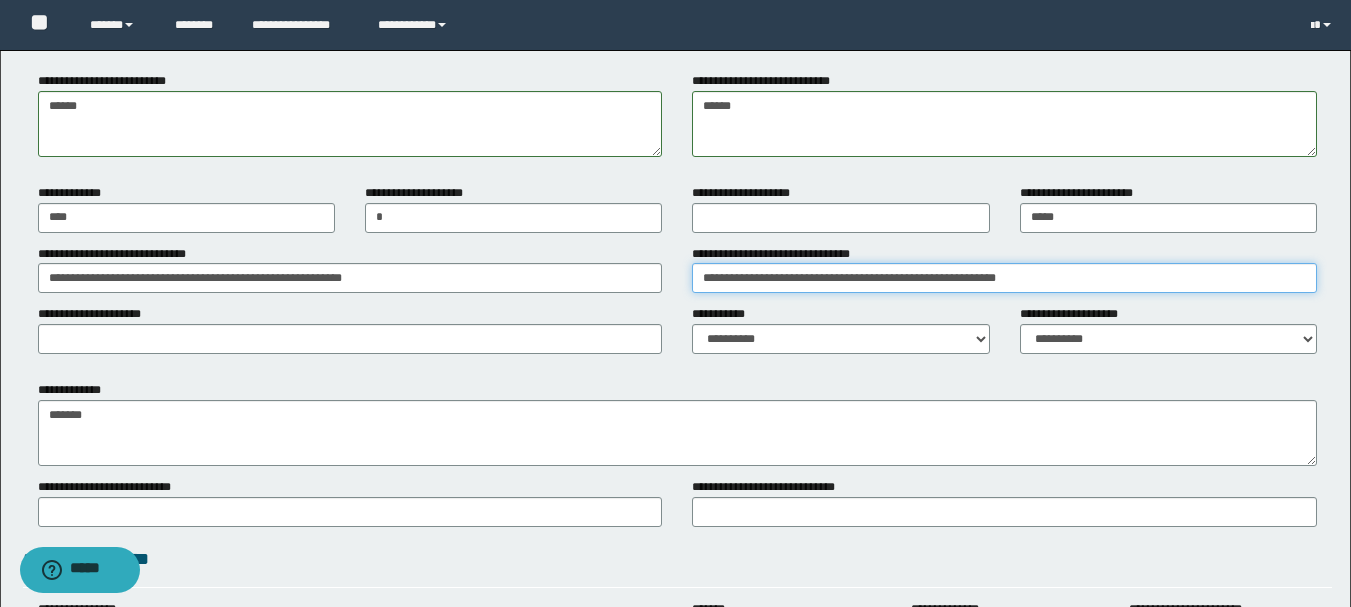 type on "**********" 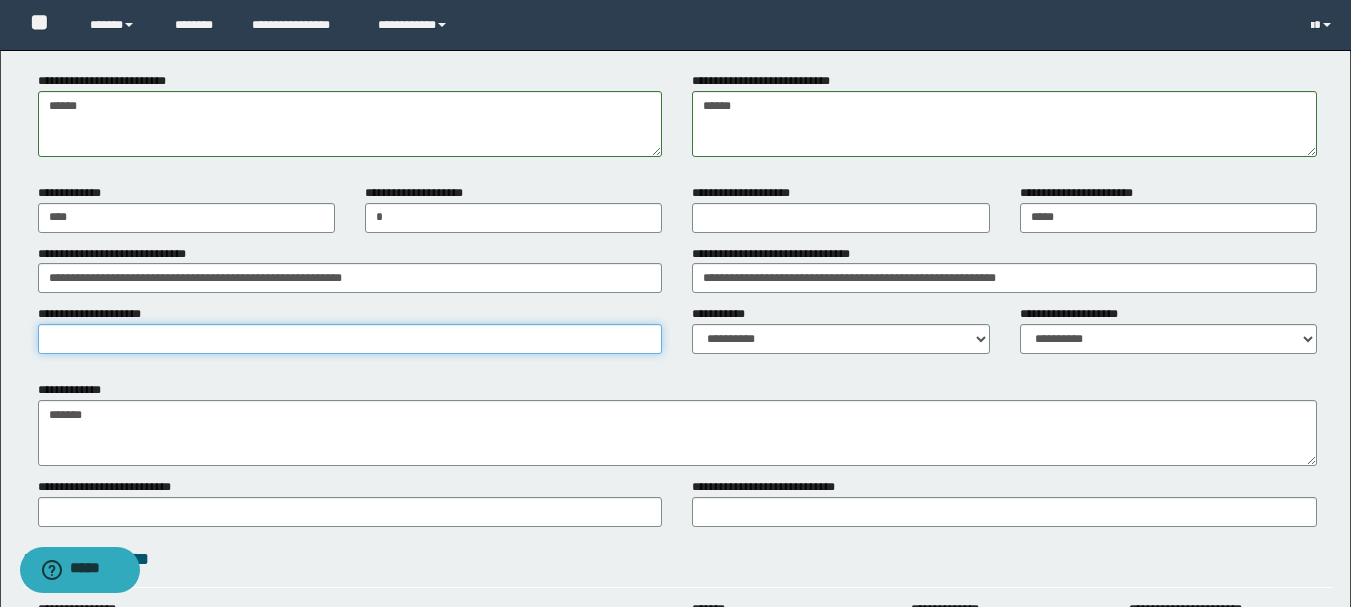 click on "**********" at bounding box center (350, 339) 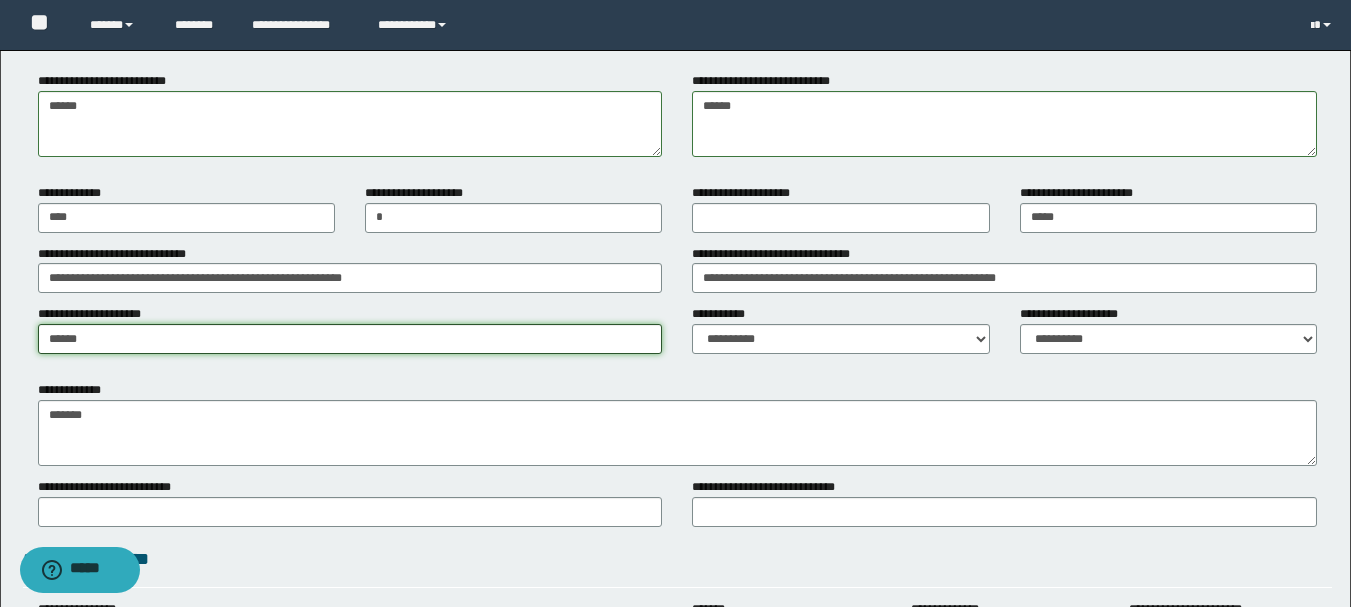 type on "******" 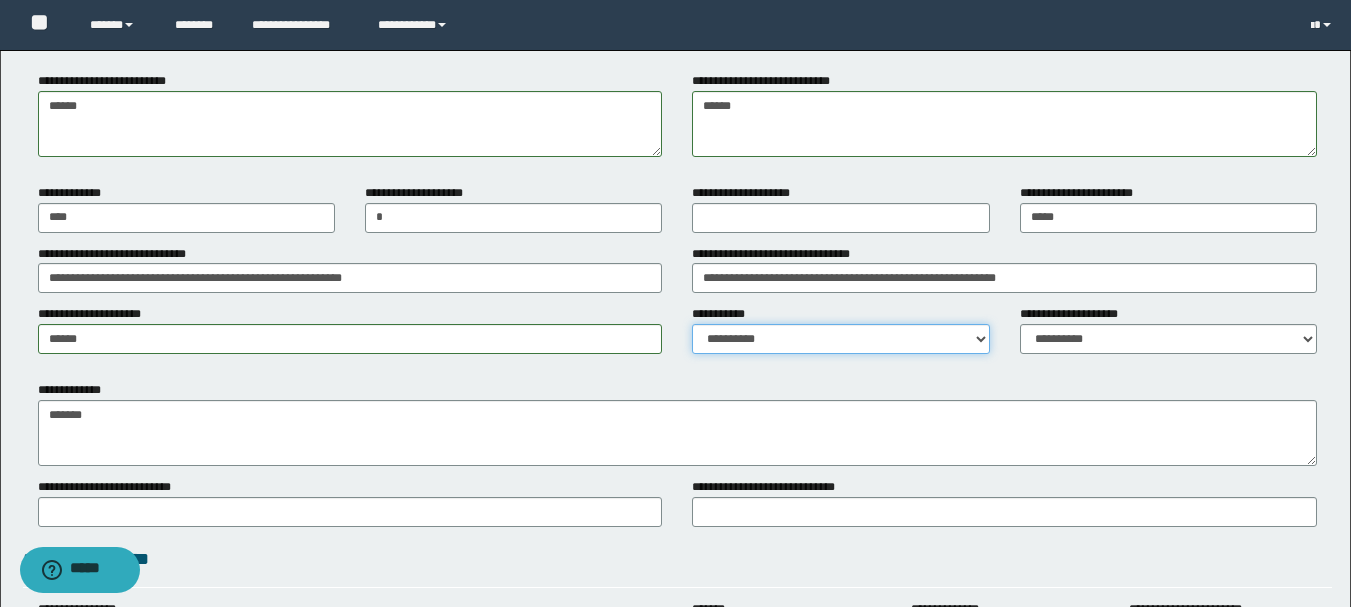 click on "**********" at bounding box center (840, 339) 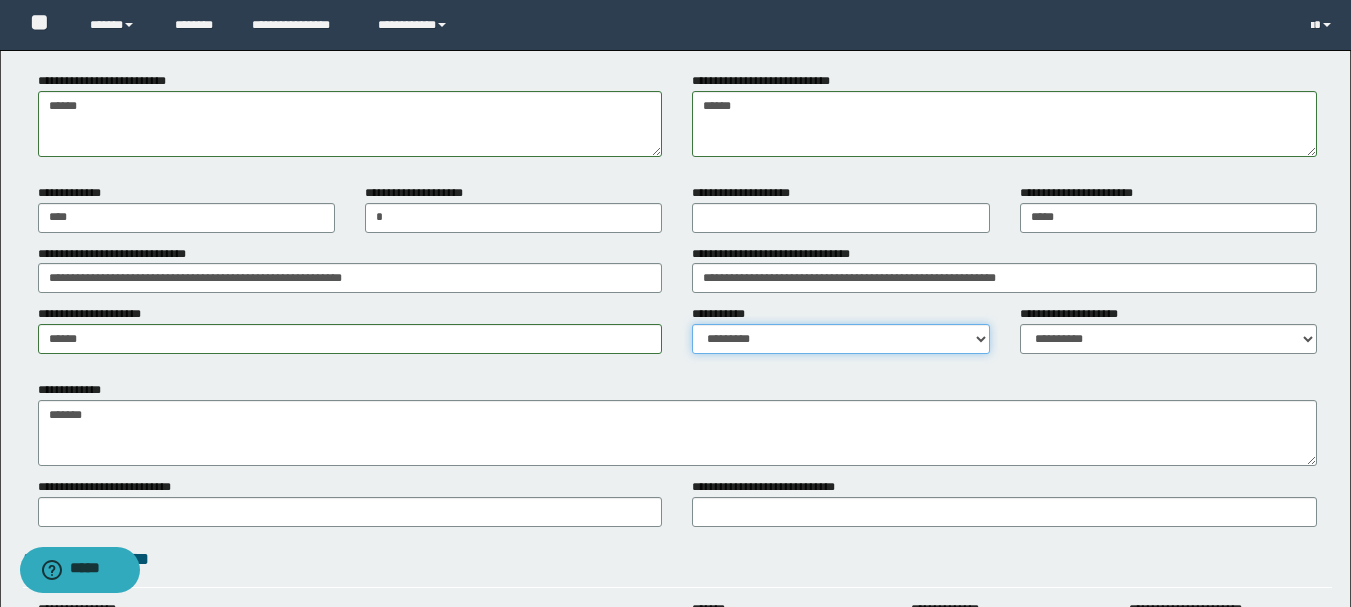 click on "**********" at bounding box center (840, 339) 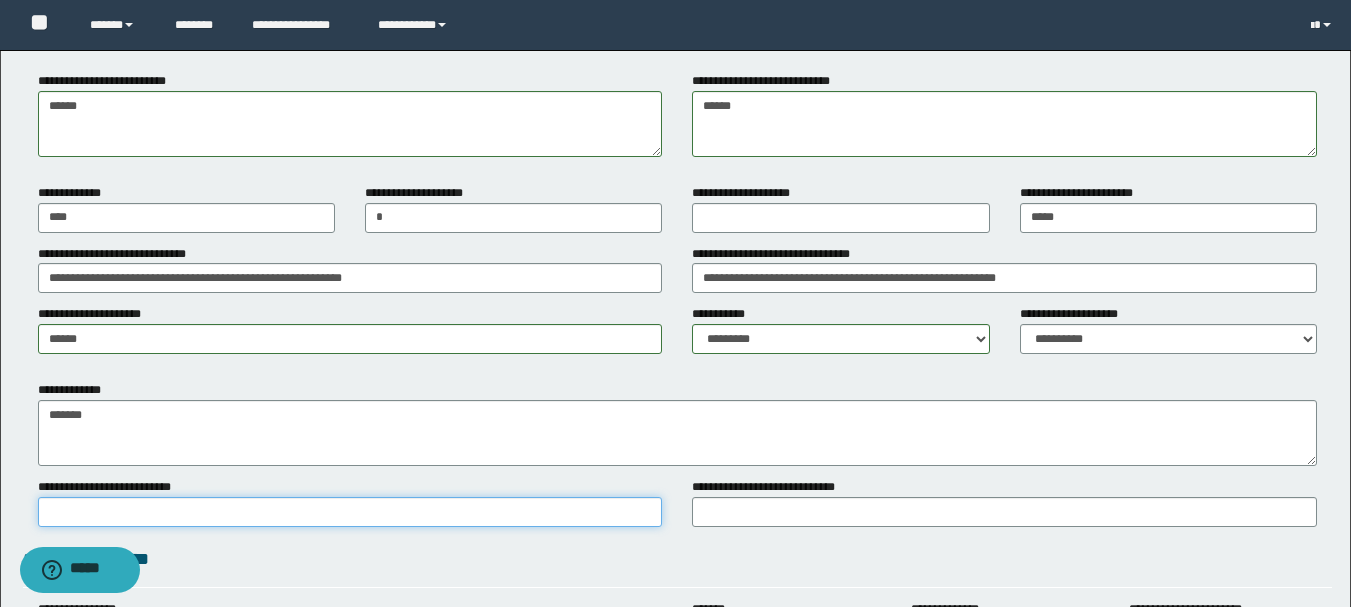 click on "**********" at bounding box center [350, 512] 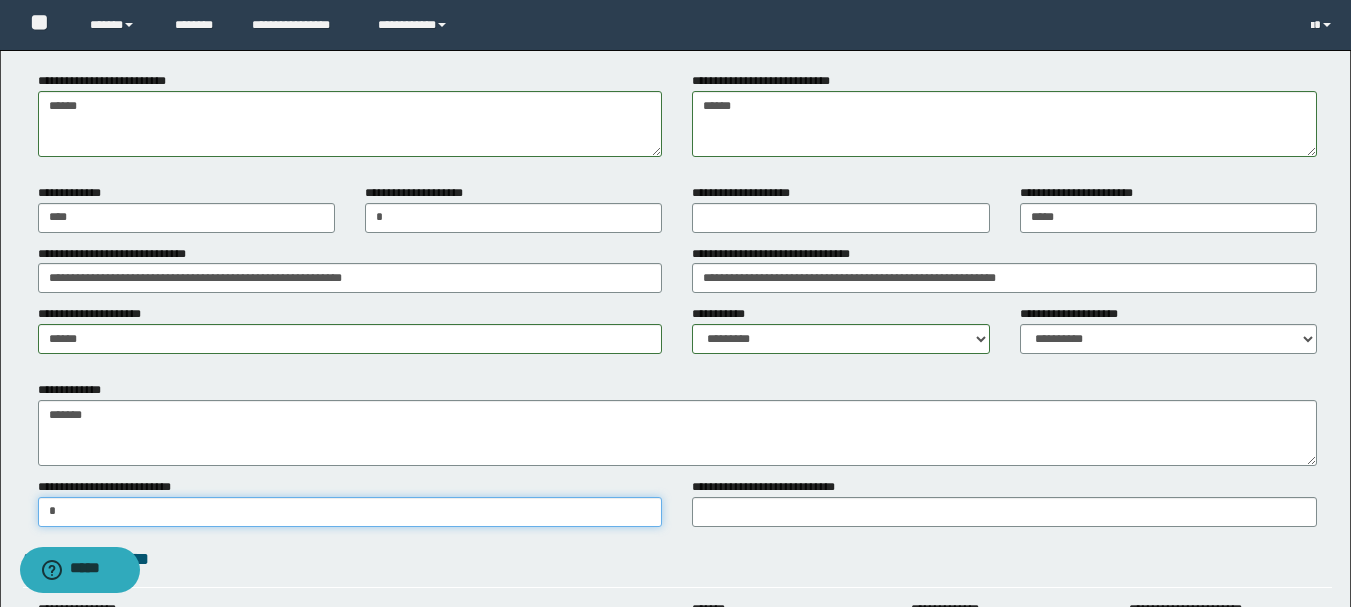type on "*" 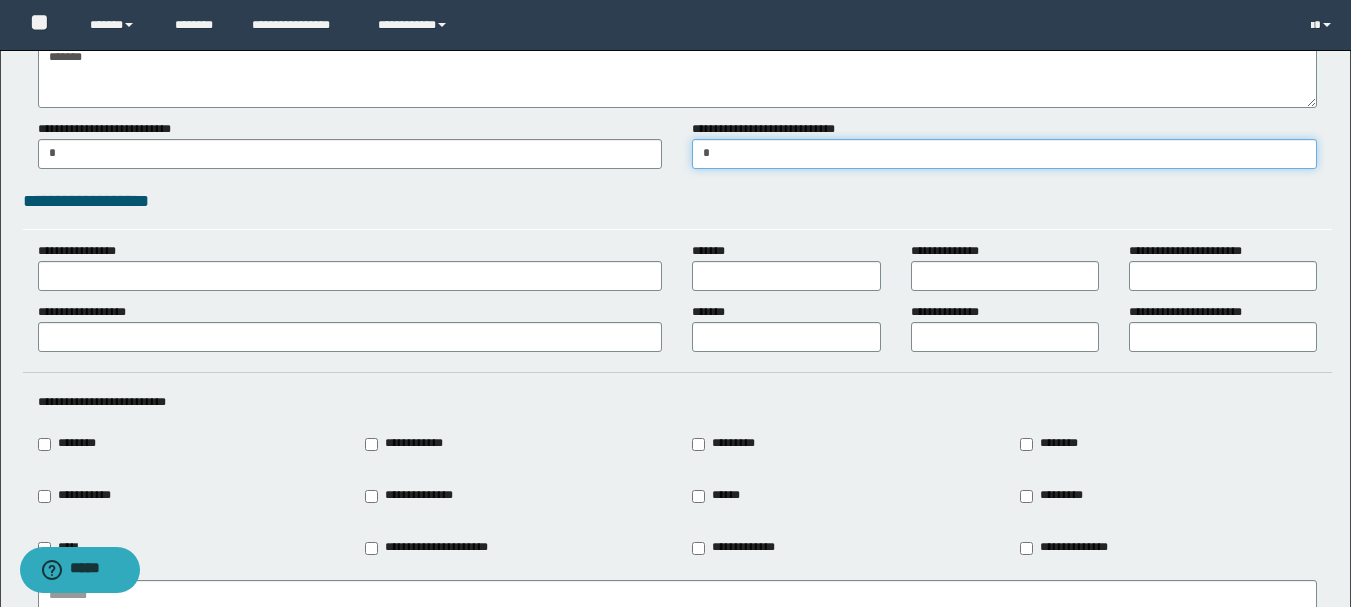 scroll, scrollTop: 1900, scrollLeft: 0, axis: vertical 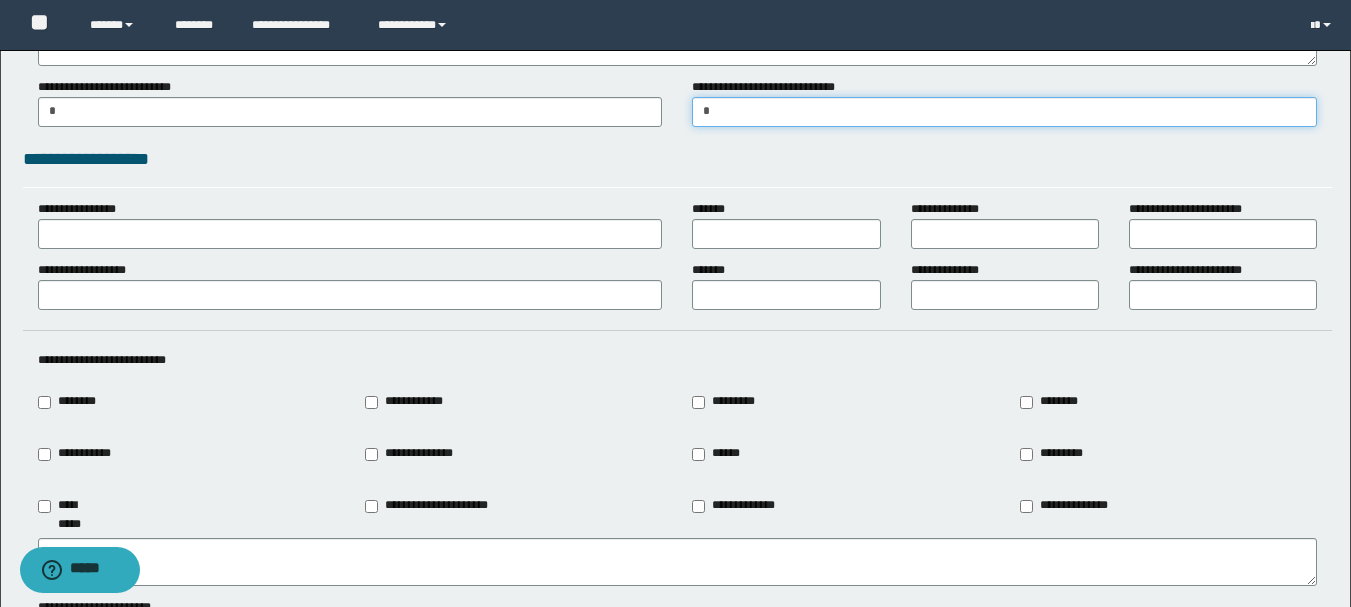 type on "*" 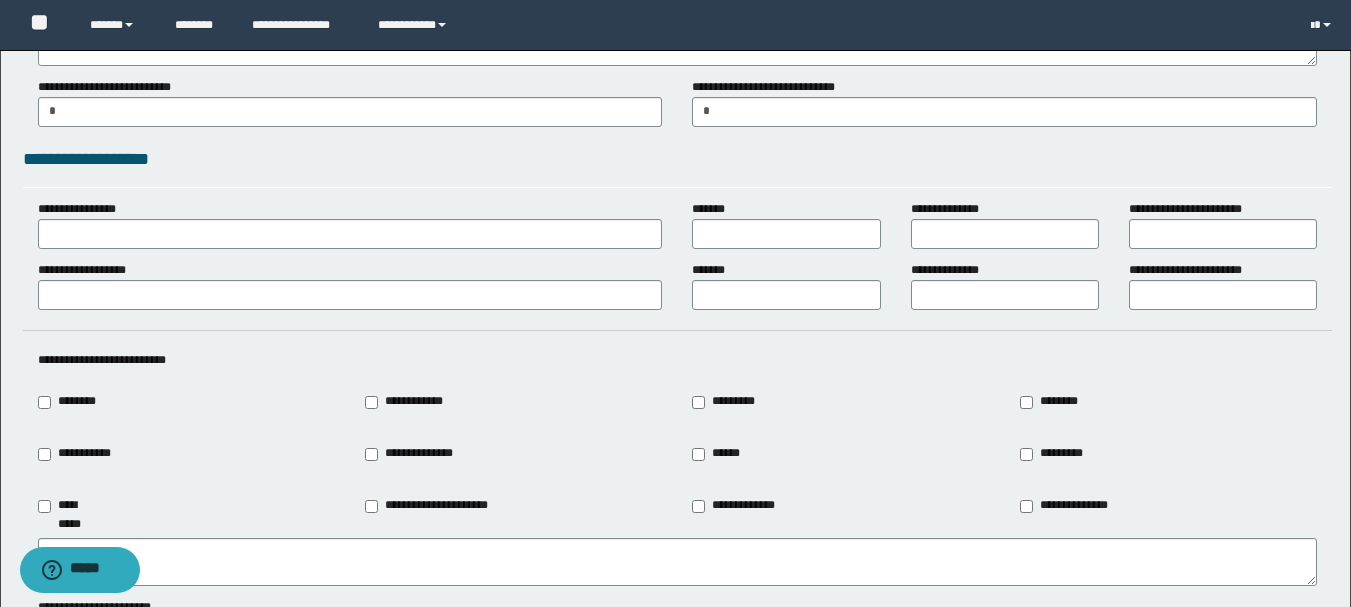 click on "********" at bounding box center [73, 402] 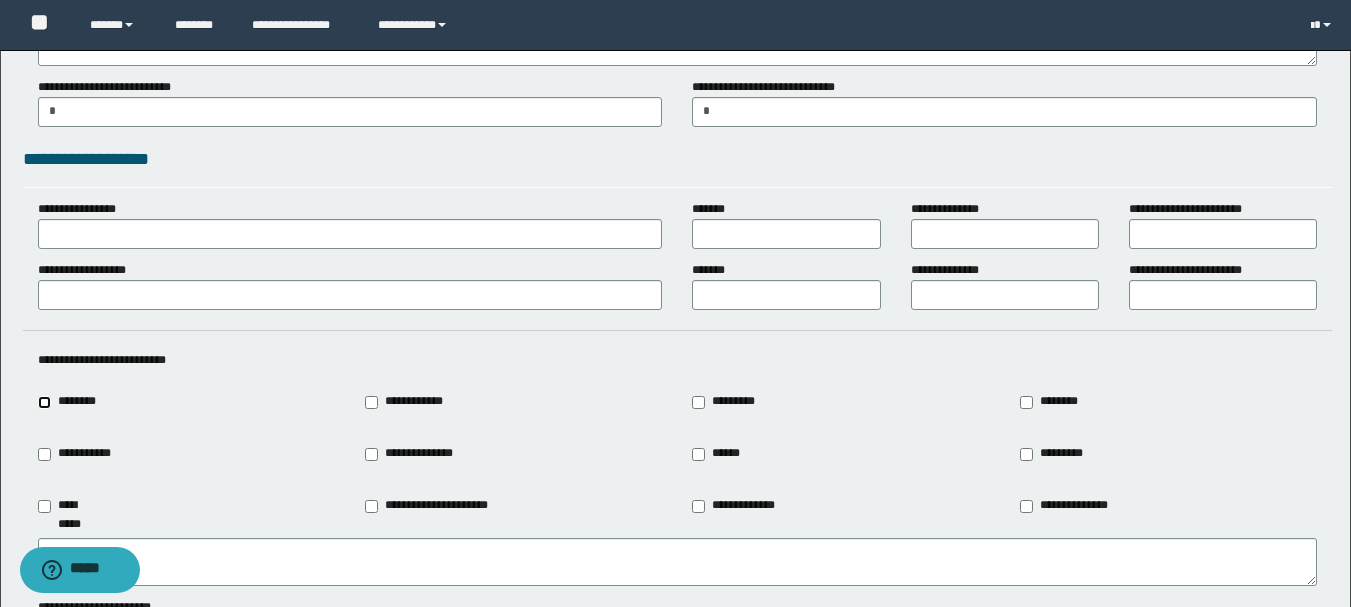 type on "********" 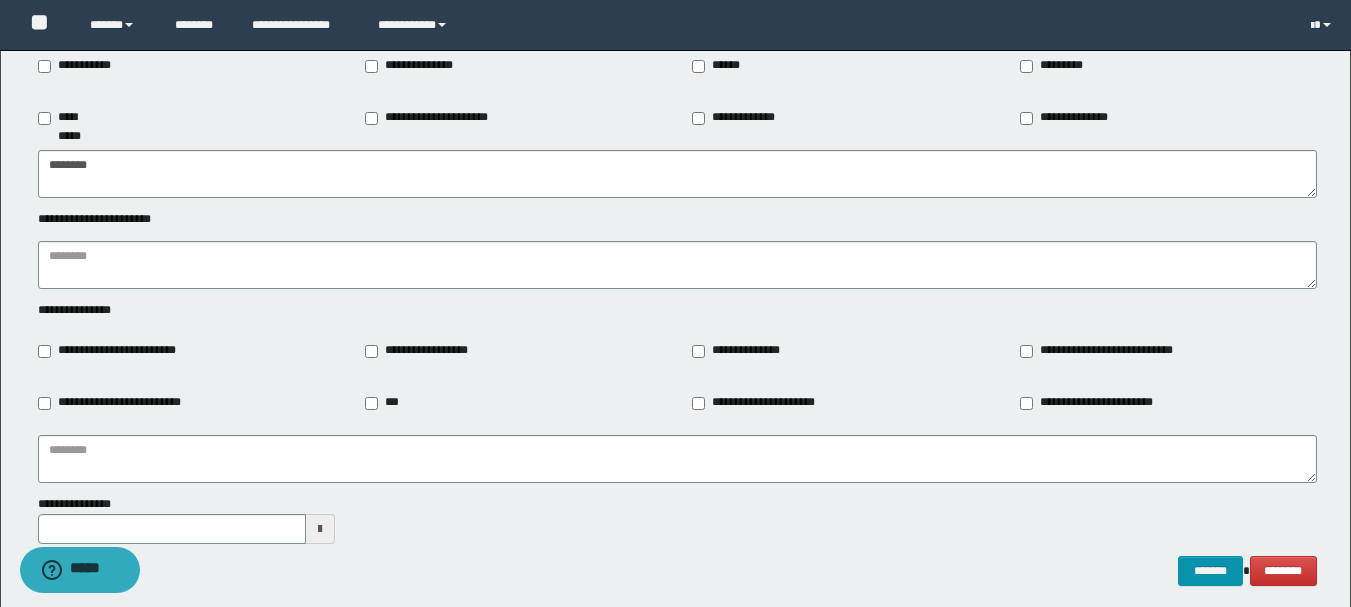 scroll, scrollTop: 2300, scrollLeft: 0, axis: vertical 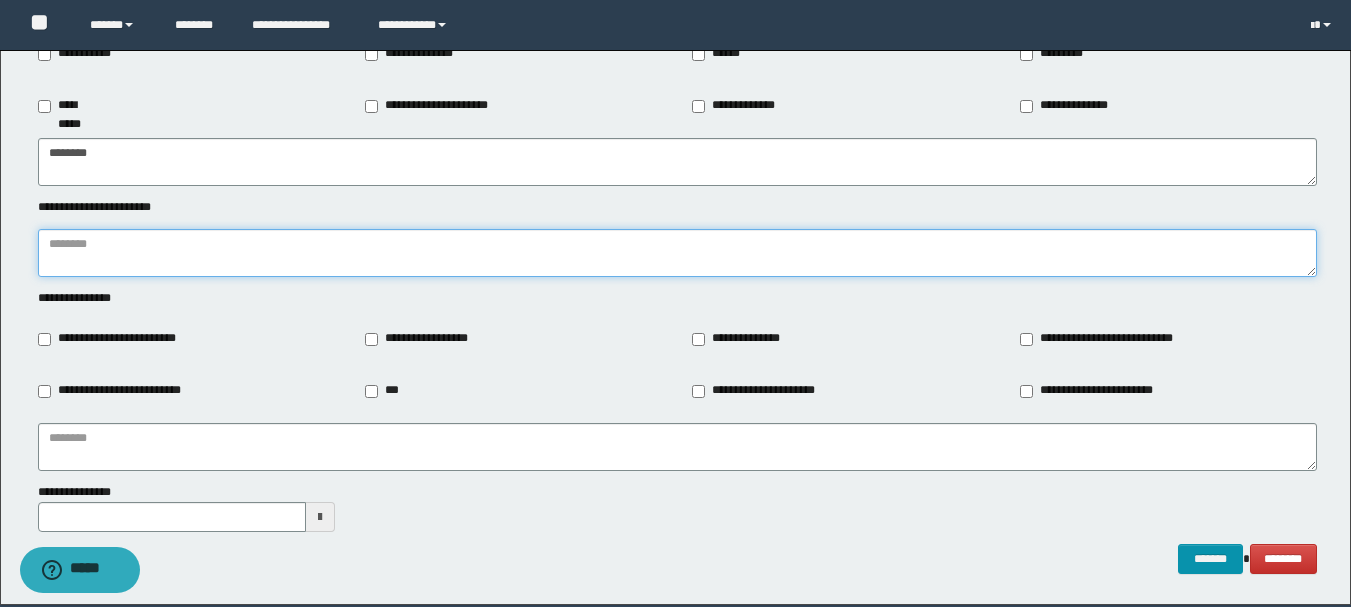 click at bounding box center (677, 253) 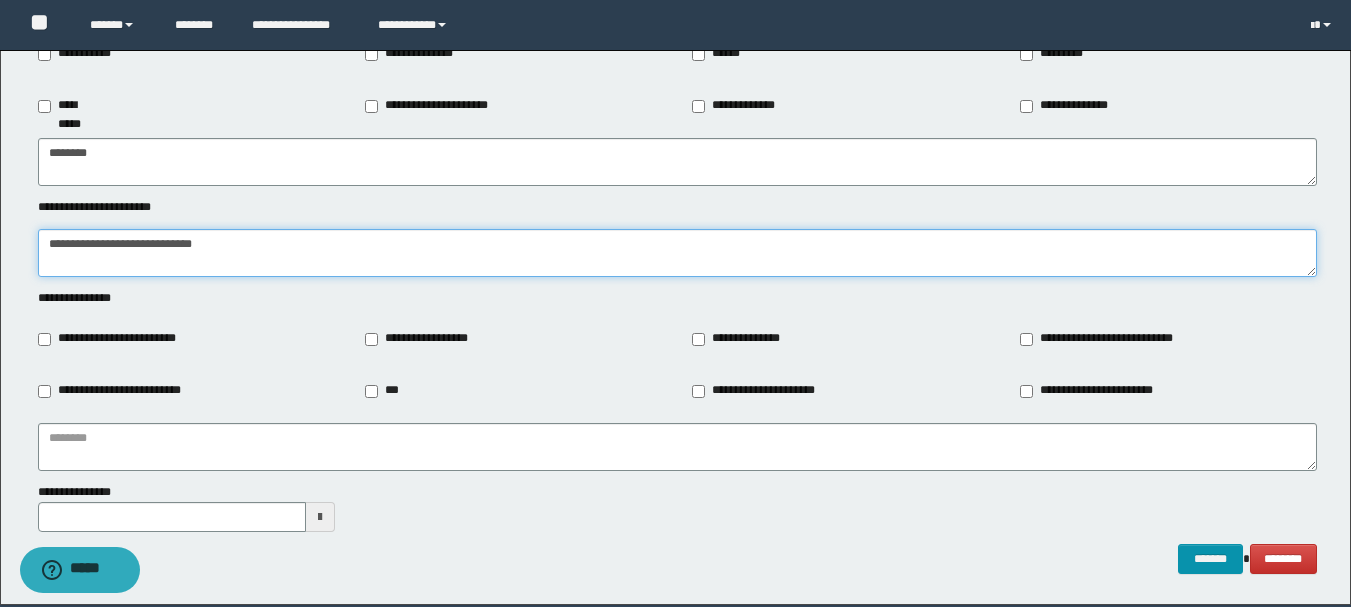 type on "**********" 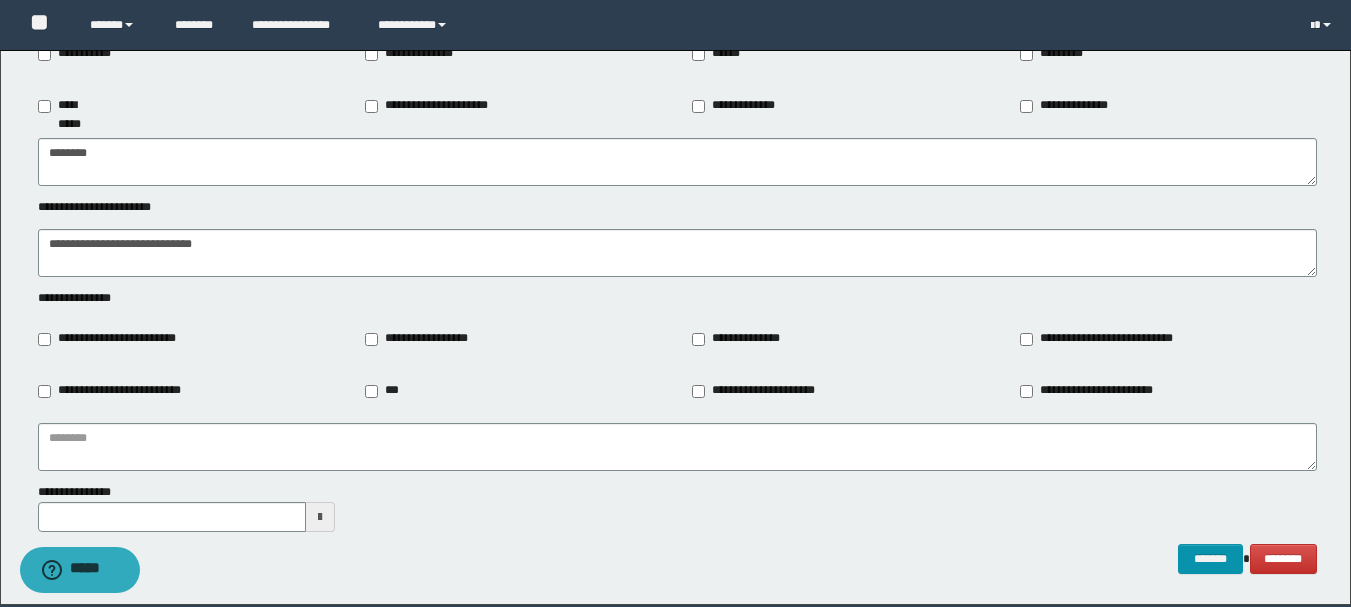 click on "**********" at bounding box center [420, 339] 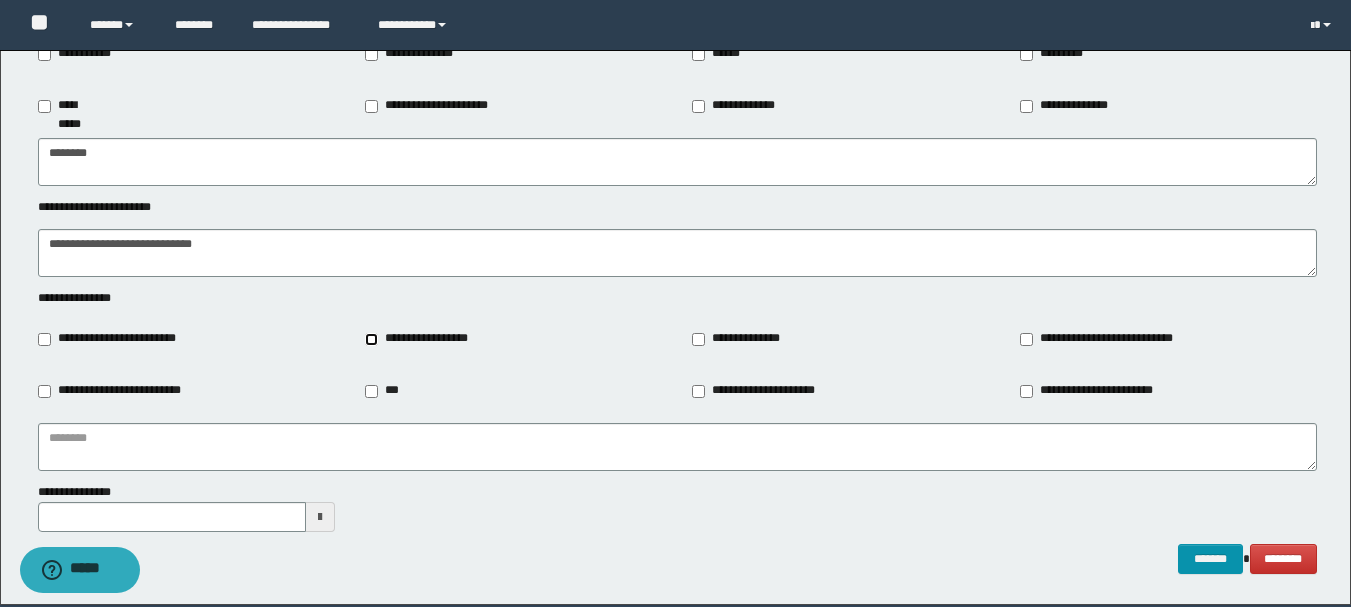type on "**********" 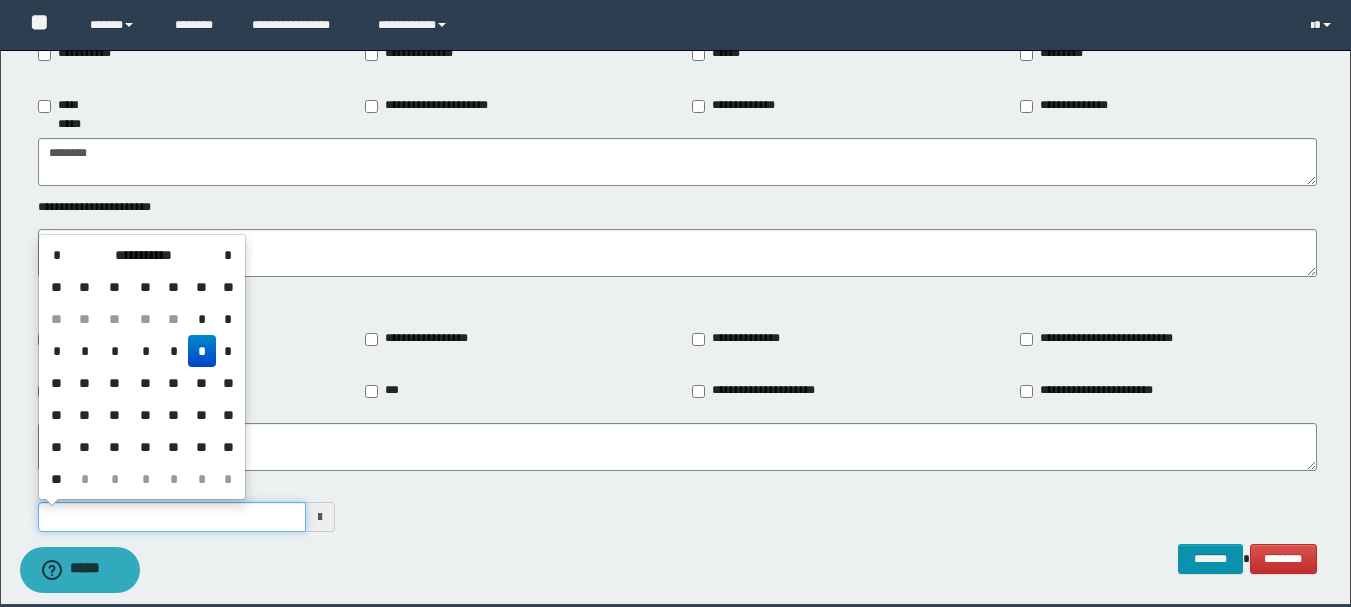 click on "**********" at bounding box center [172, 517] 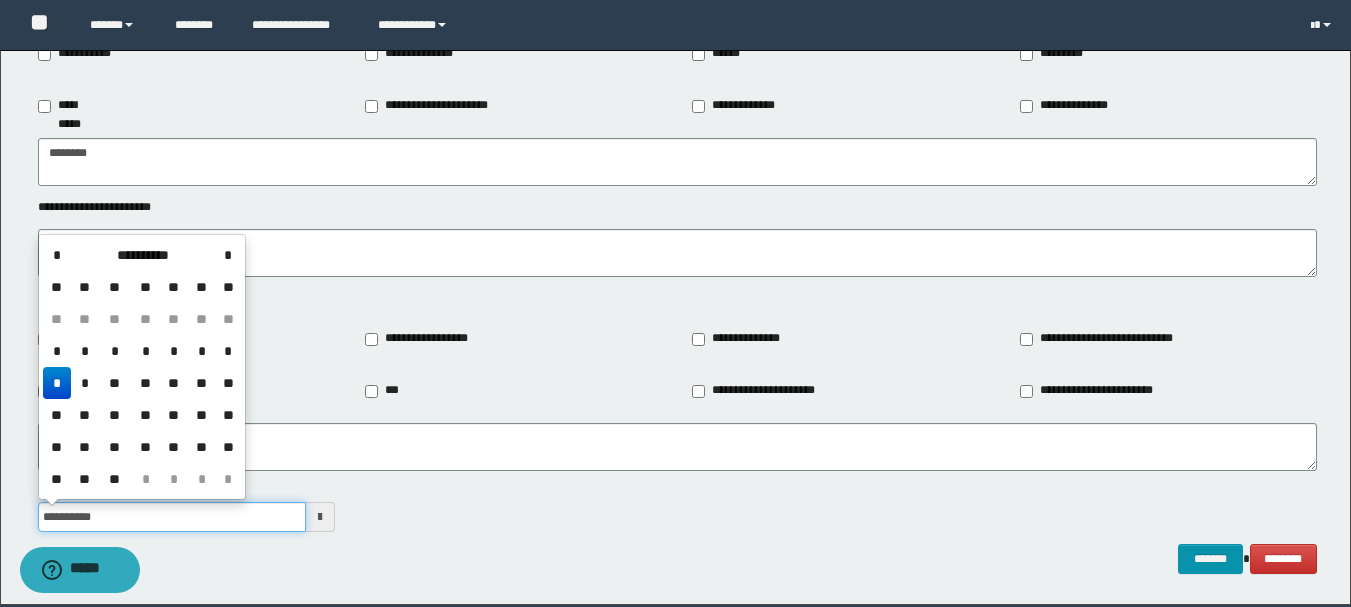 type on "**********" 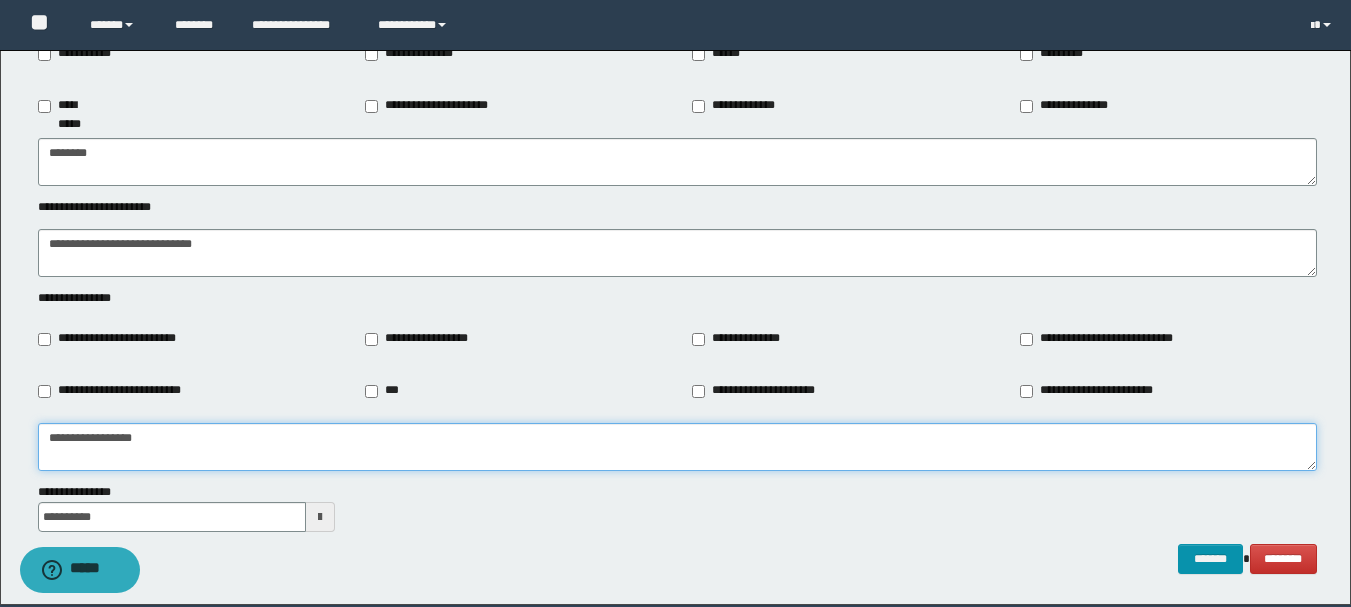 click on "**********" at bounding box center [677, 447] 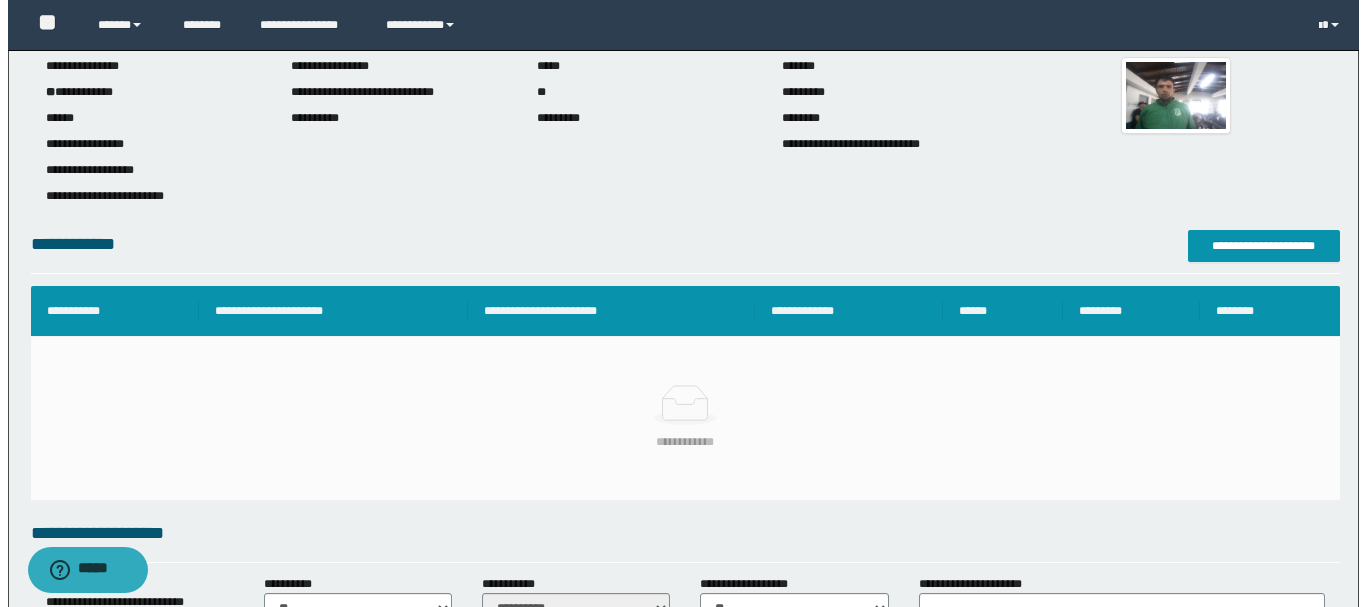 scroll, scrollTop: 0, scrollLeft: 0, axis: both 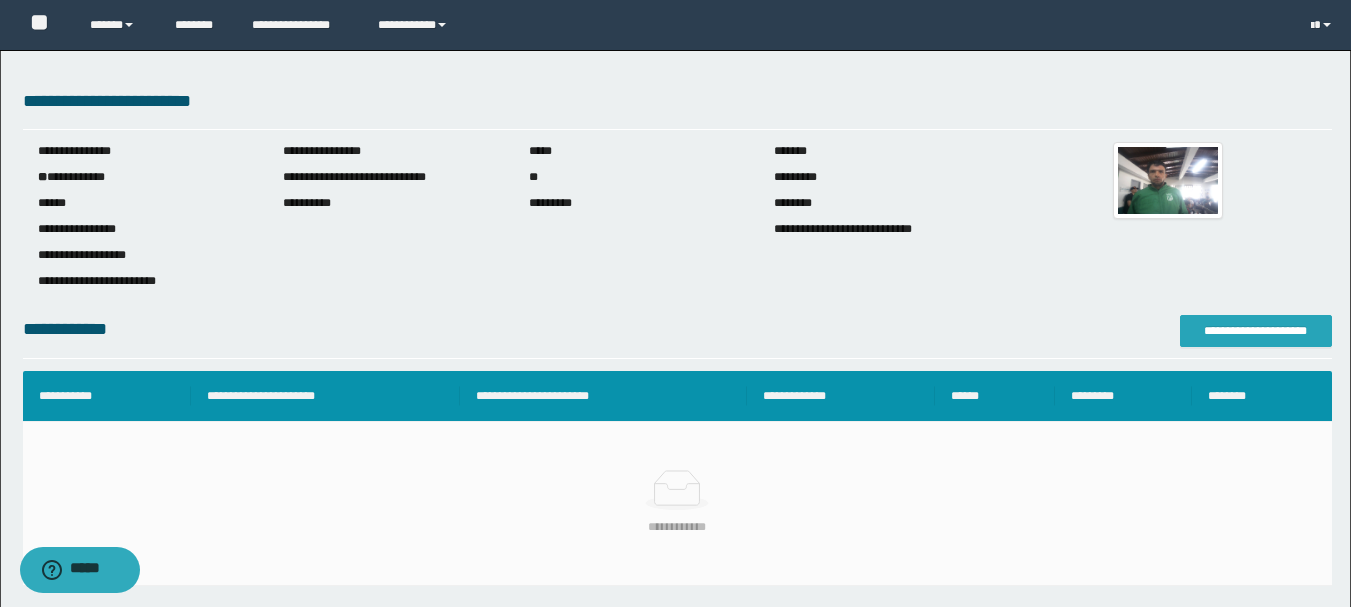 click on "**********" at bounding box center (1256, 331) 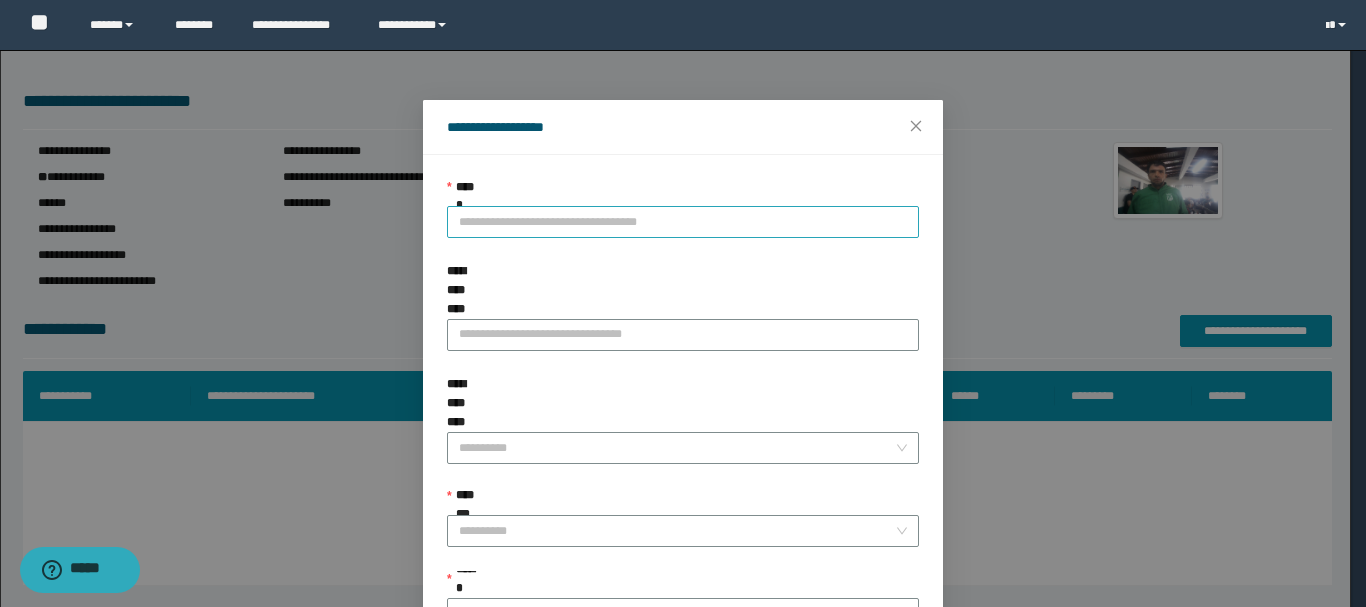 click on "**********" at bounding box center [683, 222] 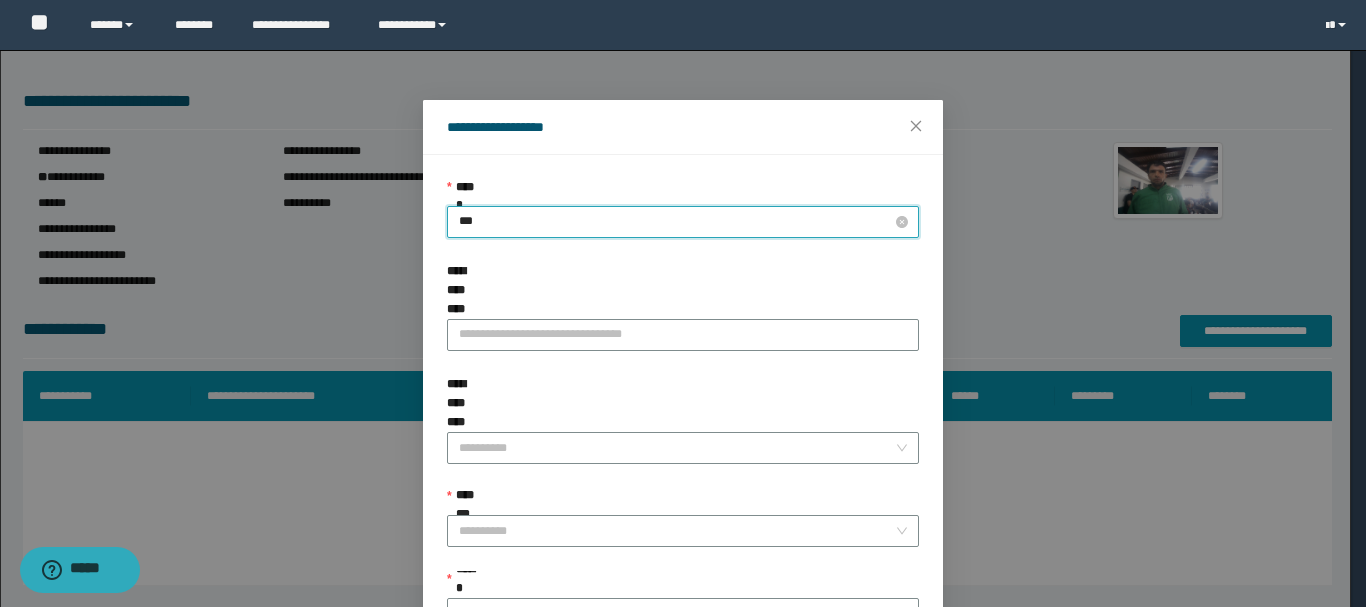type on "****" 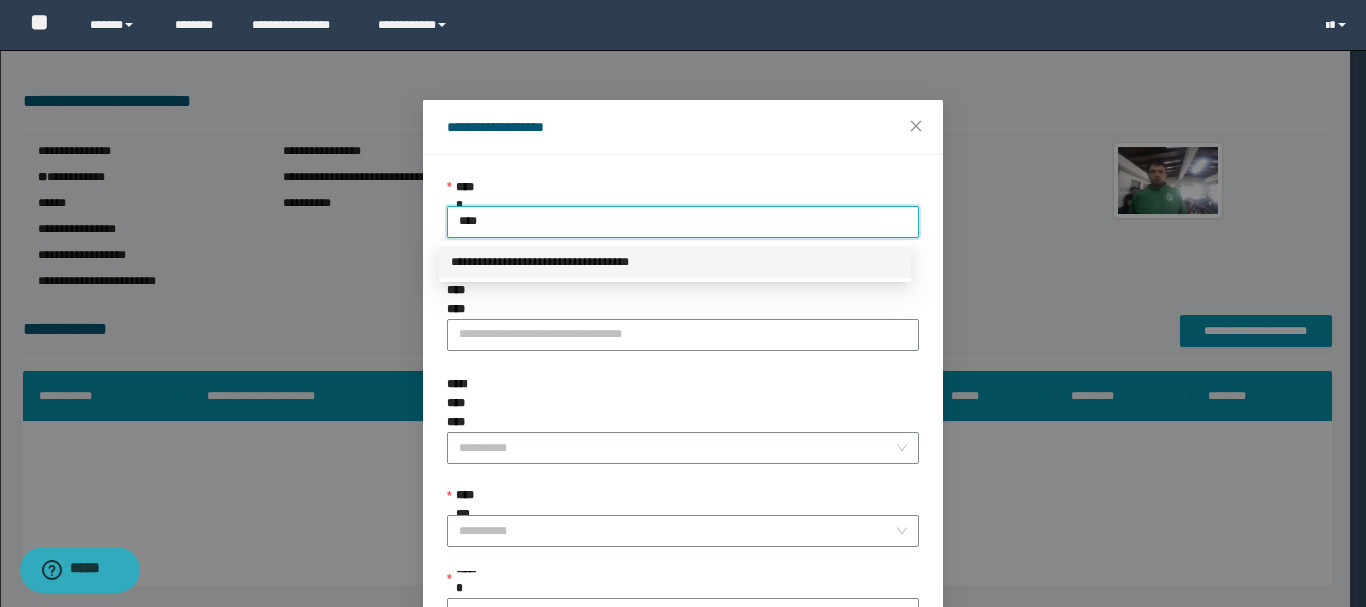 click on "**********" at bounding box center (675, 262) 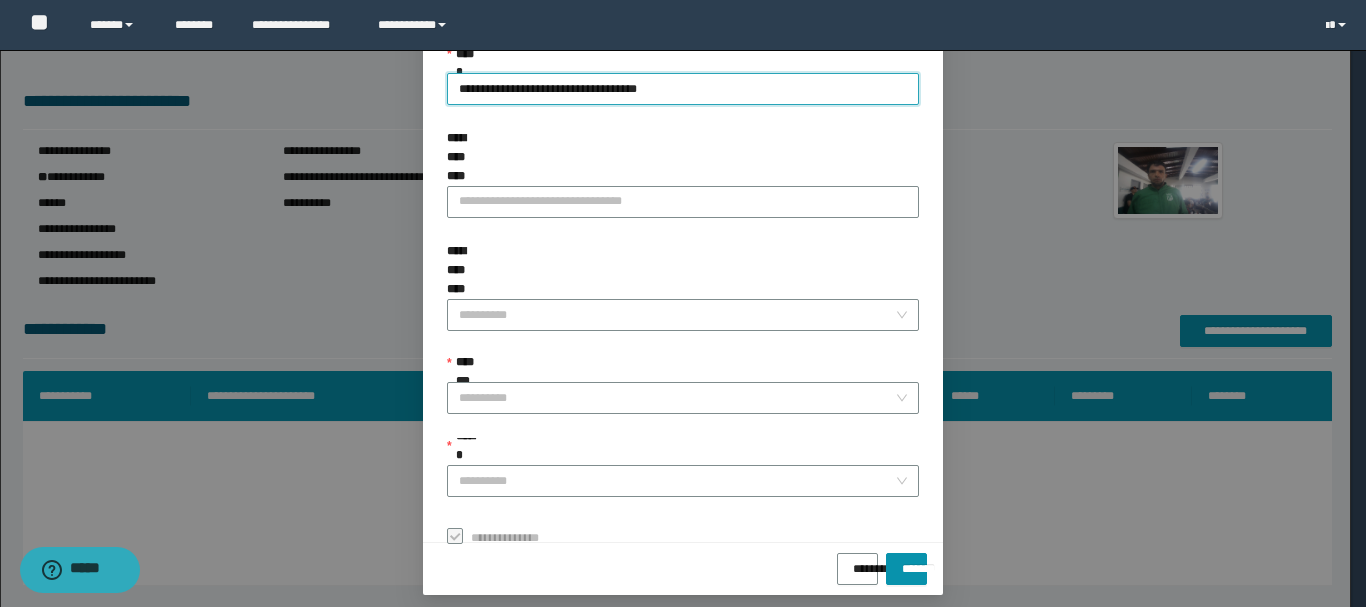 scroll, scrollTop: 145, scrollLeft: 0, axis: vertical 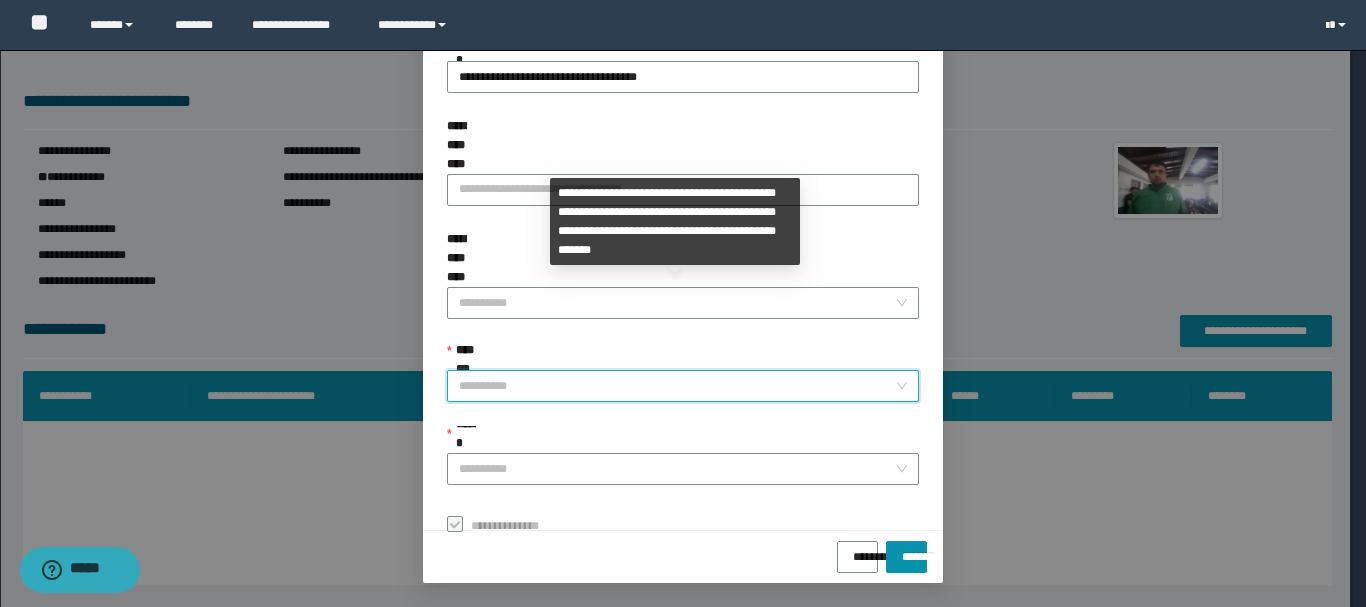 click on "**********" at bounding box center (677, 386) 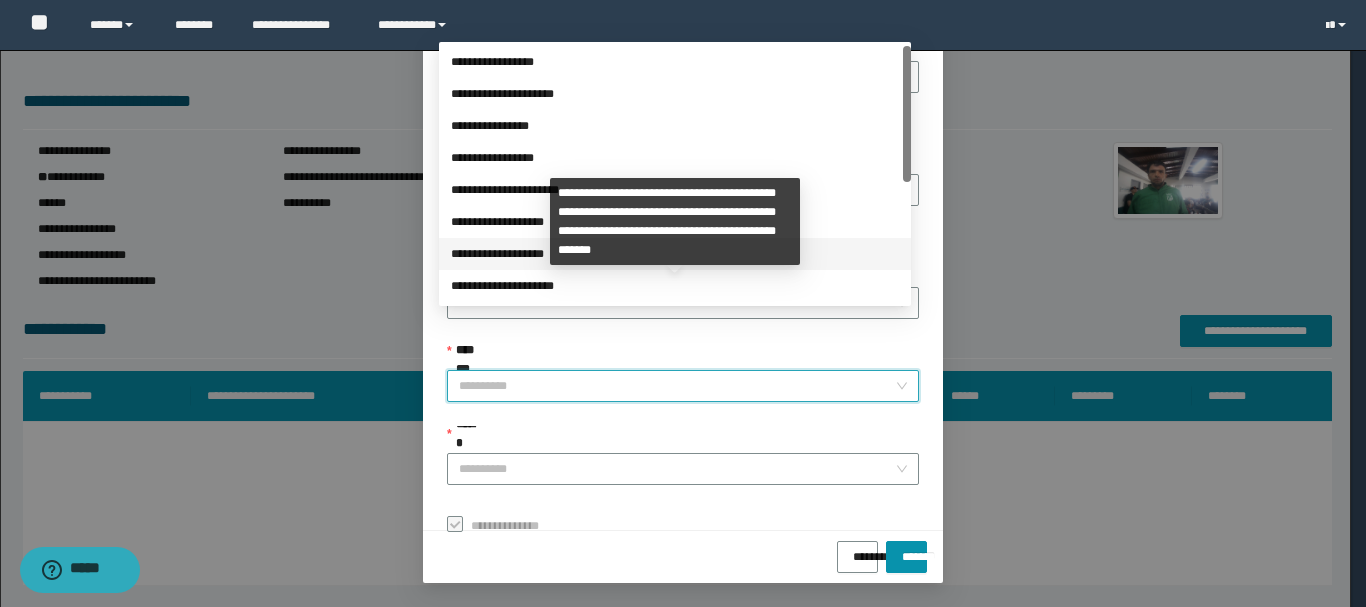 scroll, scrollTop: 200, scrollLeft: 0, axis: vertical 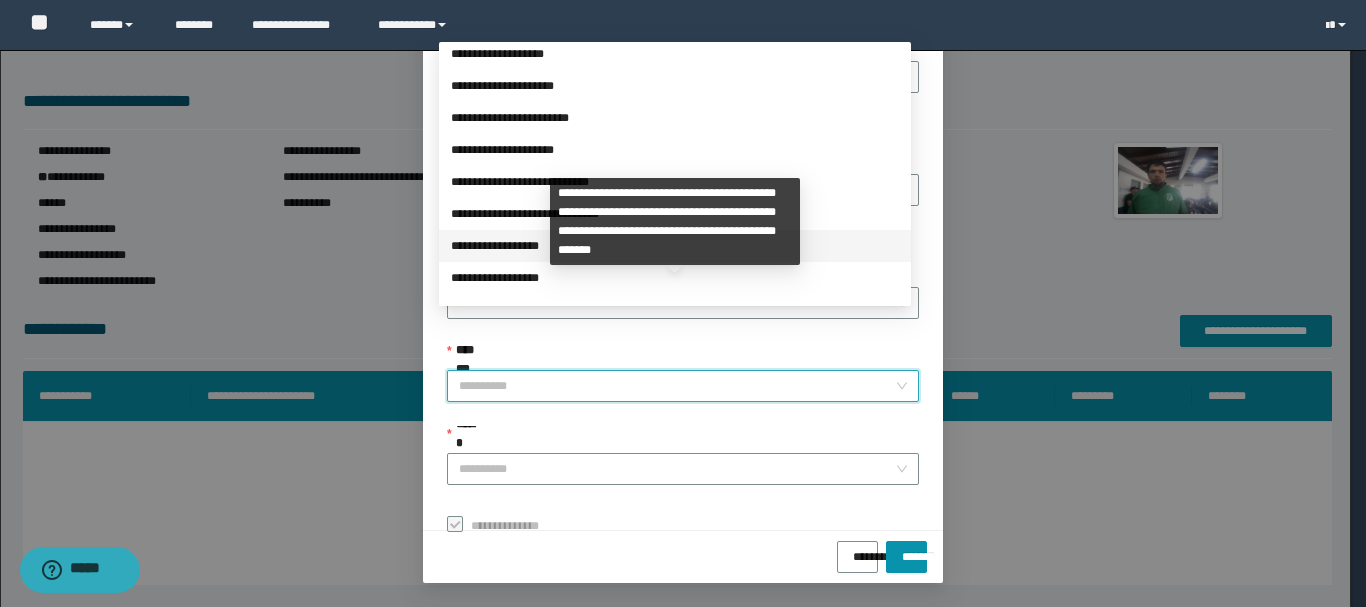 click on "**********" at bounding box center (675, 246) 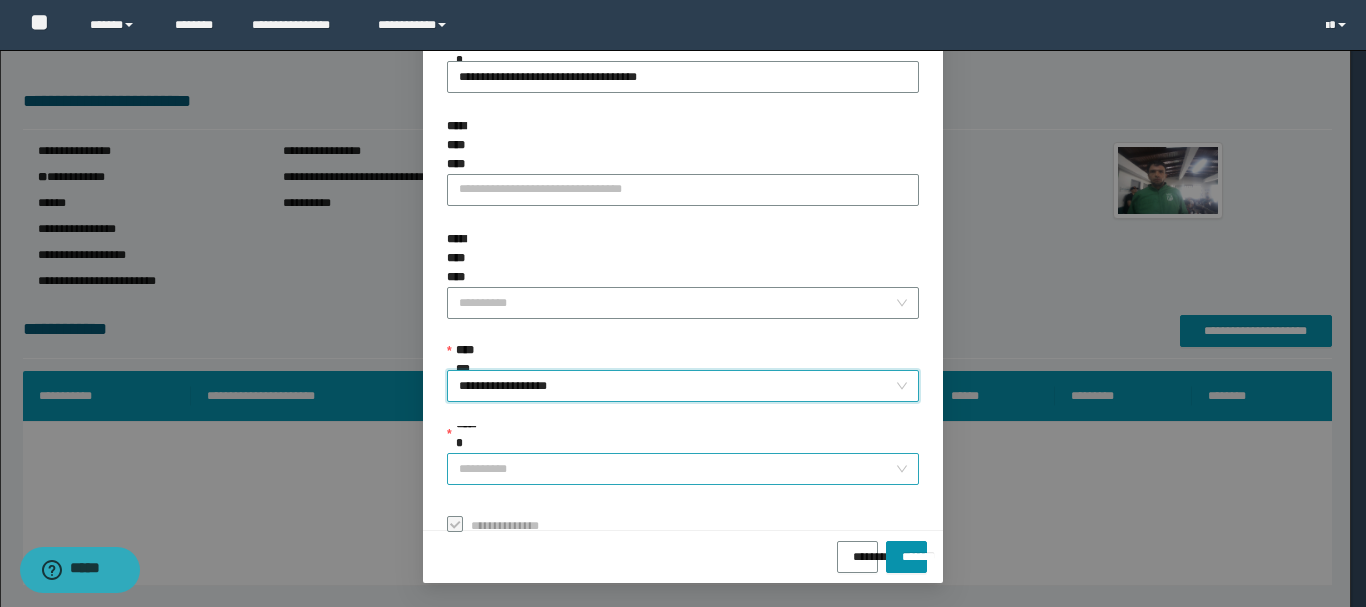 click on "******" at bounding box center (677, 469) 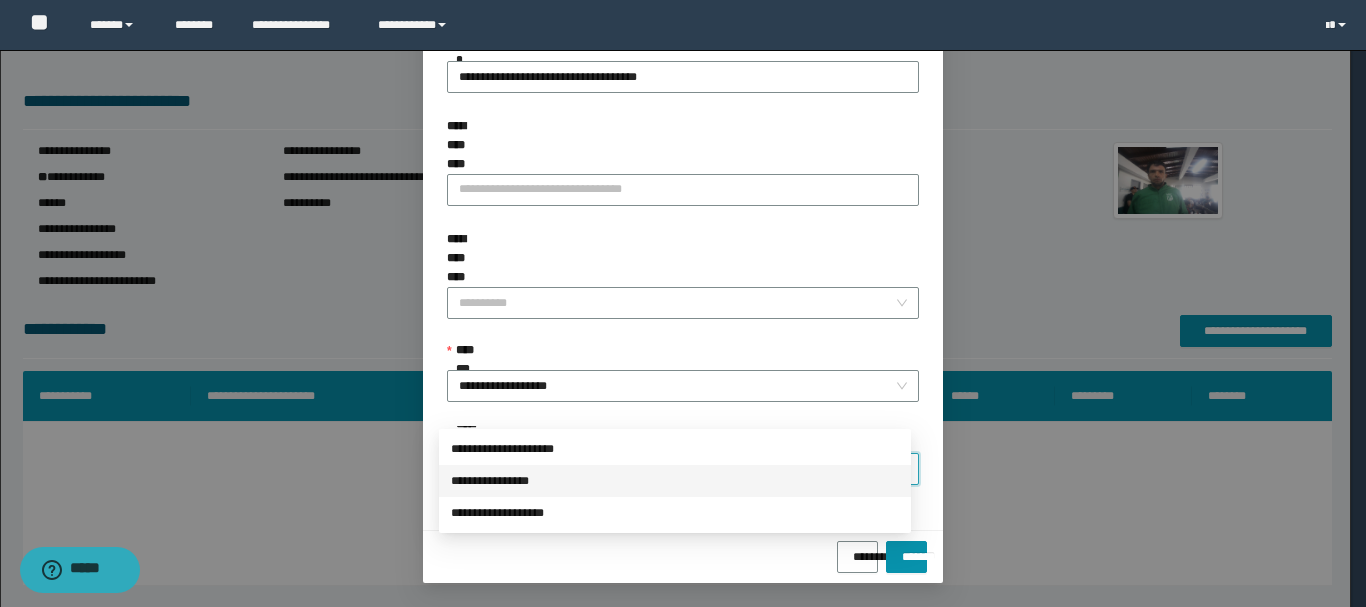 click on "**********" at bounding box center [675, 481] 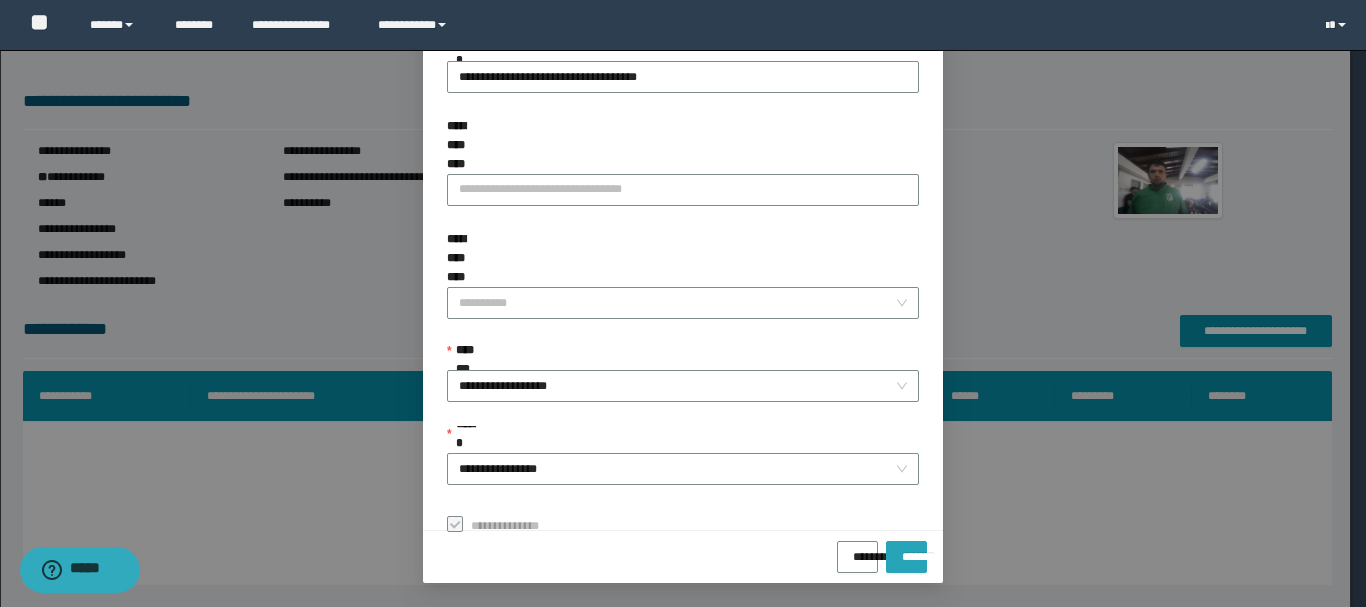 click on "*******" at bounding box center (906, 550) 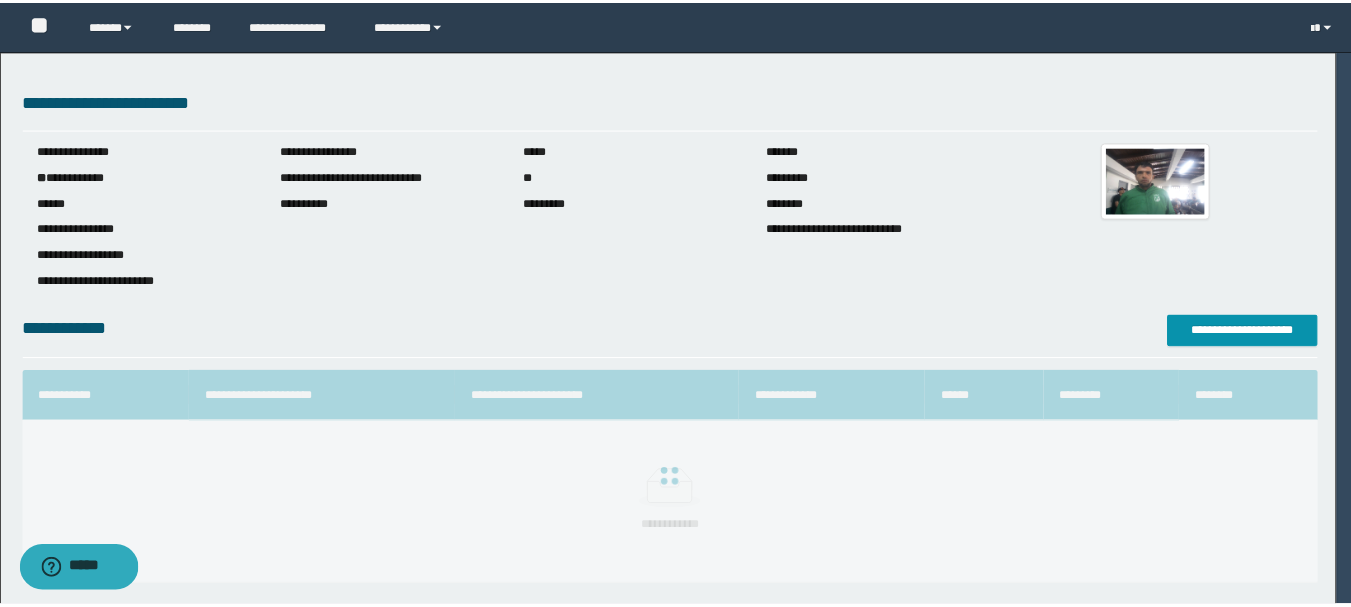 scroll, scrollTop: 98, scrollLeft: 0, axis: vertical 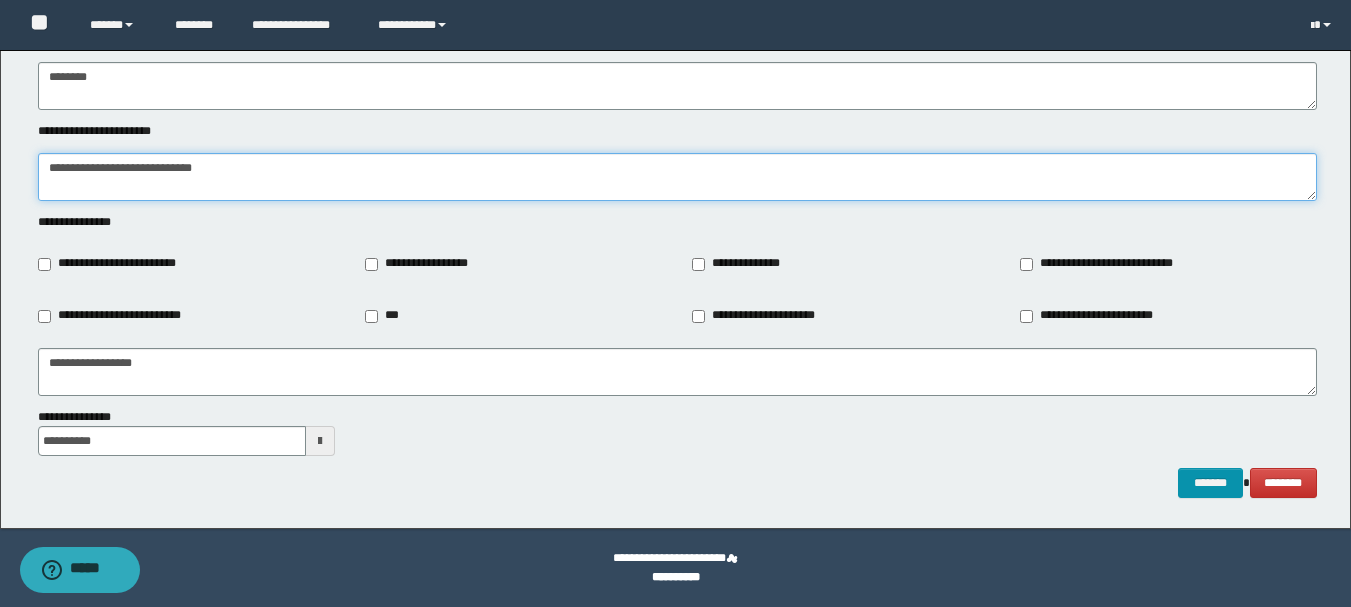 click on "**********" at bounding box center [677, 177] 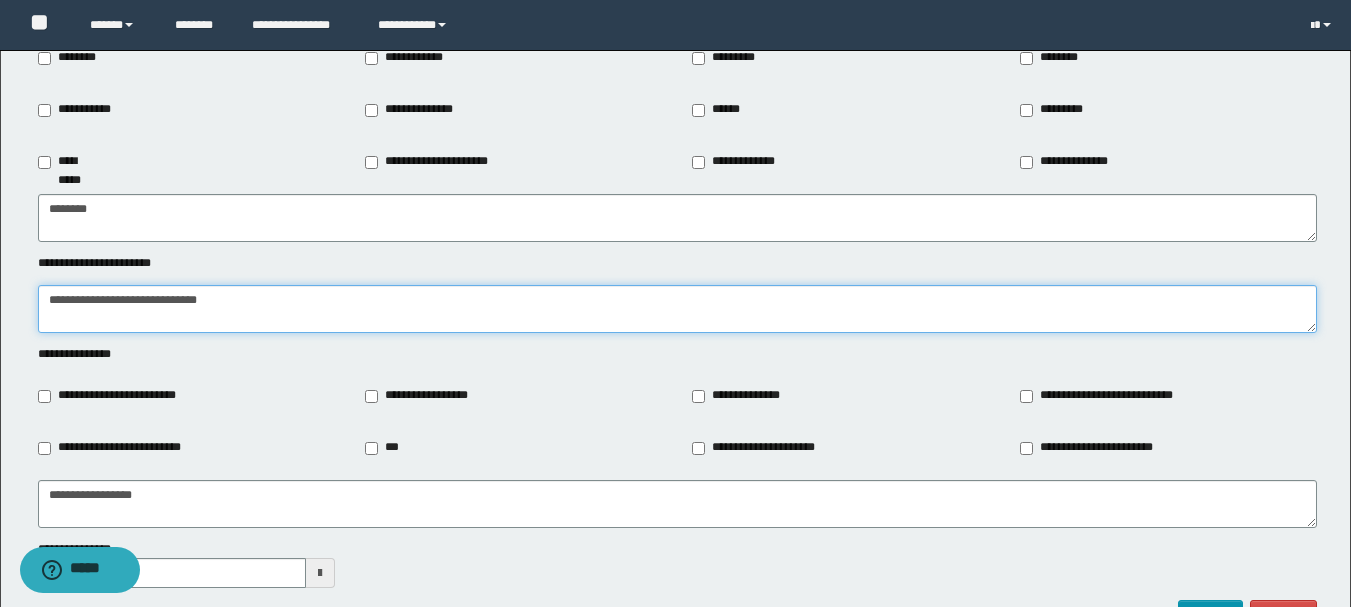 scroll, scrollTop: 2341, scrollLeft: 0, axis: vertical 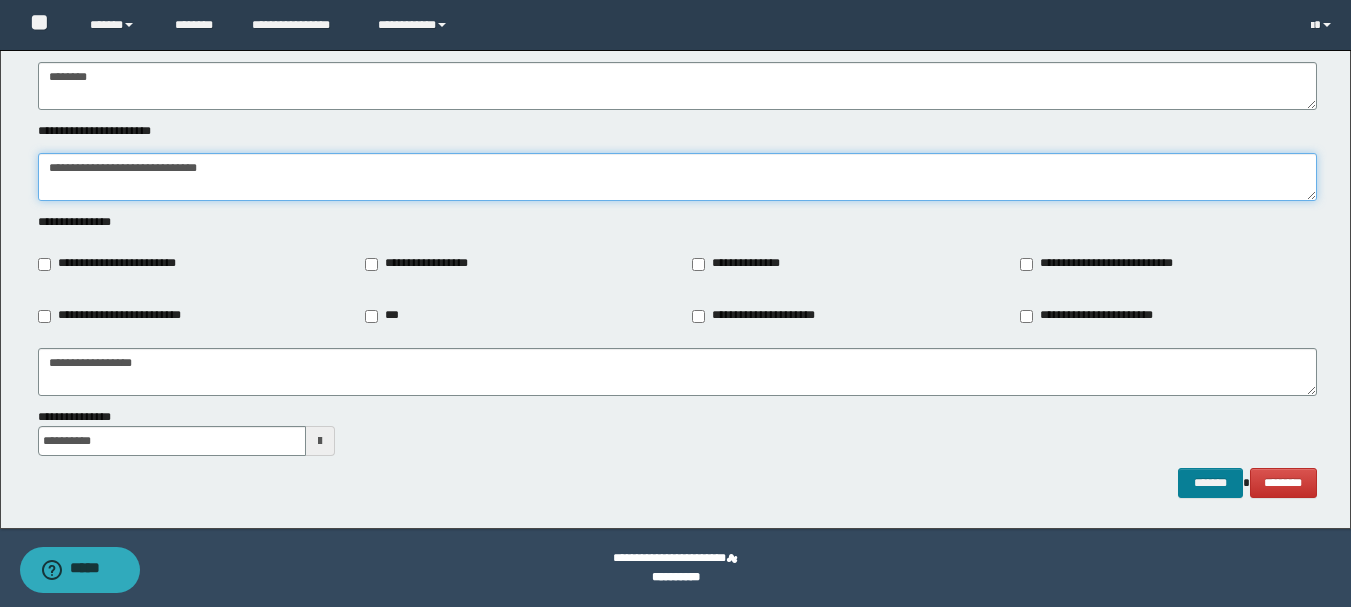 type on "**********" 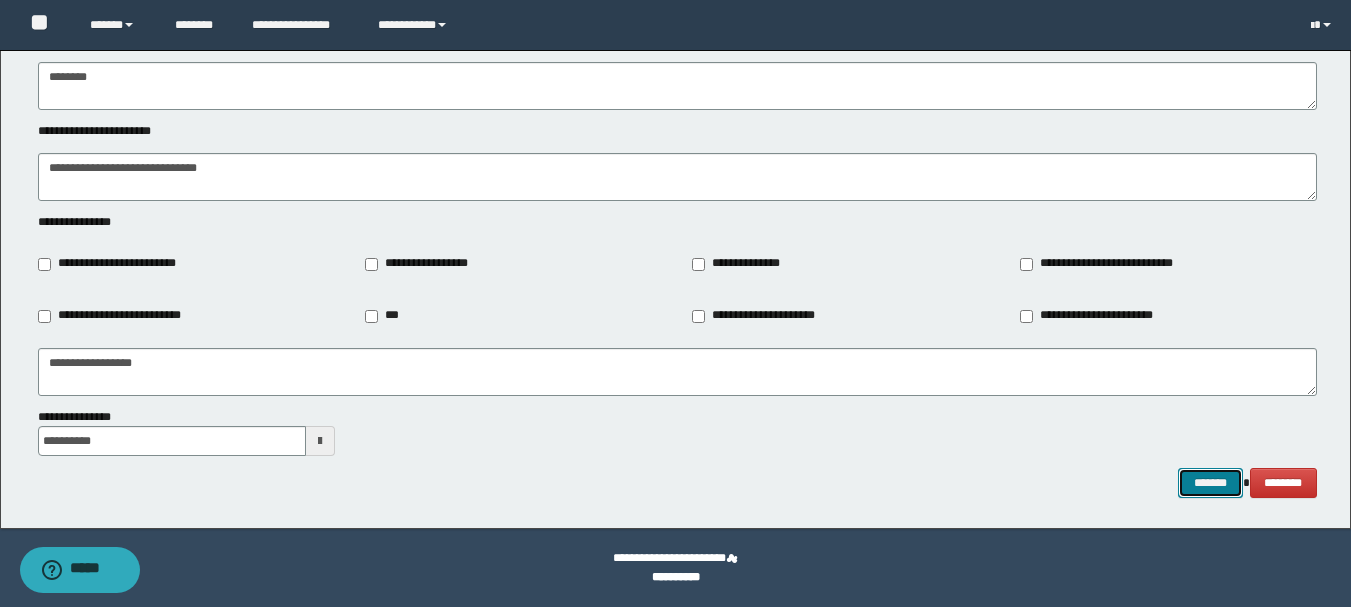 click on "*******" at bounding box center (1210, 483) 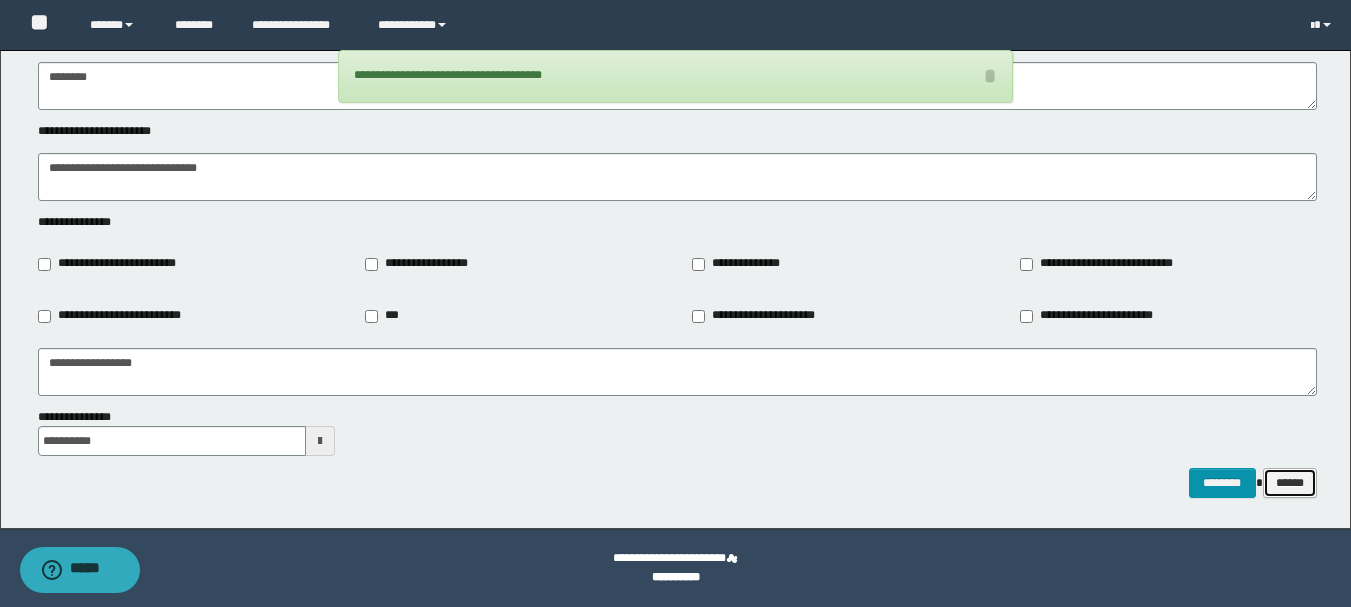 click on "******" at bounding box center [1290, 483] 